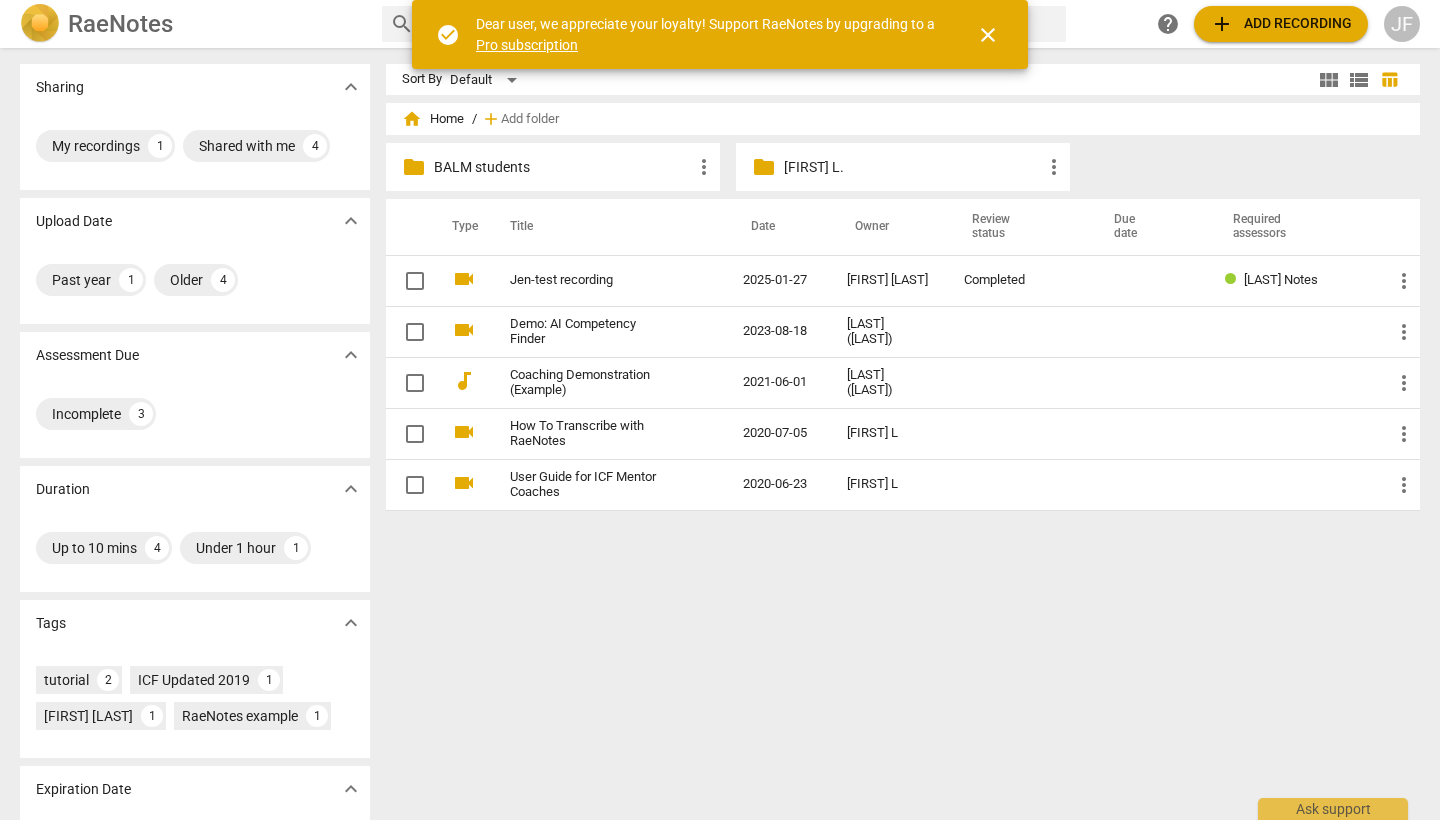 scroll, scrollTop: 0, scrollLeft: 0, axis: both 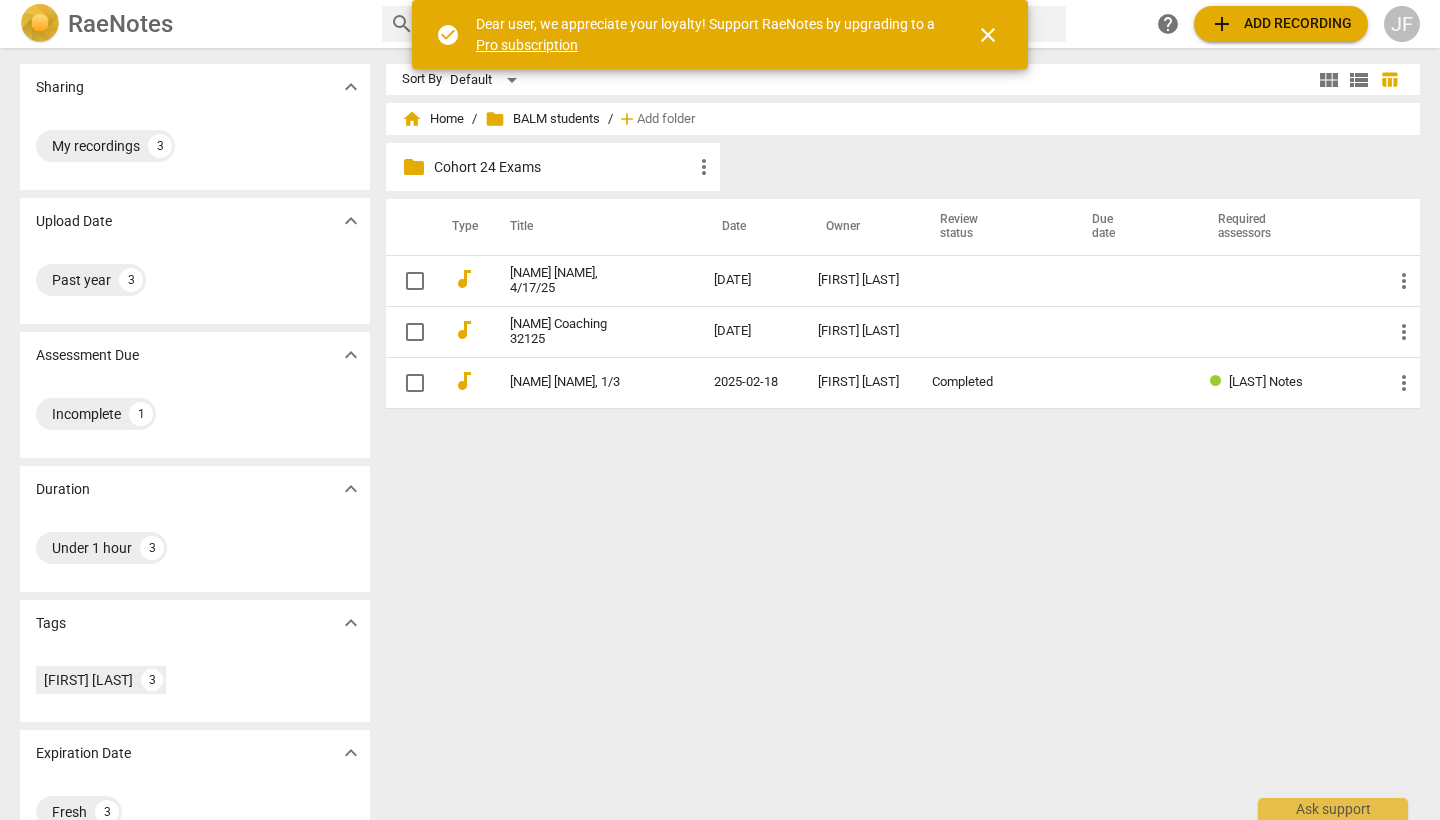 click on "Cohort 24 Exams" at bounding box center (563, 167) 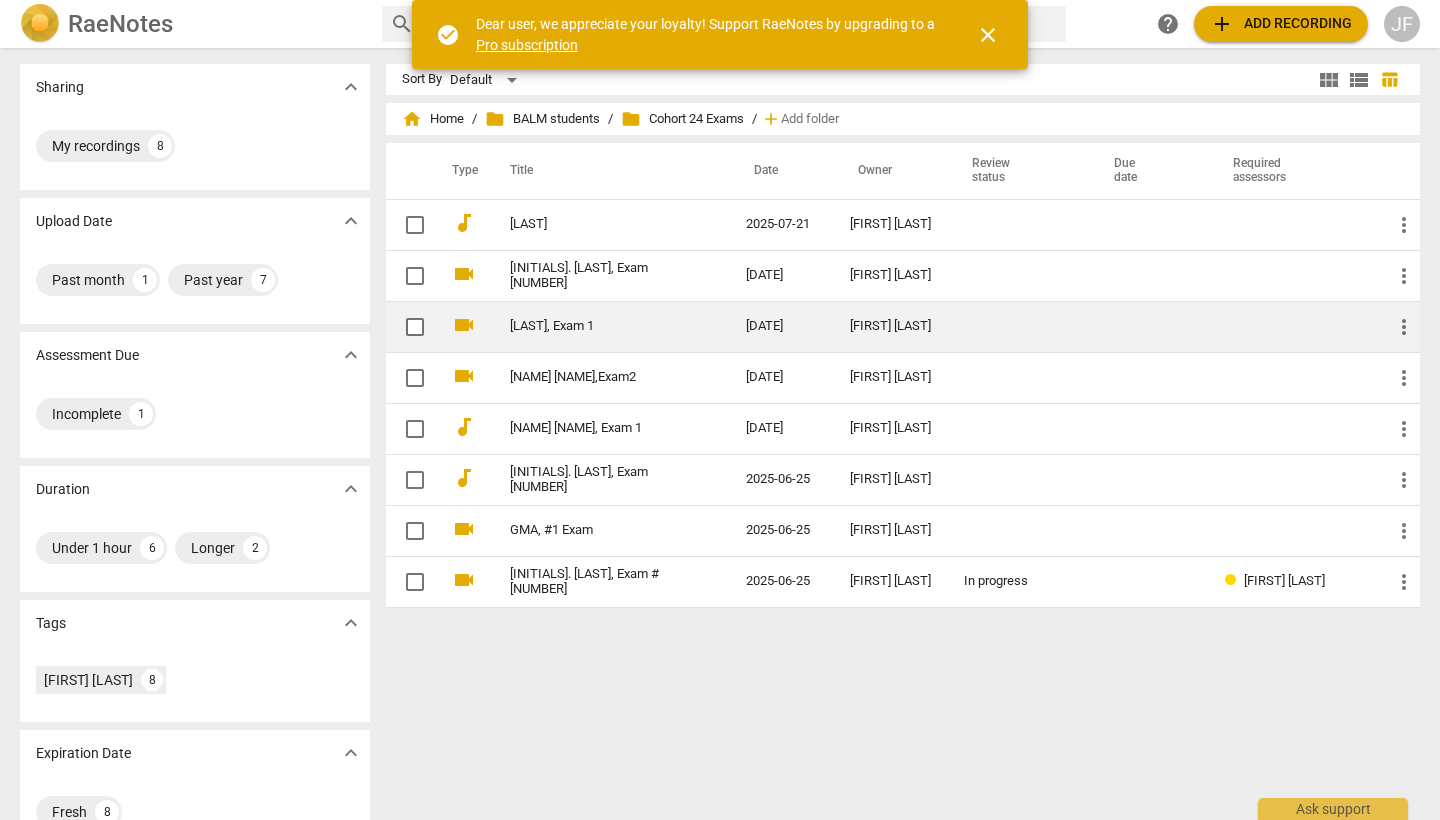 click on "[LAST], Exam 1" at bounding box center (608, 326) 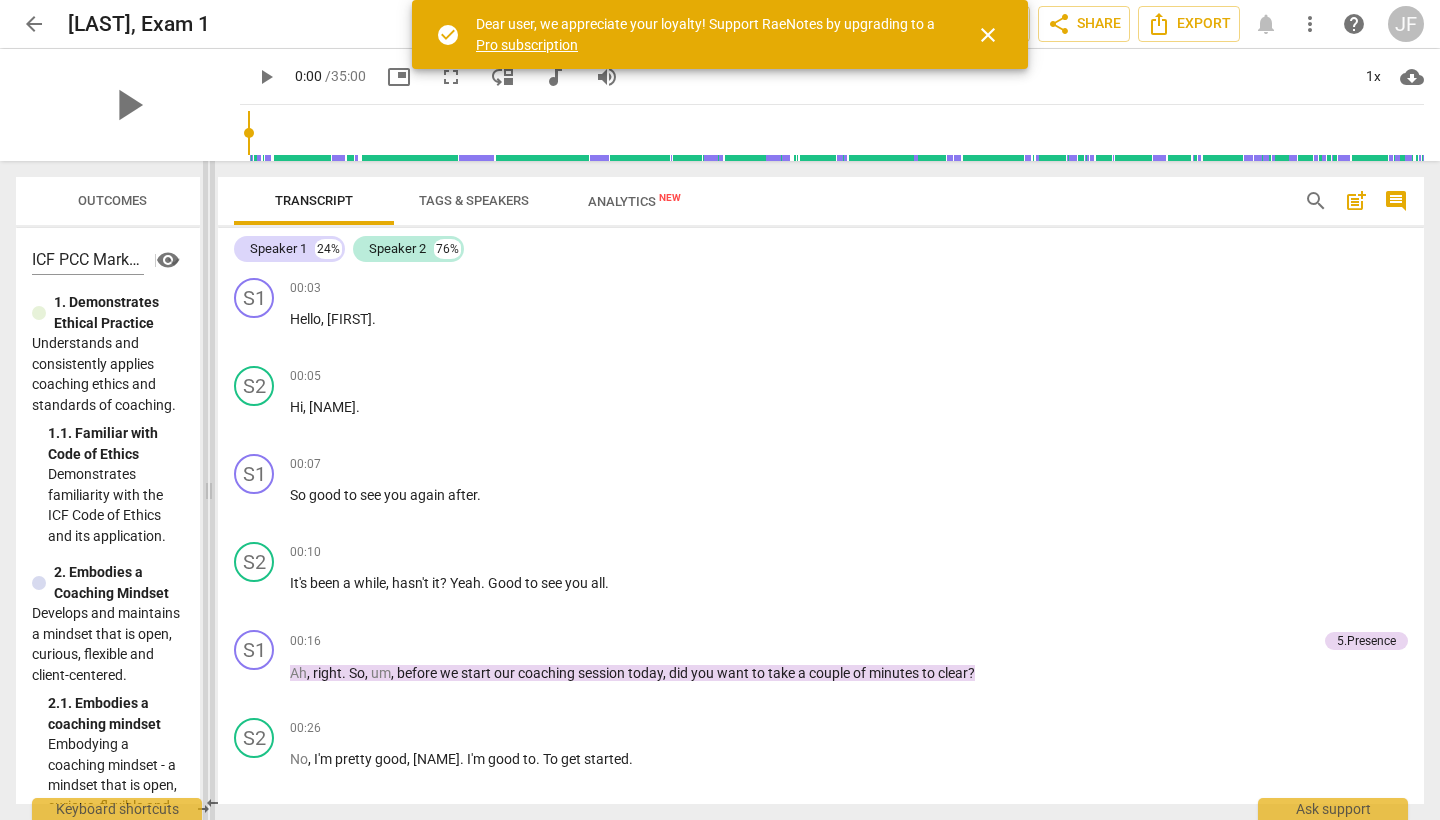 drag, startPoint x: 725, startPoint y: 490, endPoint x: 213, endPoint y: 465, distance: 512.61 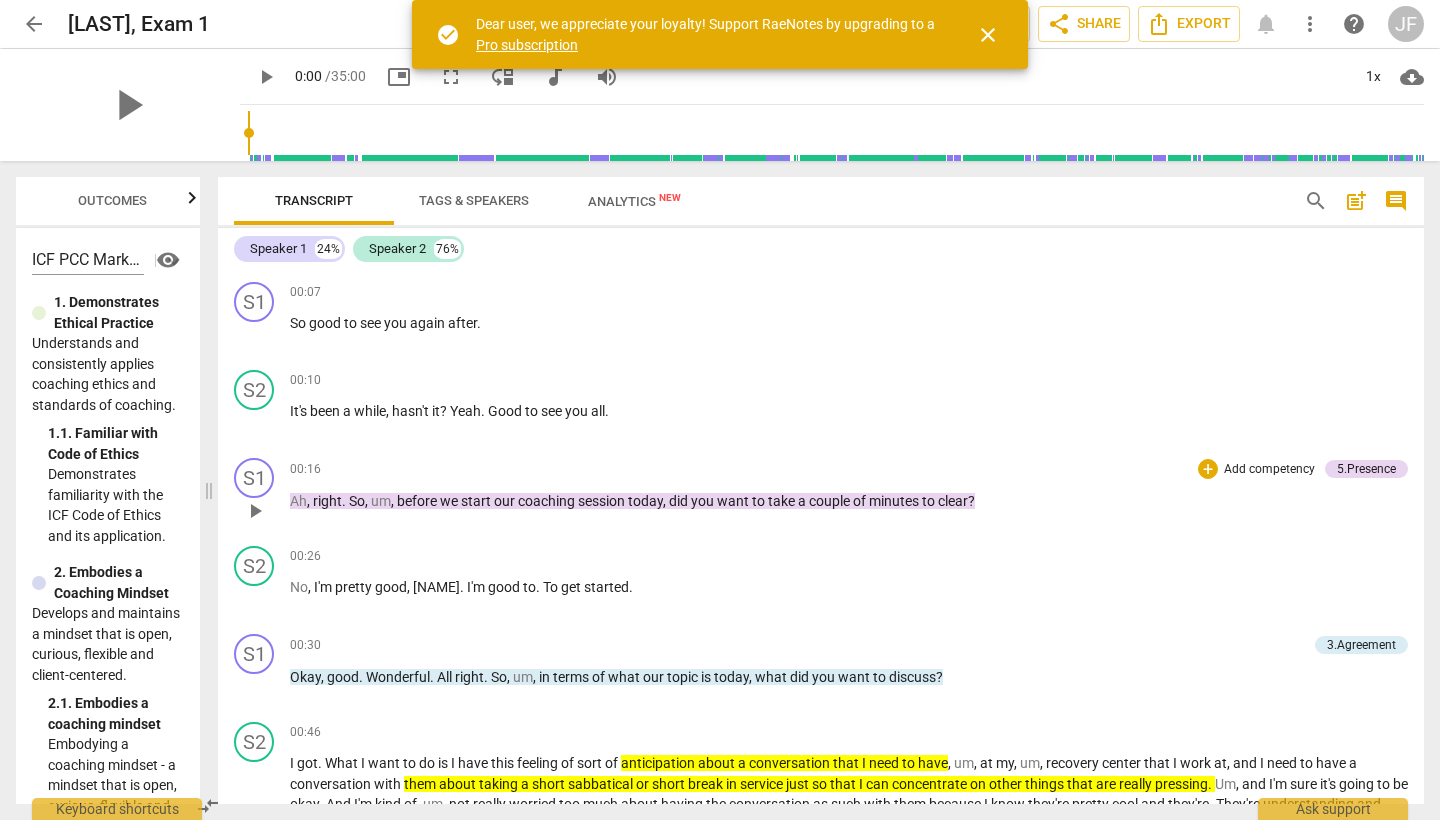 scroll, scrollTop: 190, scrollLeft: 0, axis: vertical 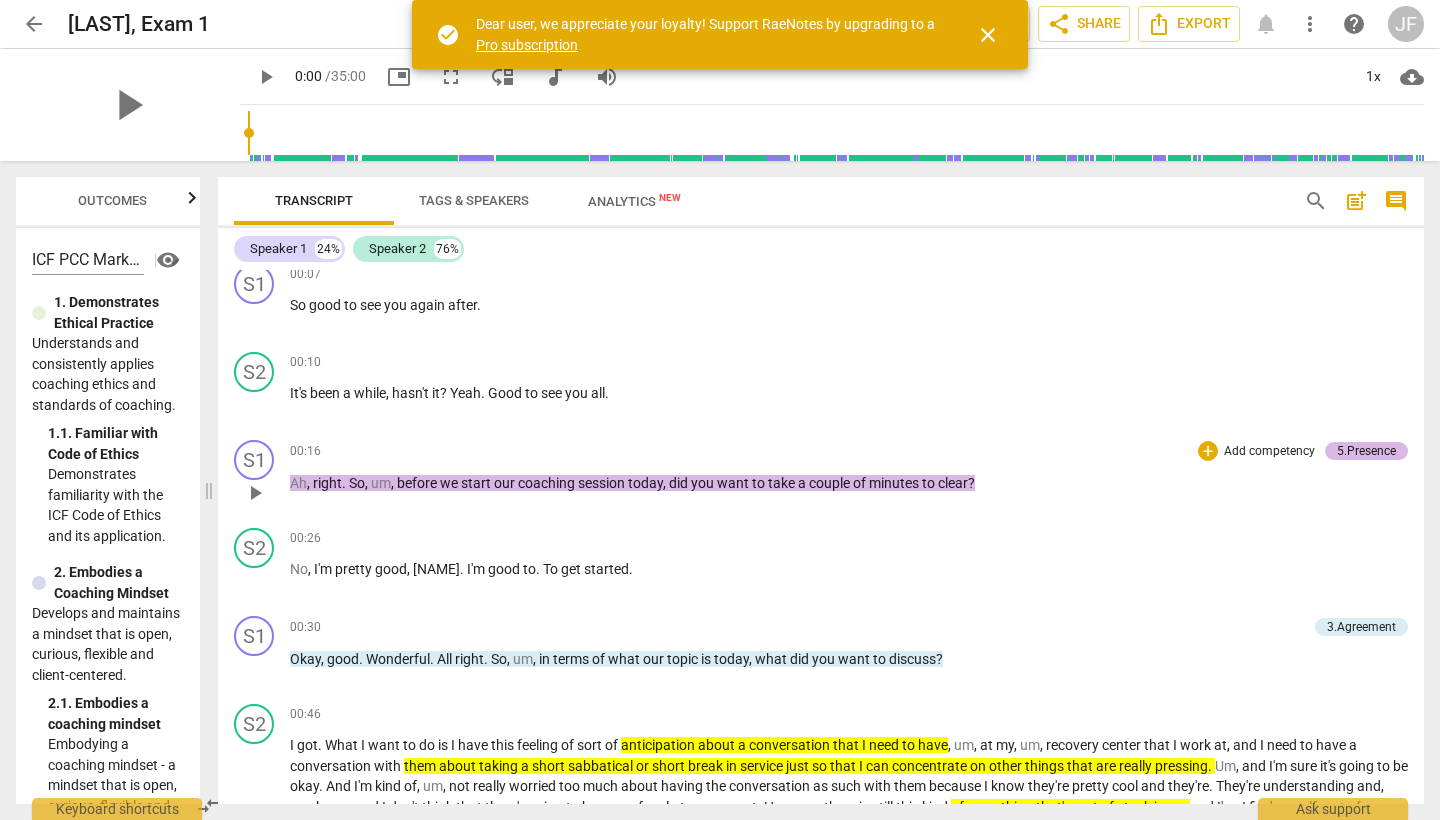click on "5.Presence" at bounding box center [1366, 451] 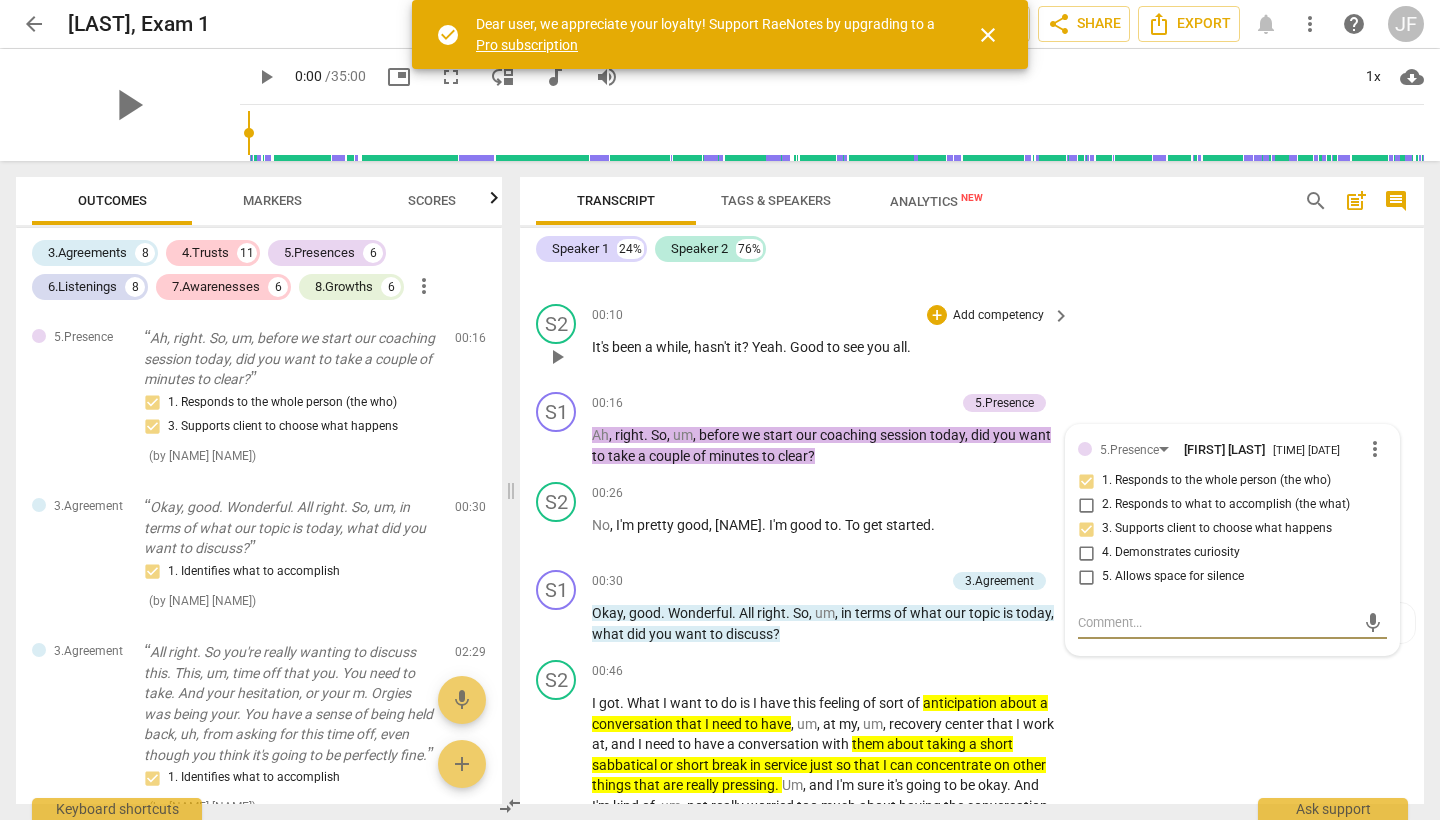 scroll, scrollTop: 261, scrollLeft: 0, axis: vertical 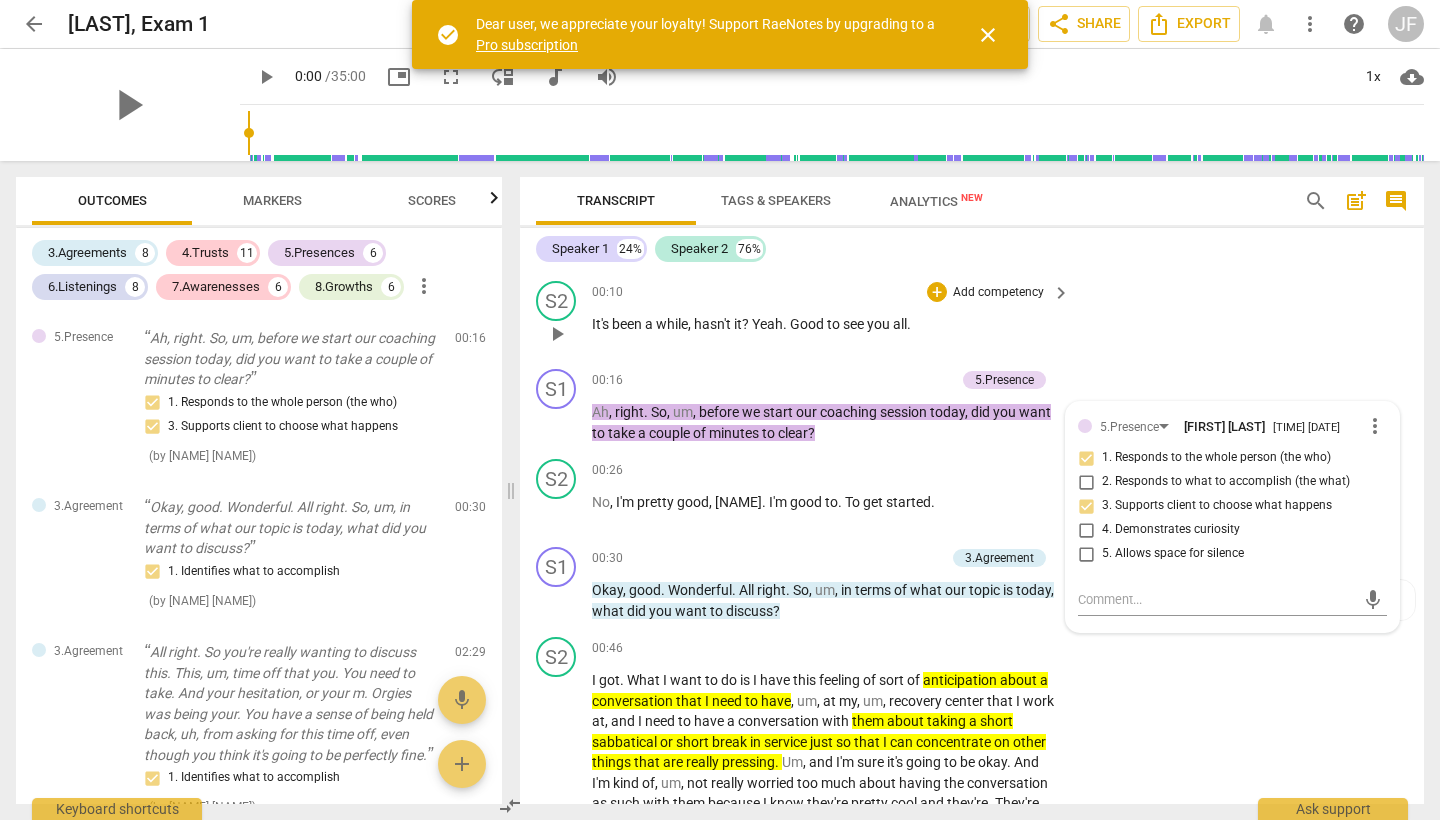 click on "S2 play_arrow pause 00:10 + Add competency keyboard_arrow_right It's   been   a   while ,   hasn't   it ?   Yeah .   Good   to   see   you   all ." at bounding box center (972, 317) 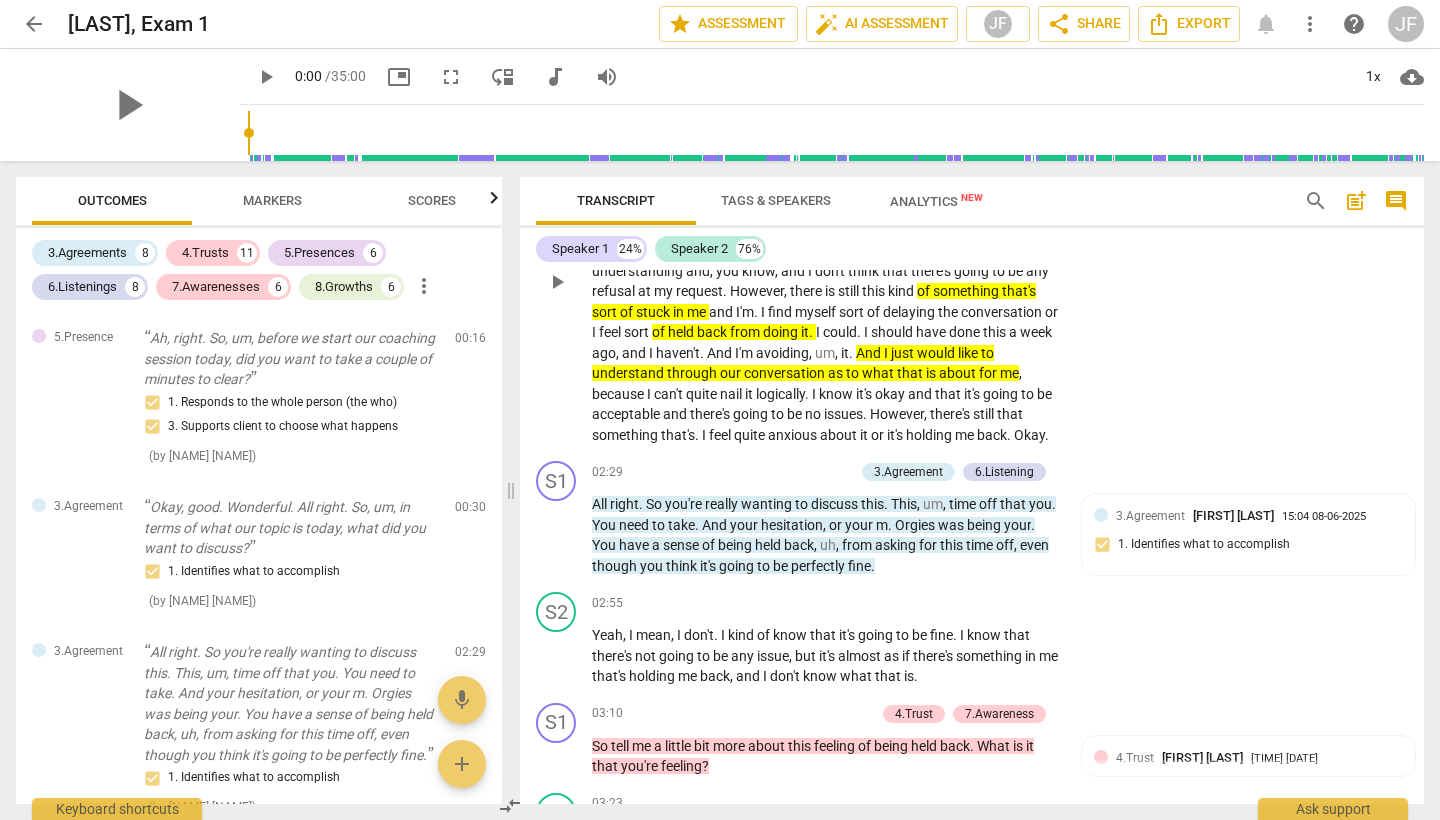 scroll, scrollTop: 878, scrollLeft: 0, axis: vertical 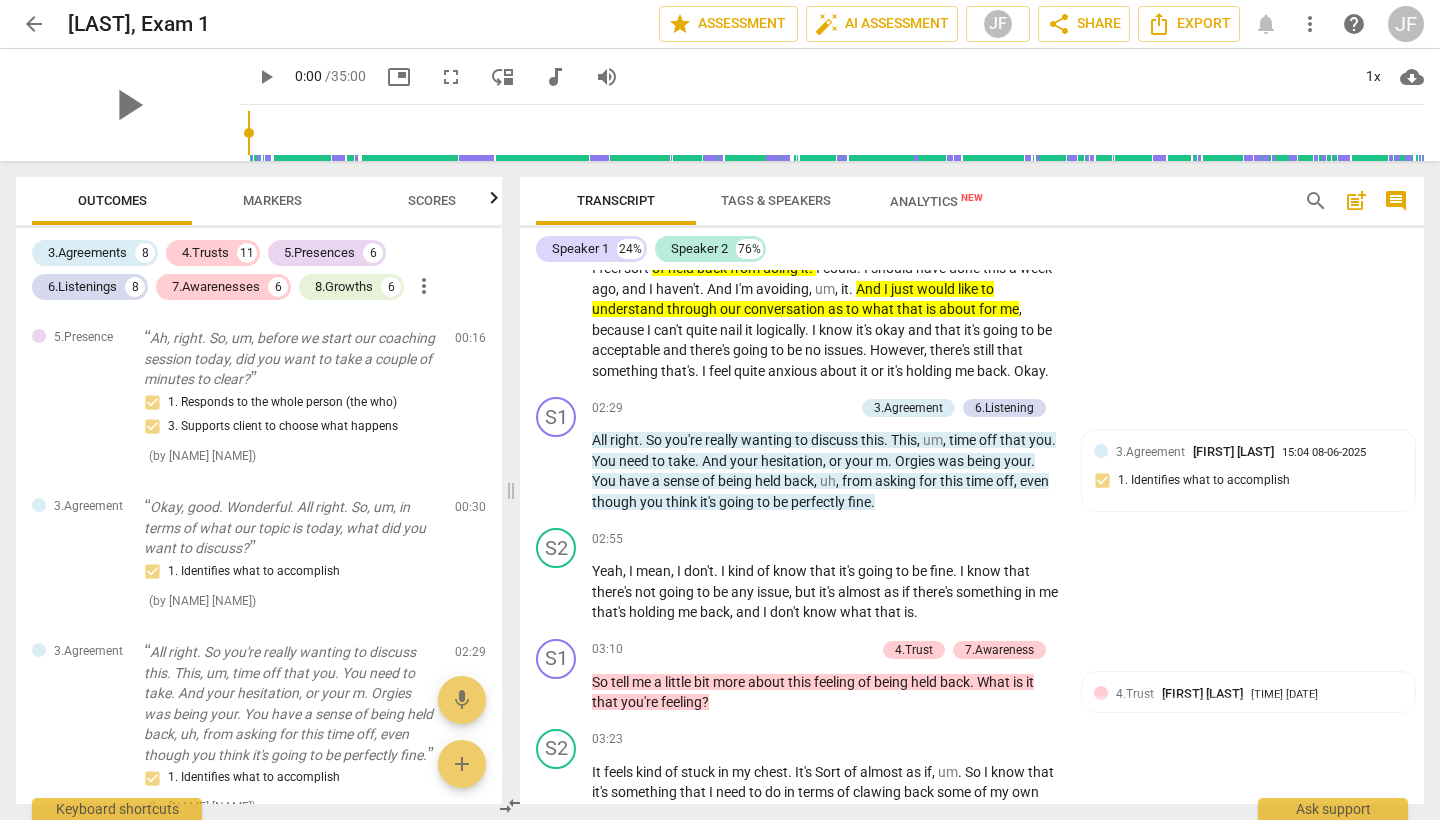 click on "play_arrow pause 00:03 + Add competency keyboard_arrow_right I got . What I want to do is I have this feeling of sort of anticipation about a conversation that I need to have , um , at my , um , recovery center that I work at , and I need to have a conversation with them about taking a short sabbatical or short break in service just so that I can concentrate on other things that are really pressing . Um , and I'm sure it's going to be okay . And I'm kind of , um , not really worried too much about having the conversation as such with them because I know they're pretty cool and they're . They're understanding and , you know , and I don't think that there's going to be any refusal at my request . However , there is still this kind of something that's sort" at bounding box center (972, 200) 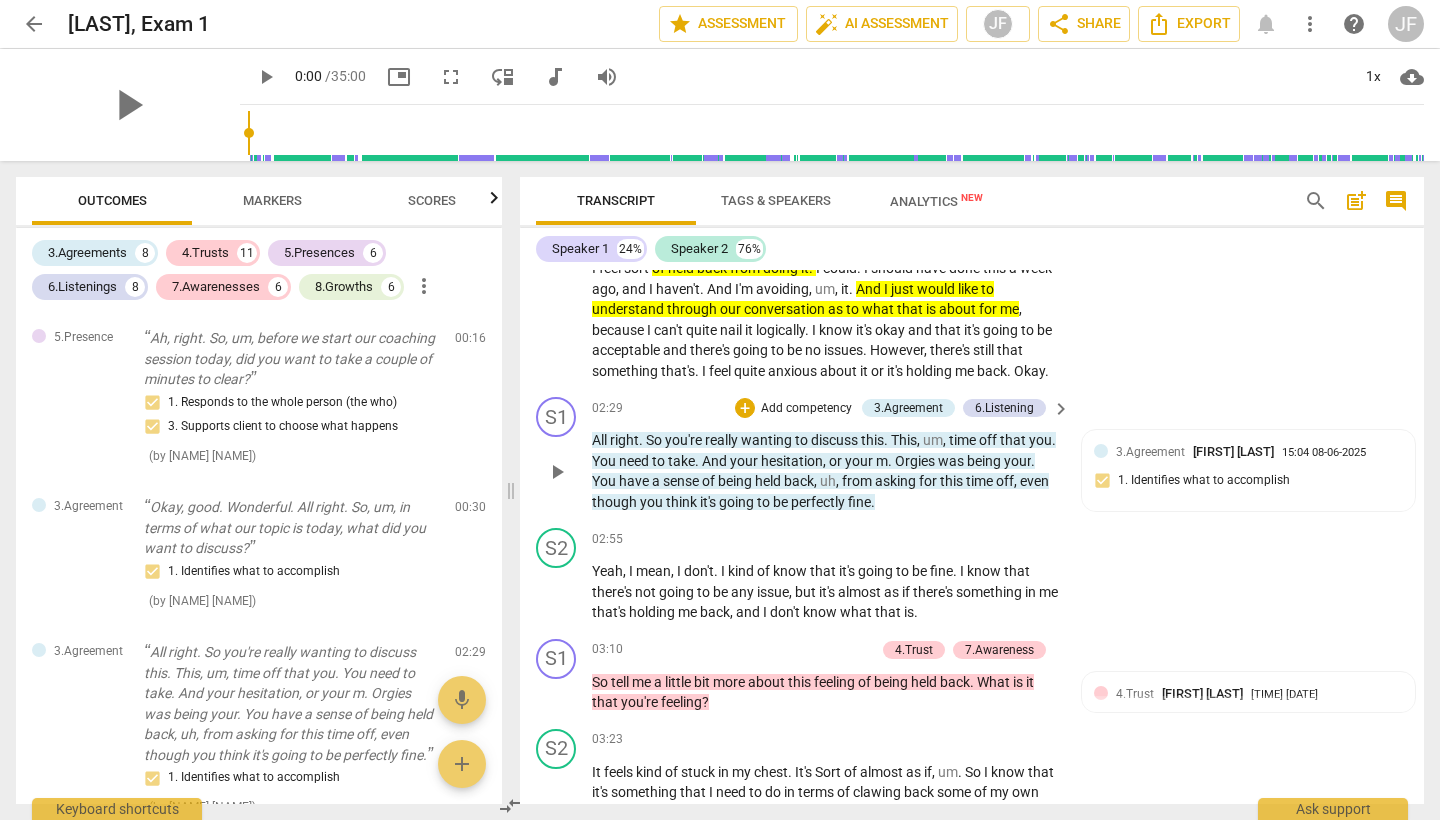 click on "." at bounding box center (891, 461) 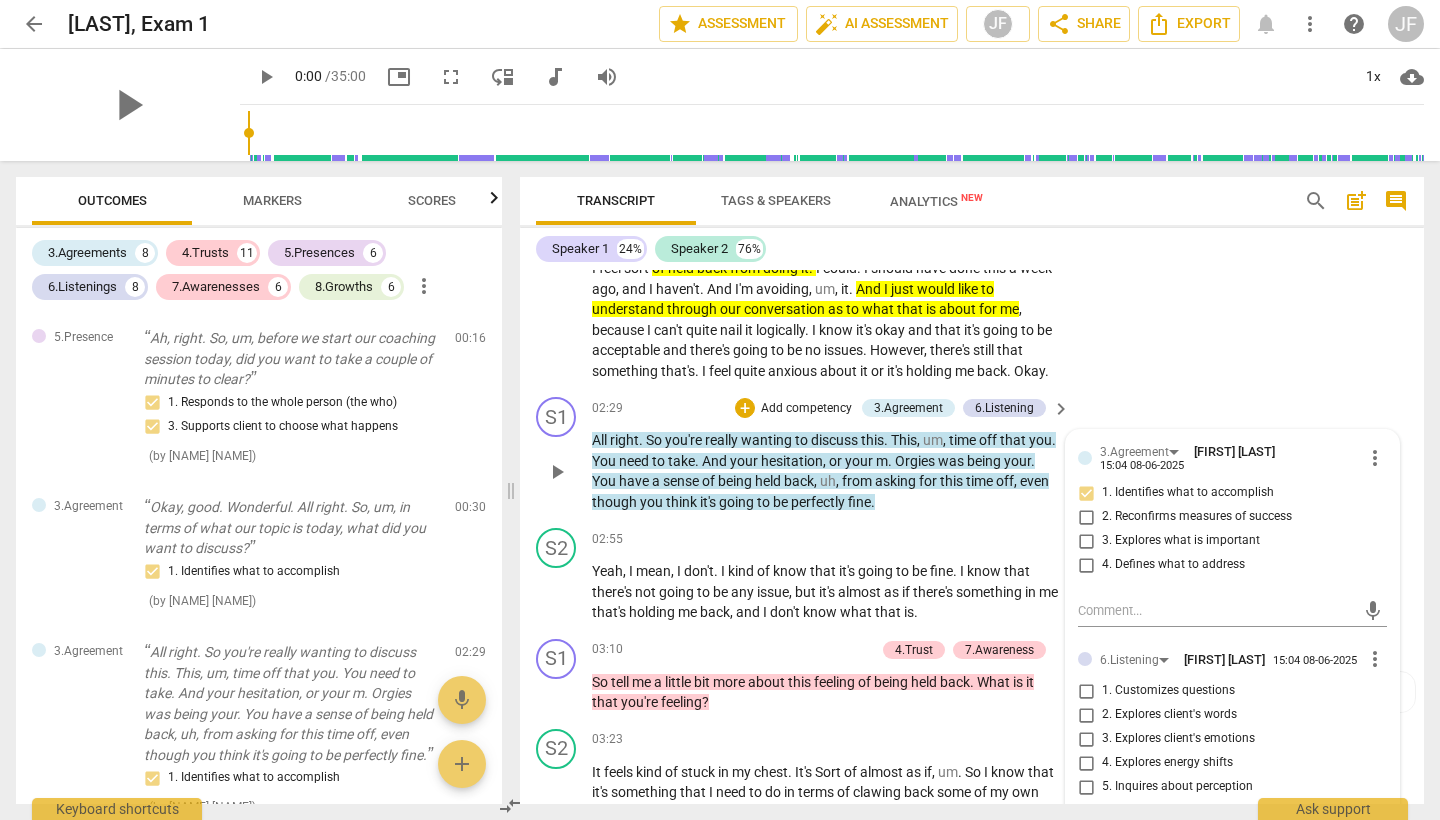 click on "Orgies" at bounding box center (916, 461) 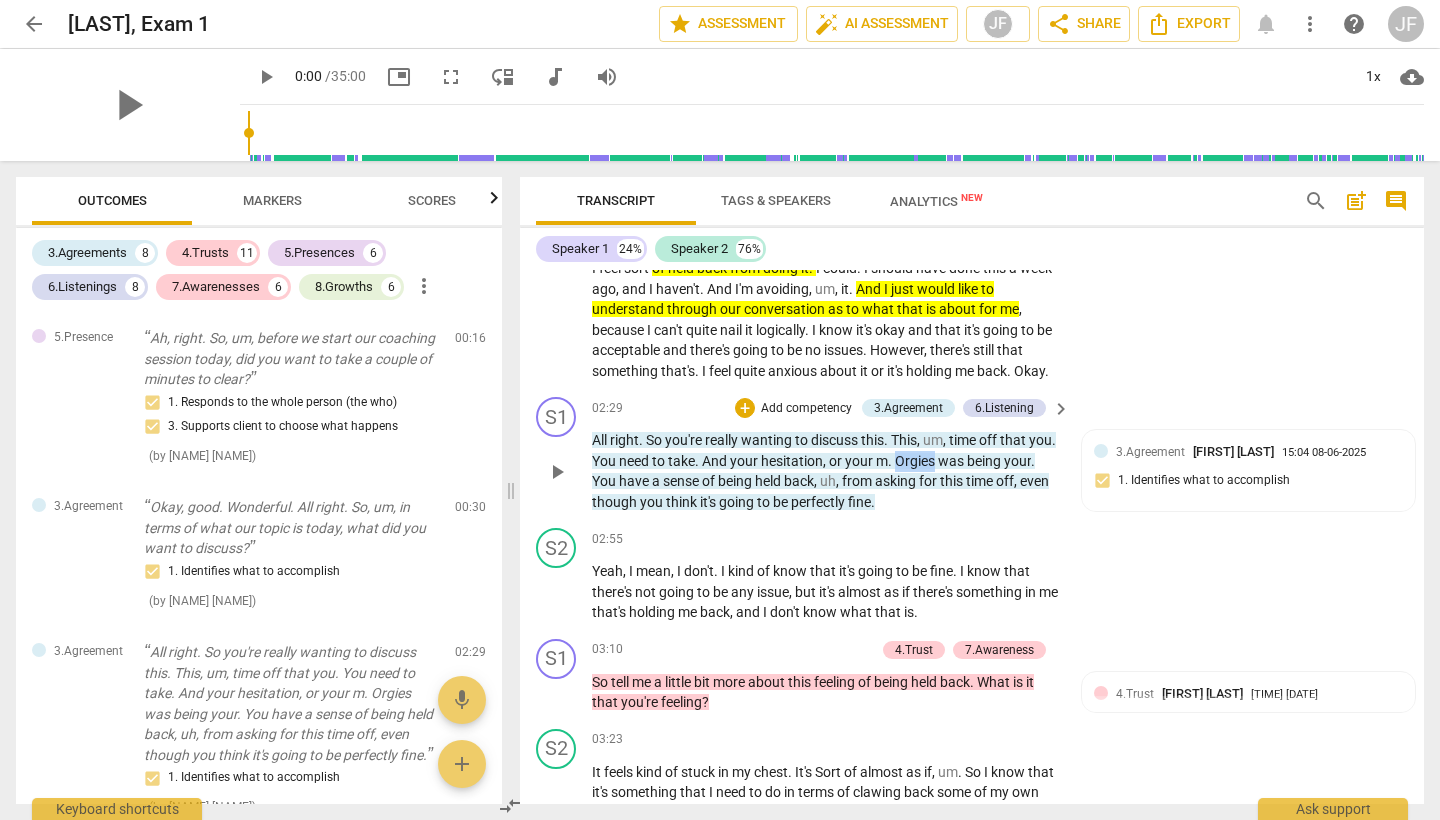 click on "Orgies" at bounding box center (916, 461) 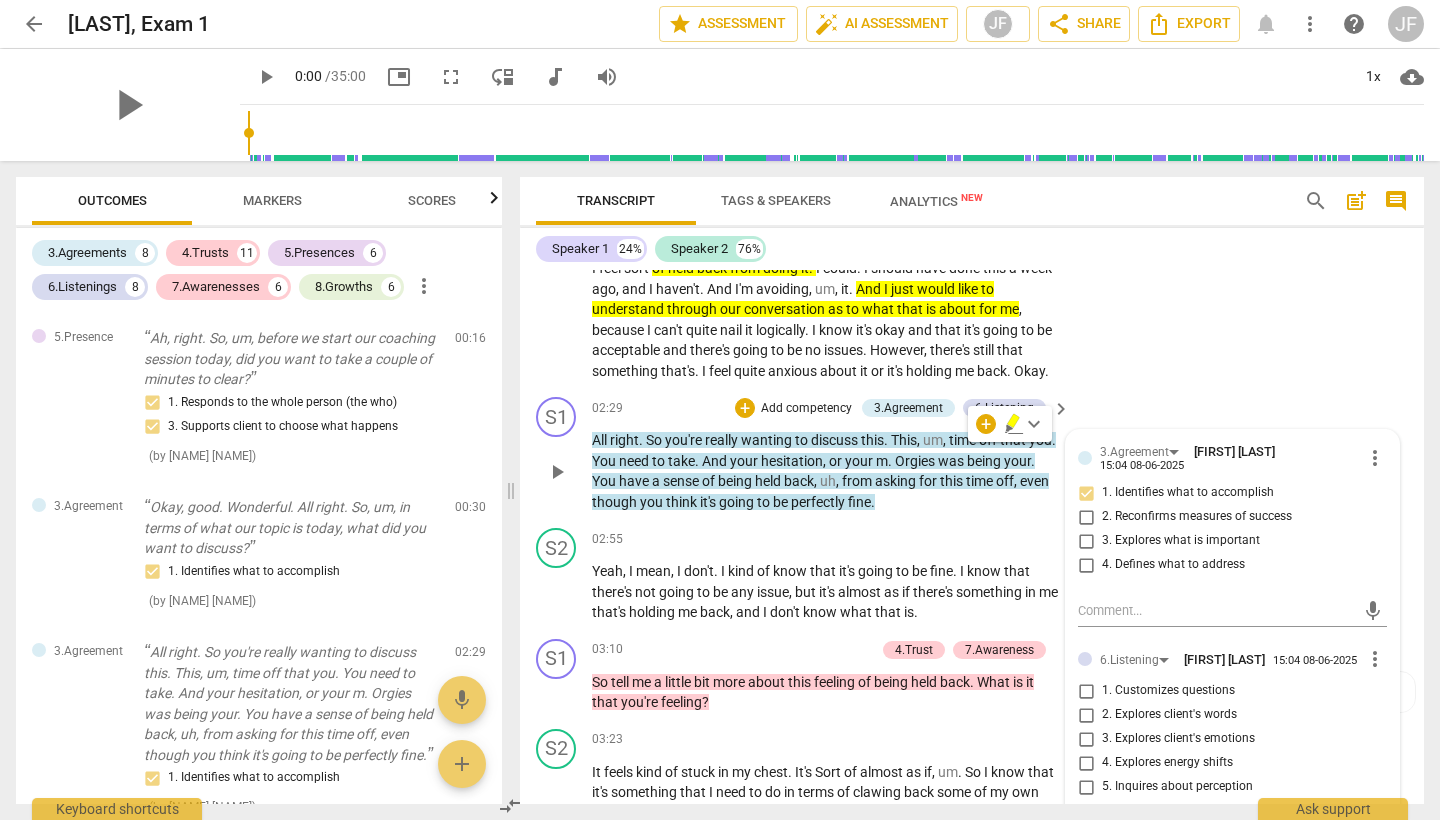 drag, startPoint x: 991, startPoint y: 498, endPoint x: 713, endPoint y: 486, distance: 278.25888 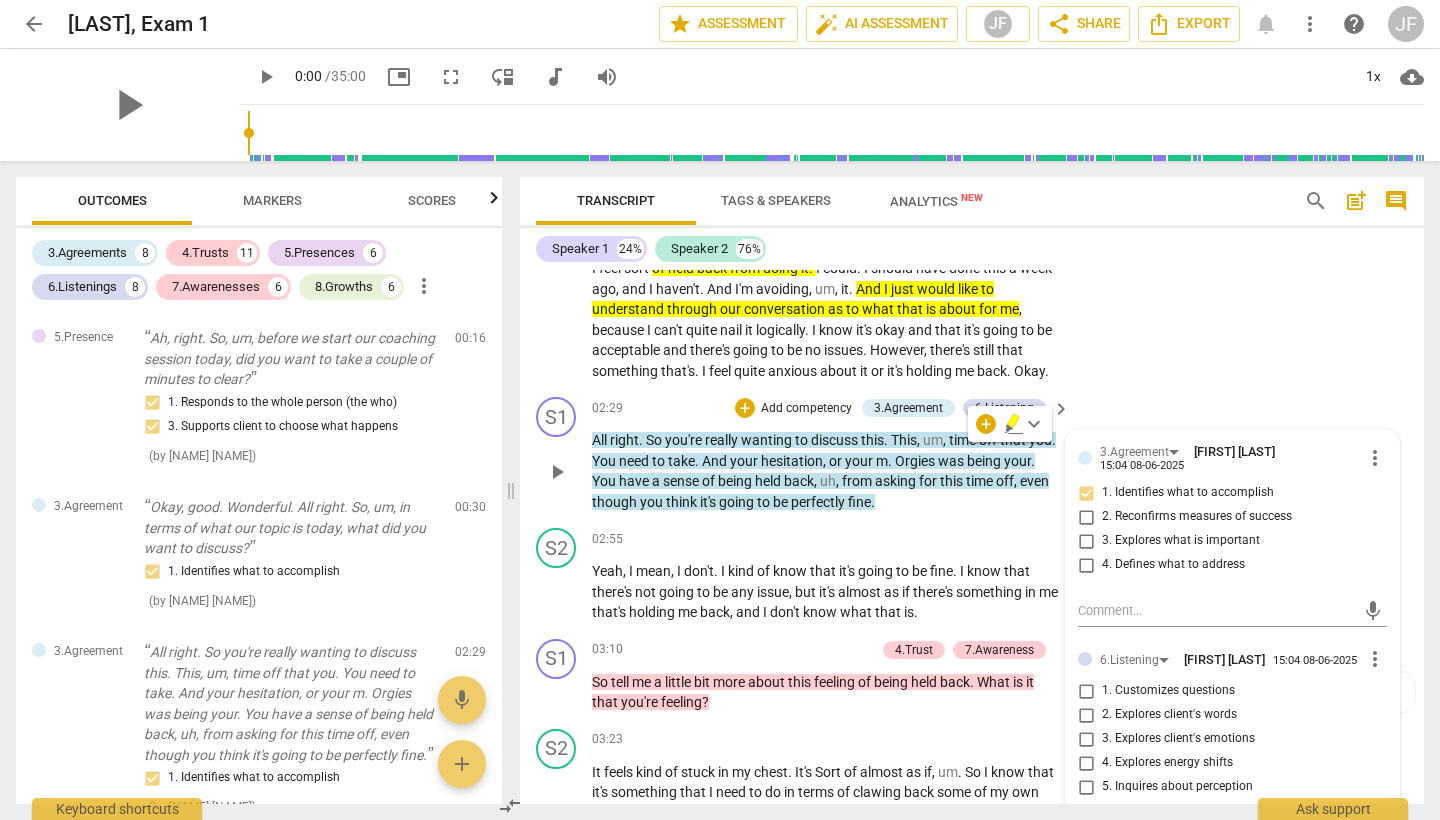 click on "All   right .   So   you're   really   wanting   to   discuss   this .   This ,   um ,   time   off   that   you .   You   need   to   take .   And   your   hesitation ,   or   your   m .   Orgies   was   being   your .   You   have   a   sense   of   being   held   back ,   uh ,   from   asking   for   this   time   off ,   even   though   you   think   it's   going   to   be   perfectly   fine ." at bounding box center [826, 471] 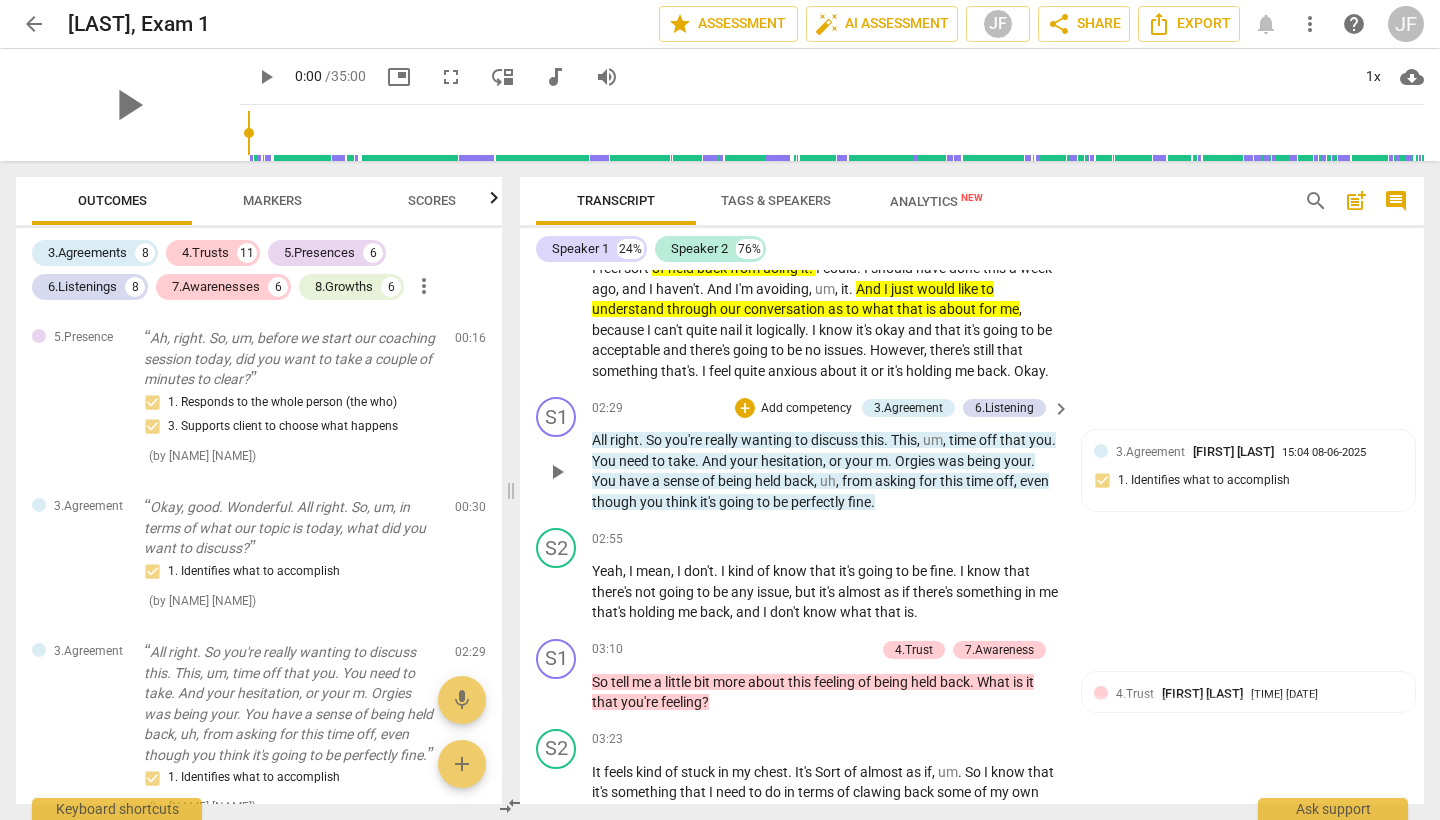 click on "You" at bounding box center (605, 481) 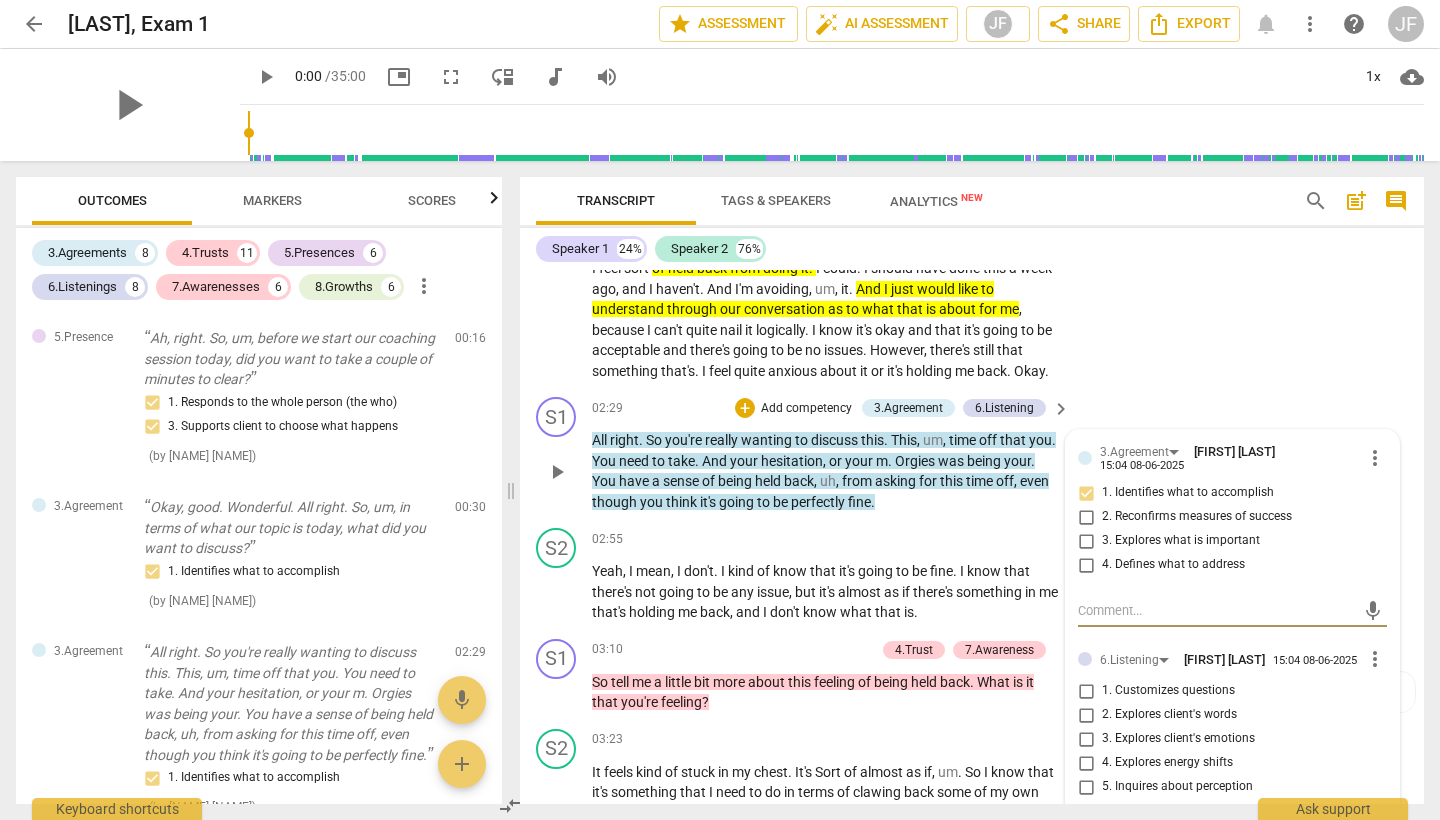 click on "You" at bounding box center (605, 481) 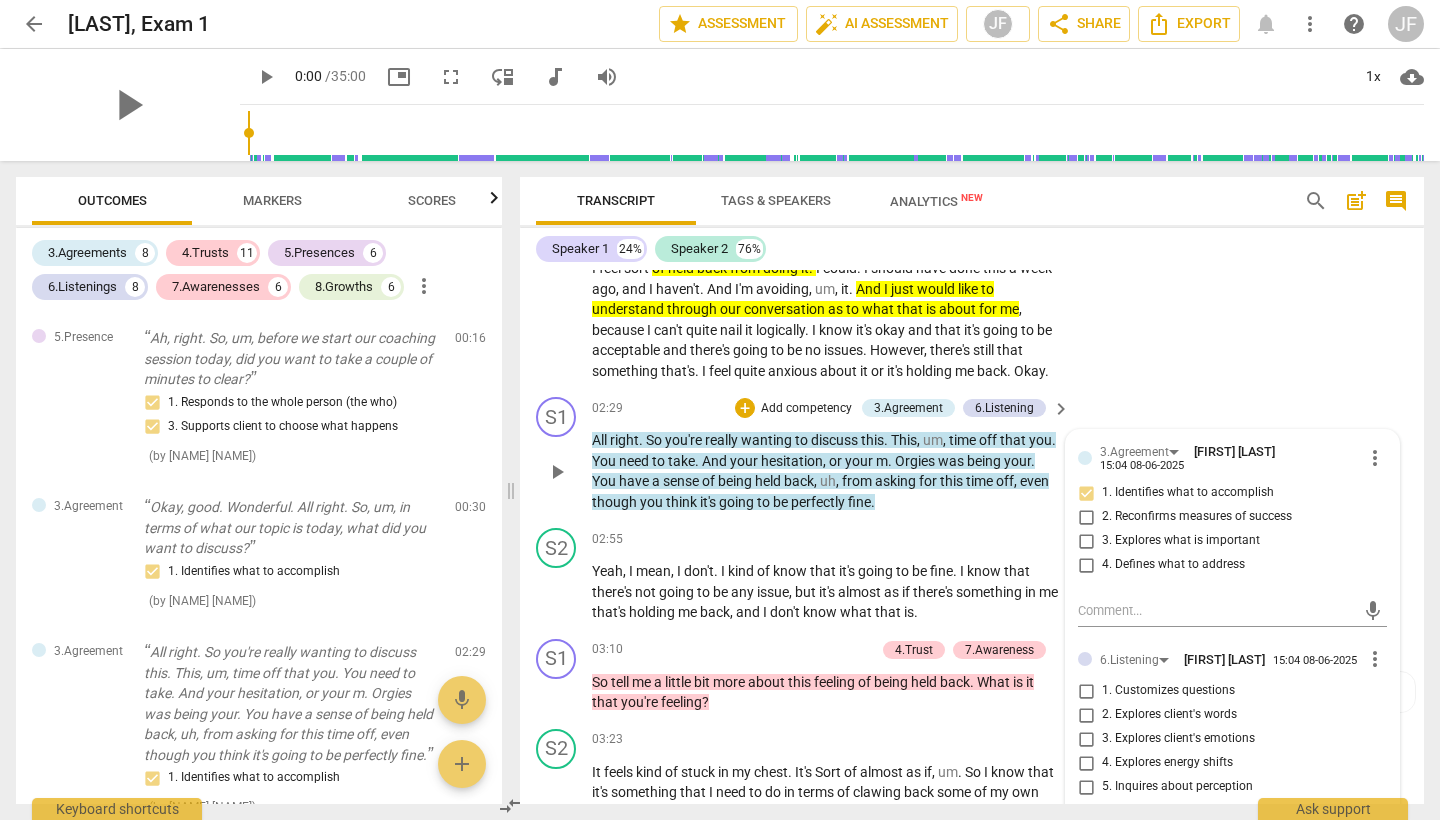 click on "You" at bounding box center (605, 481) 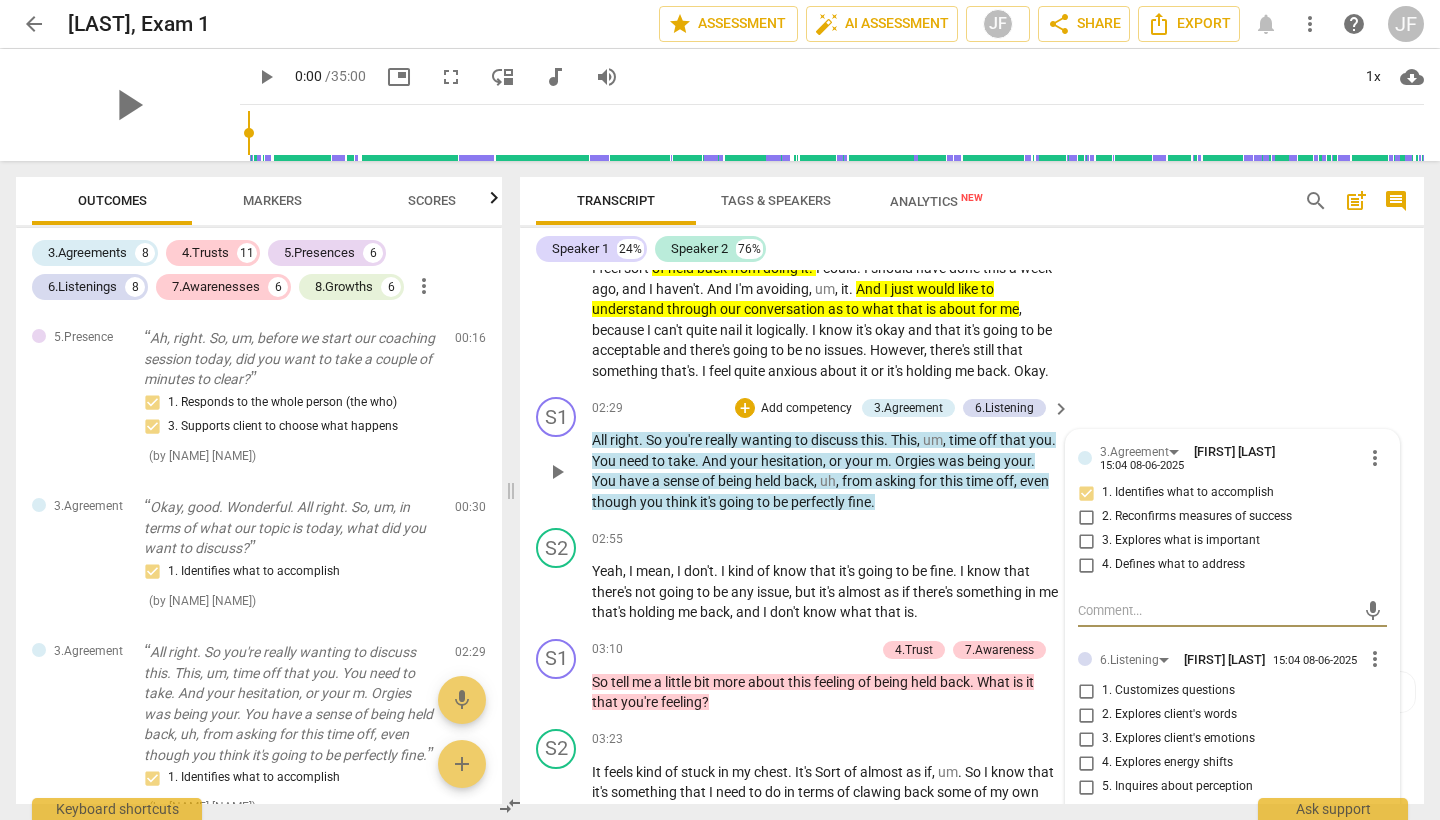 click on "." at bounding box center [1033, 461] 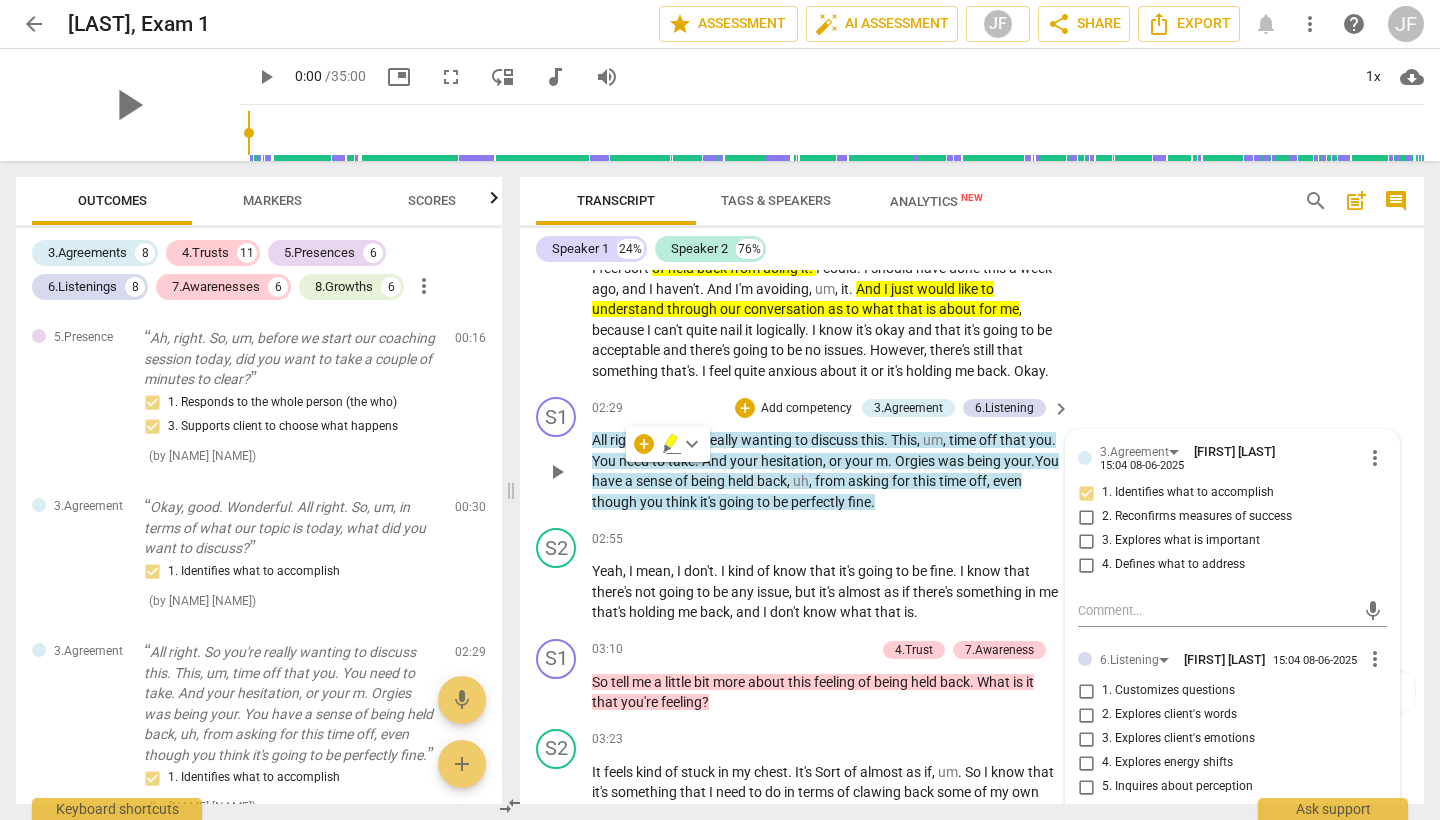 click on "You" at bounding box center [1047, 461] 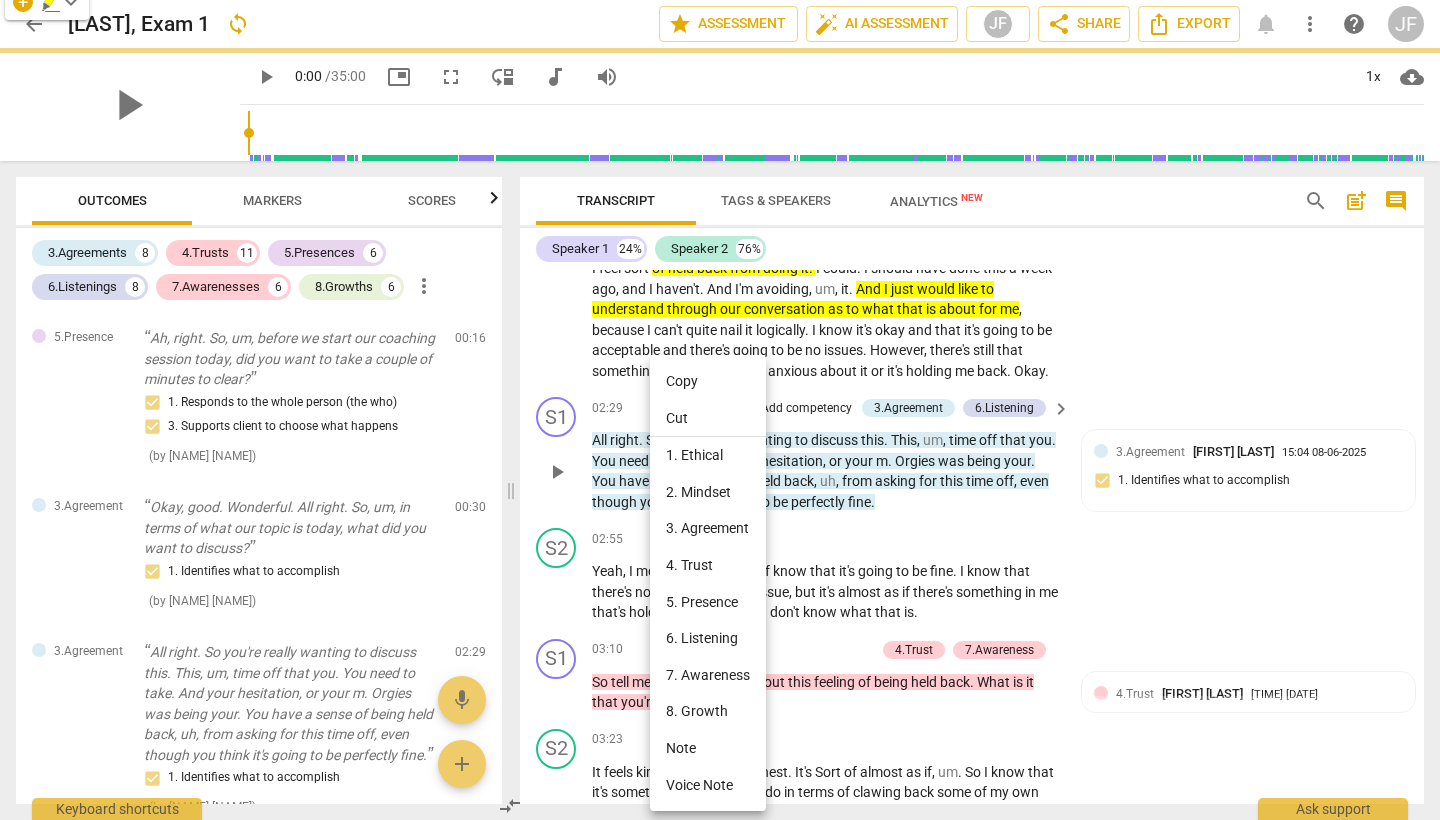 type 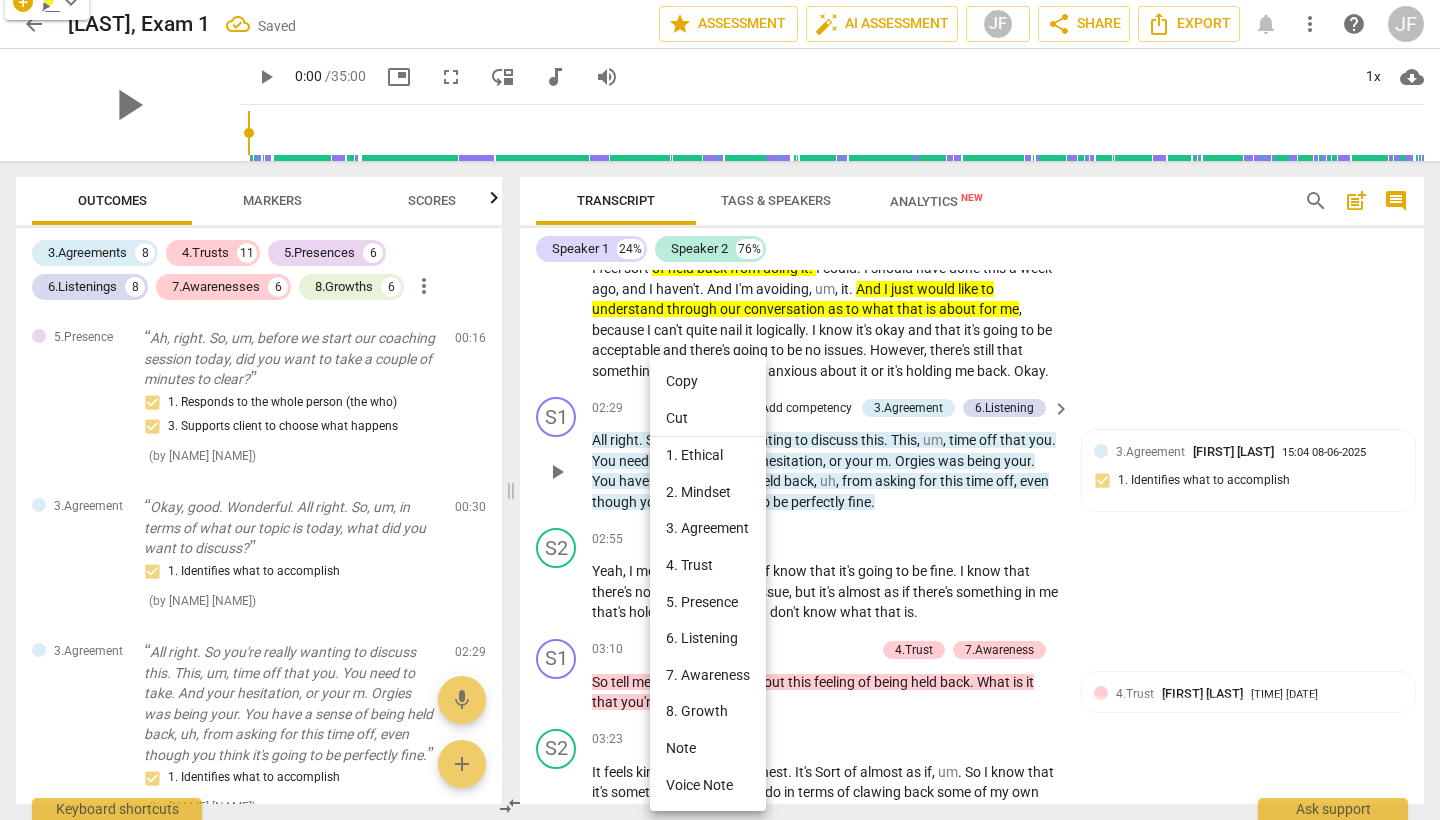 click at bounding box center [720, 410] 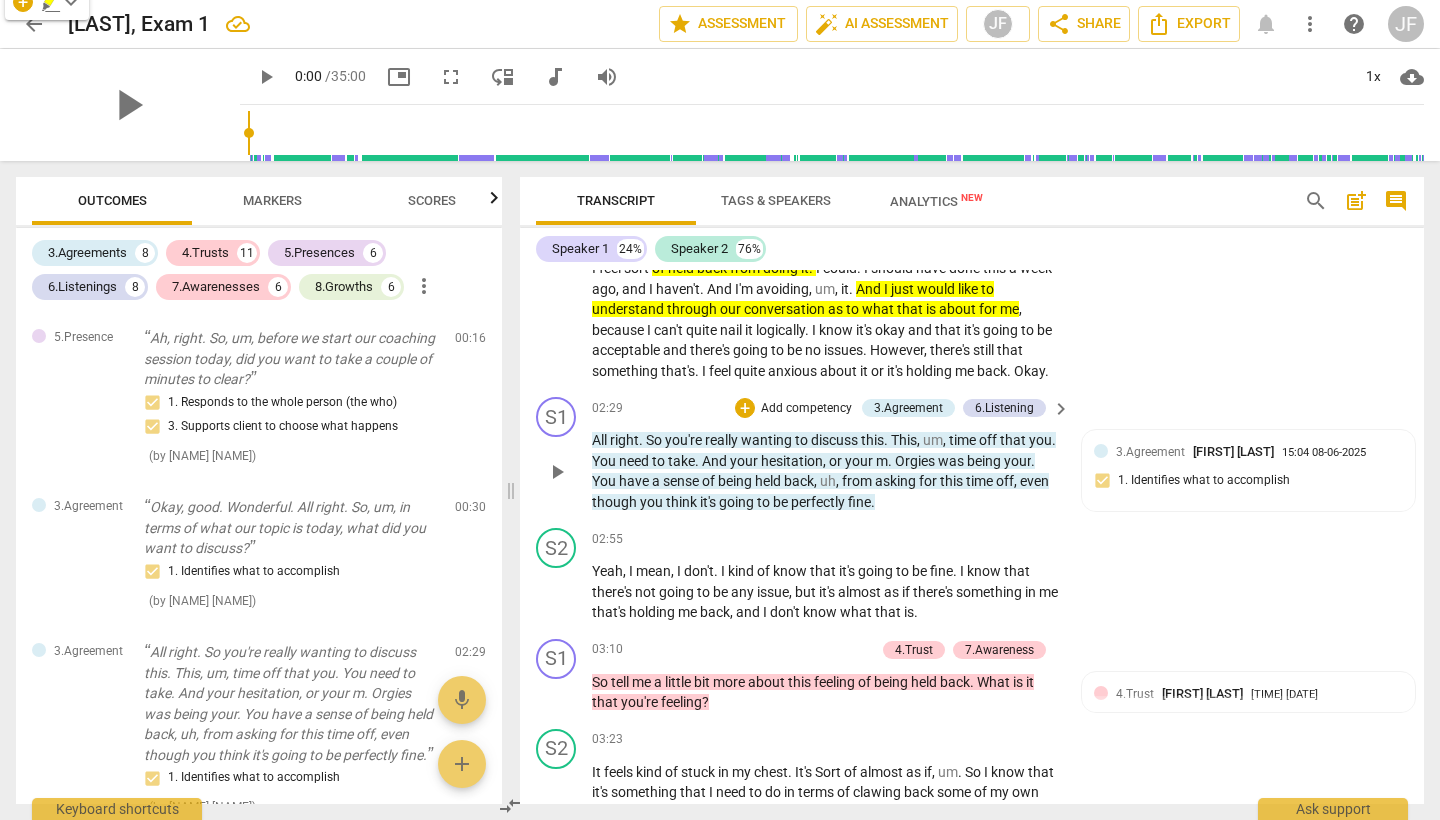 click on "Orgies" at bounding box center (916, 461) 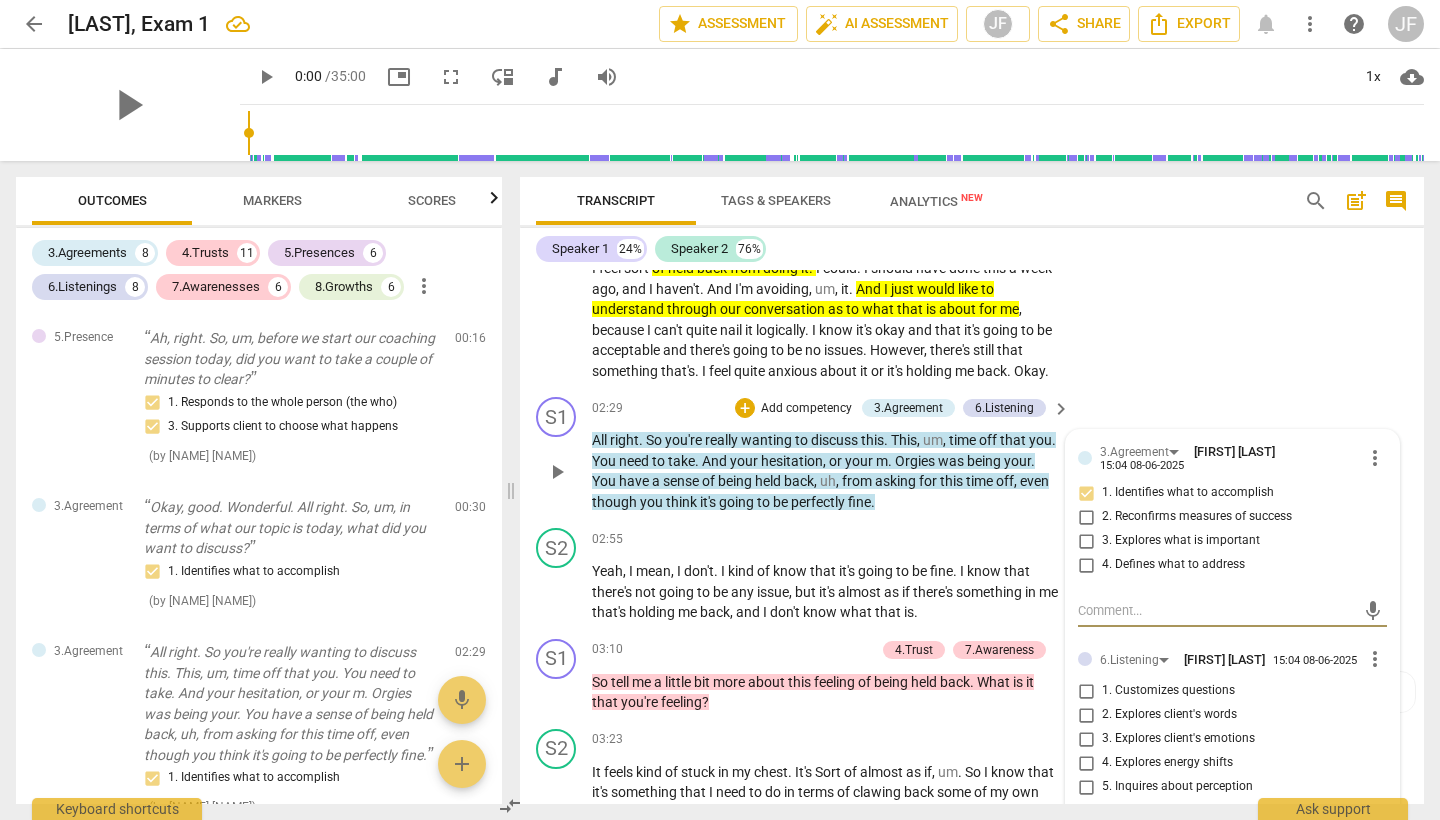 click on "Orgies" at bounding box center (916, 461) 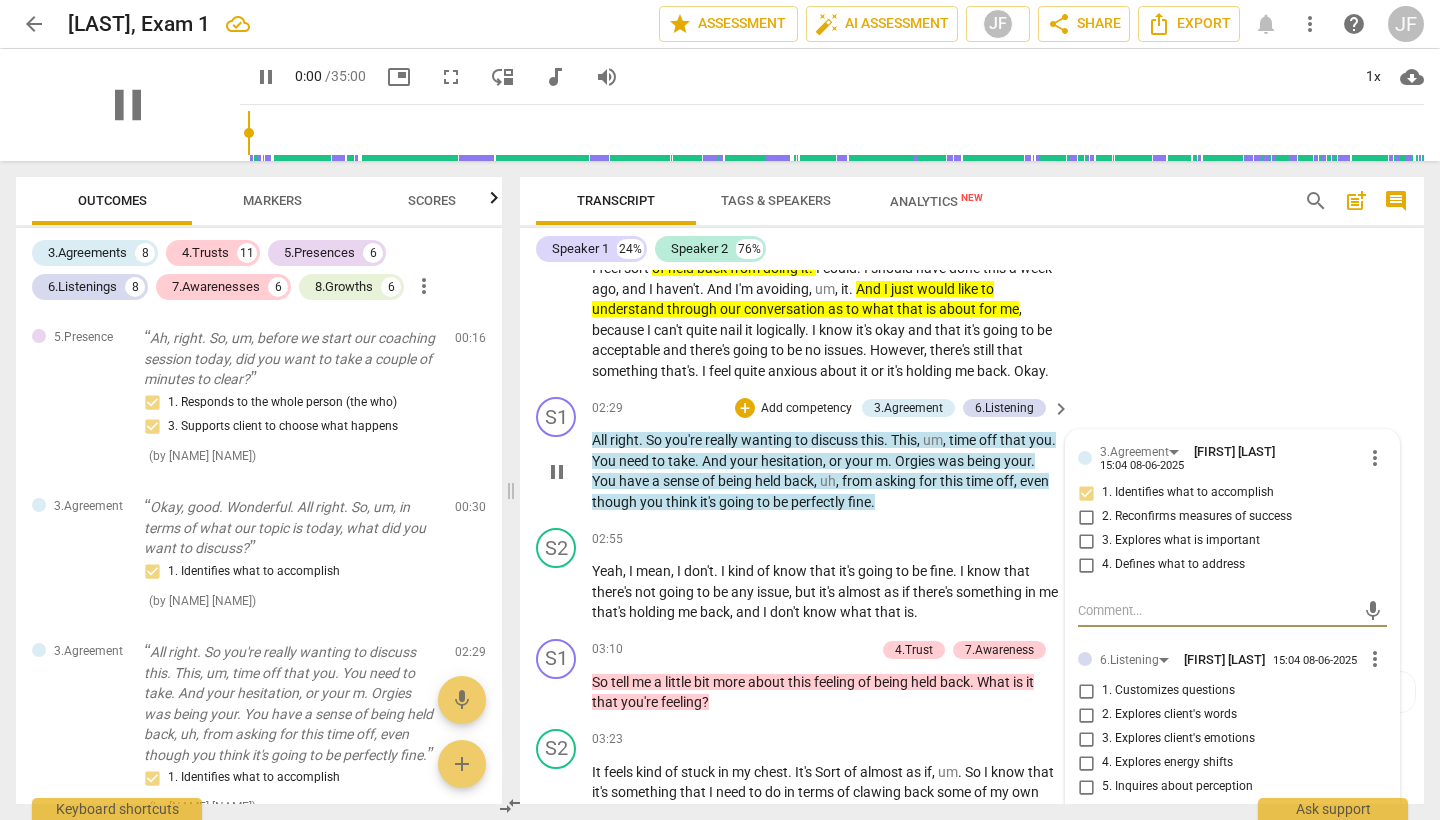 drag, startPoint x: 926, startPoint y: 446, endPoint x: 1033, endPoint y: 453, distance: 107.22873 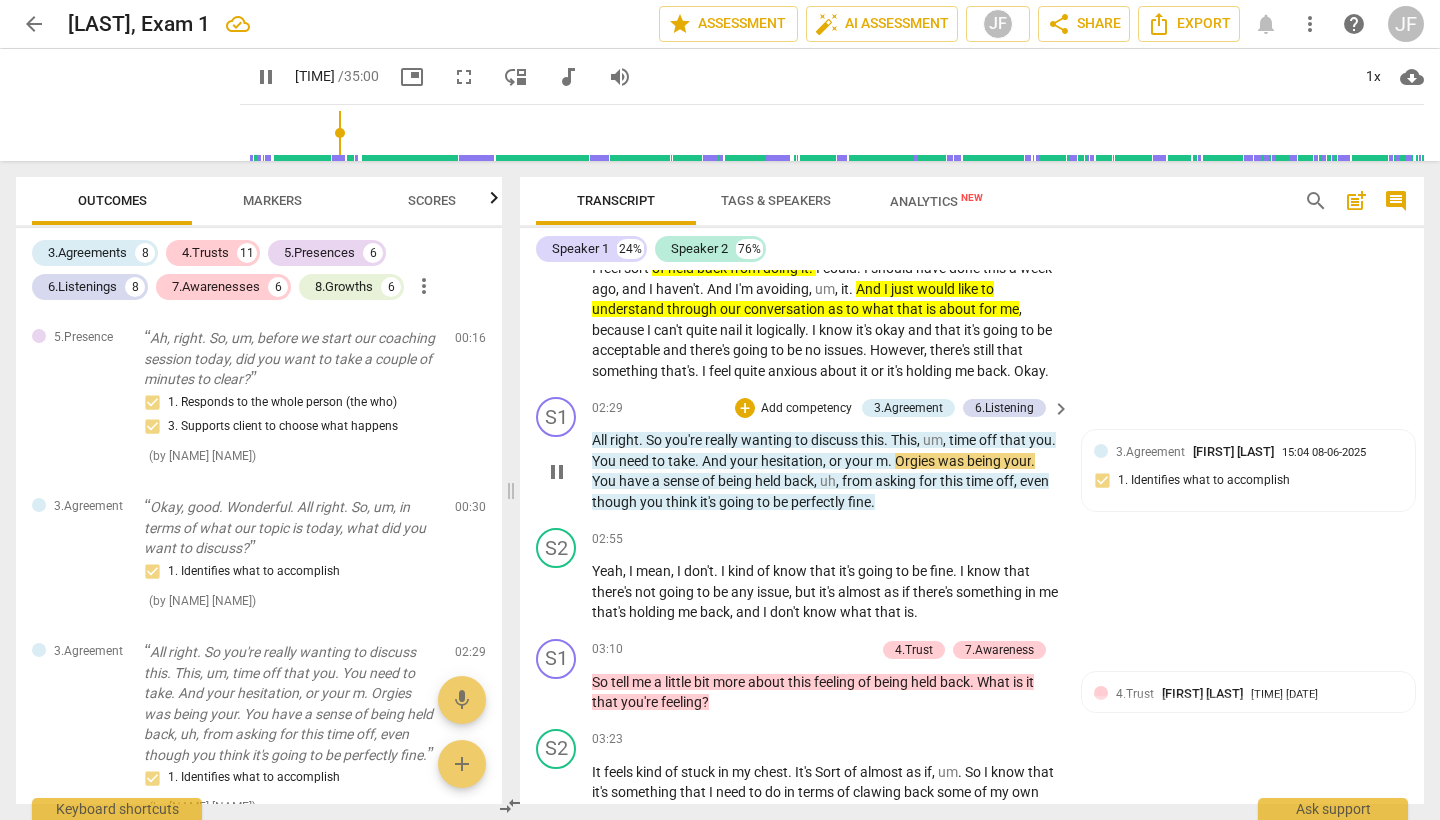 click on "pause" at bounding box center (557, 472) 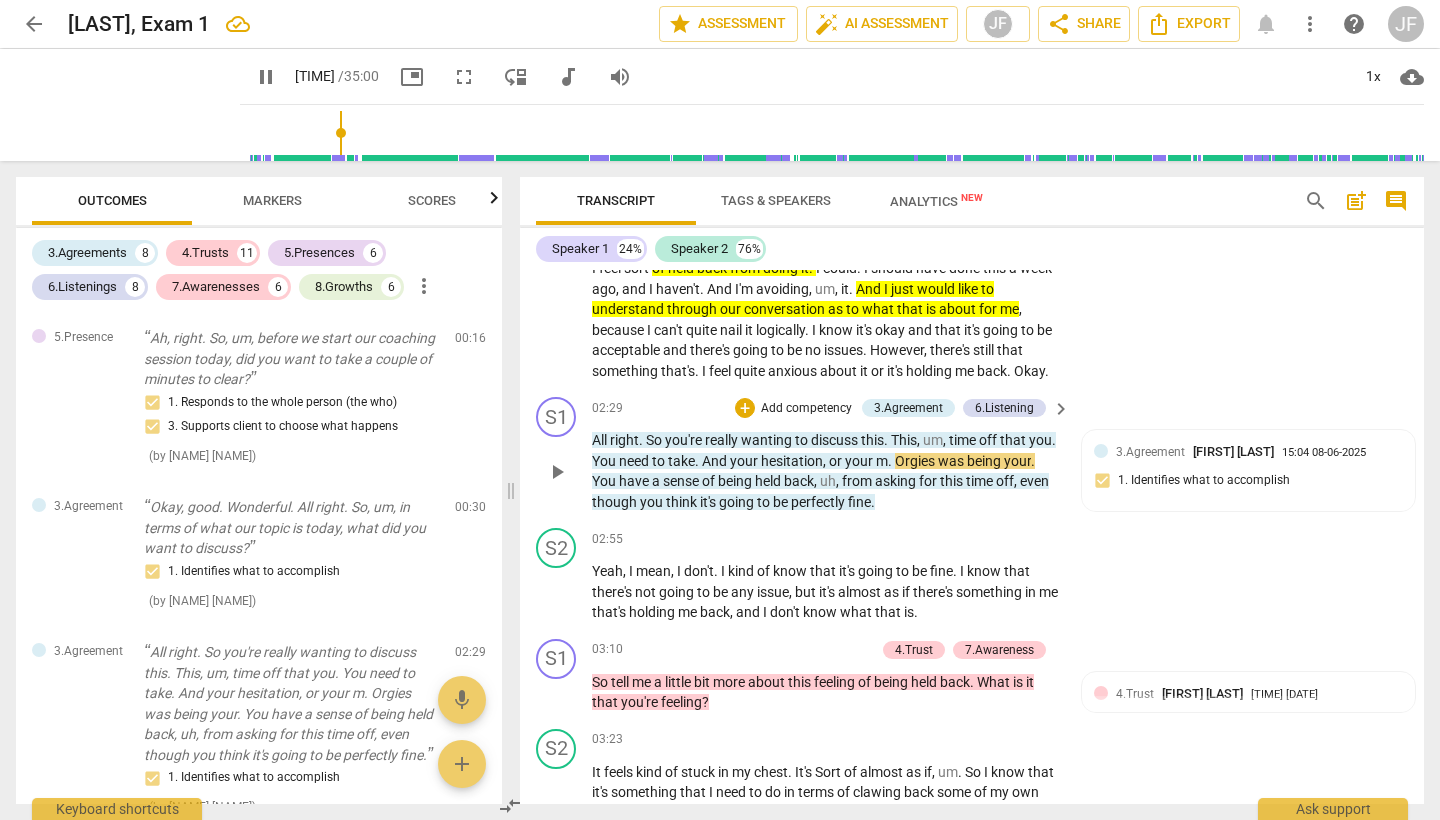 click on "play_arrow" at bounding box center (557, 472) 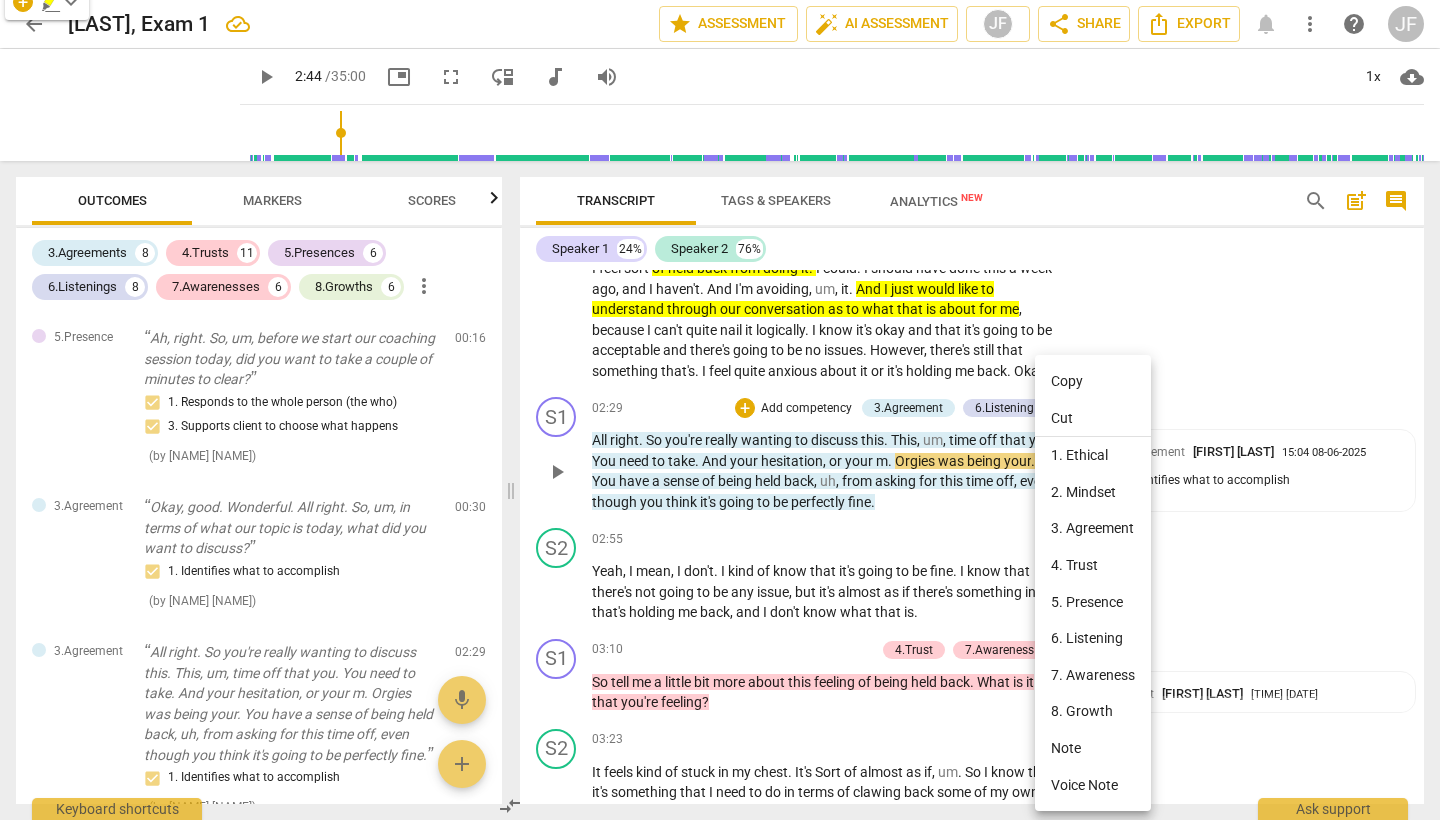 click on "Cut" at bounding box center [1093, 419] 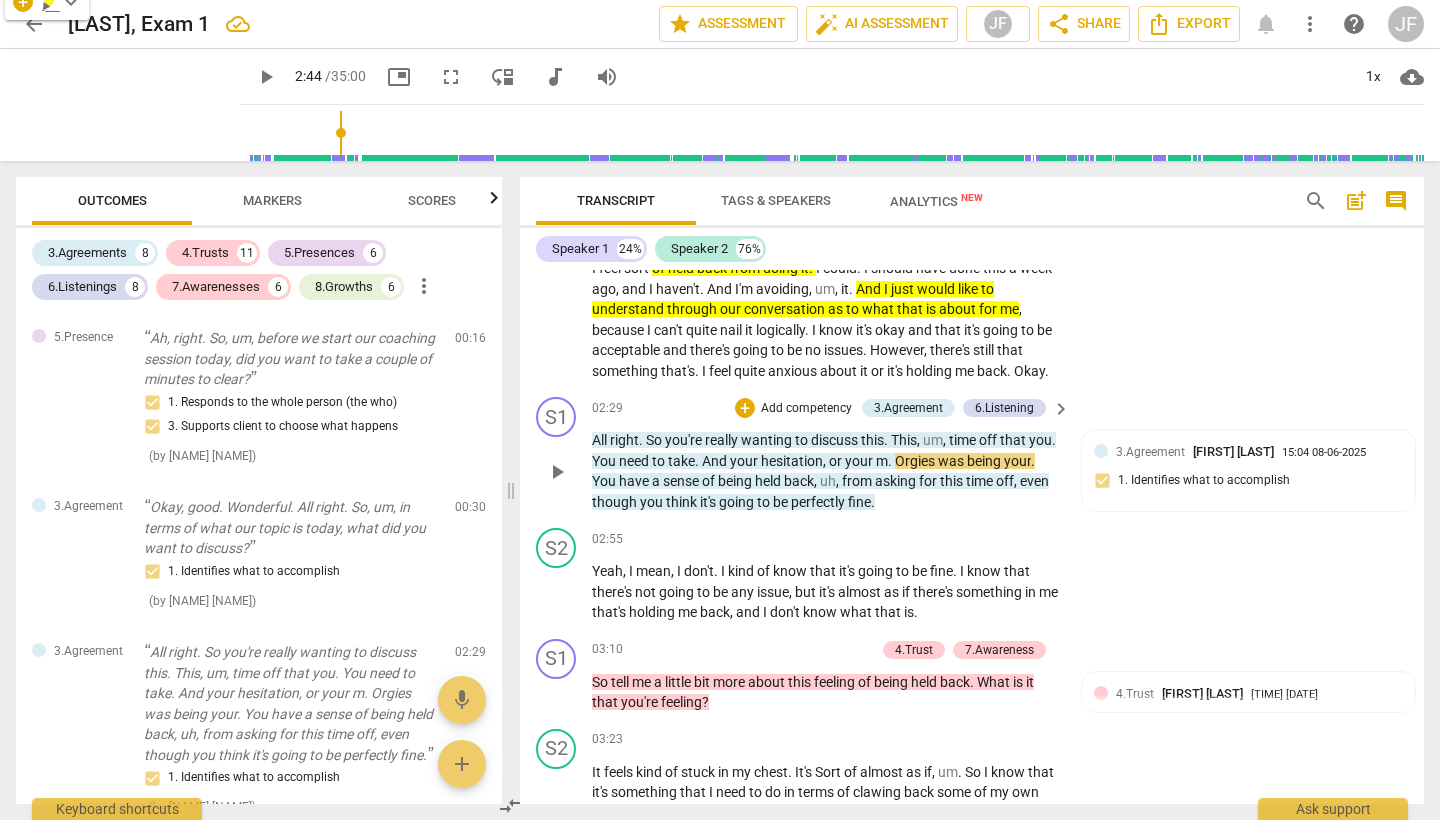 click on "You" at bounding box center (605, 481) 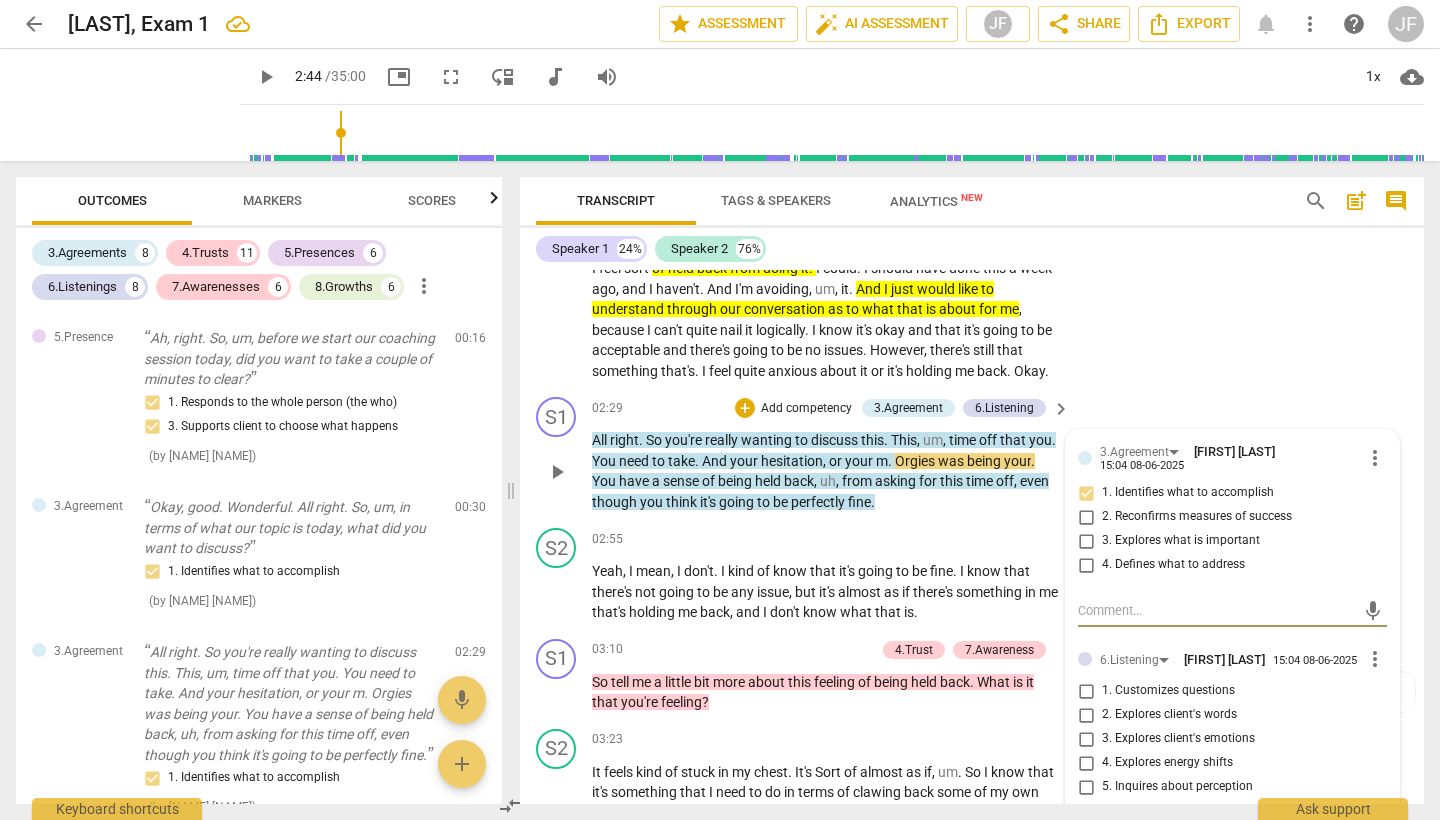click on "You" at bounding box center [605, 481] 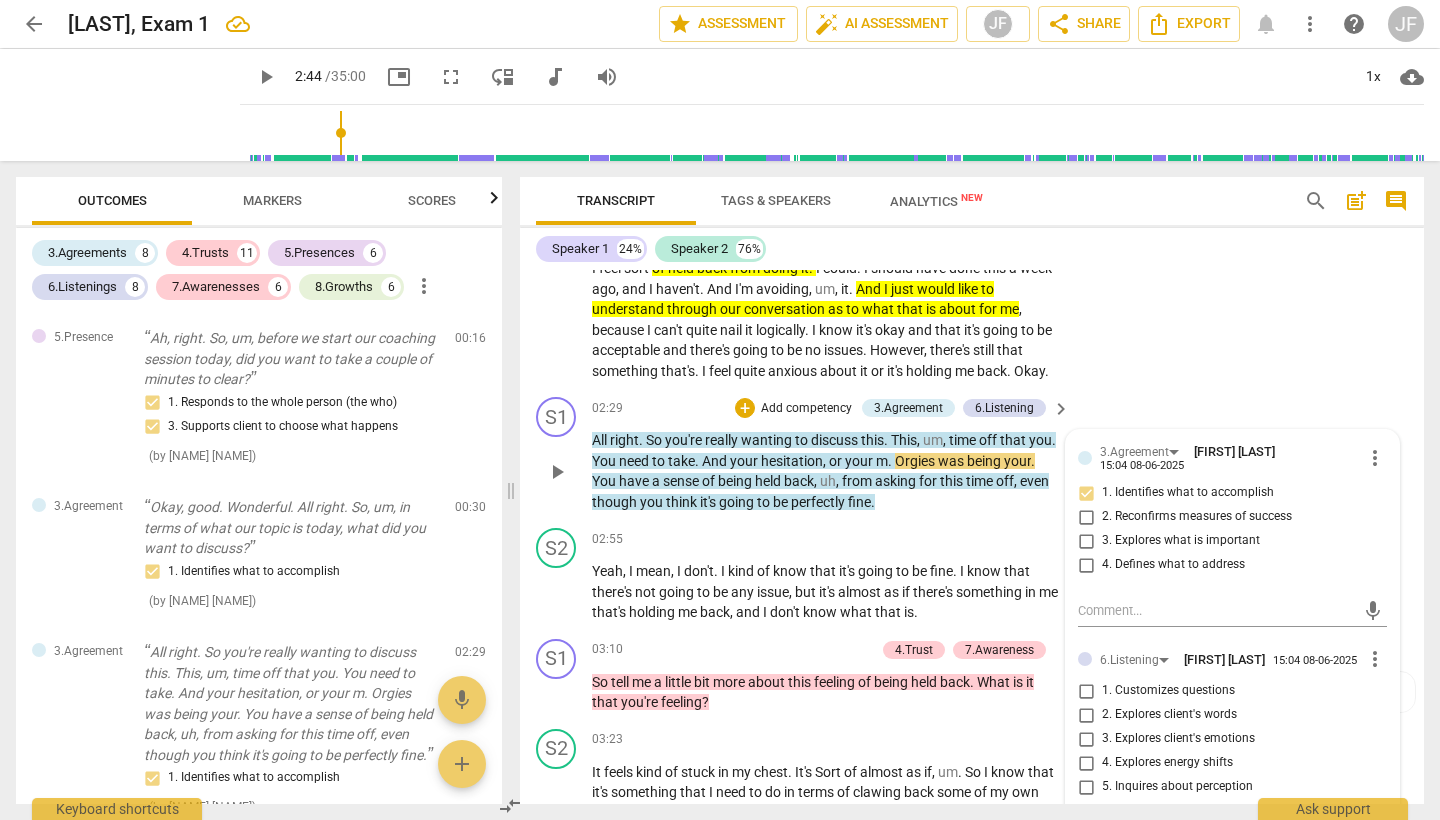 click on "." at bounding box center (1033, 461) 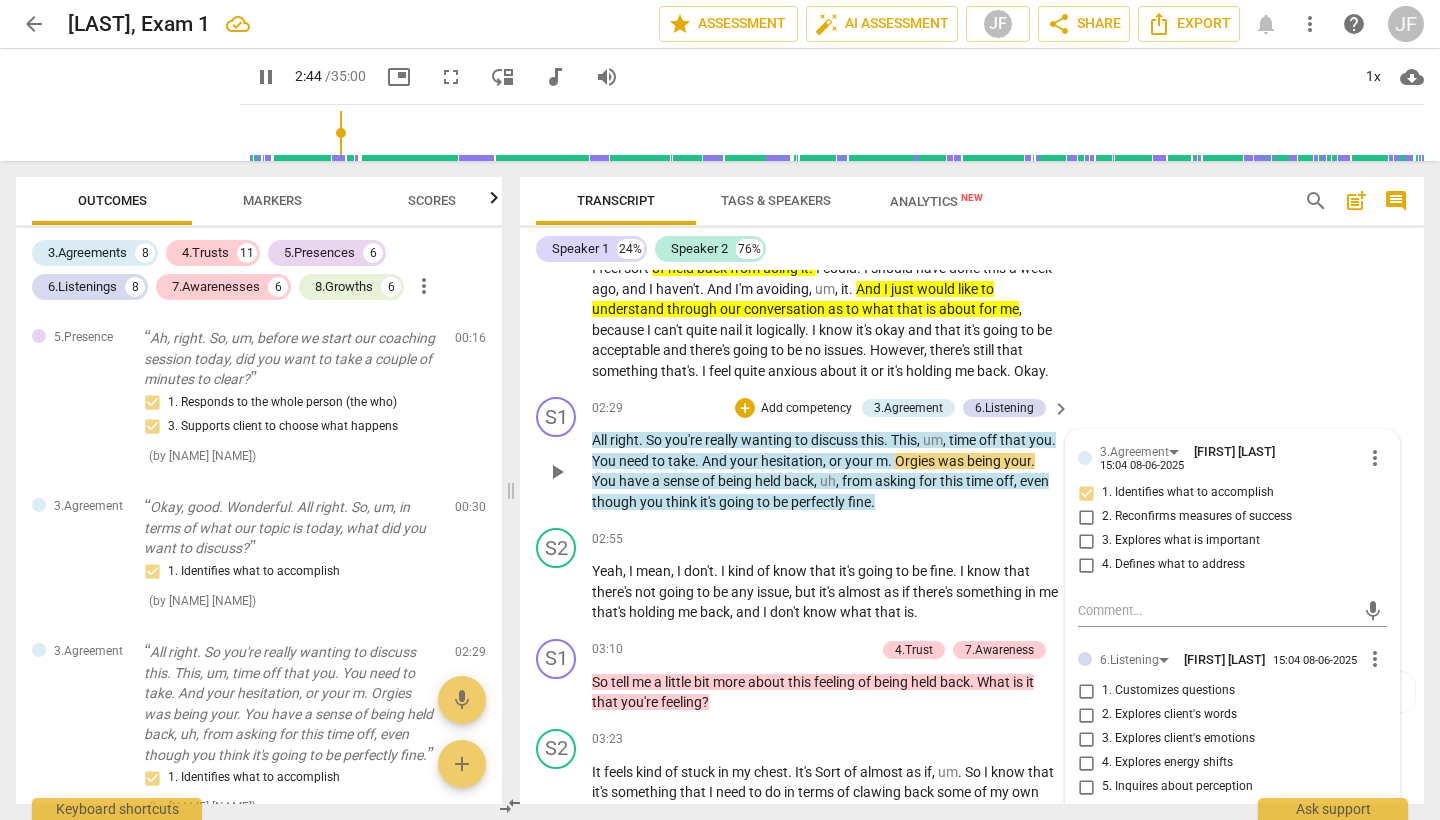 click on "." at bounding box center (1033, 461) 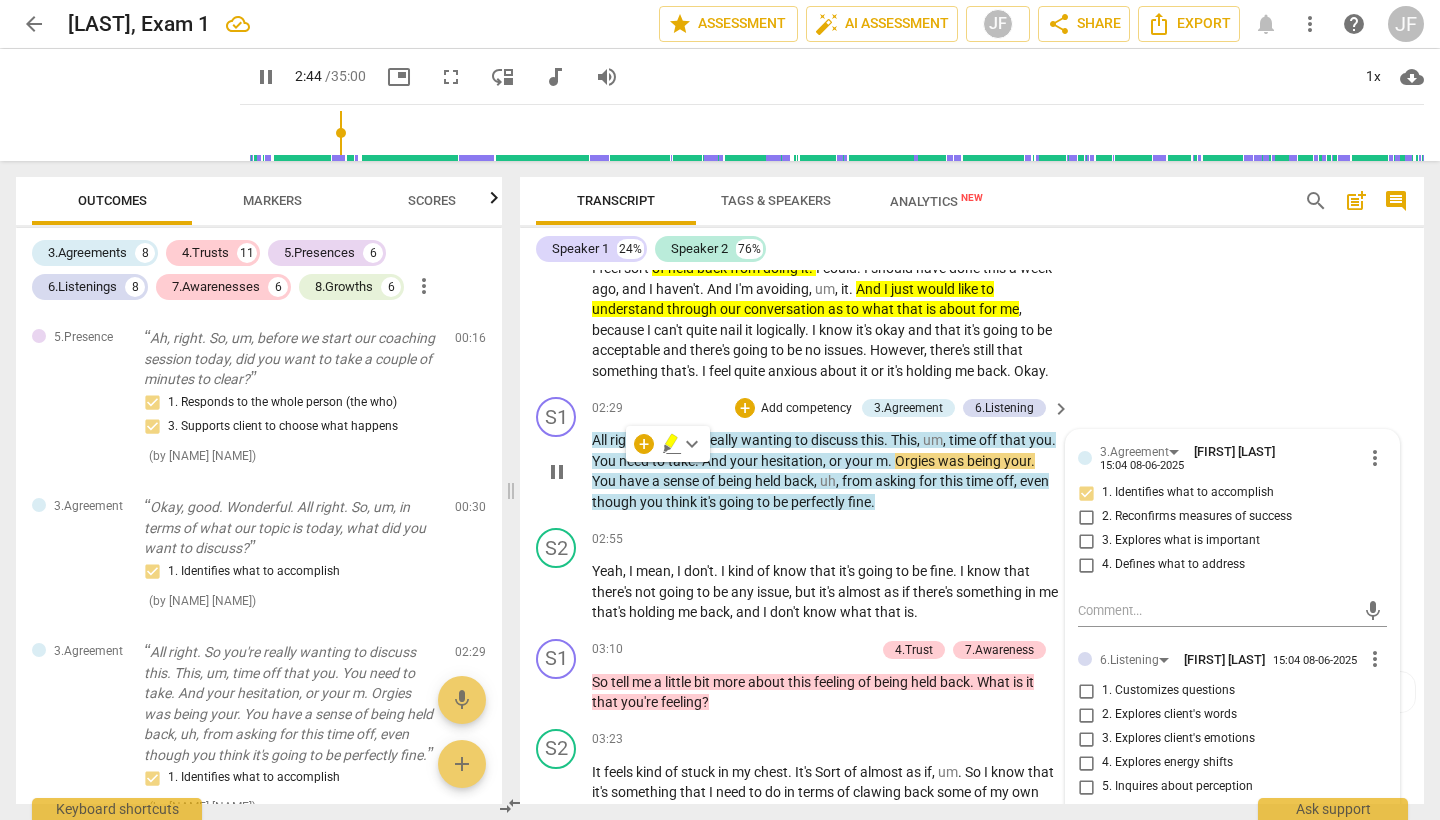 click on "." at bounding box center [1033, 461] 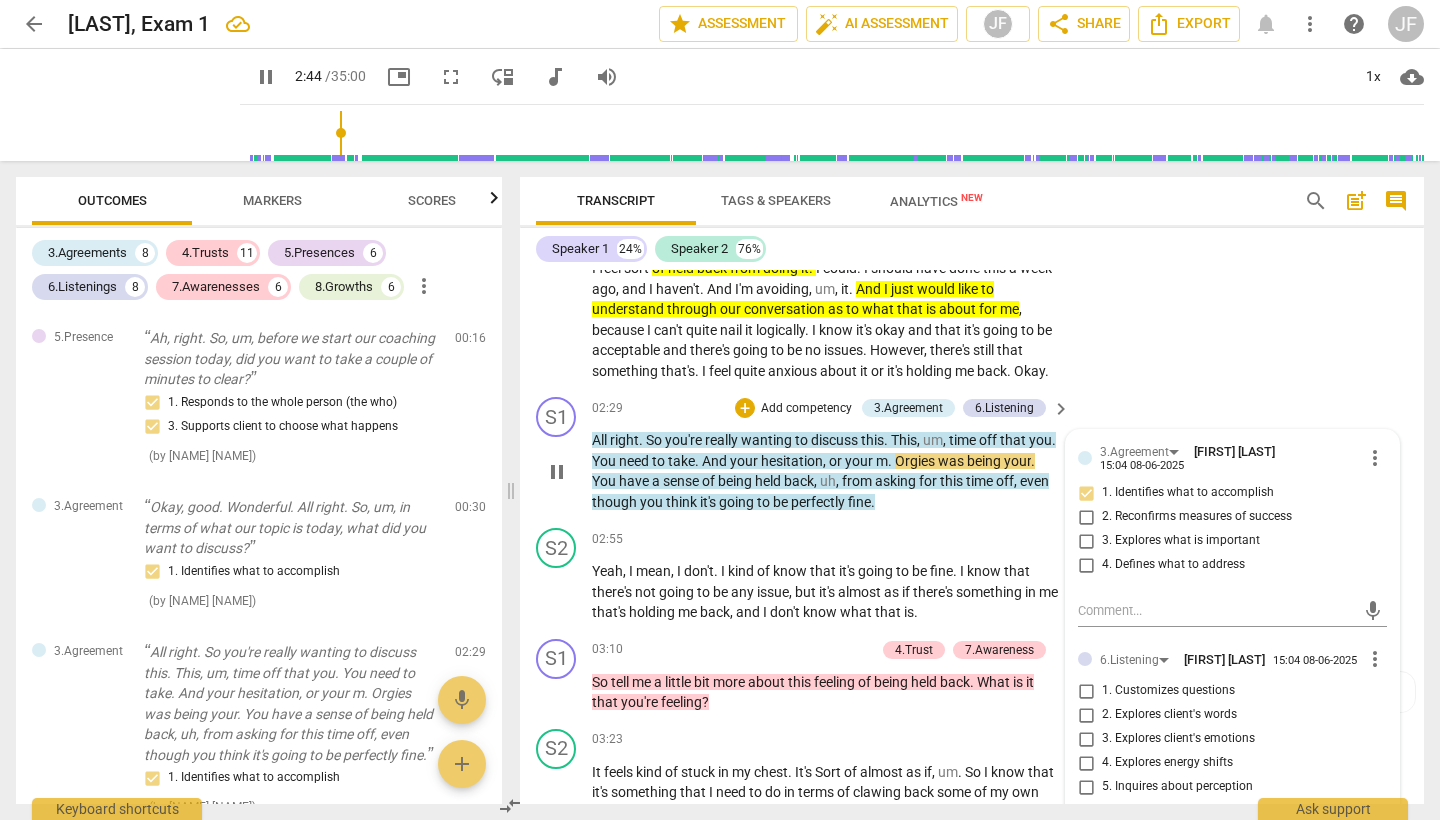click on "pause" at bounding box center (557, 472) 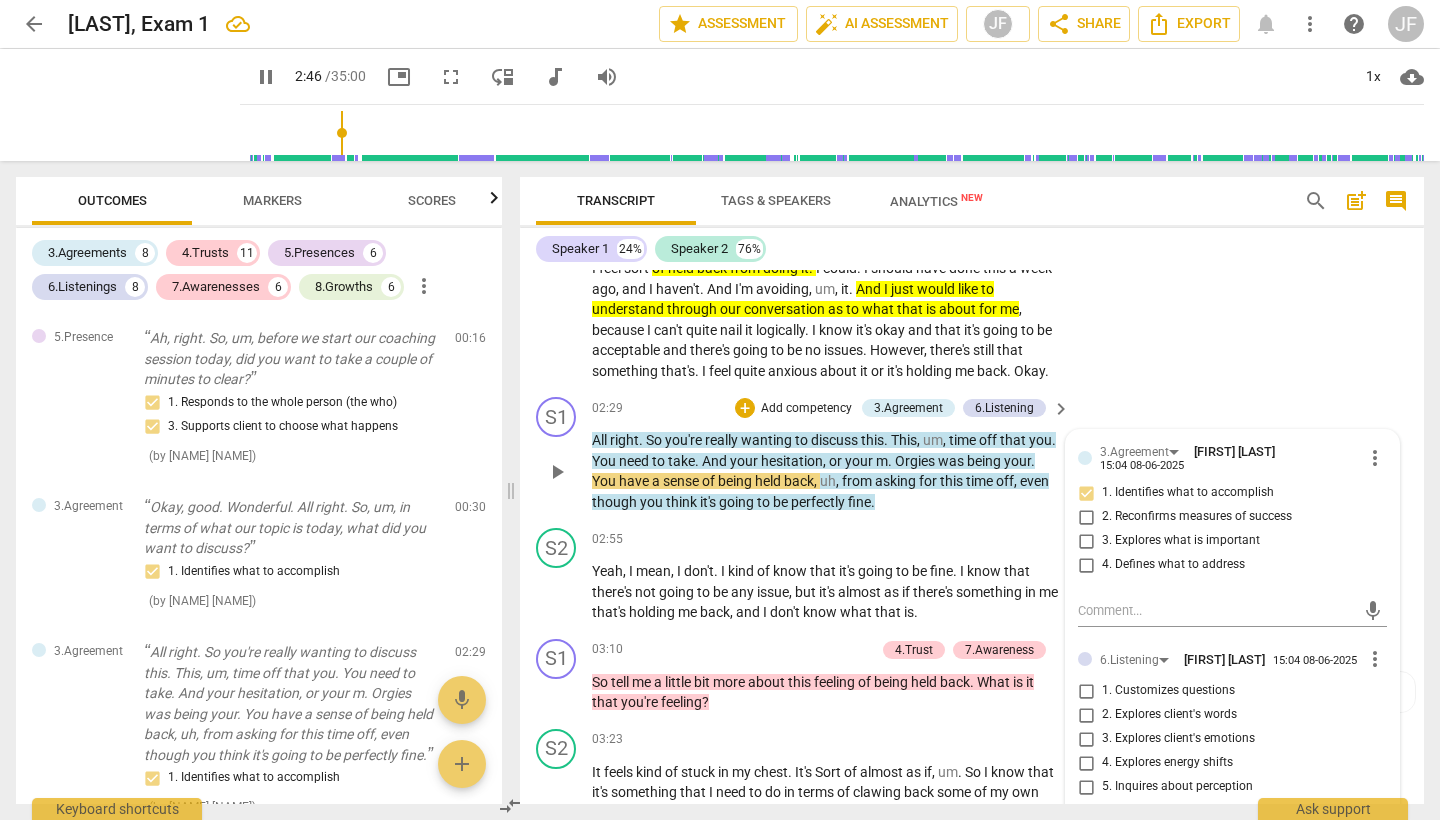 click on "play_arrow" at bounding box center [557, 472] 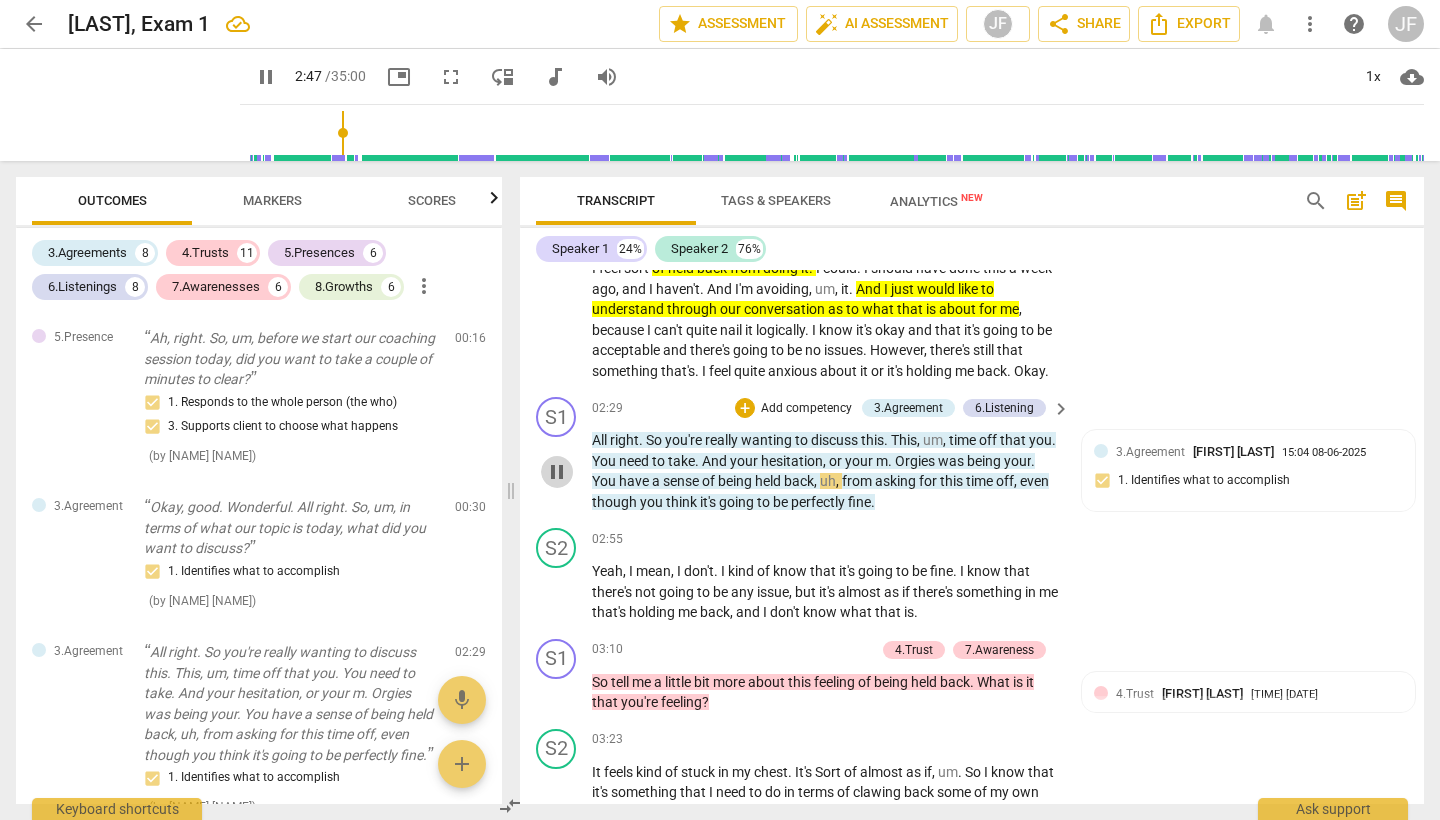 click on "pause" at bounding box center (557, 472) 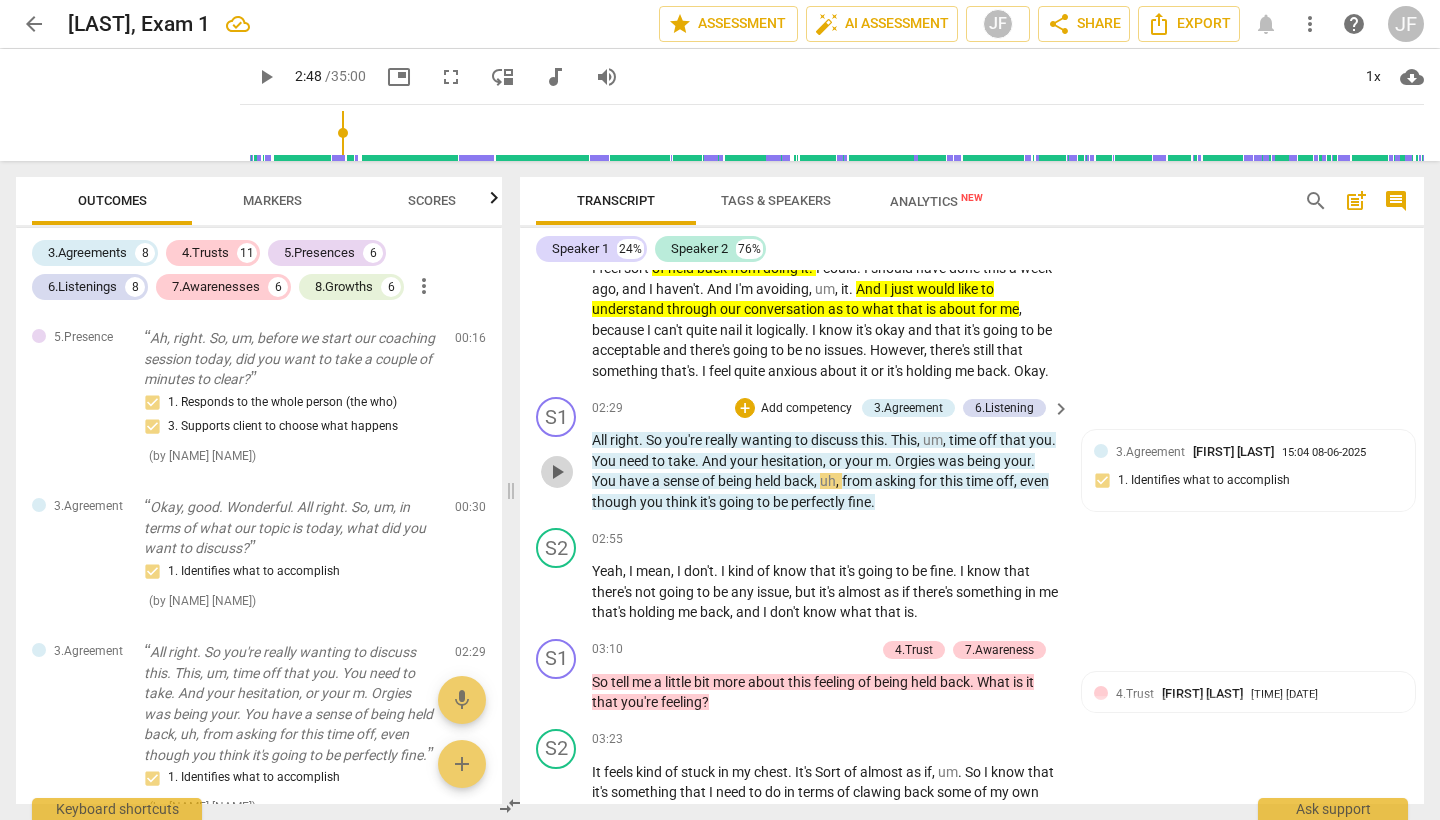 click on "play_arrow" at bounding box center [557, 472] 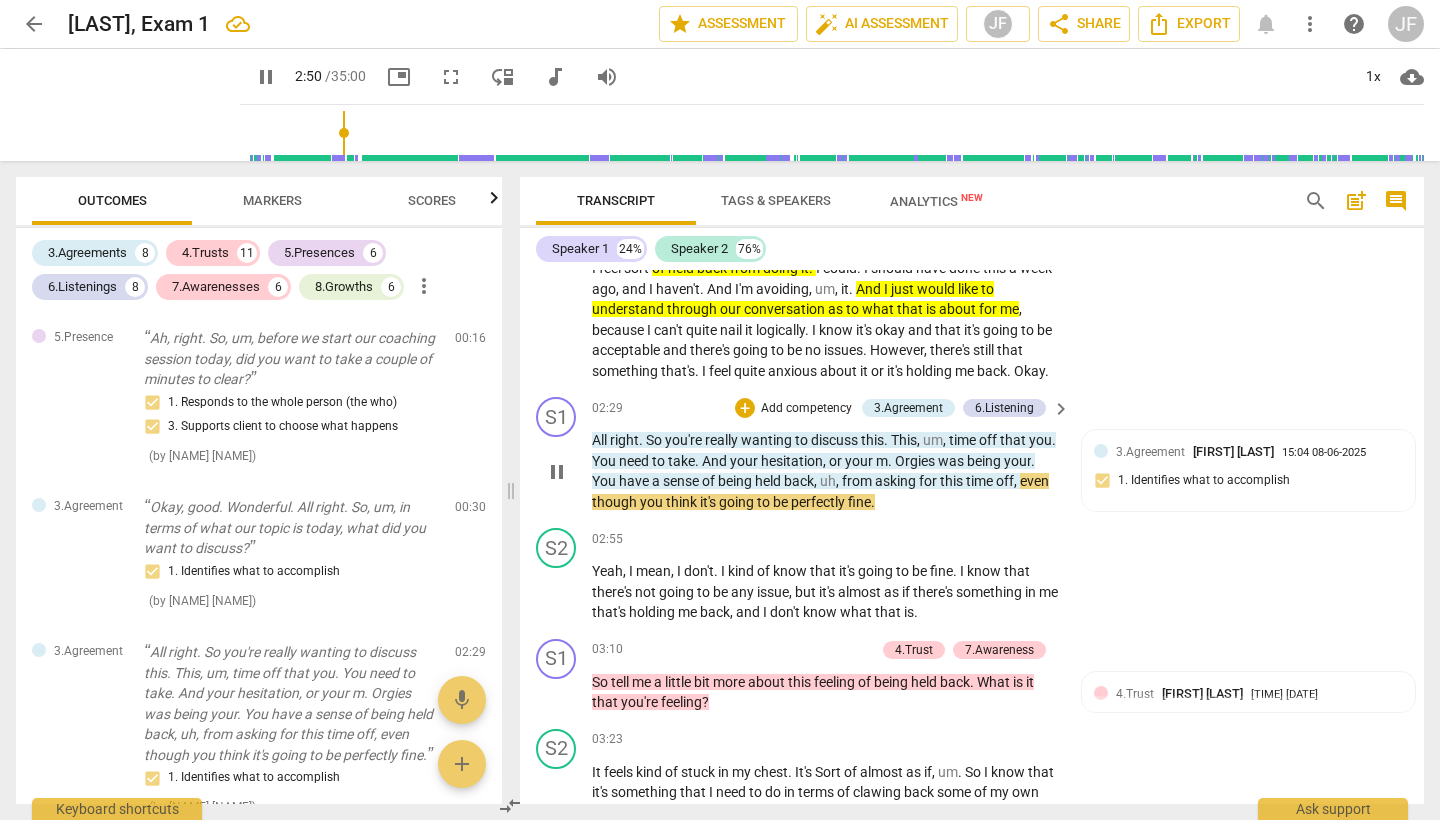 click on "pause" at bounding box center [557, 472] 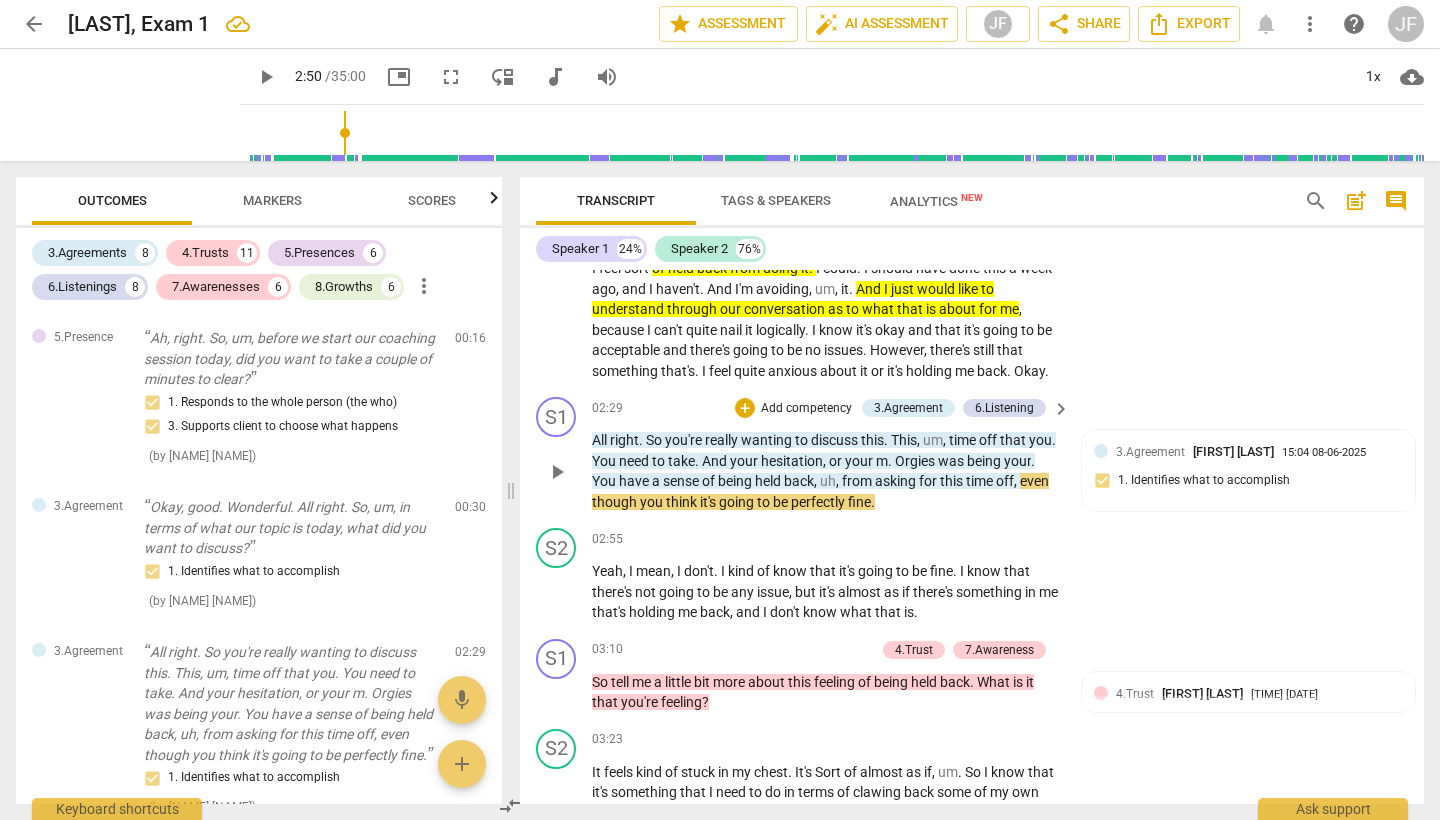type on "171" 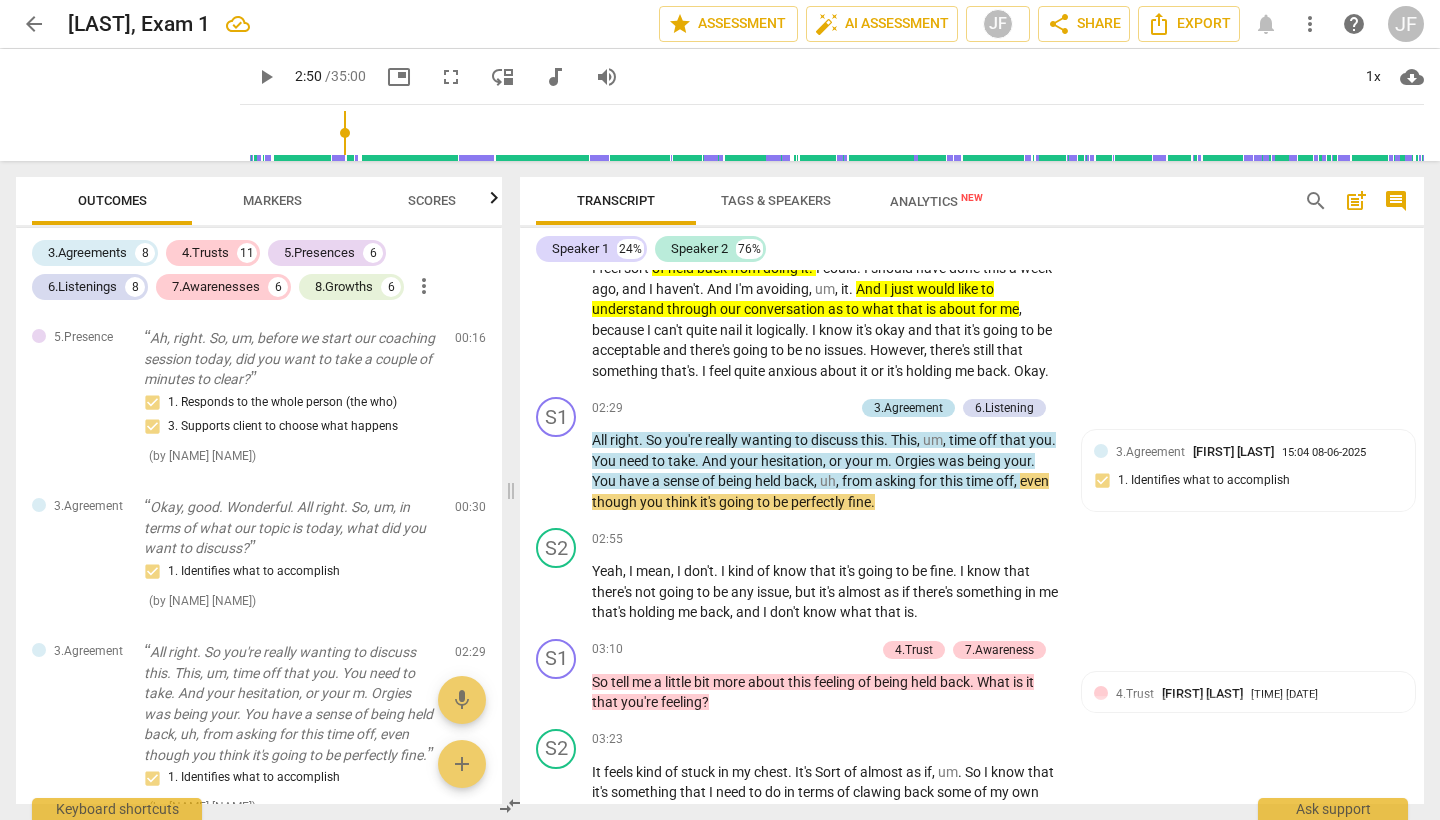 click on "3.Agreement" at bounding box center [908, 408] 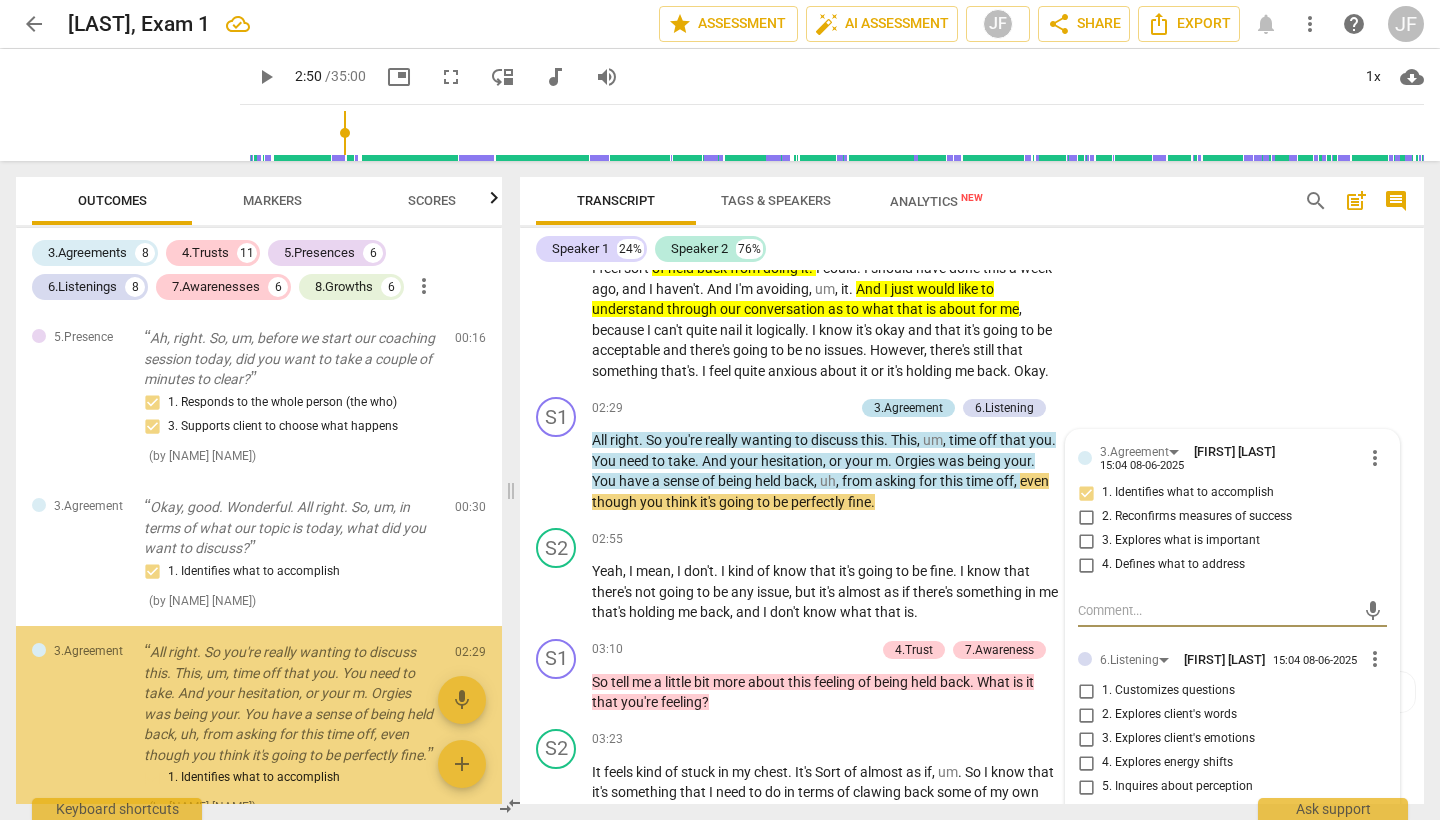 scroll, scrollTop: 176, scrollLeft: 0, axis: vertical 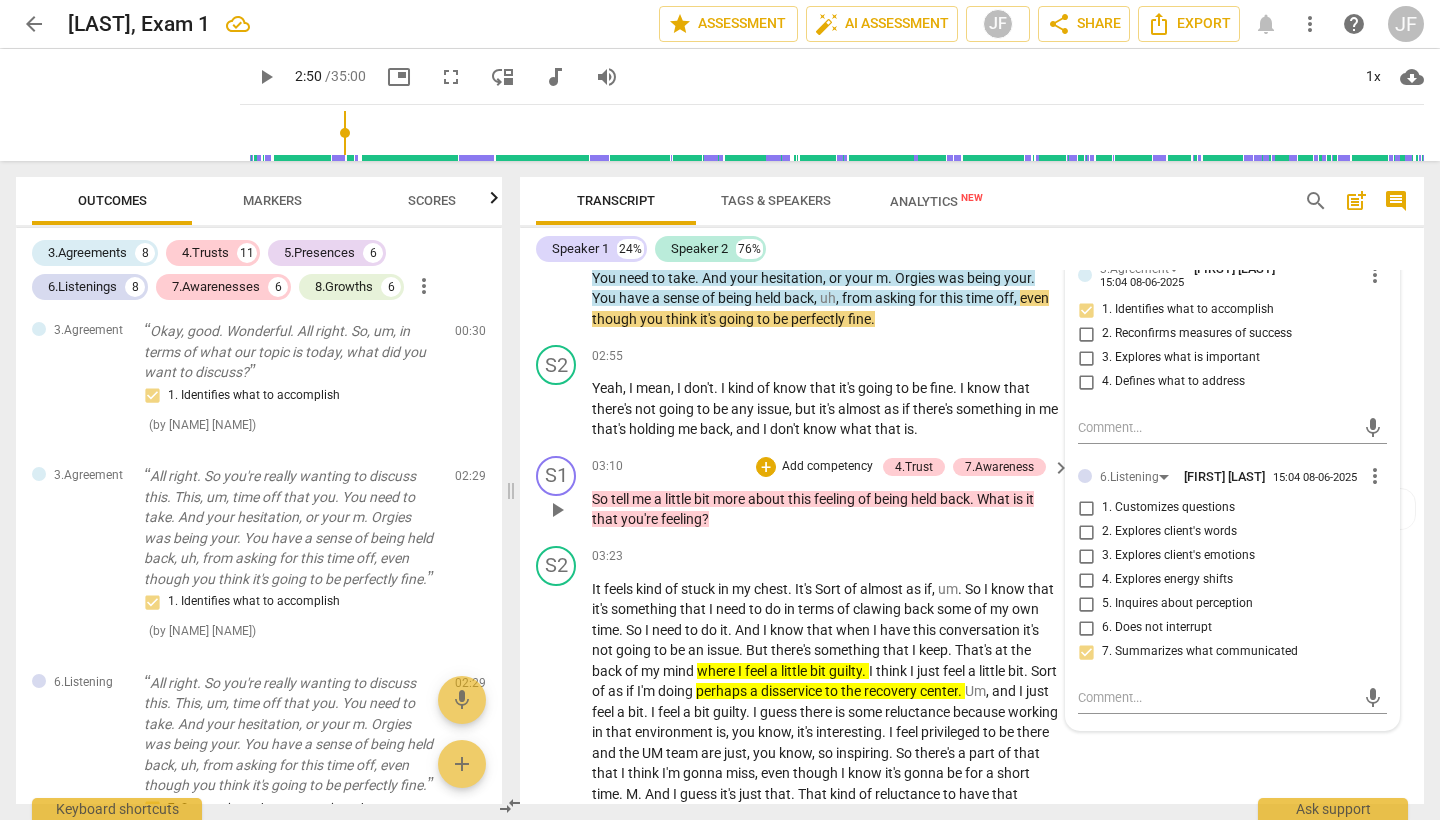 click on "So   tell   me   a   little   bit   more   about   this   feeling   of   being   held   back .   What   is   it   that   you're   feeling ?" at bounding box center [826, 509] 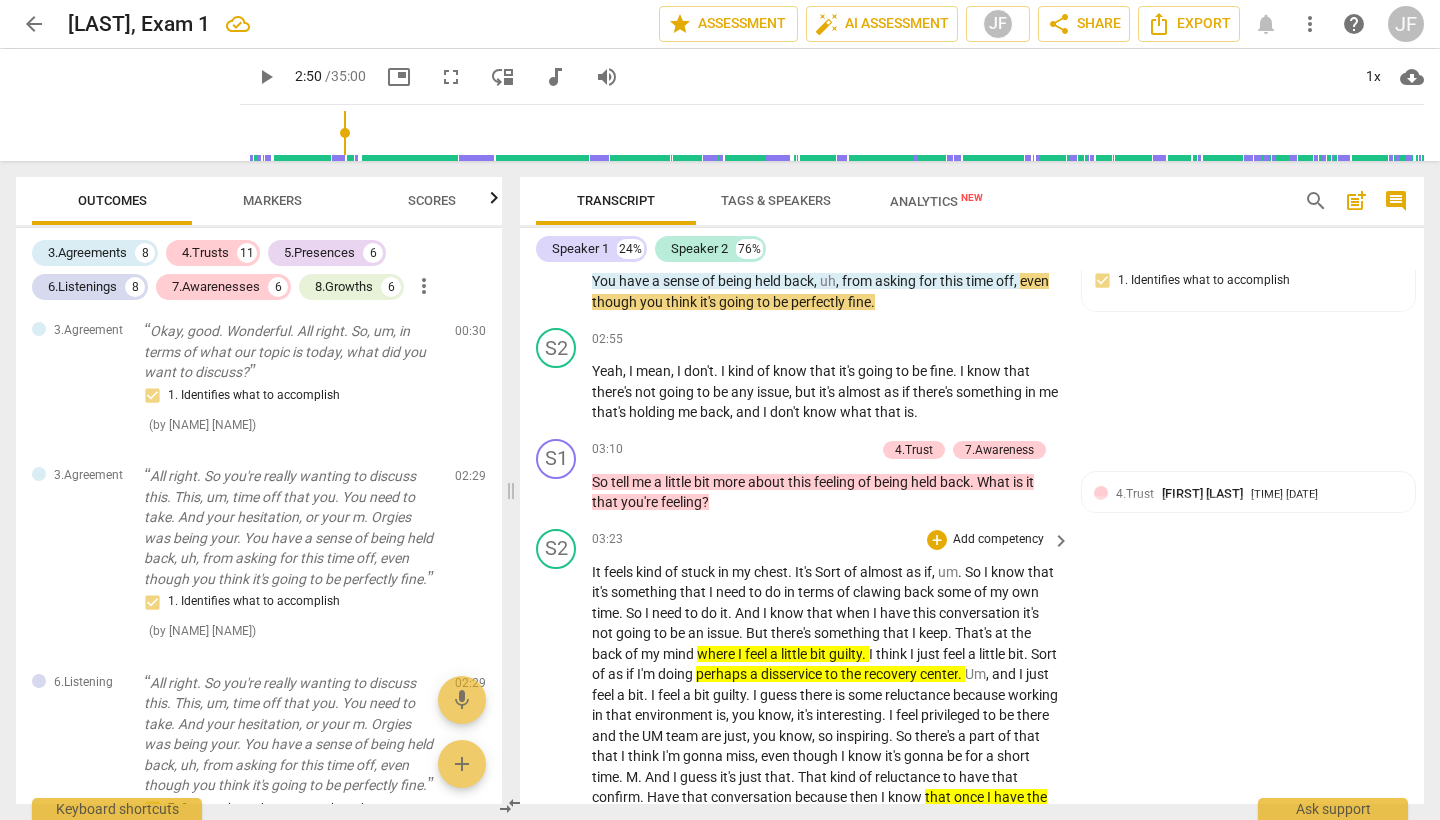 scroll, scrollTop: 1082, scrollLeft: 0, axis: vertical 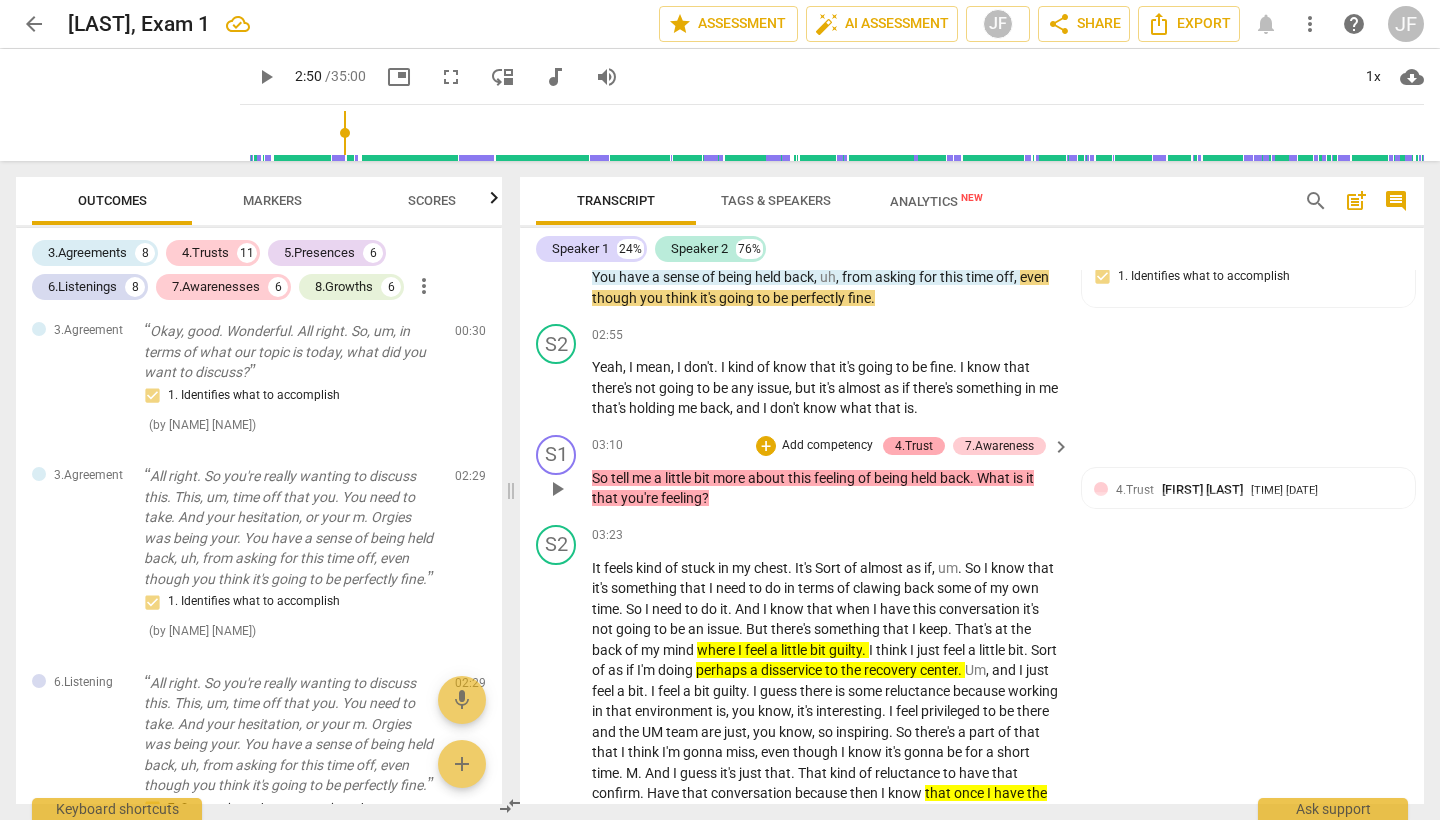 click on "4.Trust" at bounding box center (914, 446) 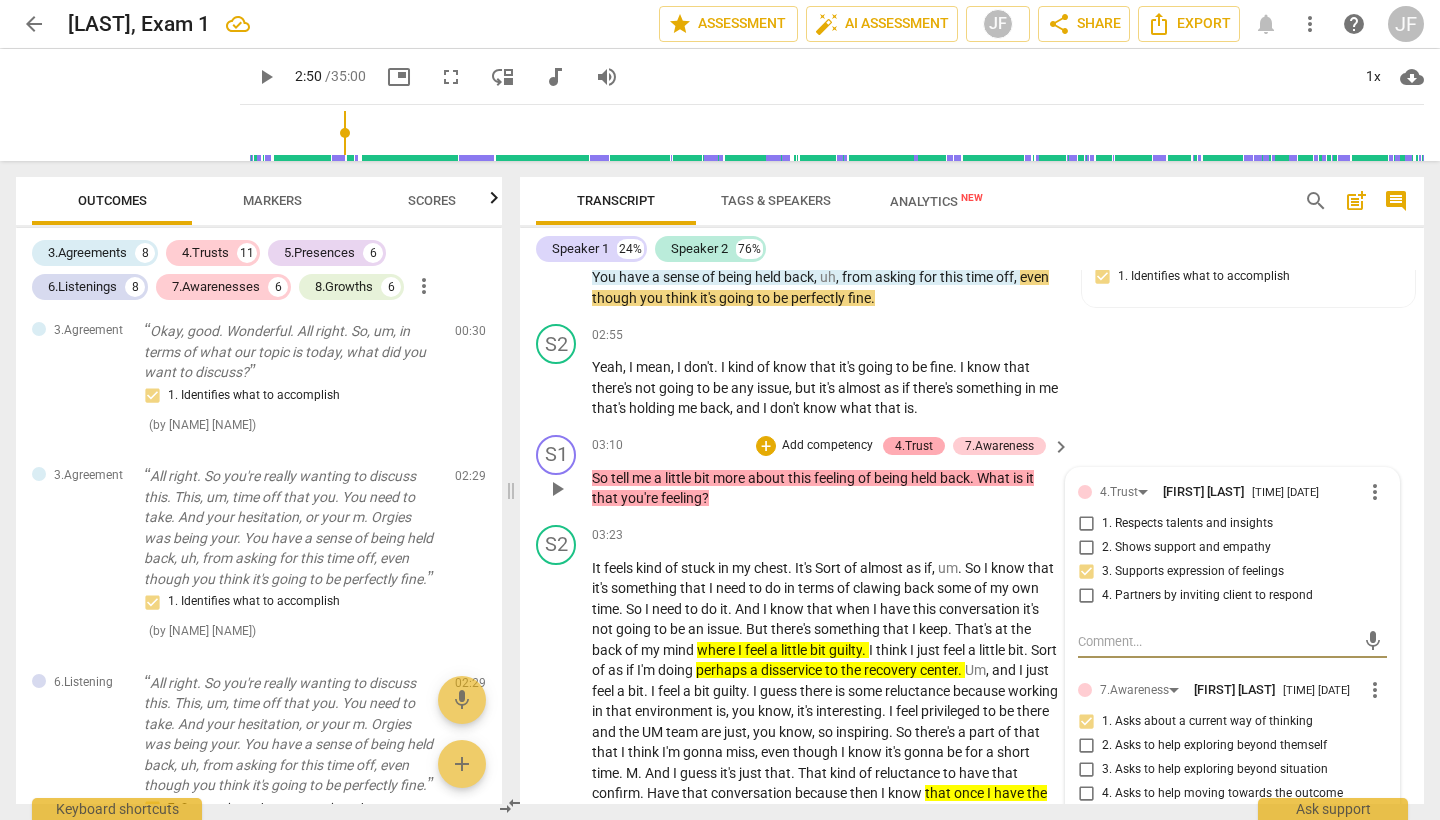 scroll, scrollTop: 582, scrollLeft: 0, axis: vertical 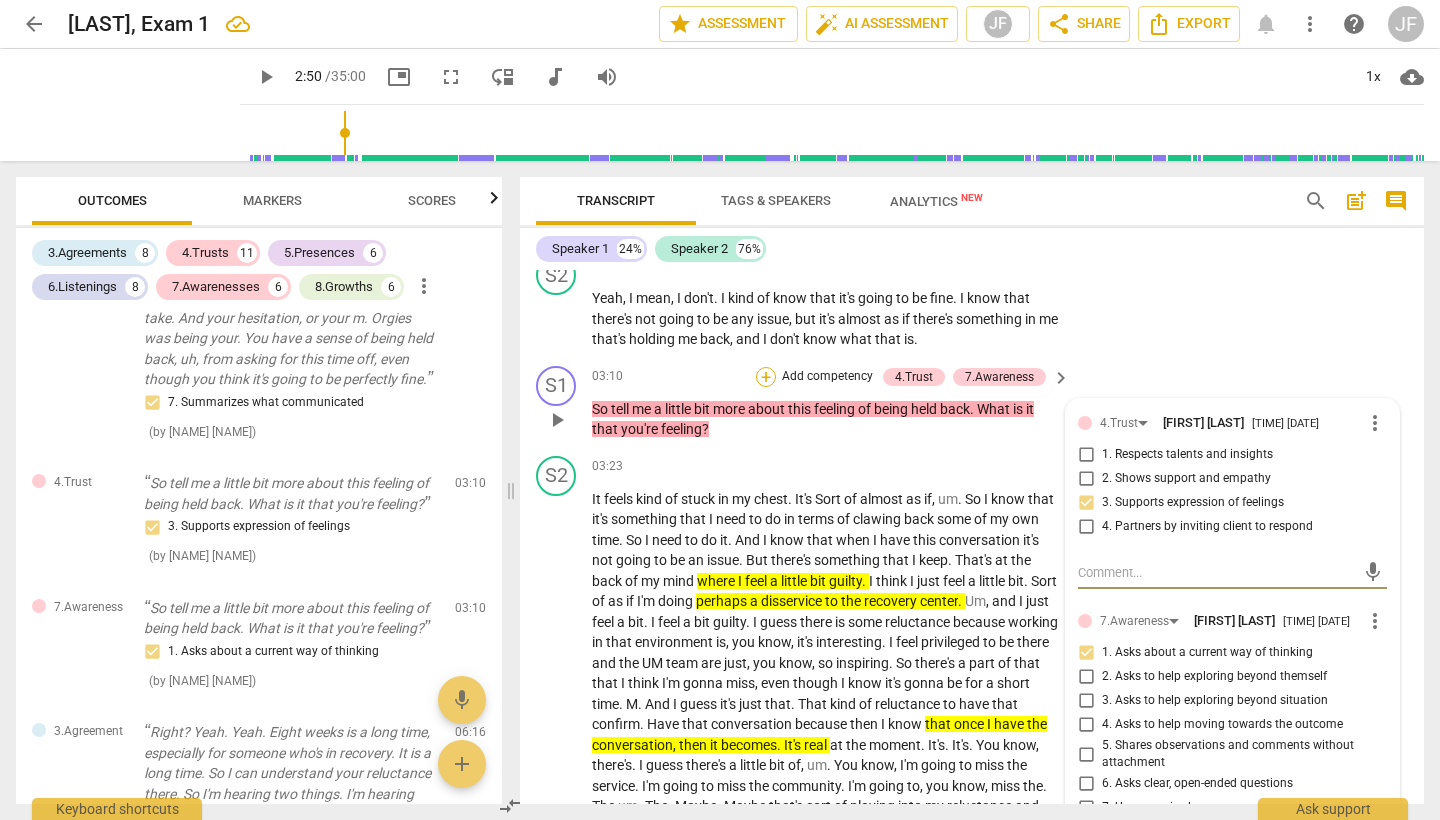 click on "+" at bounding box center (766, 377) 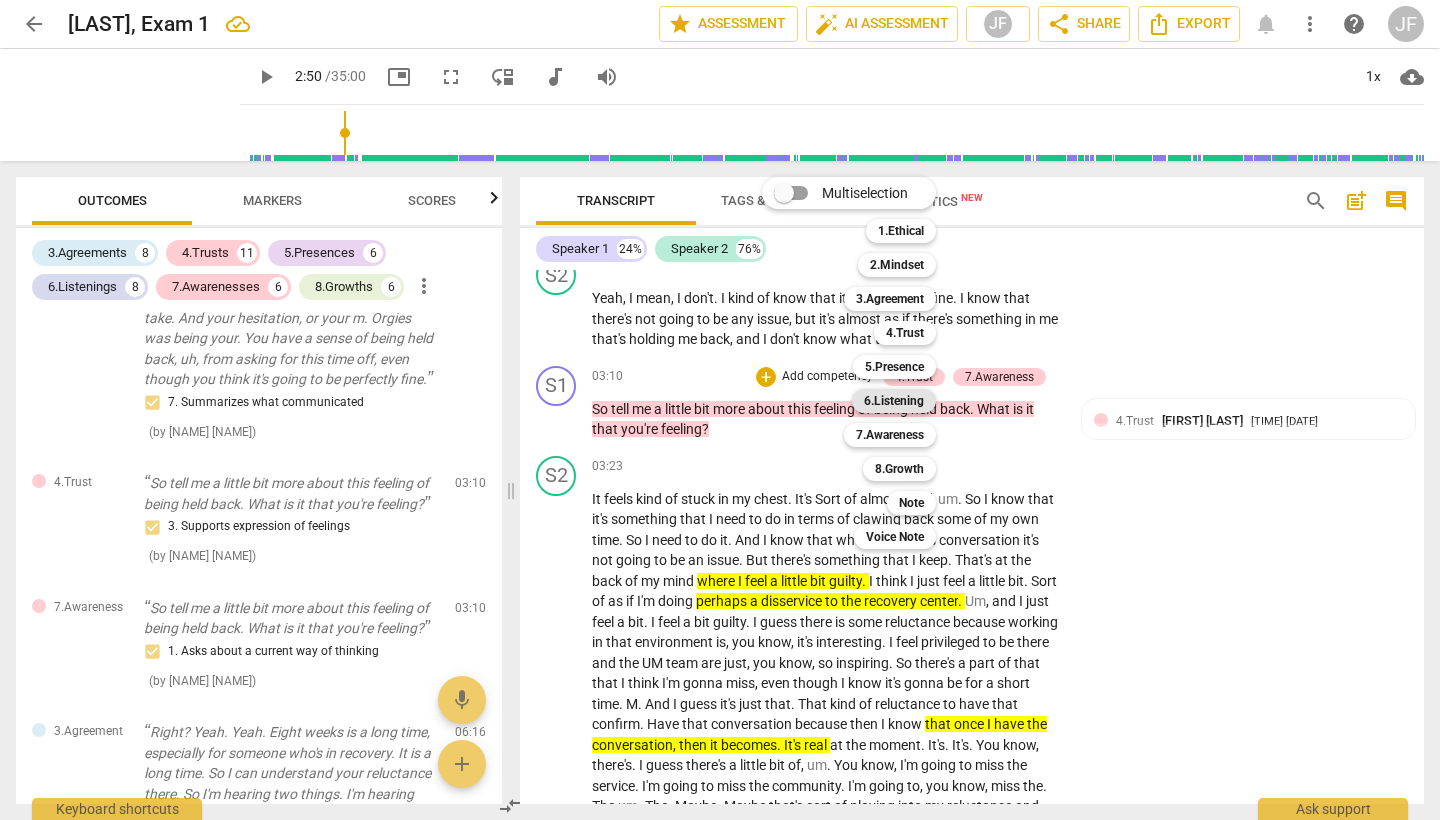 click on "6.Listening" at bounding box center [894, 401] 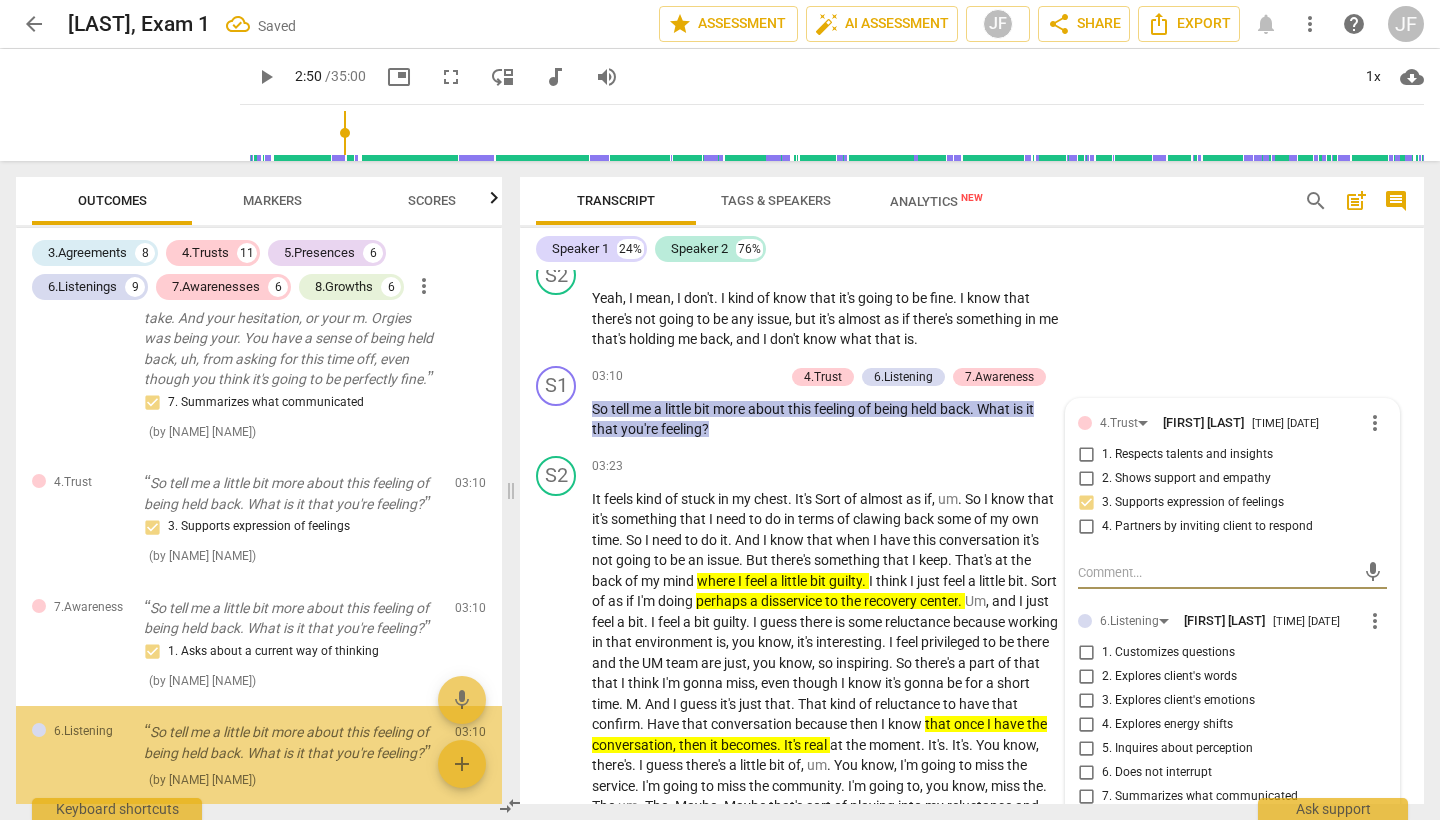 scroll, scrollTop: 855, scrollLeft: 0, axis: vertical 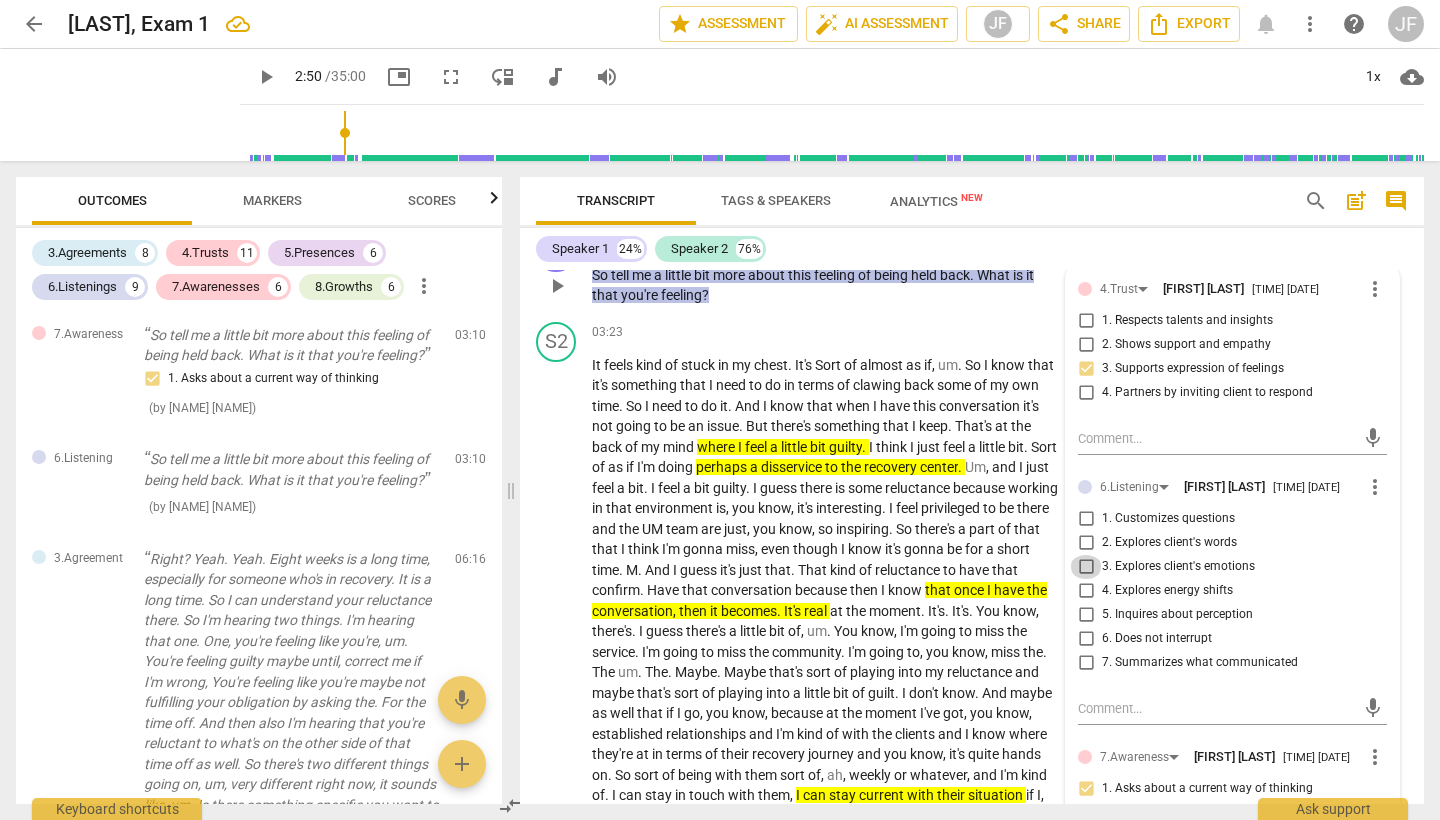 click on "3. Explores client's emotions" at bounding box center (1086, 567) 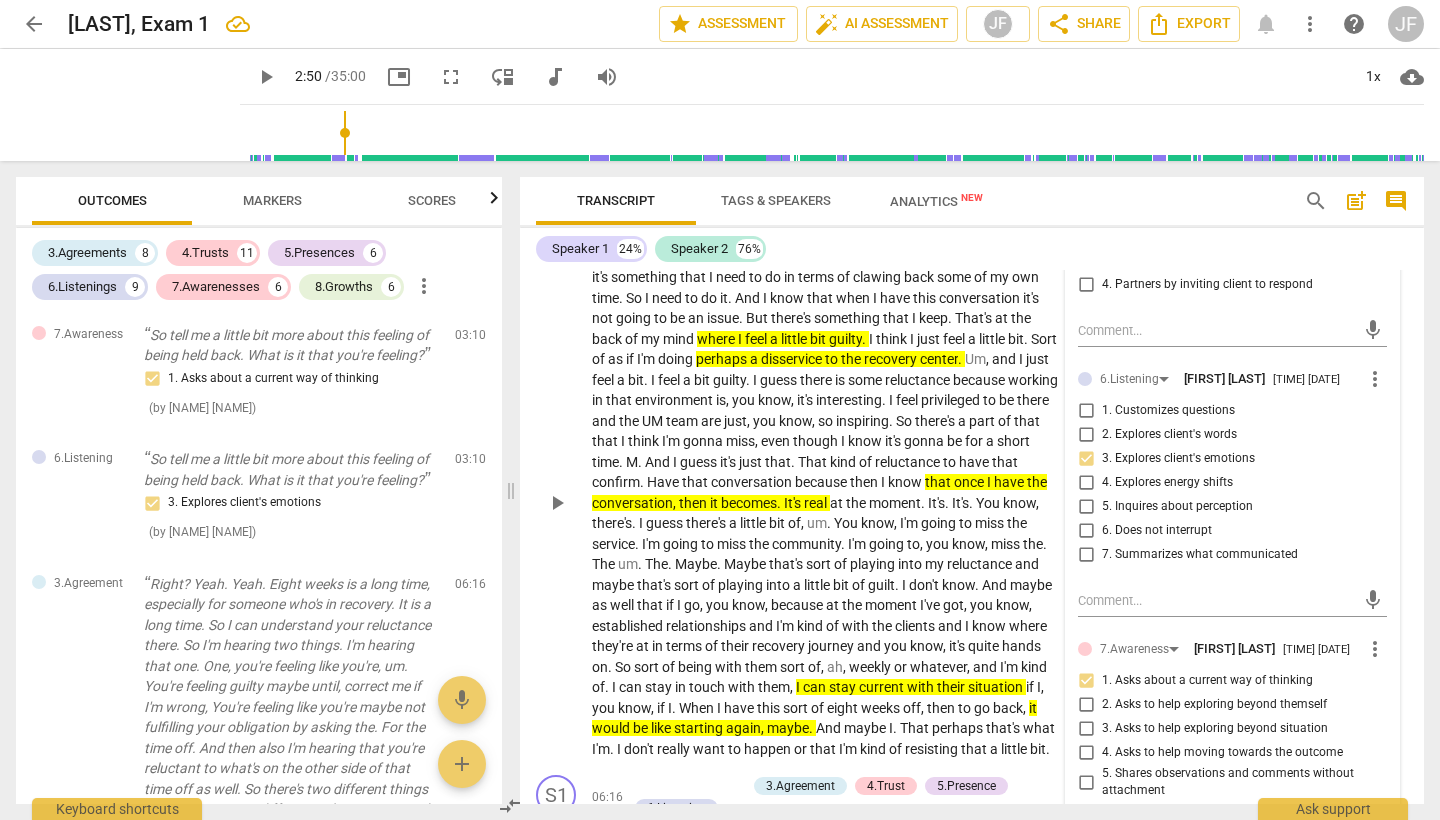 scroll, scrollTop: 1217, scrollLeft: 0, axis: vertical 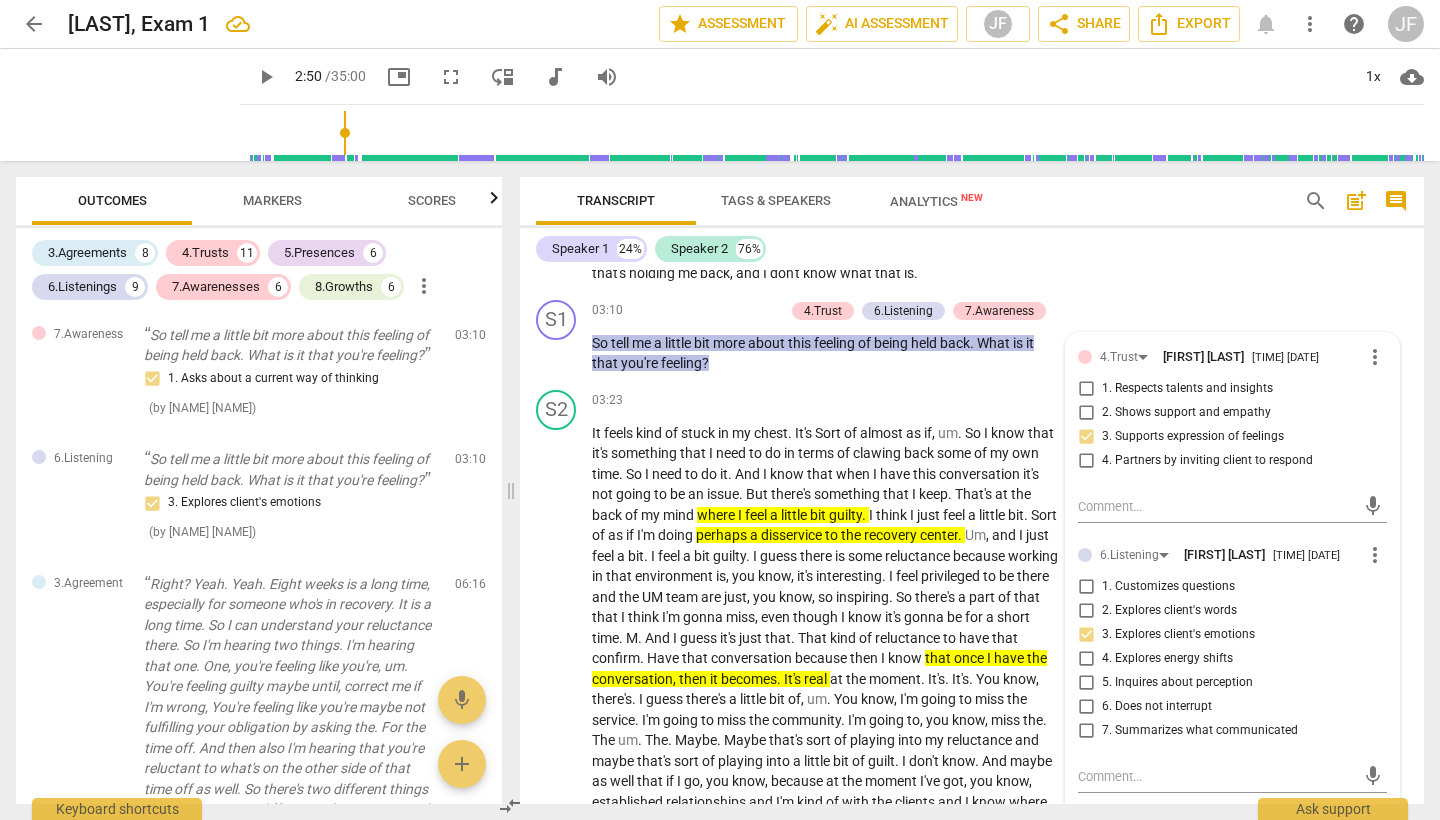 click on "Speaker 1 24% Speaker 2 76% S1 play_arrow pause 00:03 + Add competency keyboard_arrow_right Hello , [NAME] . S2 play_arrow pause 00:05 + Add competency keyboard_arrow_right Hi , [NAME] . S1 play_arrow pause 00:07 + Add competency keyboard_arrow_right So good to see you again after . S2 play_arrow pause 00:10 + Add competency keyboard_arrow_right It's been a while , hasn't it ? Yeah . Good to see you all . S1 play_arrow pause 00:16 + Add competency 5.Presence keyboard_arrow_right Ah , right . So , um , before we start our coaching session today , did you want to take a couple of minutes to clear ? 5.Presence [NAME] [NAME] [TIME] [DATE] 1 . Responds to the whole person (the who) 3 . Supports client to choose what happens S2 play_arrow pause 00:26 + Add competency keyboard_arrow_right No , I'm pretty good , [NAME] . I'm good to . To get started . S1 play_arrow pause 00:30 + Add competency 3.Agreement Okay , good" at bounding box center (972, 516) 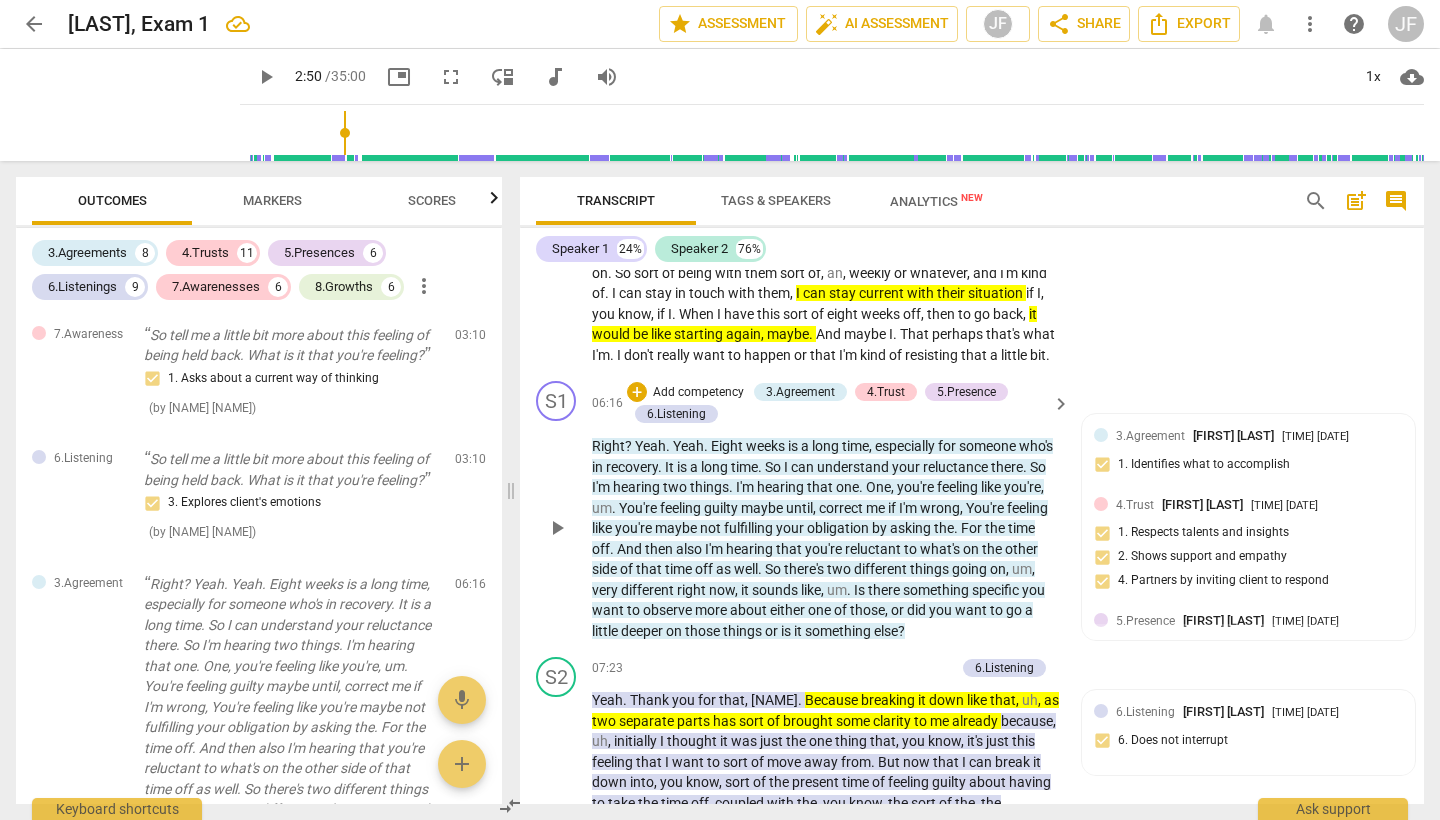 scroll, scrollTop: 1802, scrollLeft: 0, axis: vertical 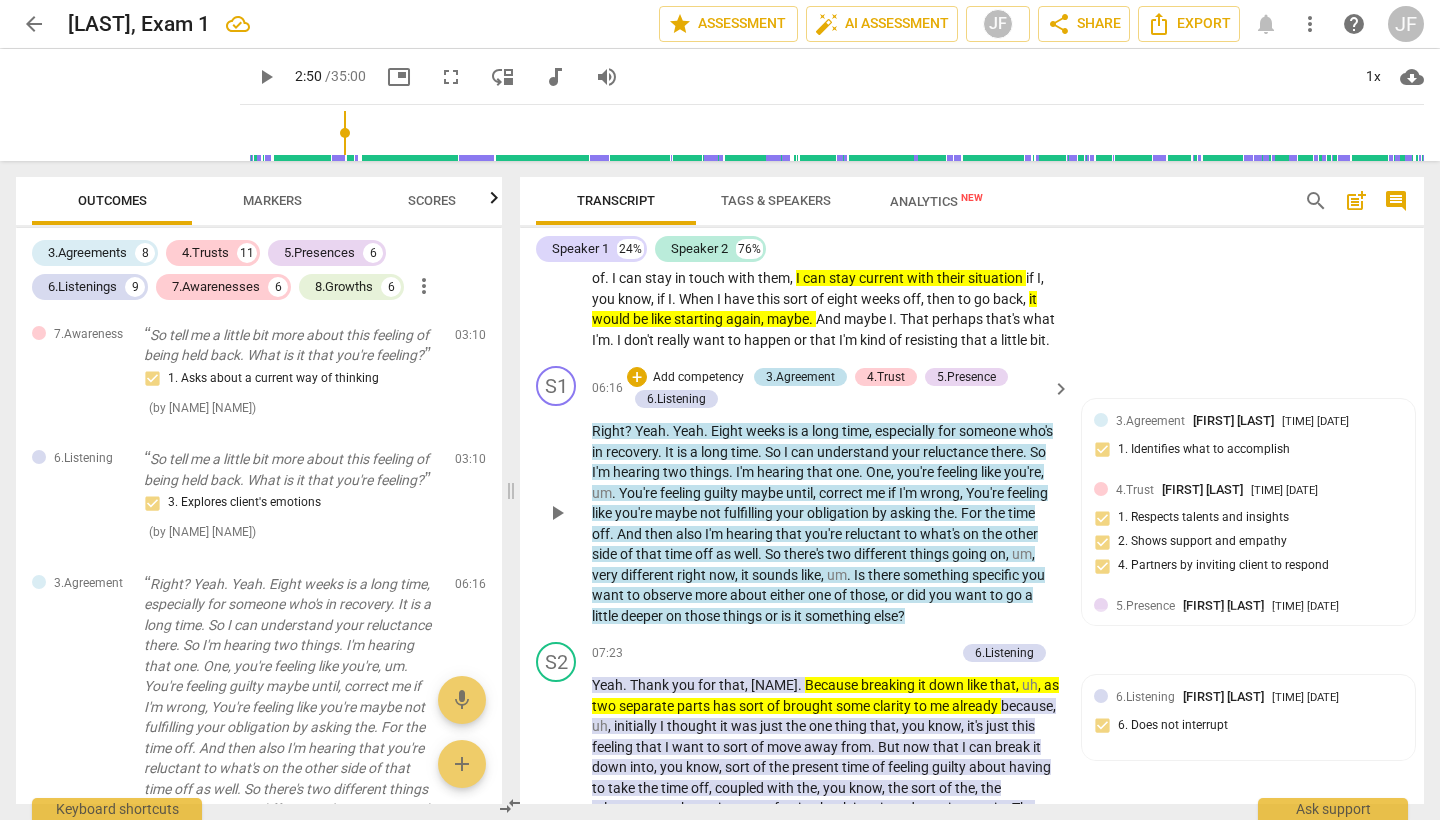 click on "3.Agreement" at bounding box center [800, 377] 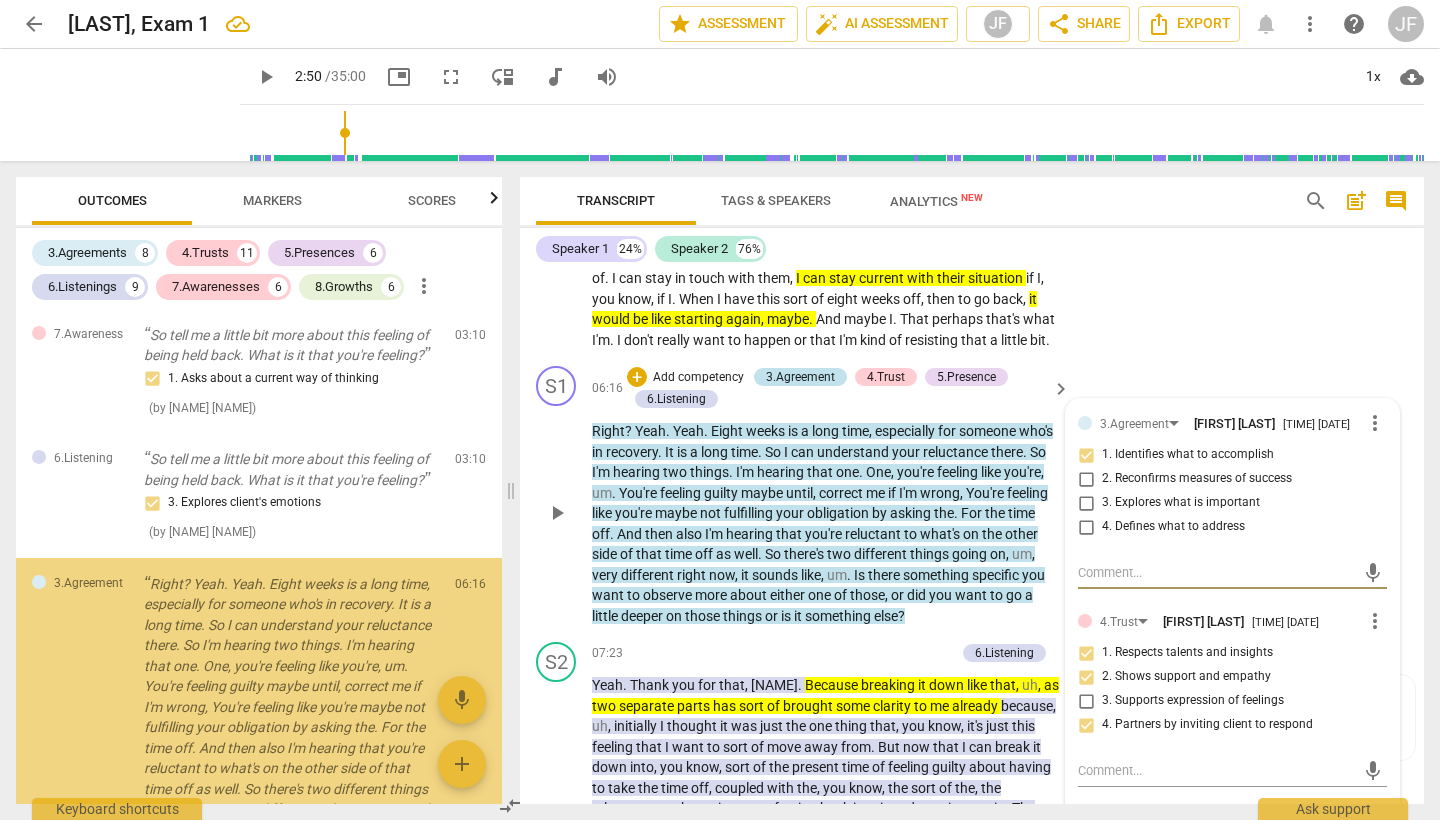 scroll, scrollTop: 1151, scrollLeft: 0, axis: vertical 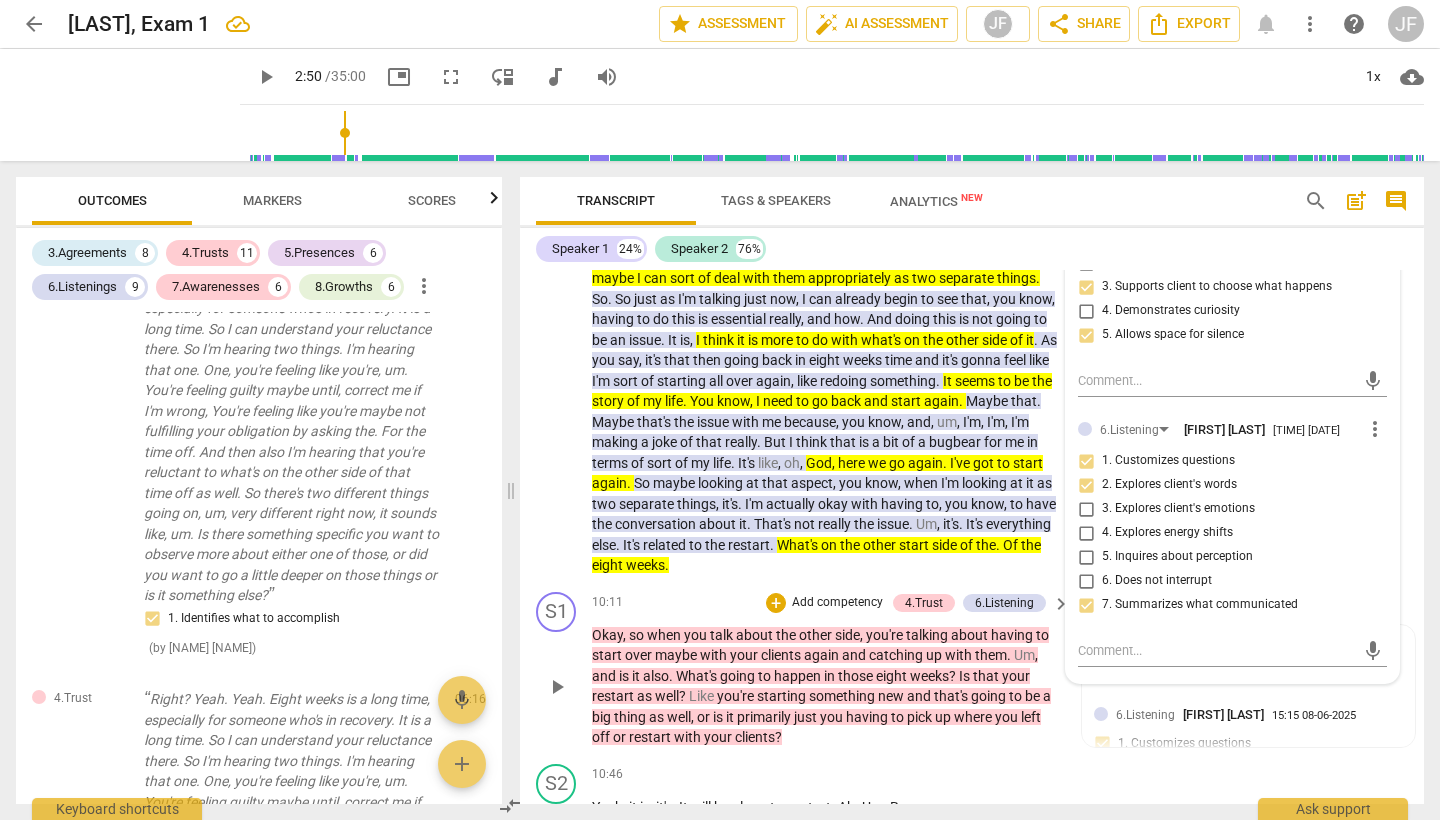 click on "S1 play_arrow pause 10:11 + Add competency 4.Trust 6.Listening keyboard_arrow_right Okay , so when you talk about the other side , you're talking about having to start over maybe with your clients again and catching up with them . Um , and is it also . What's going to happen in those eight weeks ? Is that your restart as well ? Like you're starting something new and that's going to be a big thing as well , or is it primarily just you having to pick up where you left off or restart with your clients ? 4.Trust [NAME] [NAME] [TIME] [DATE] 3 . Supports expression of feelings 6.Listening [NAME] [NAME] [TIME] [DATE] 1 . Customizes questions 2 . Explores client's words" at bounding box center (972, 670) 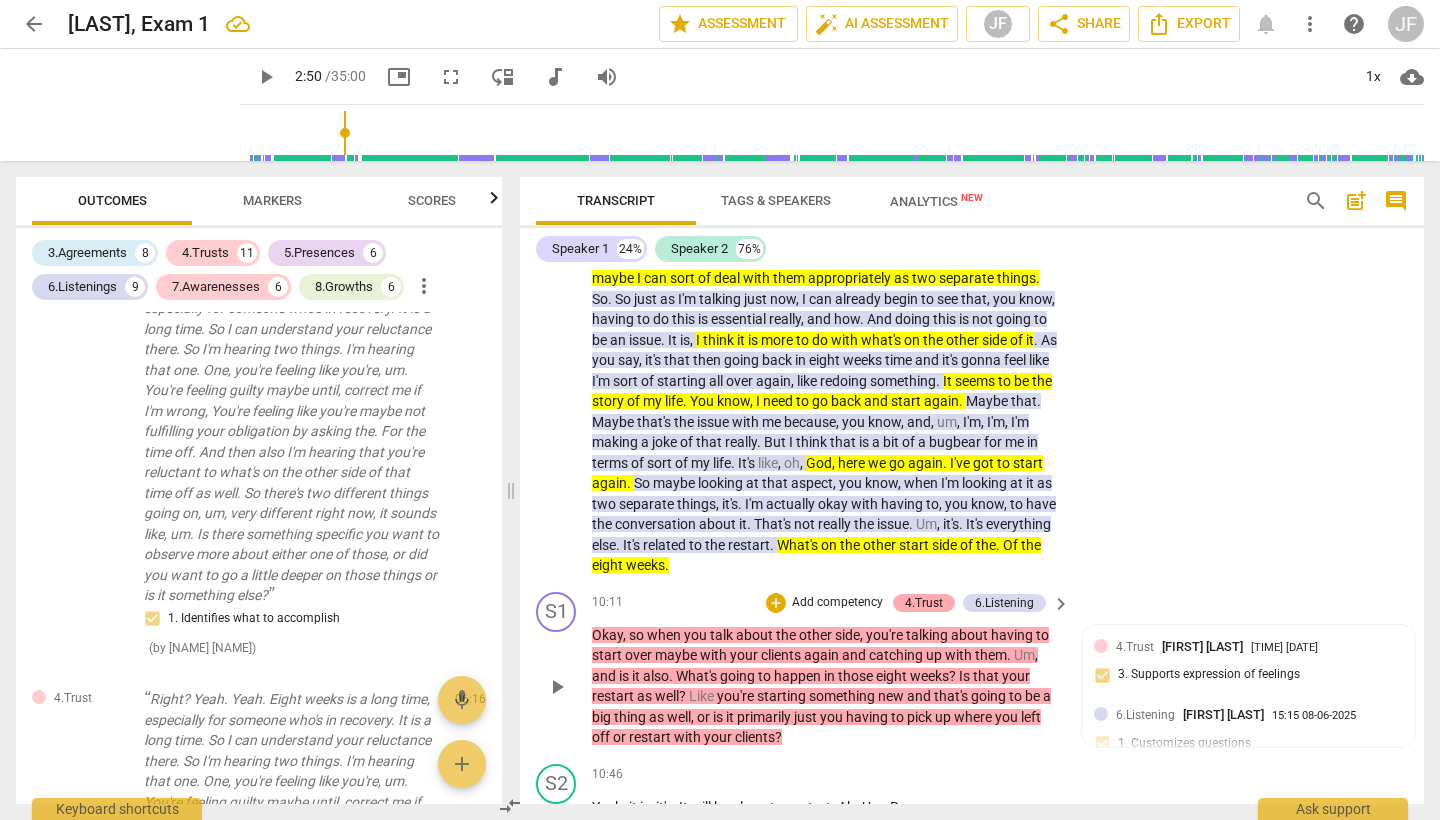 click on "4.Trust" at bounding box center [924, 603] 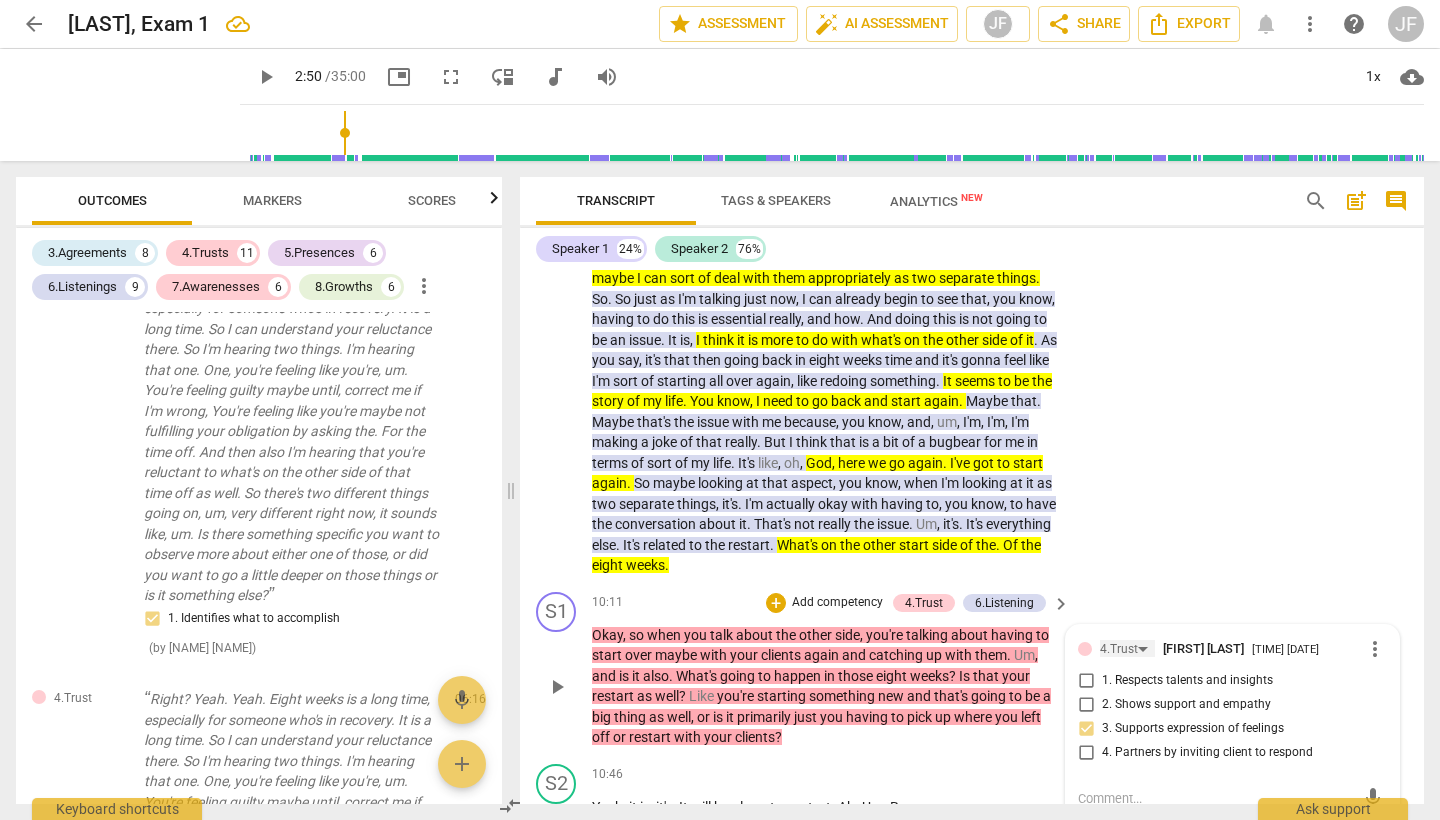 scroll, scrollTop: 3786, scrollLeft: 0, axis: vertical 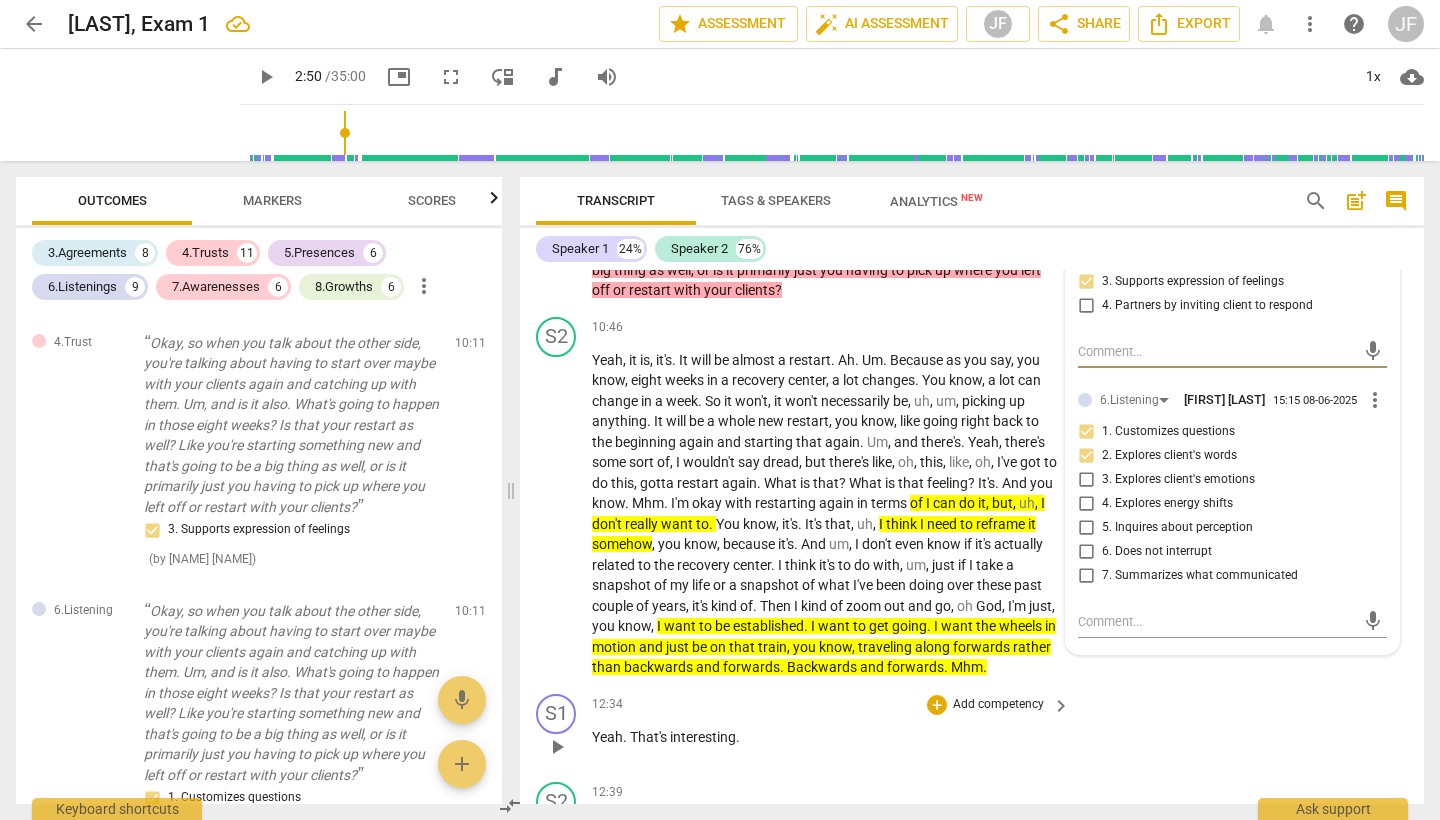 click on "12:34 + Add competency keyboard_arrow_right" at bounding box center (832, 705) 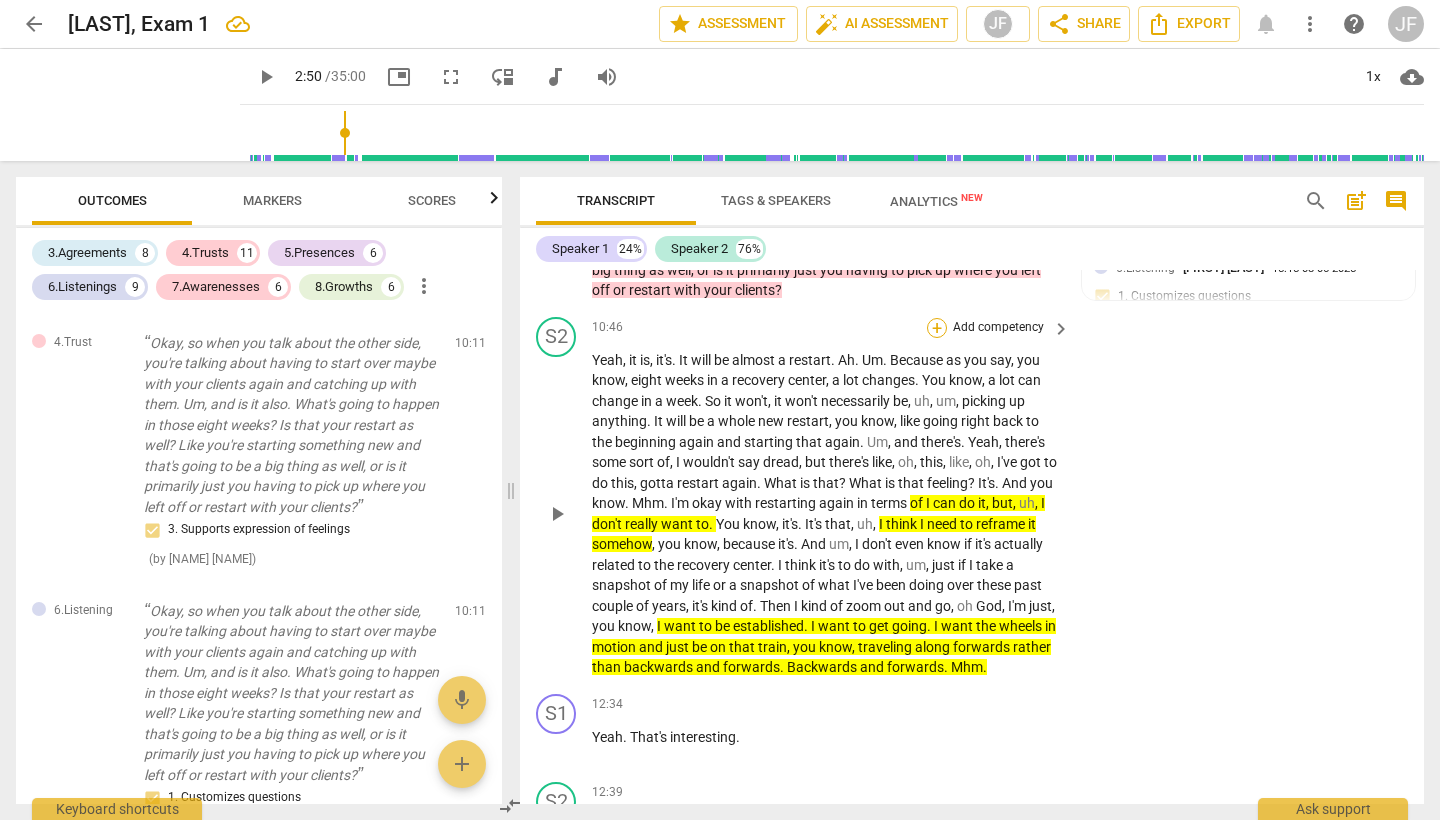 click on "+" at bounding box center (937, 328) 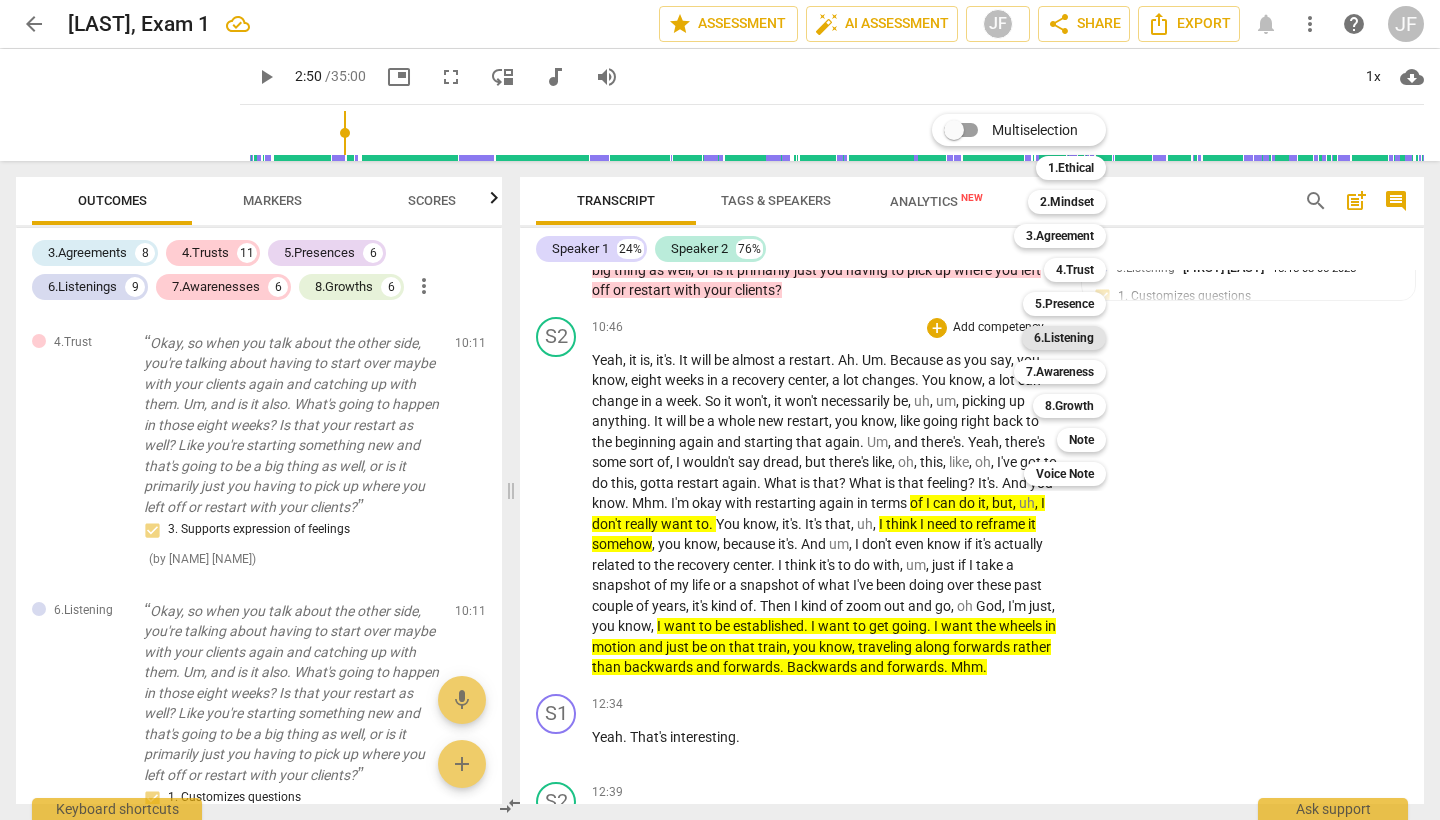 click on "6.Listening" at bounding box center (1064, 338) 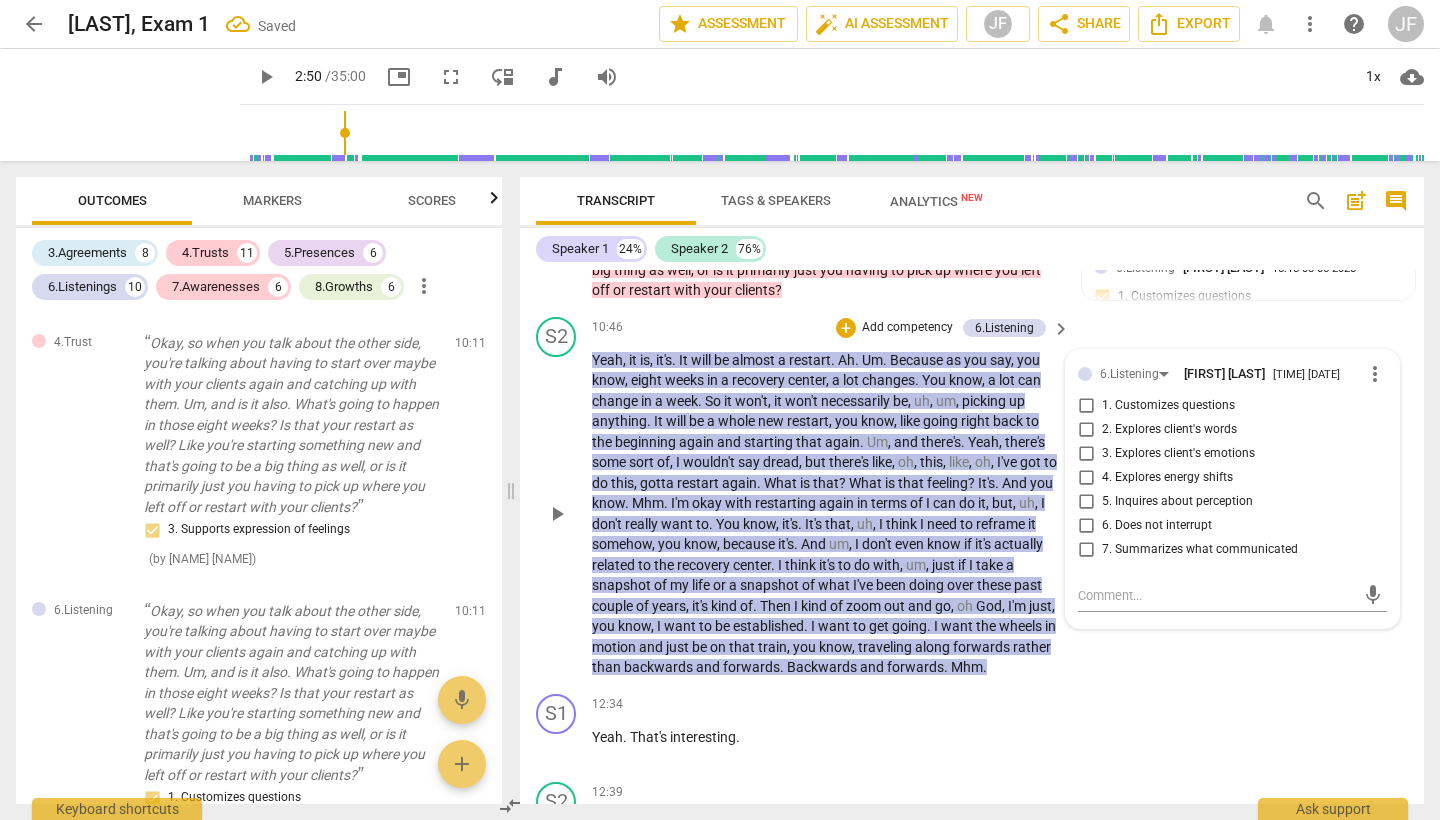 scroll, scrollTop: 4503, scrollLeft: 0, axis: vertical 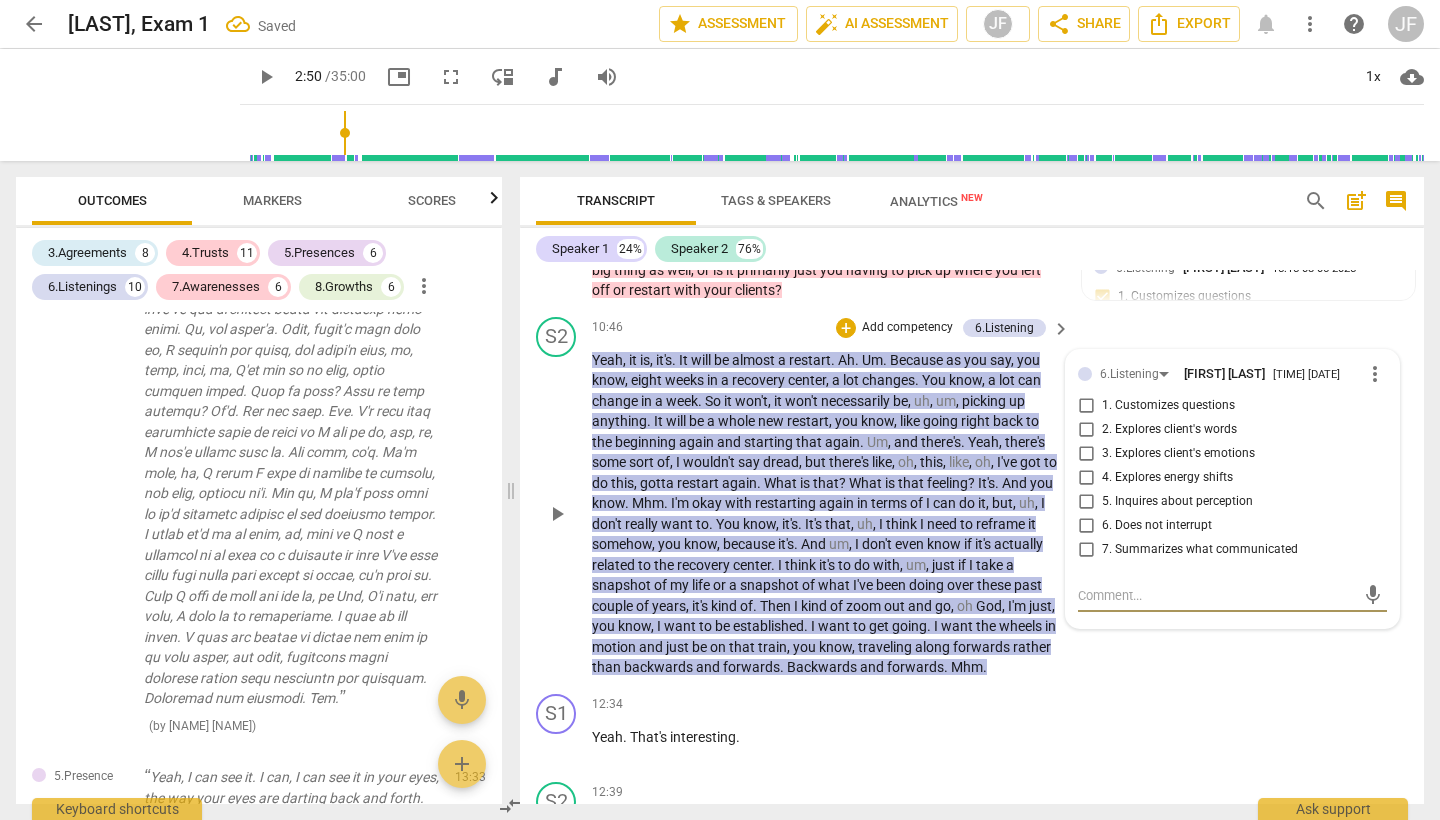 click on "6. Does not interrupt" at bounding box center [1086, 526] 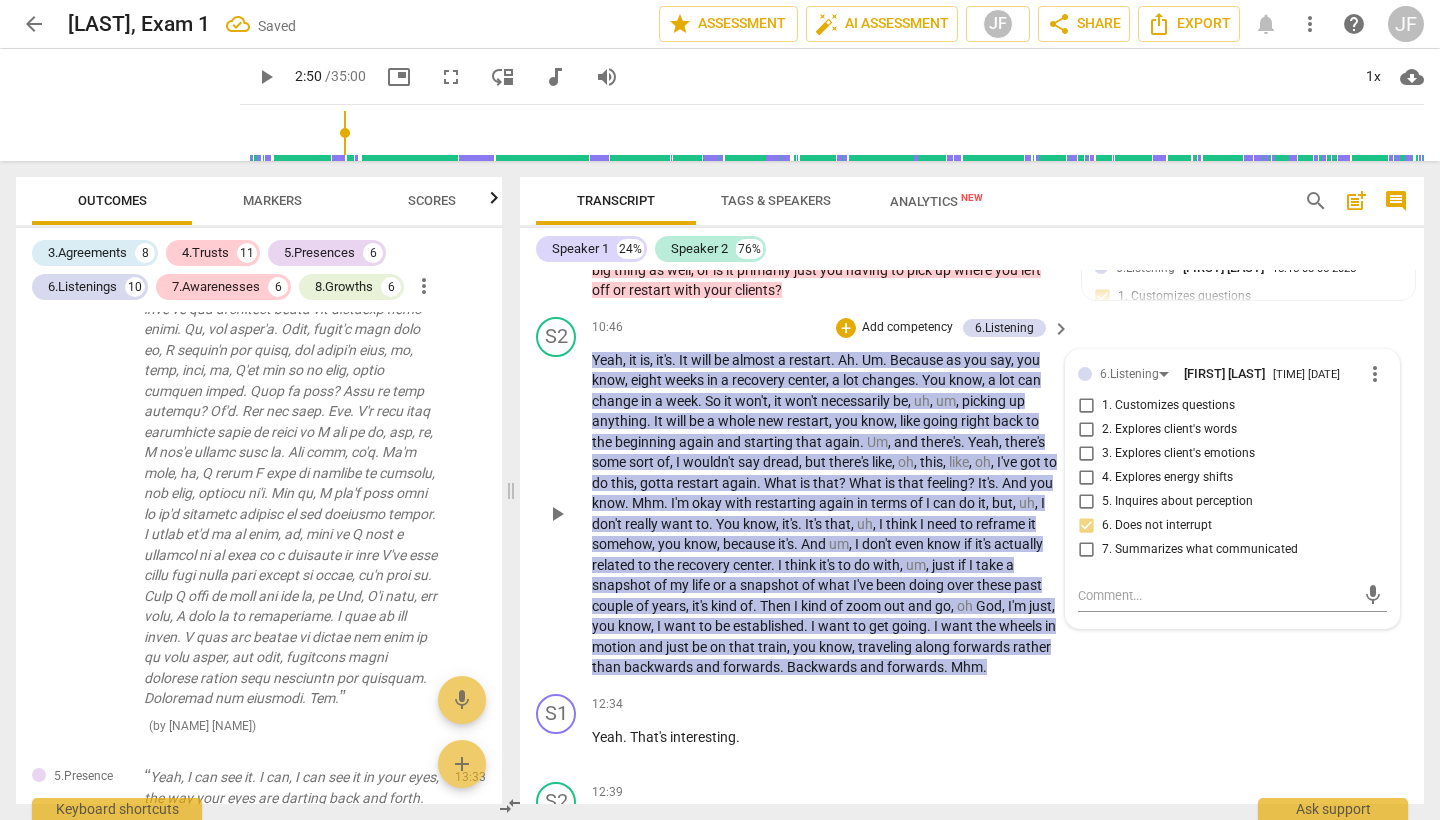 click on "[TIME] + Add competency 6.Listening keyboard_arrow_right" at bounding box center (832, 328) 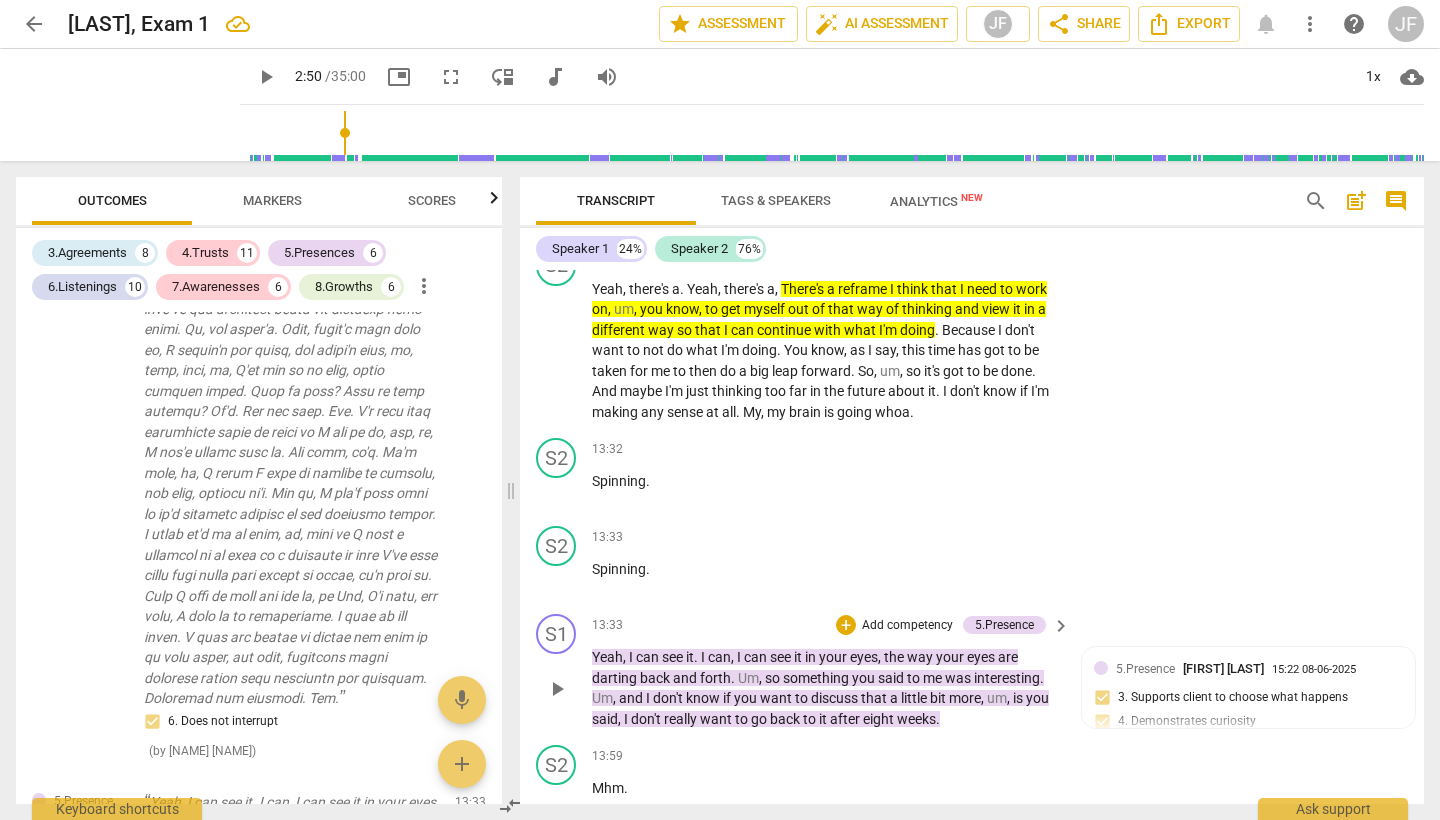 scroll, scrollTop: 3343, scrollLeft: 0, axis: vertical 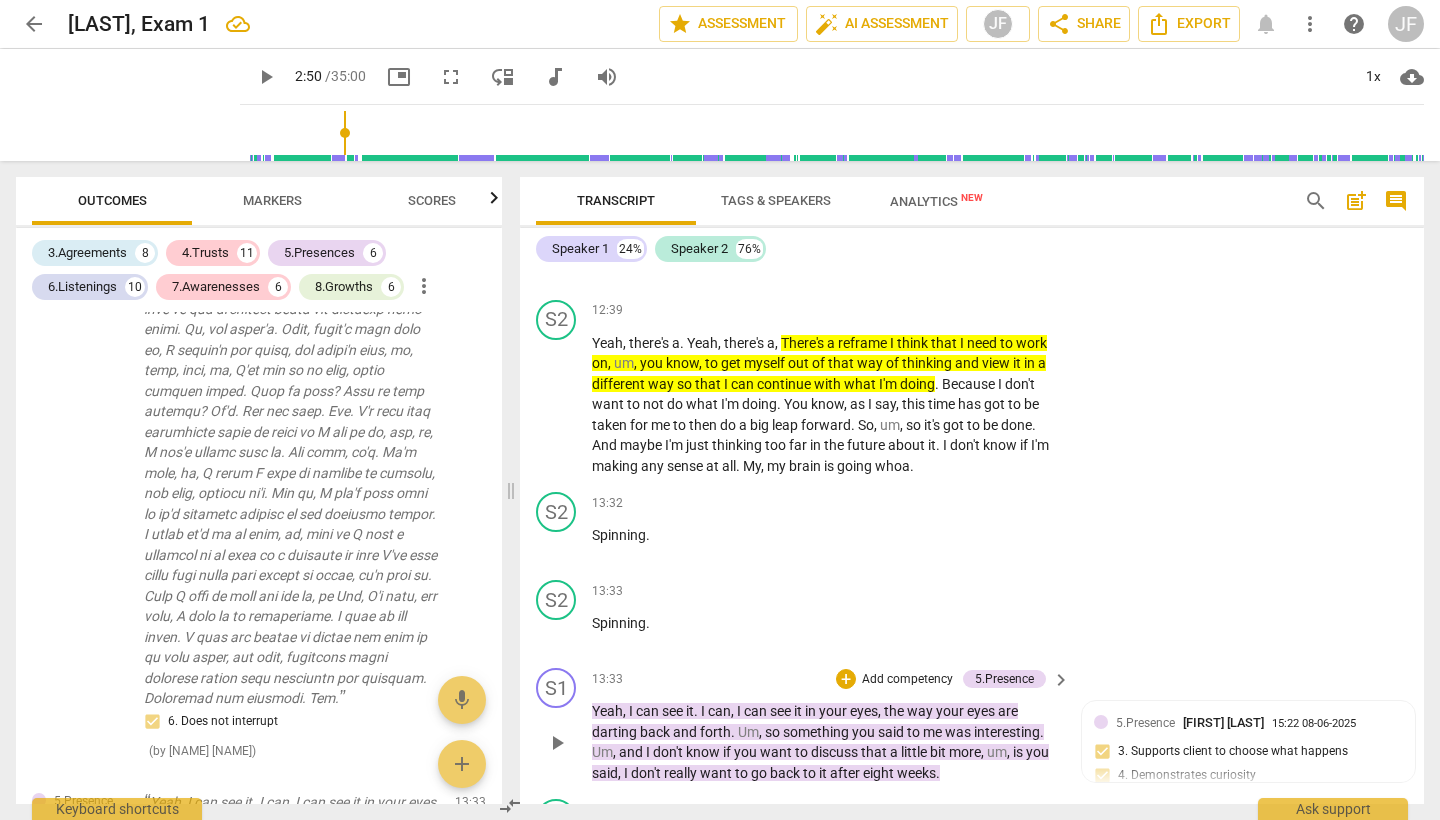 click on "Yeah ,   I   can   see   it .   I   can ,   I   can   see   it   in   your   eyes ,   the   way   your   eyes   are   darting   back   and   forth .   Um ,   so   something   you   said   to   me   was   interesting .   Um ,   and   I   don't   know   if   you   want   to   discuss   that   a   little   bit   more ,   um ,   is   you   said ,   I   don't   really   want   to   go   back   to   it   after   eight   weeks ." at bounding box center (826, 742) 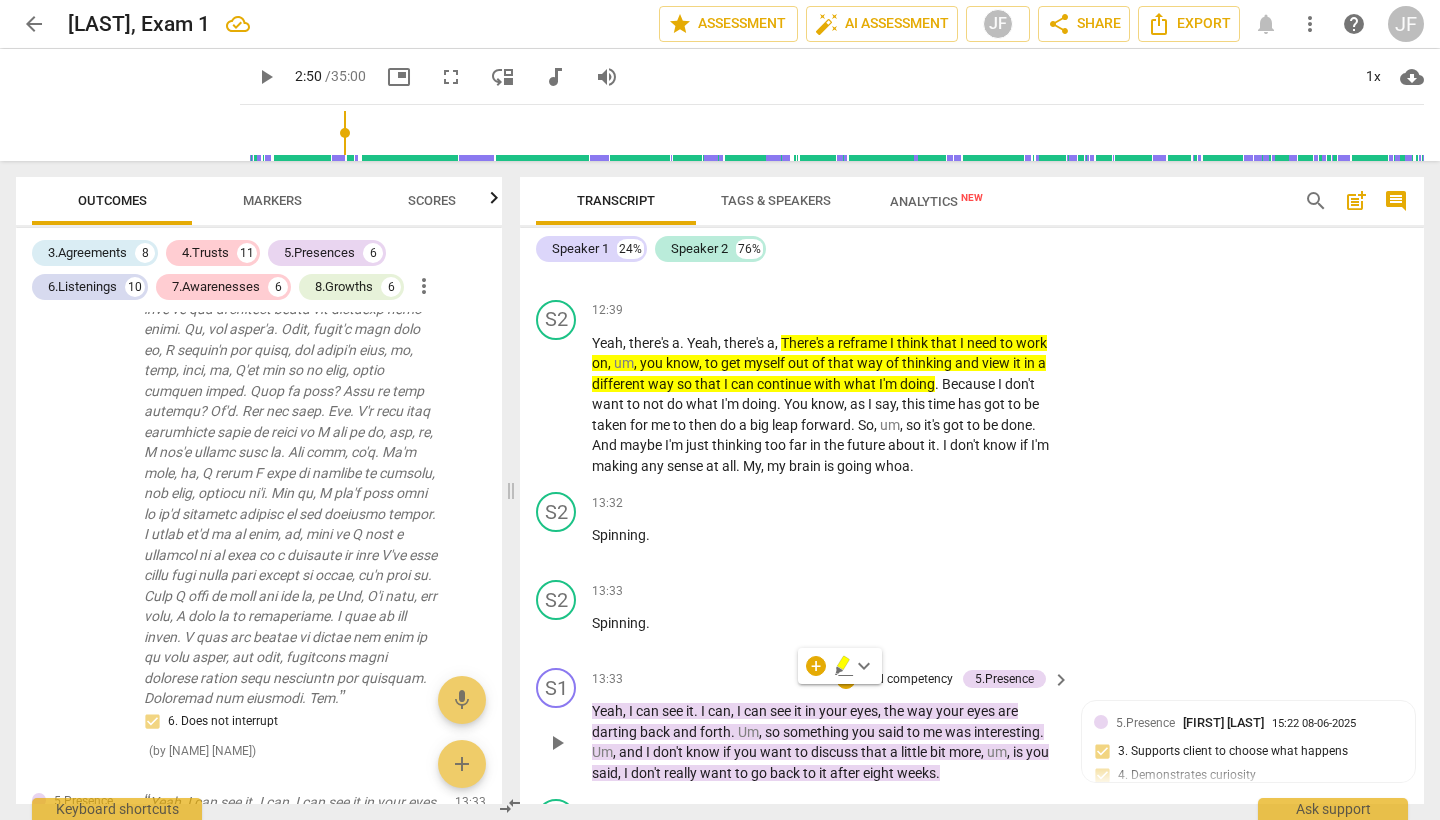 click on "Yeah ,   I   can   see   it .   I   can ,   I   can   see   it   in   your   eyes ,   the   way   your   eyes   are   darting   back   and   forth .   Um ,   so   something   you   said   to   me   was   interesting .   Um ,   and   I   don't   know   if   you   want   to   discuss   that   a   little   bit   more ,   um ,   is   you   said ,   I   don't   really   want   to   go   back   to   it   after   eight   weeks ." at bounding box center [826, 742] 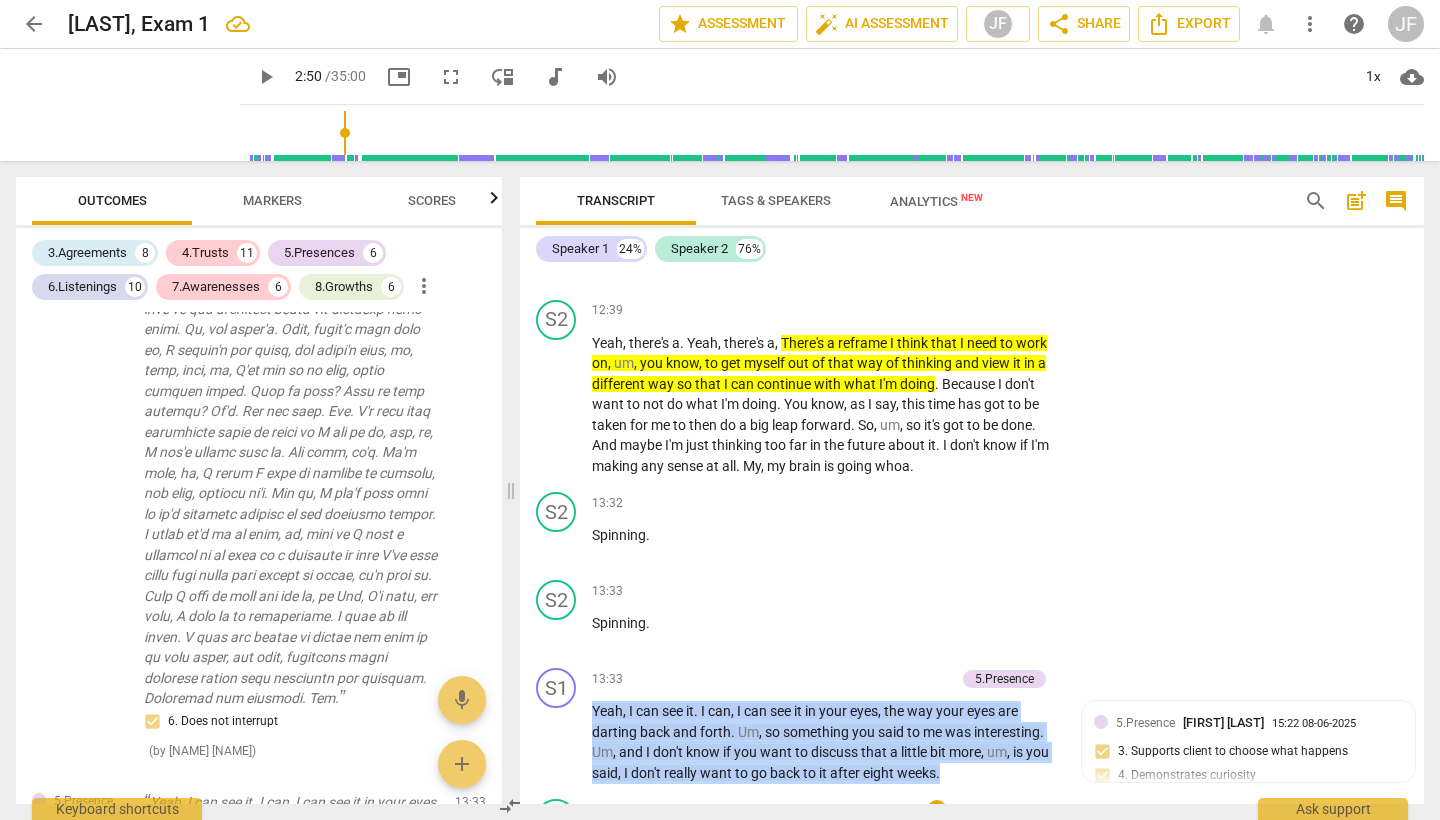 scroll, scrollTop: 3485, scrollLeft: 0, axis: vertical 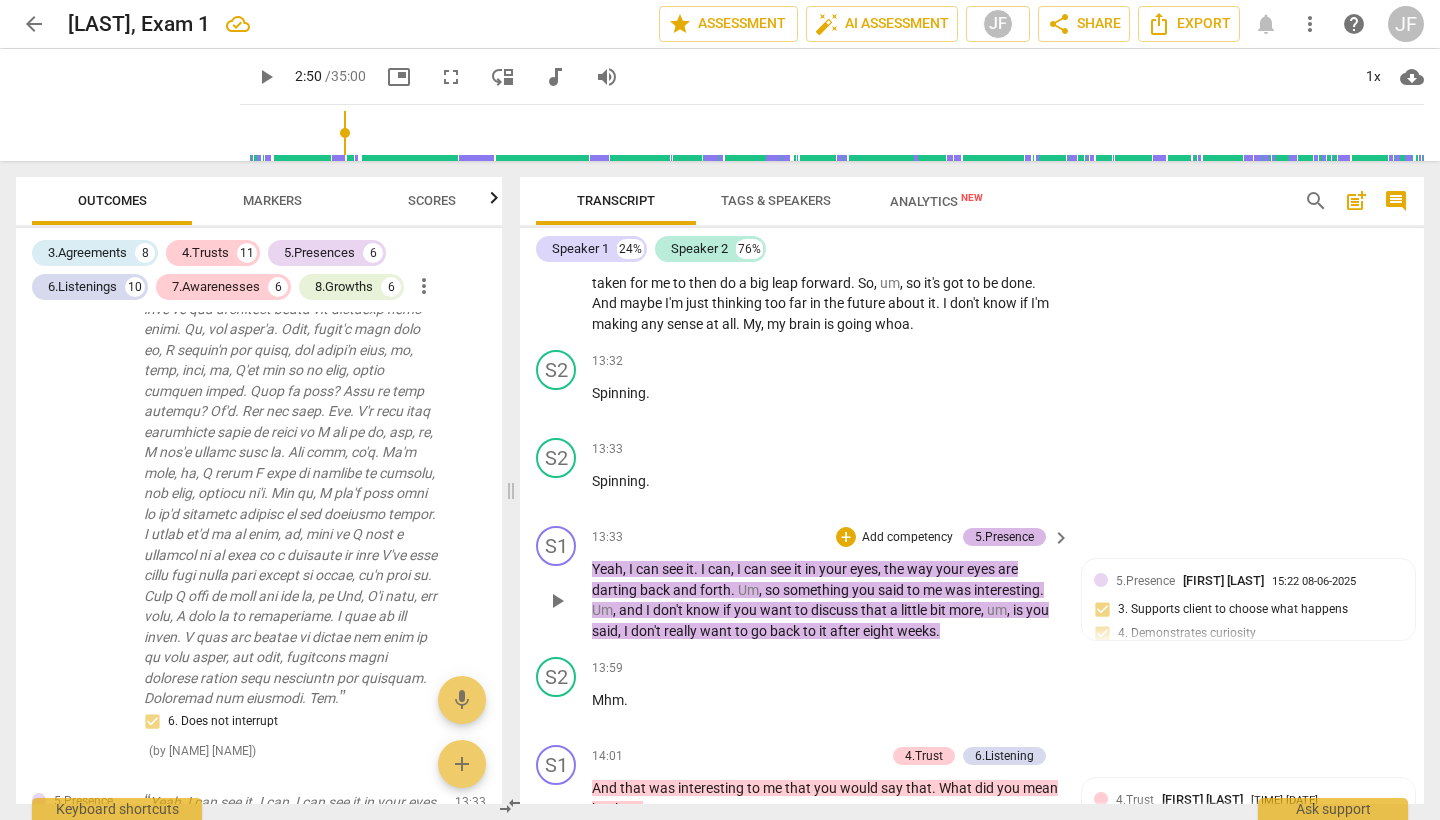 click on "5.Presence" at bounding box center (1004, 537) 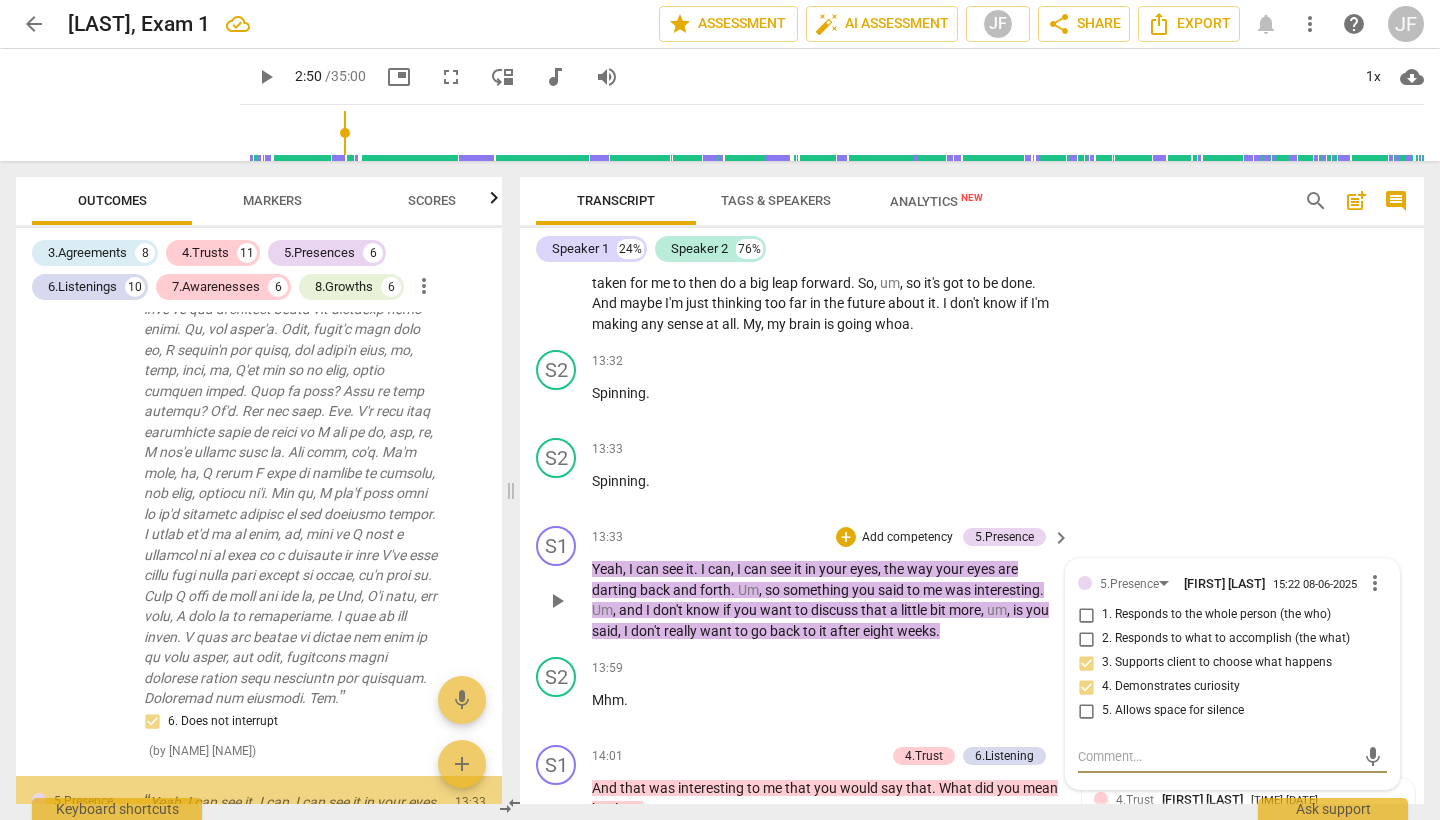 scroll, scrollTop: 4951, scrollLeft: 0, axis: vertical 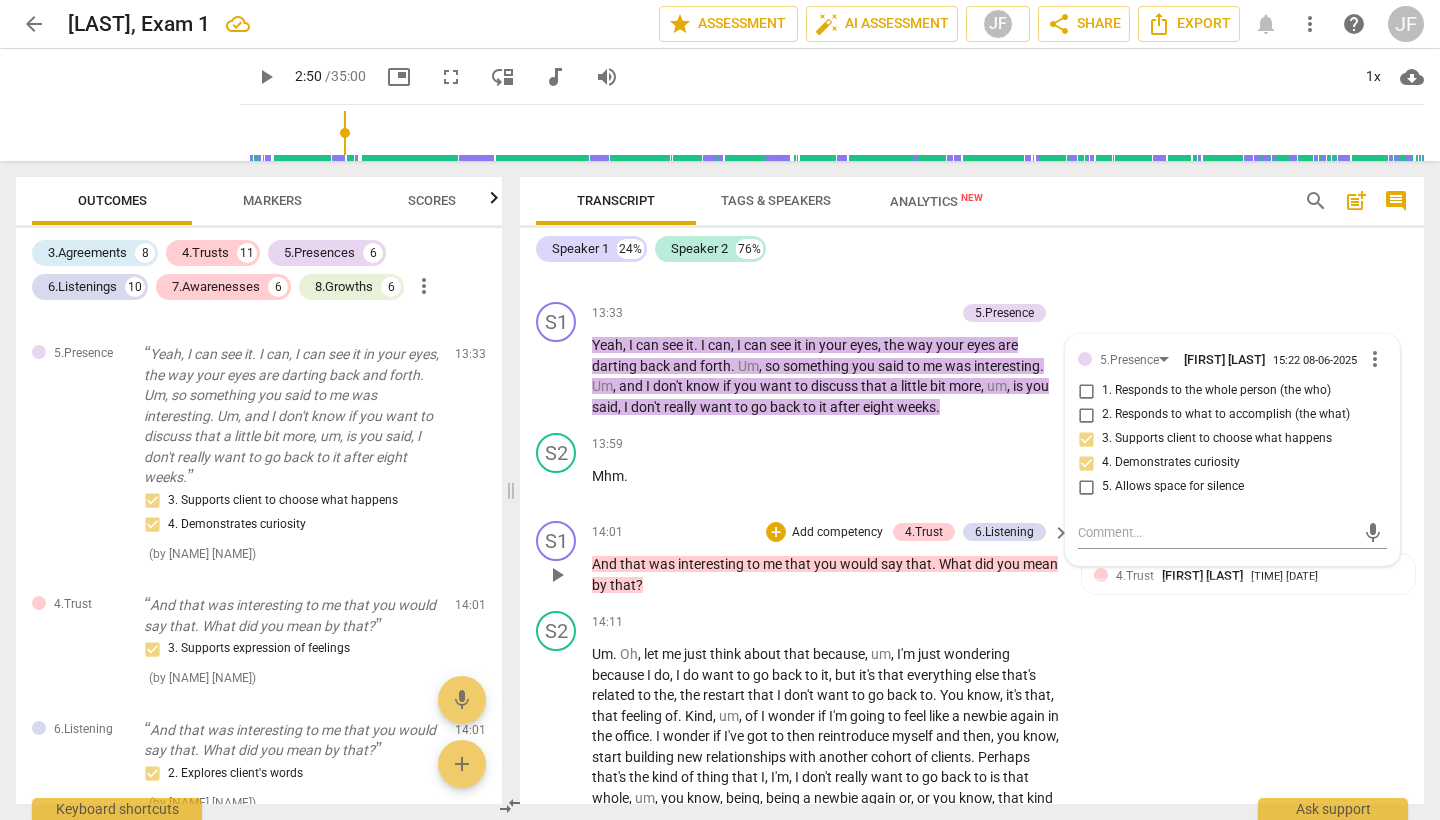 click on "+ Add competency 4.Trust 6.Listening" at bounding box center (906, 532) 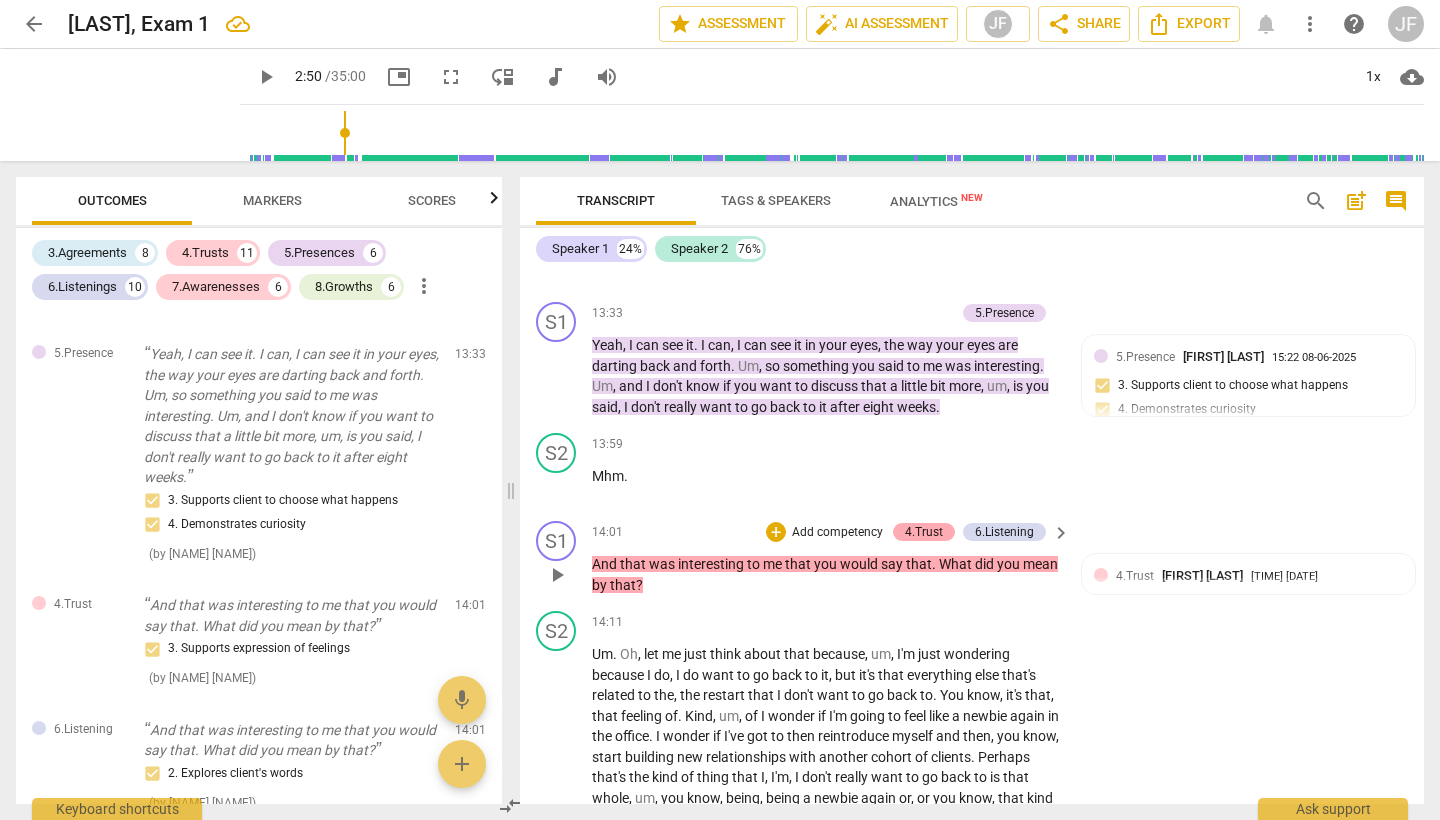 click on "4.Trust" at bounding box center [924, 532] 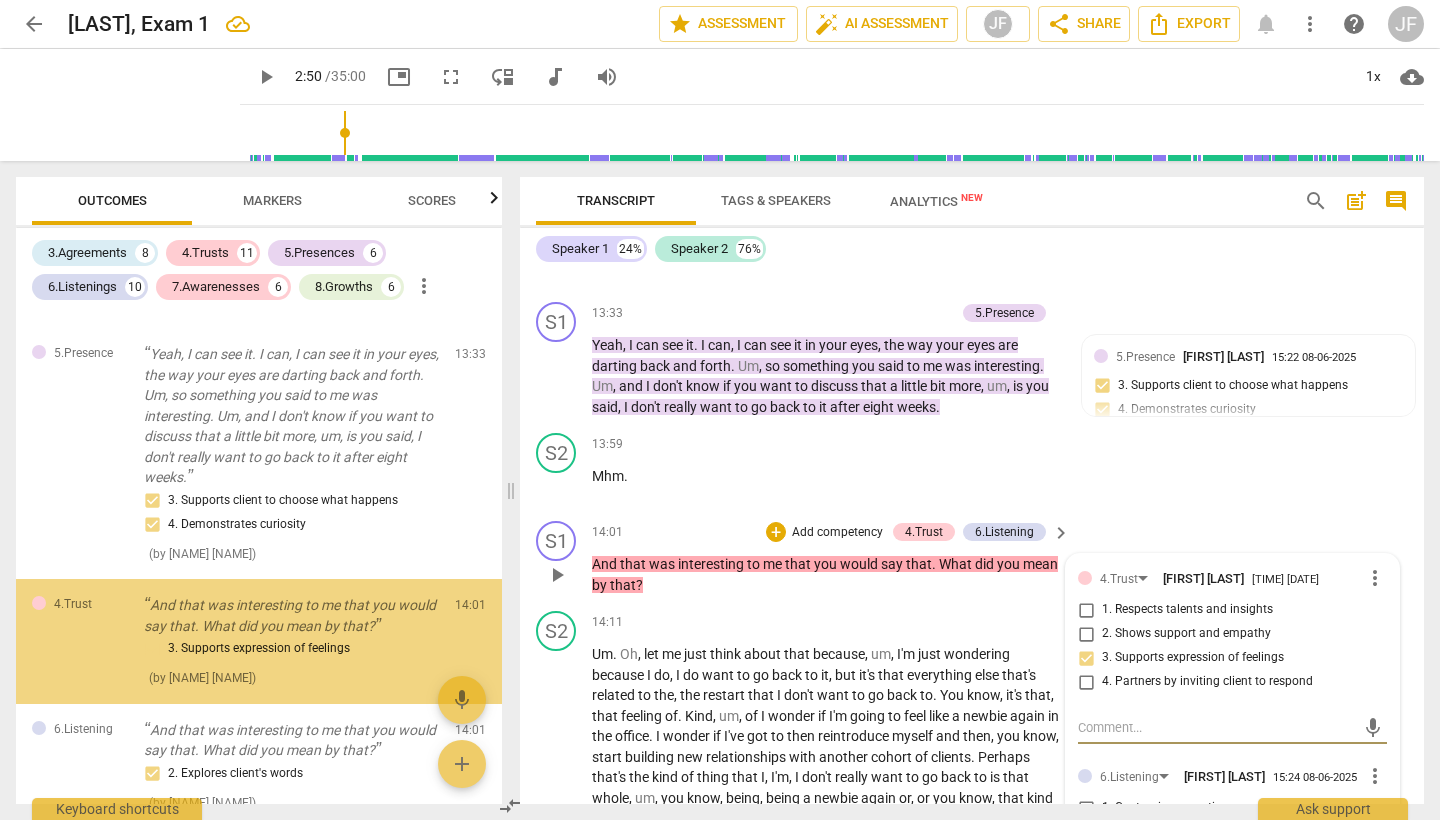 scroll, scrollTop: 5136, scrollLeft: 0, axis: vertical 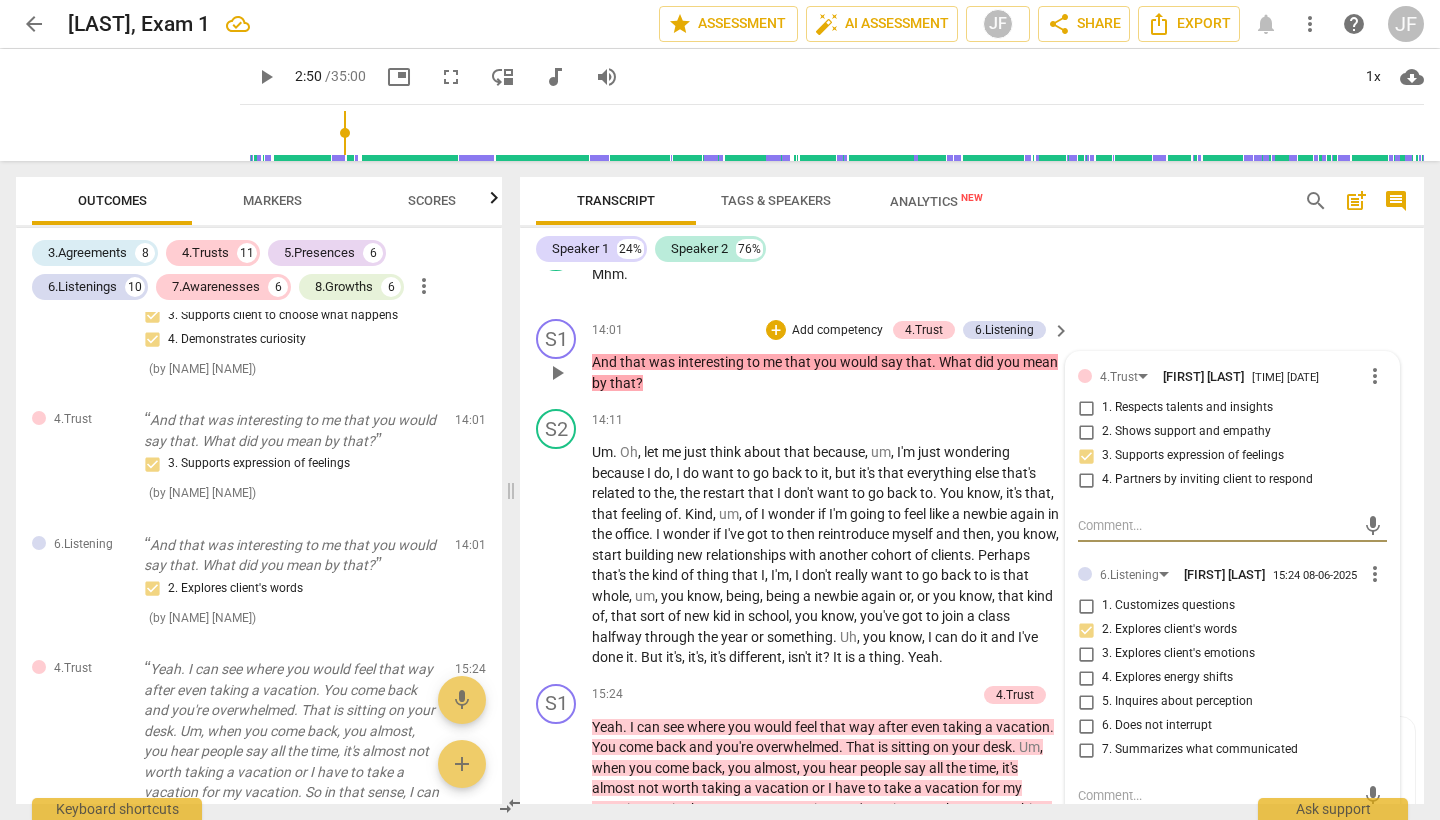 click on "2. Explores client's words" at bounding box center (1086, 630) 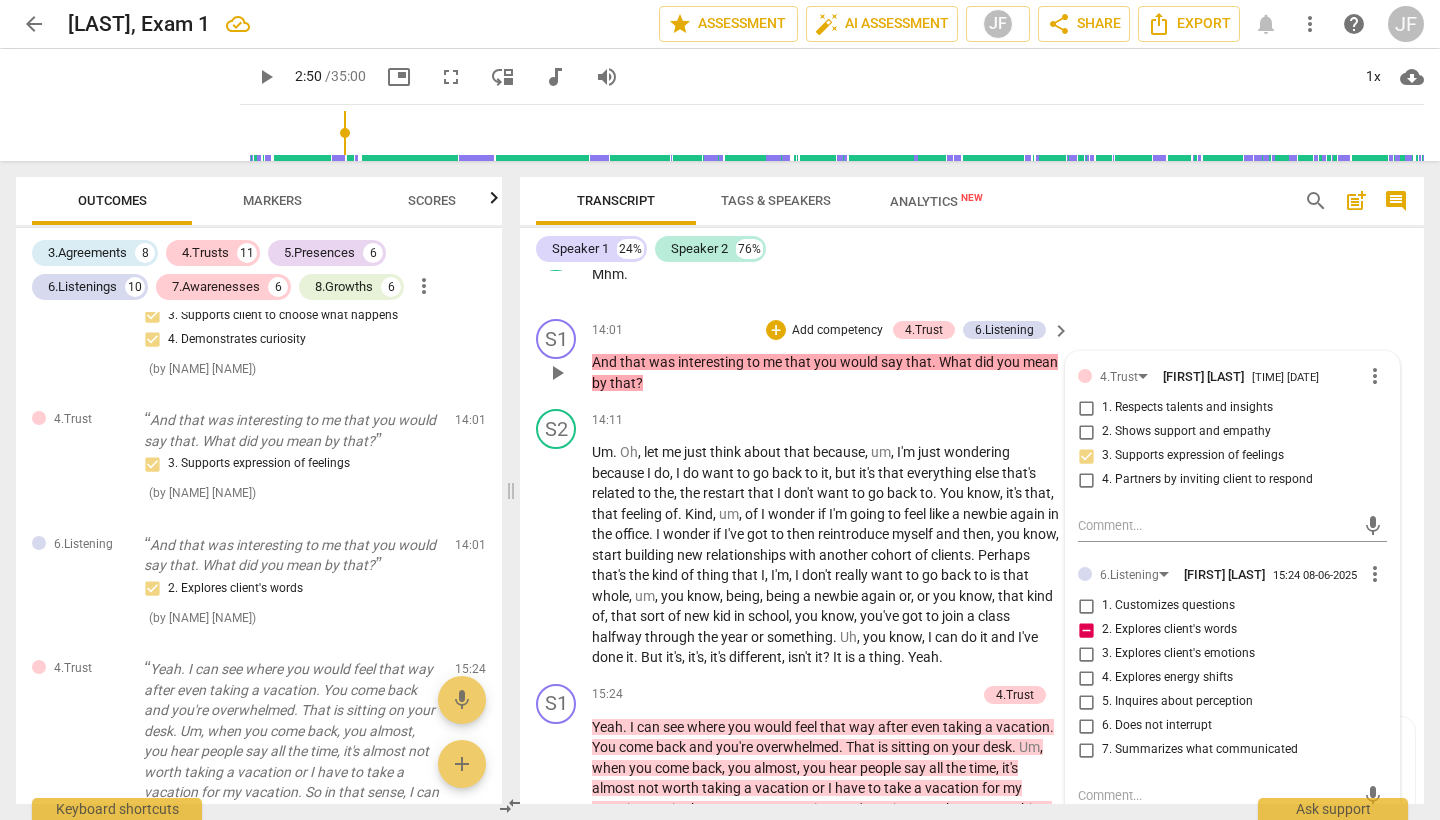 click on "2. Explores client's words" at bounding box center (1086, 630) 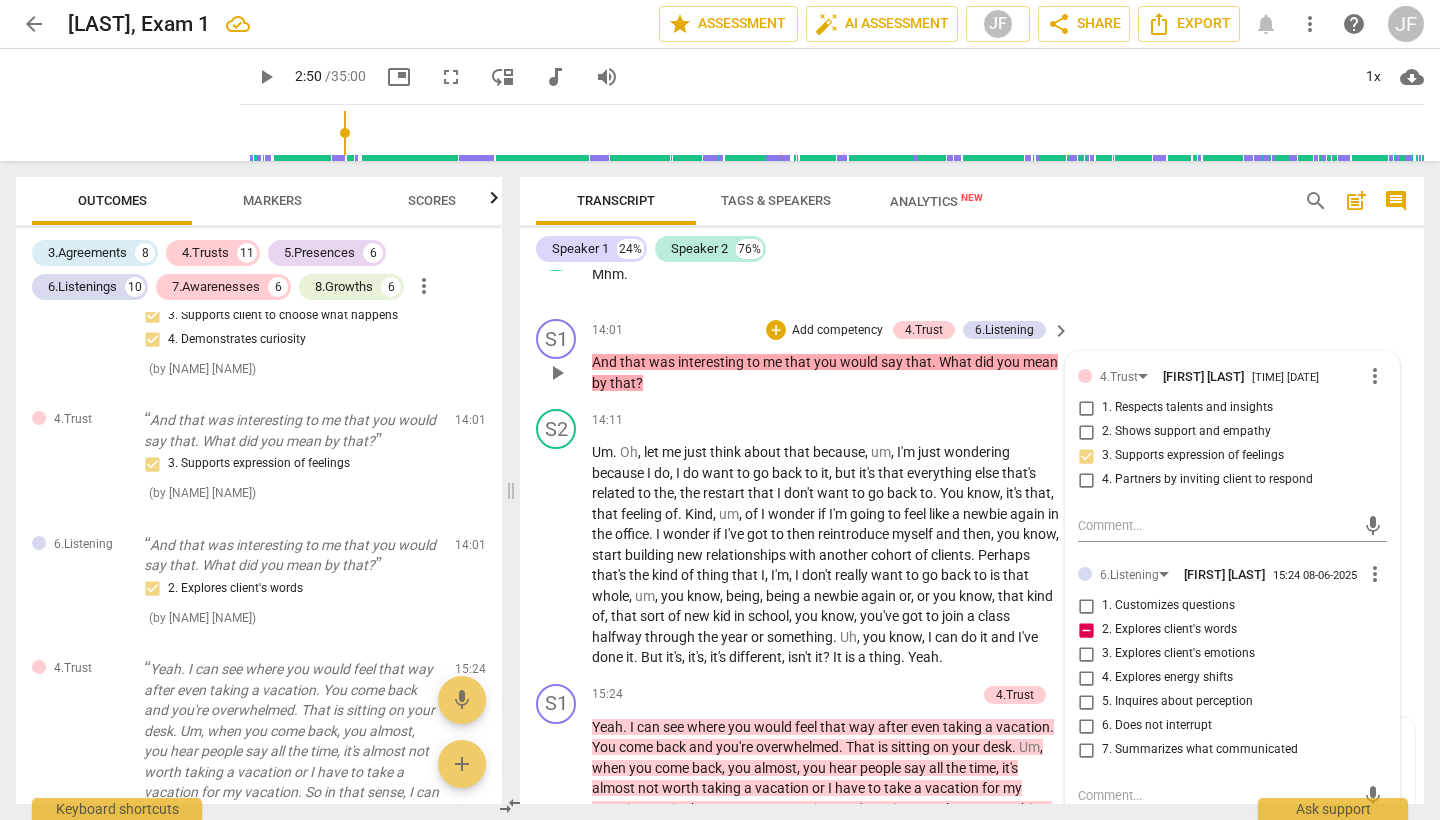 checkbox on "false" 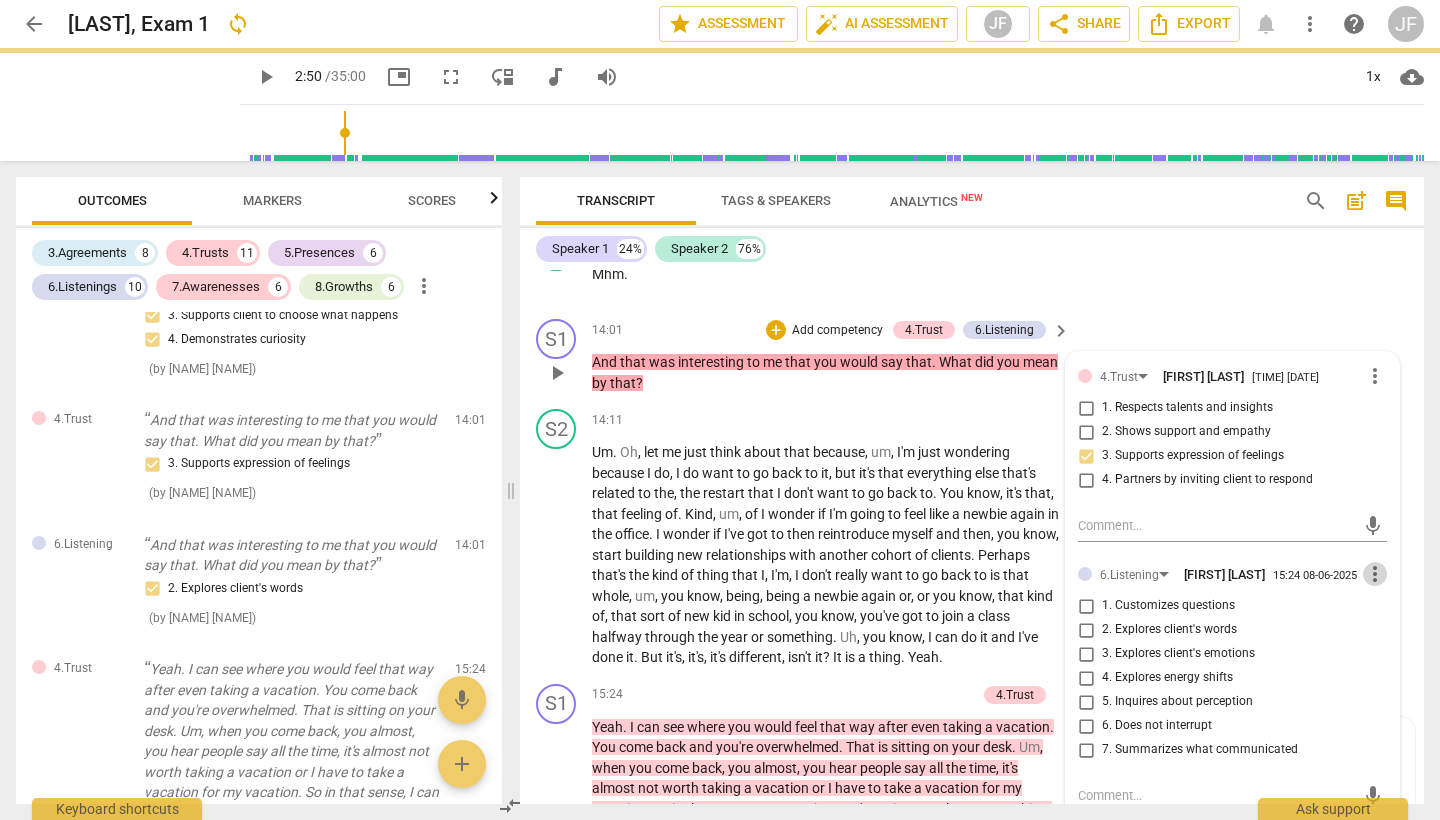 click on "more_vert" at bounding box center (1375, 574) 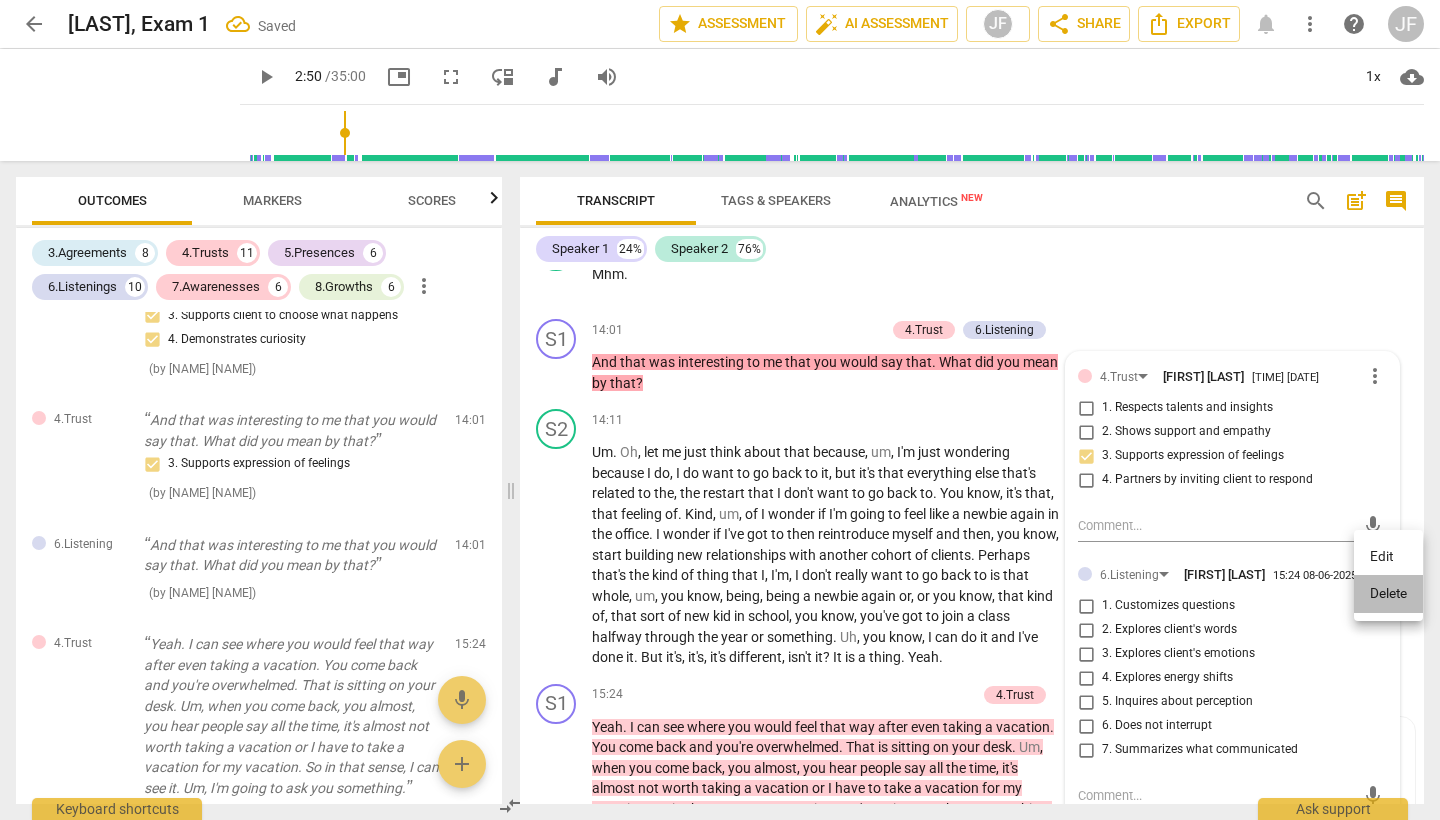 click on "Delete" at bounding box center (1388, 594) 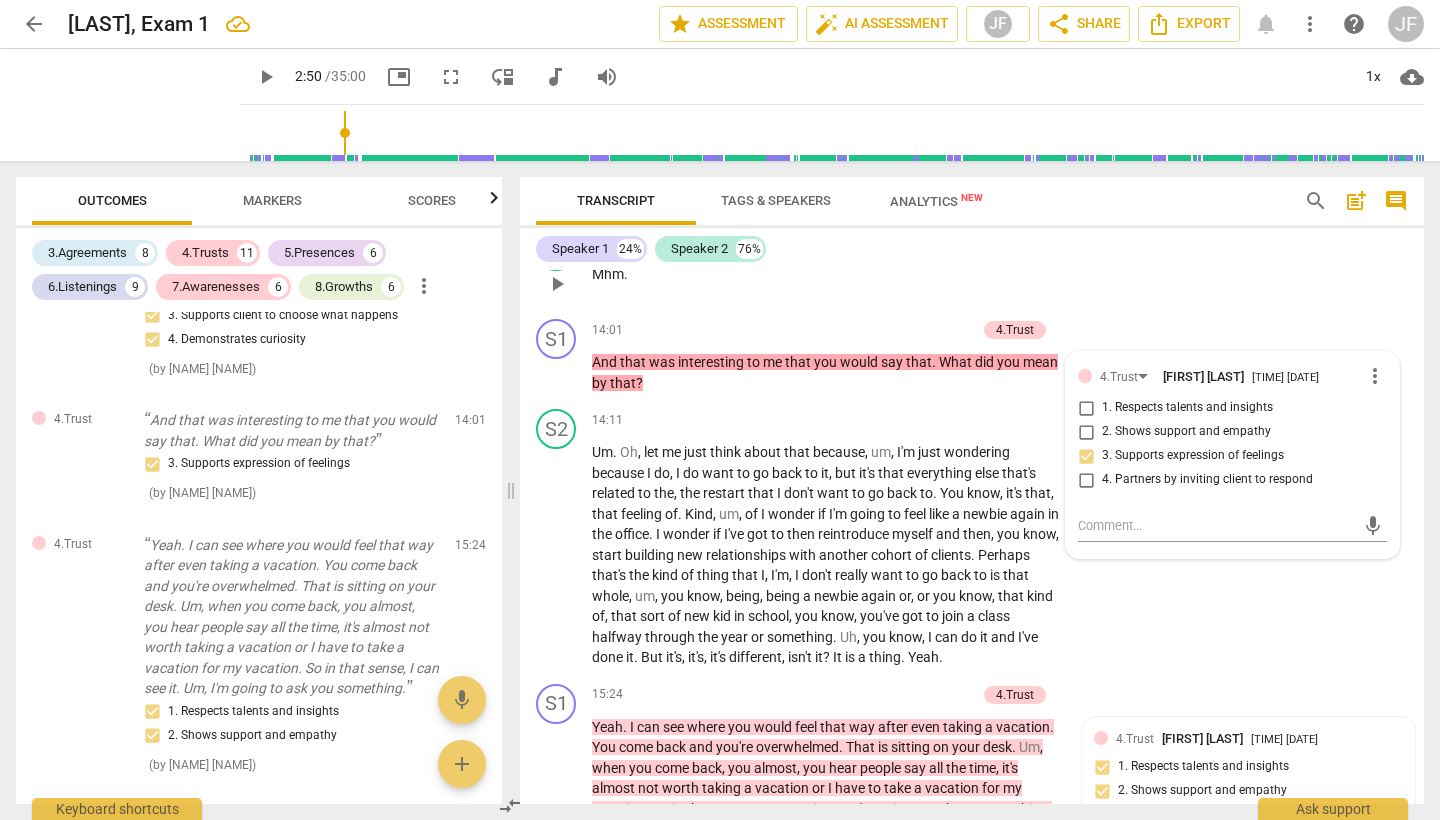 scroll, scrollTop: 3700, scrollLeft: 0, axis: vertical 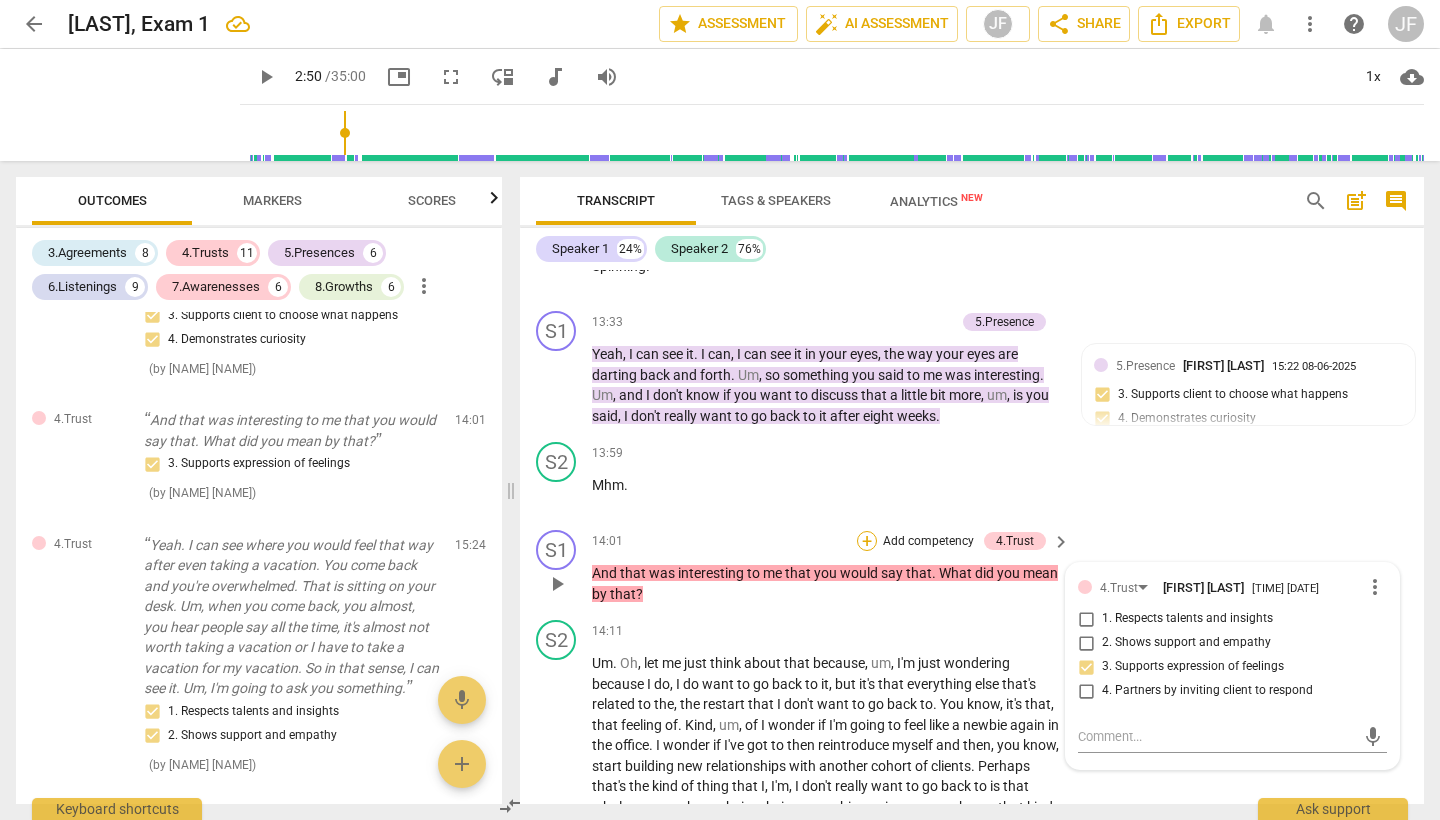 click on "+" at bounding box center (867, 541) 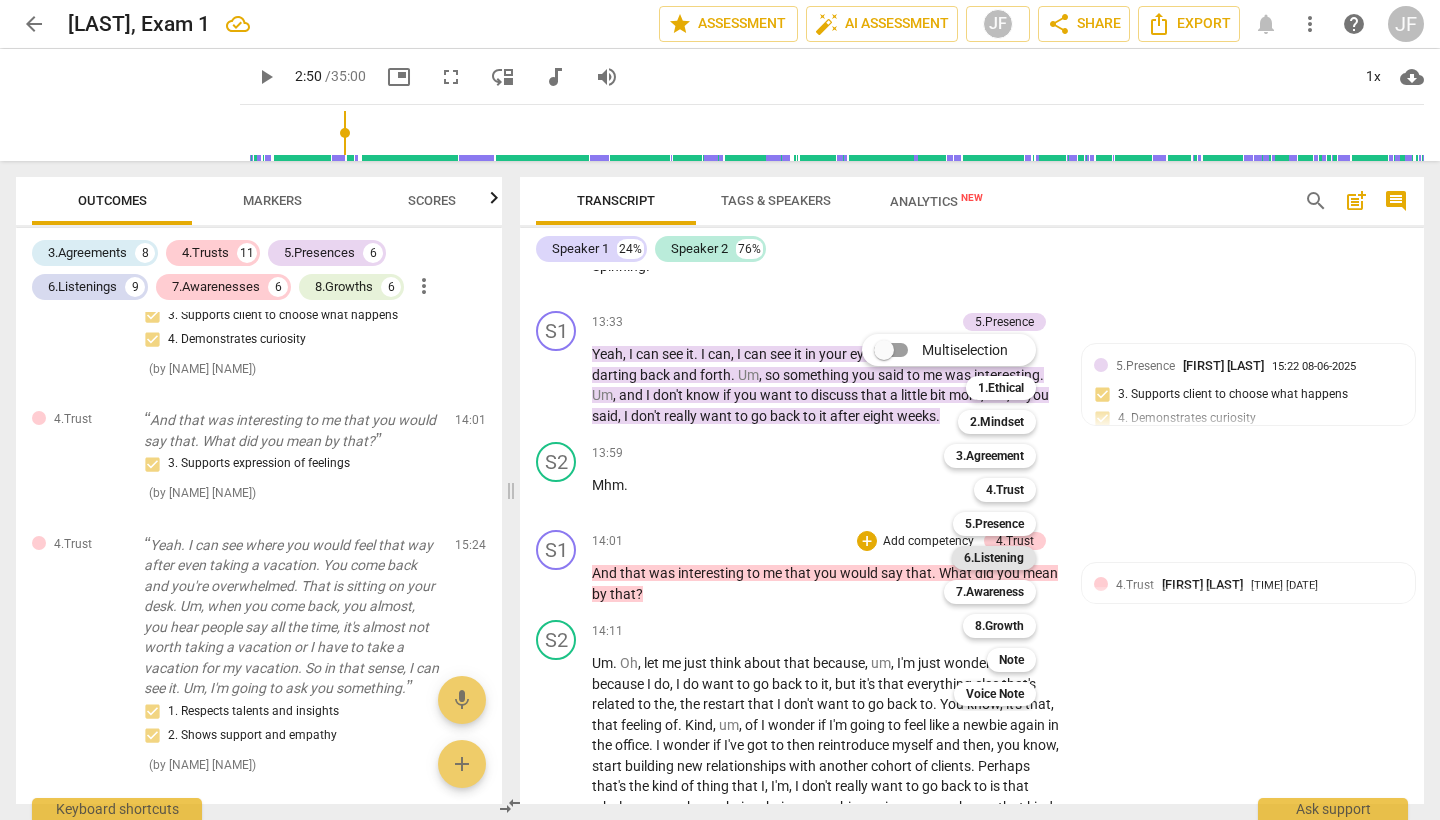 click on "6.Listening" at bounding box center [994, 558] 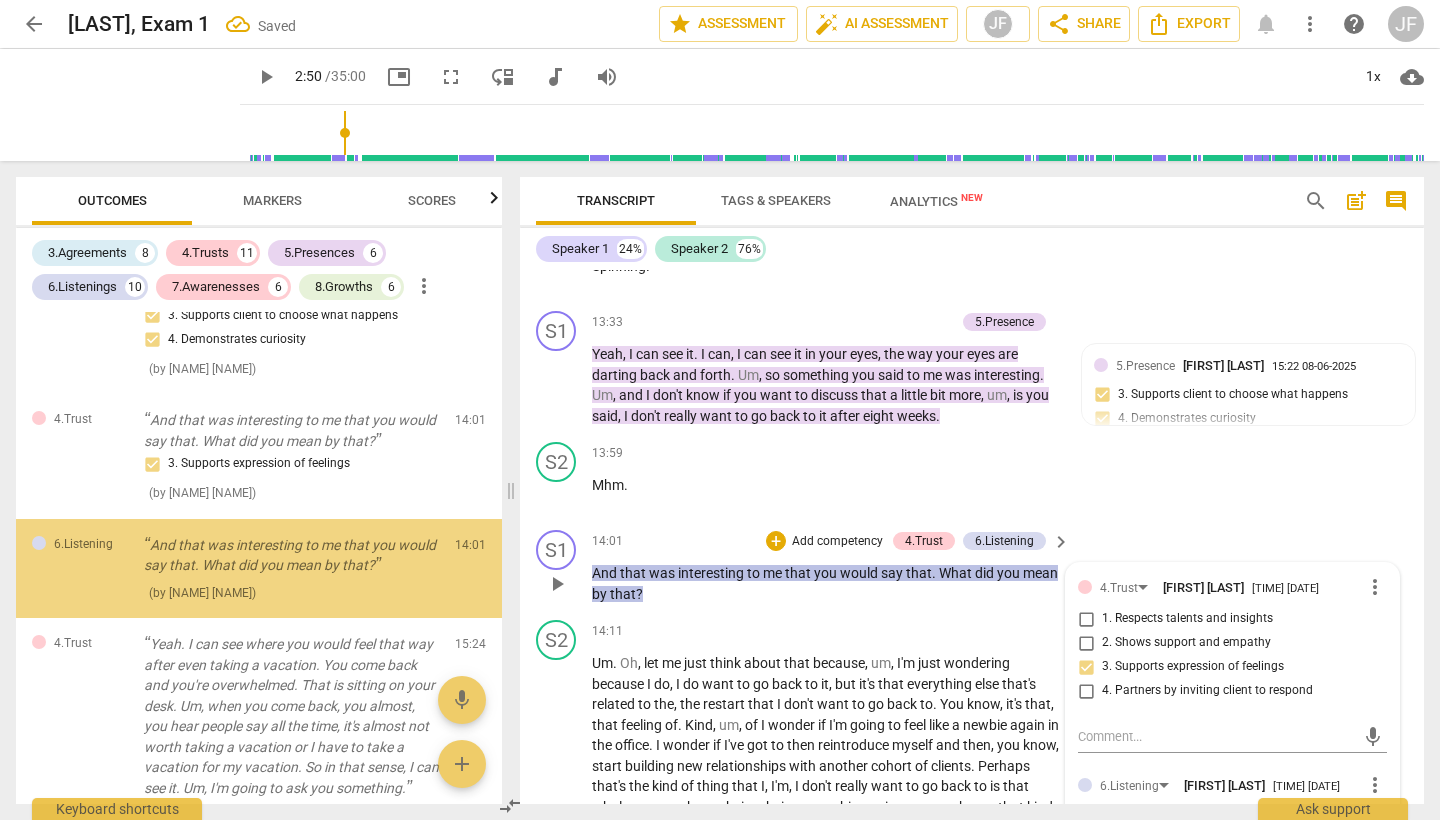 scroll, scrollTop: 5246, scrollLeft: 0, axis: vertical 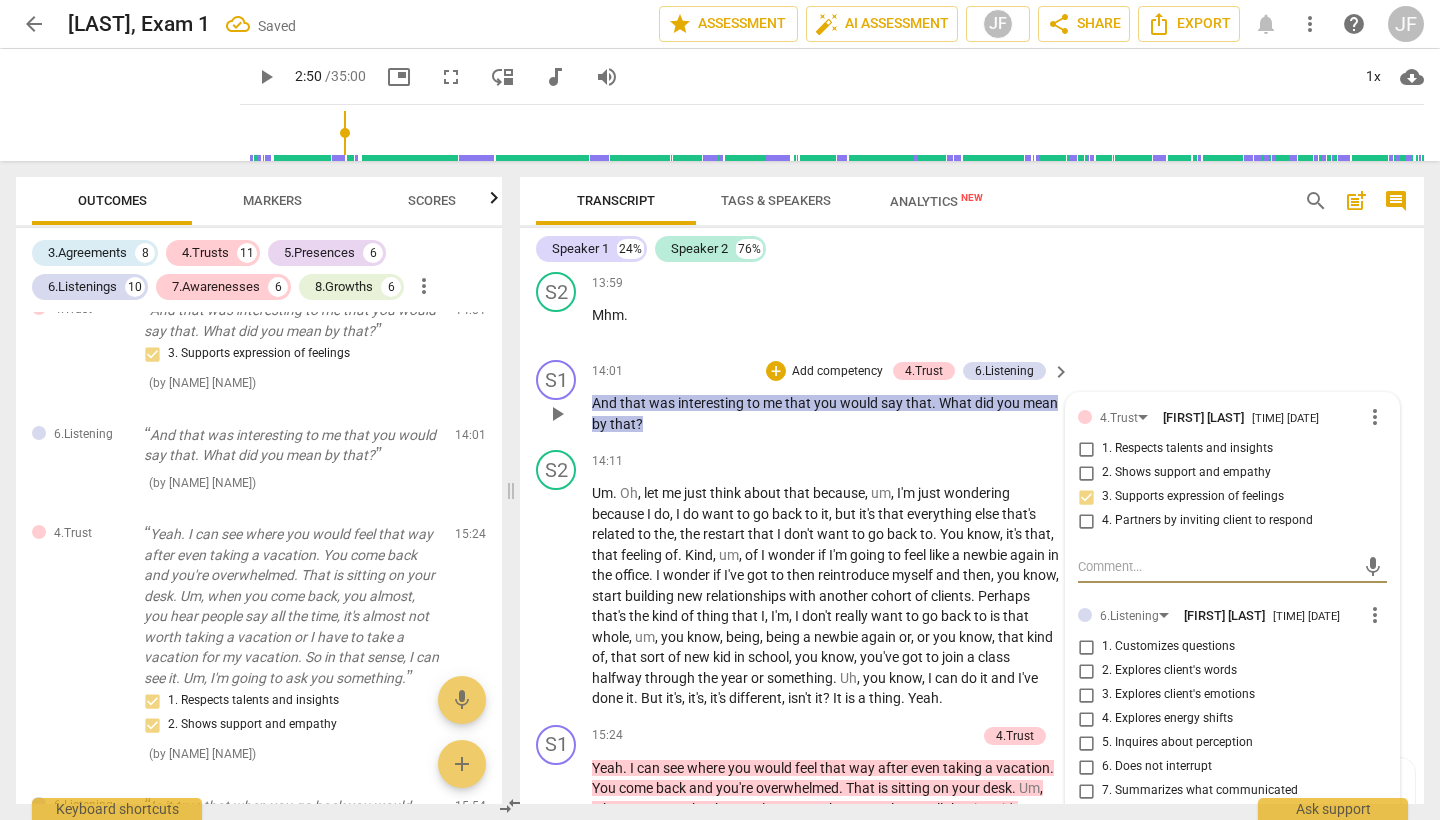 click on "2. Explores client's words" at bounding box center [1086, 671] 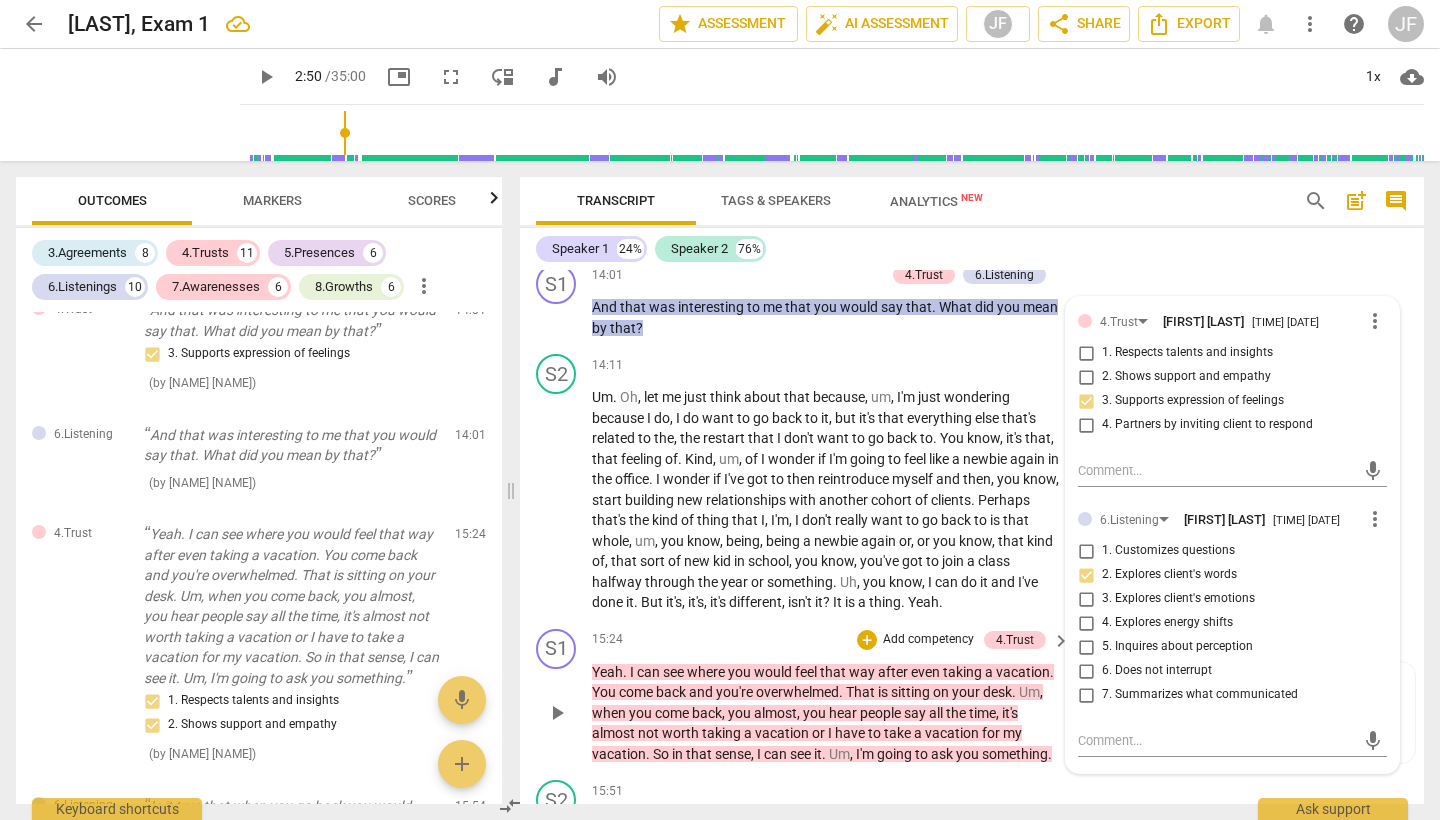 scroll, scrollTop: 3999, scrollLeft: 0, axis: vertical 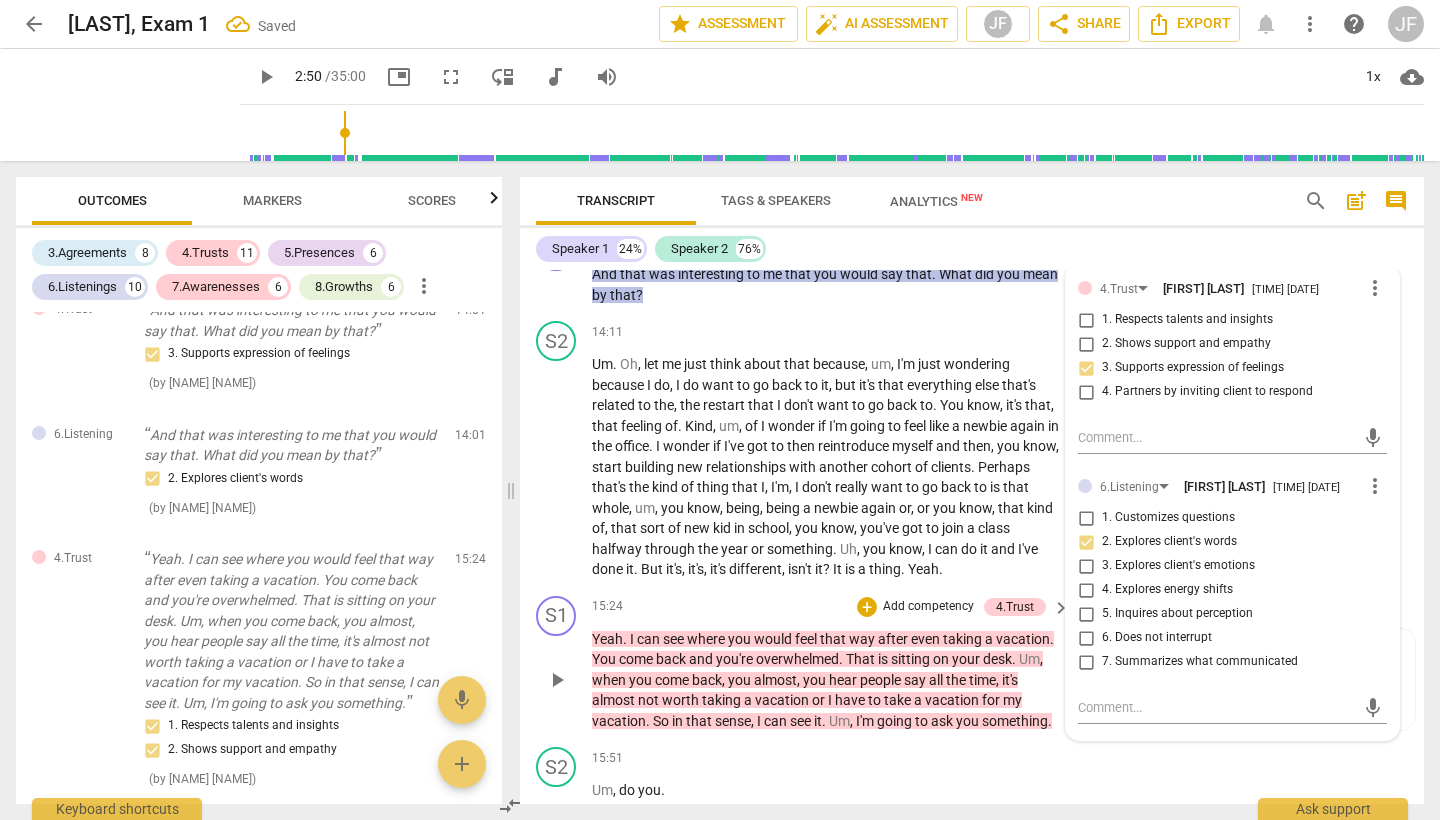 click on "[TIME] + Add competency 4.Trust keyboard_arrow_right" at bounding box center (832, 607) 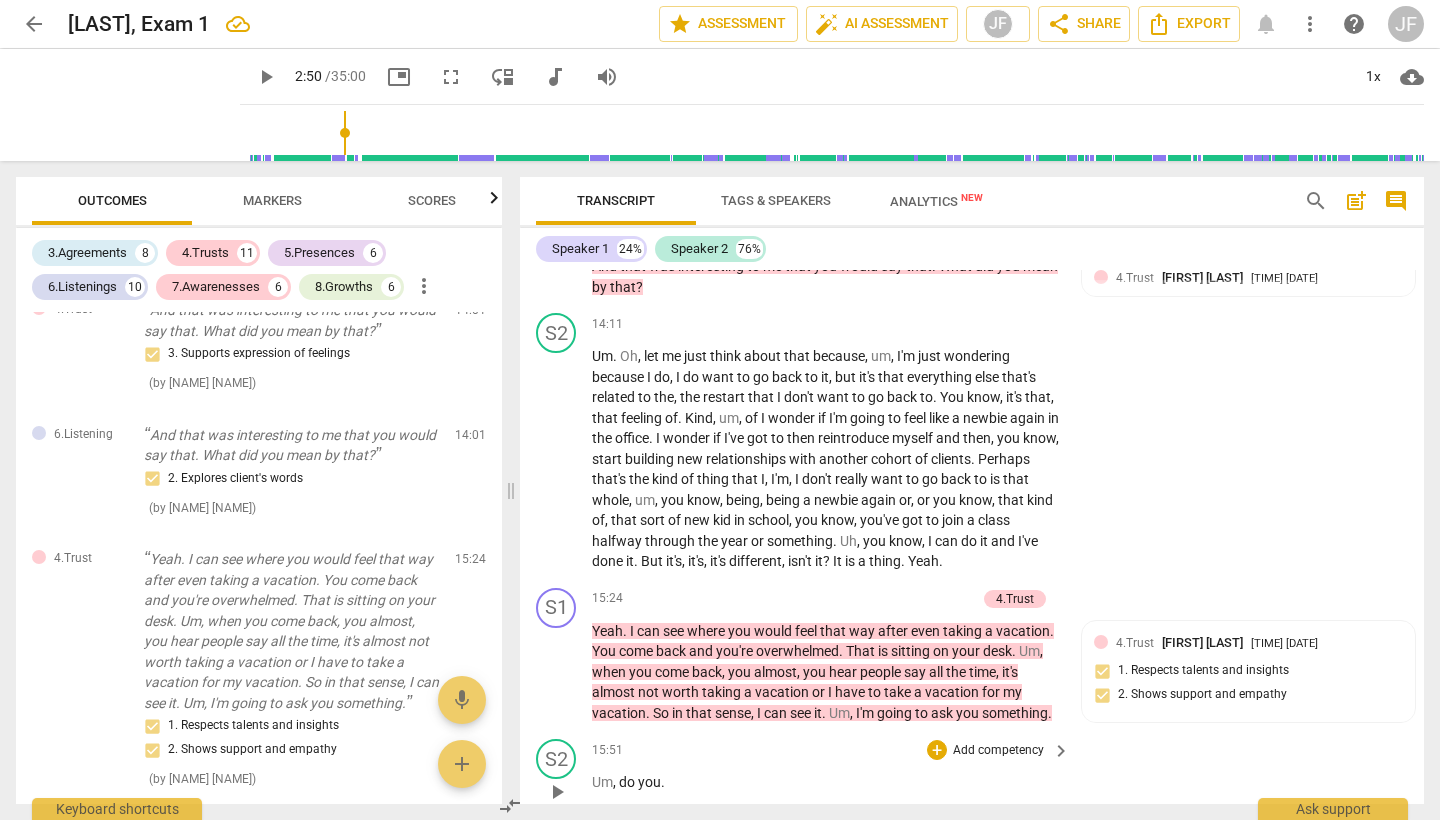 scroll, scrollTop: 4066, scrollLeft: 0, axis: vertical 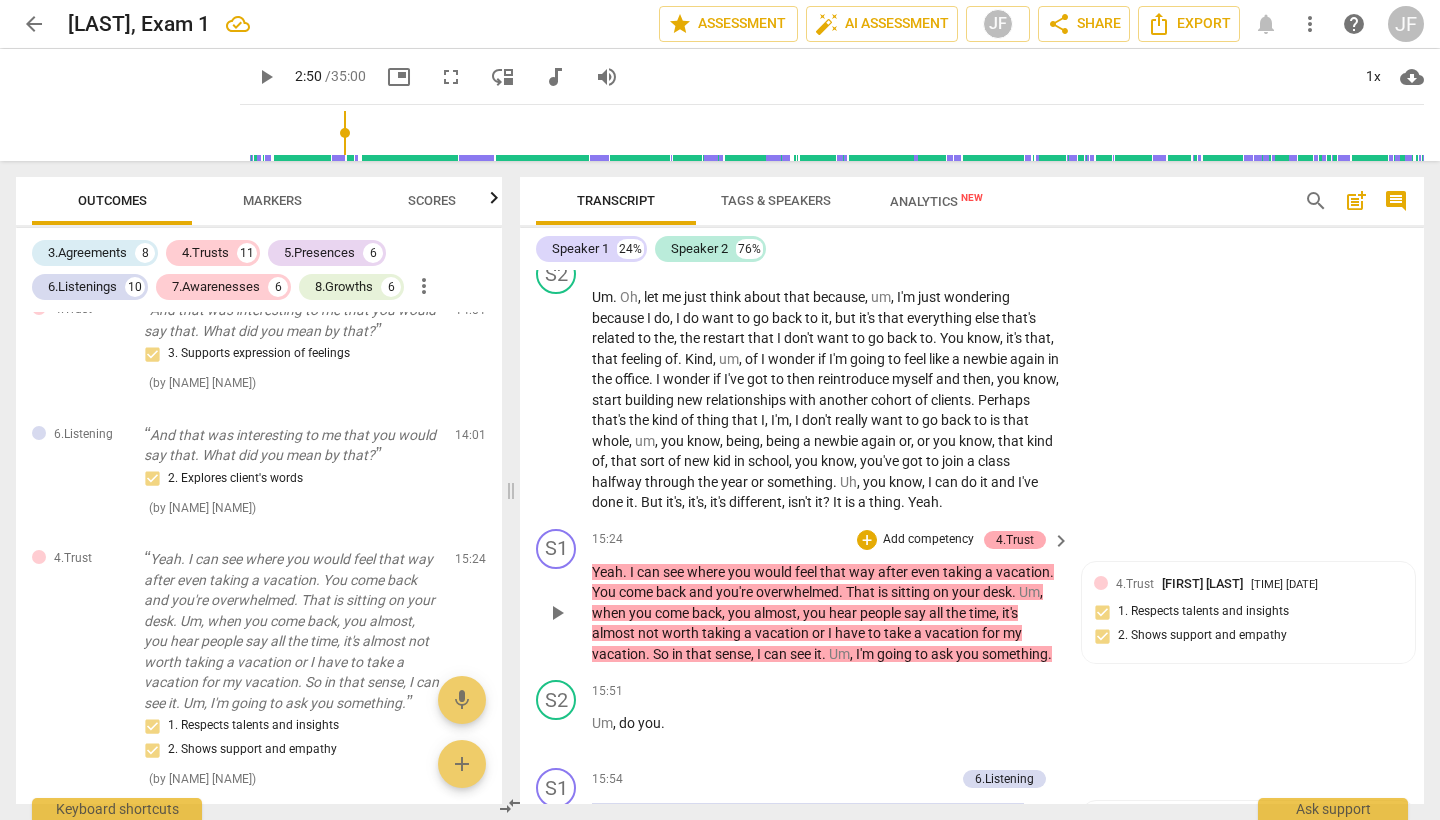 click on "4.Trust" at bounding box center [1015, 540] 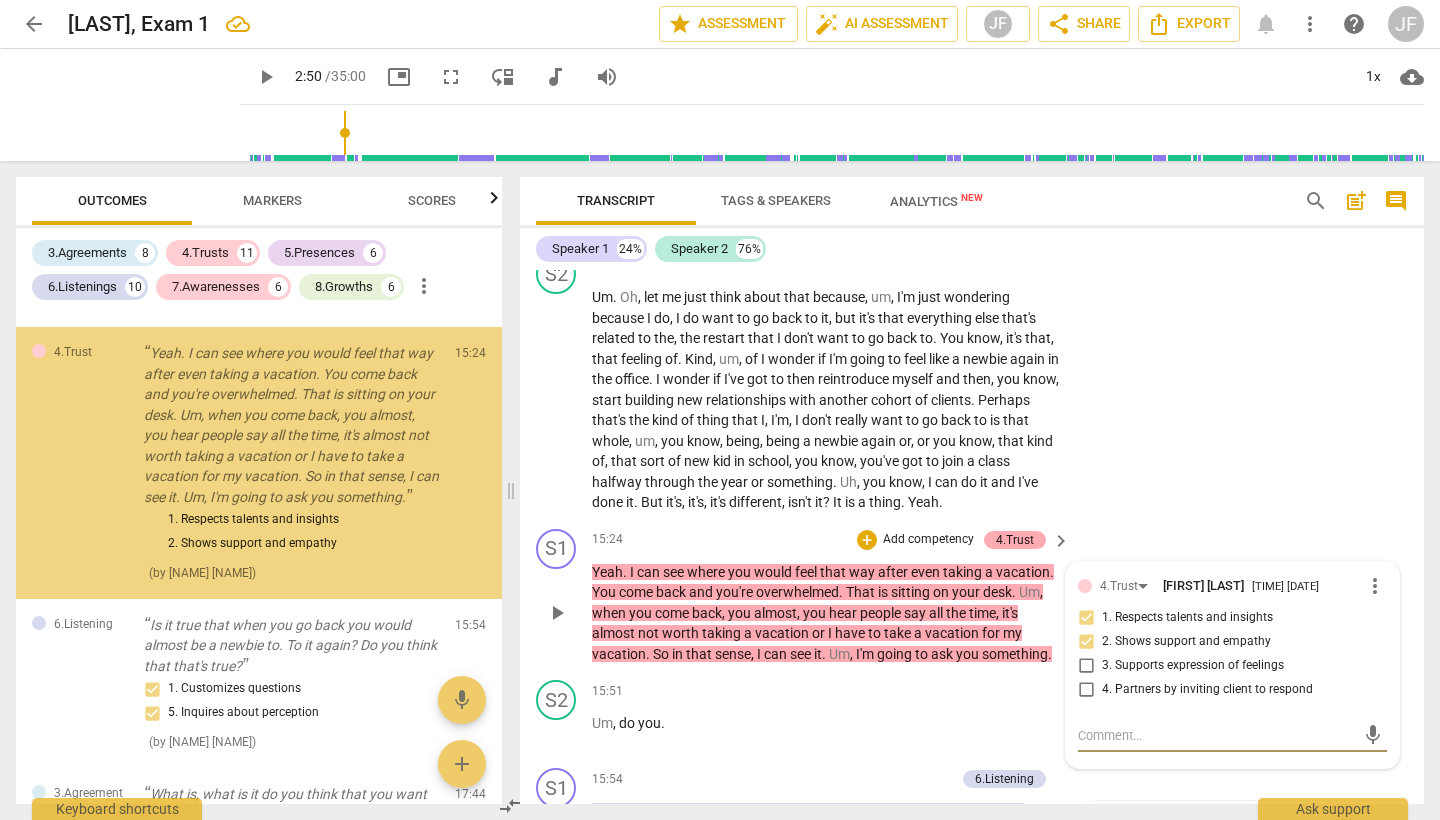 scroll, scrollTop: 5464, scrollLeft: 0, axis: vertical 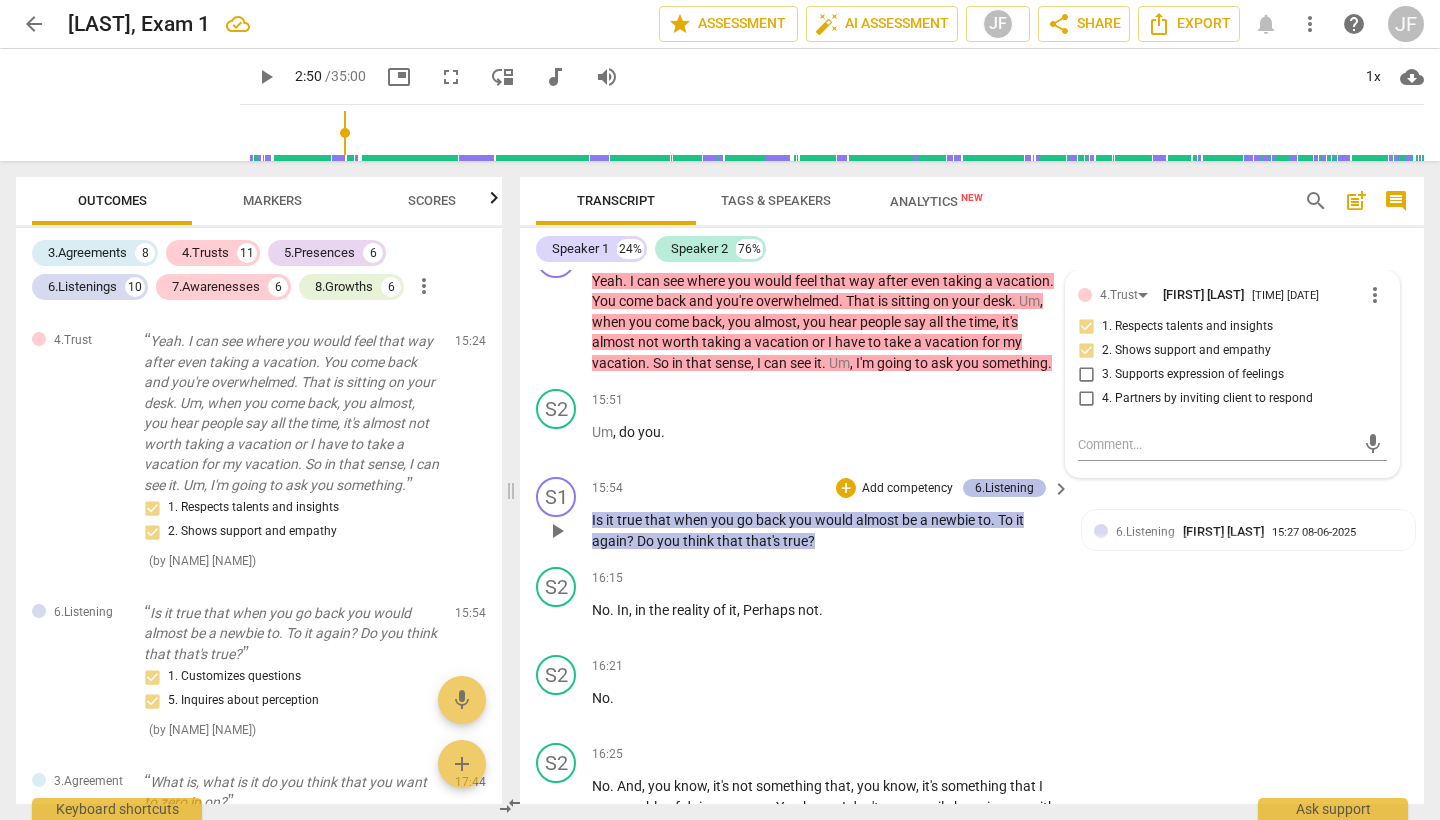 click on "6.Listening" at bounding box center (1004, 488) 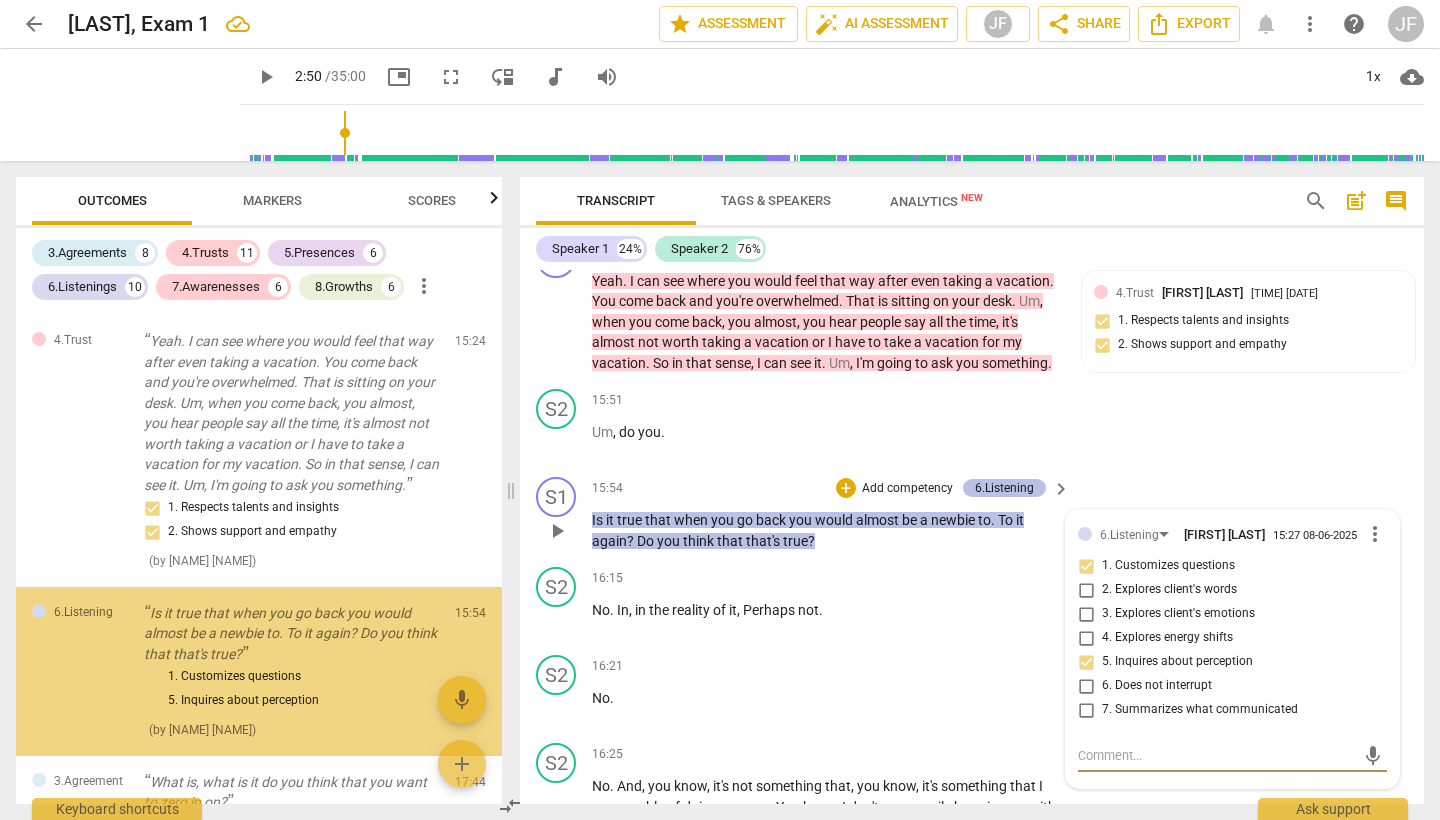 scroll, scrollTop: 5691, scrollLeft: 0, axis: vertical 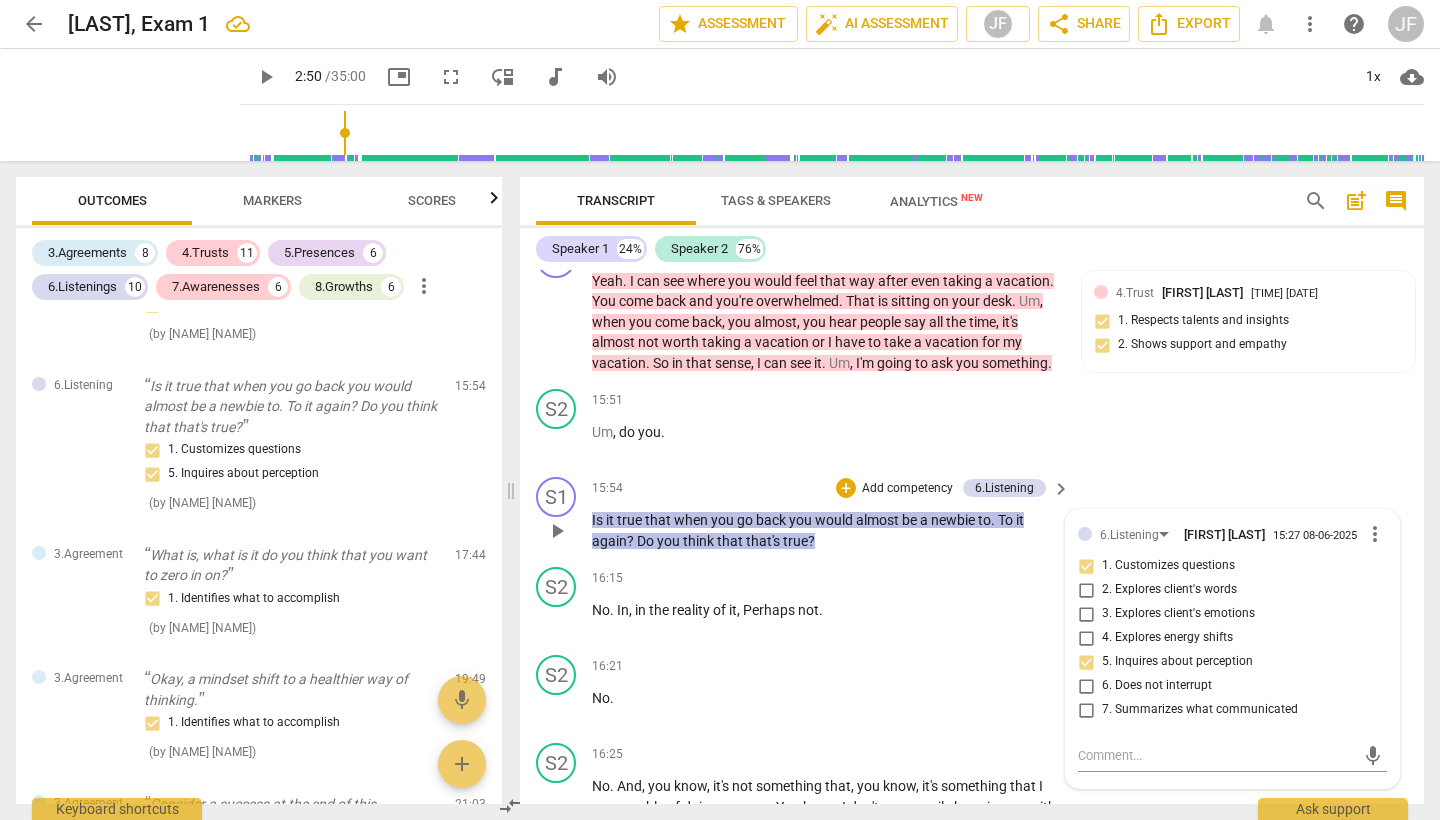 click on "Add competency" at bounding box center [907, 489] 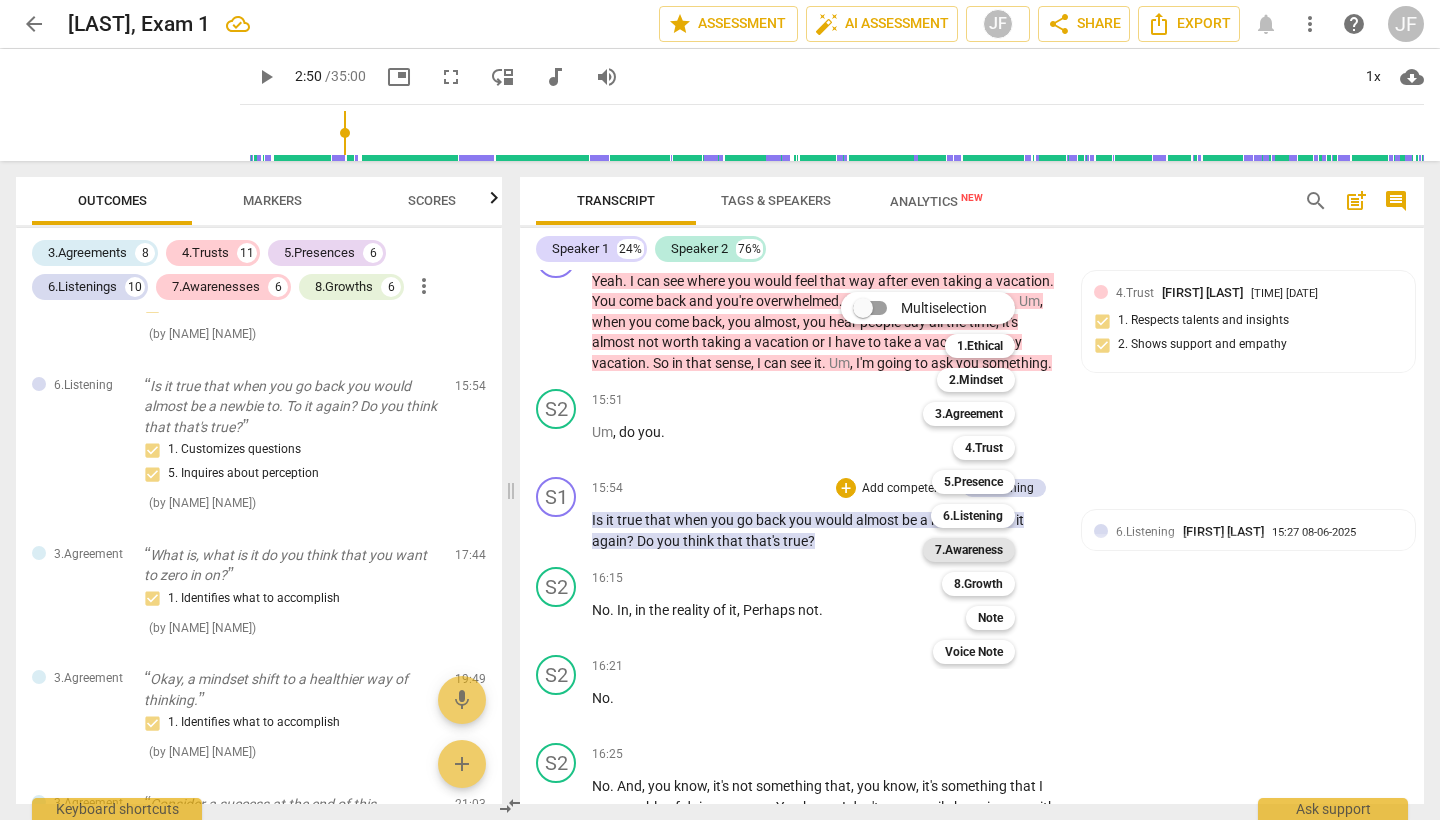 click on "7.Awareness" at bounding box center [969, 550] 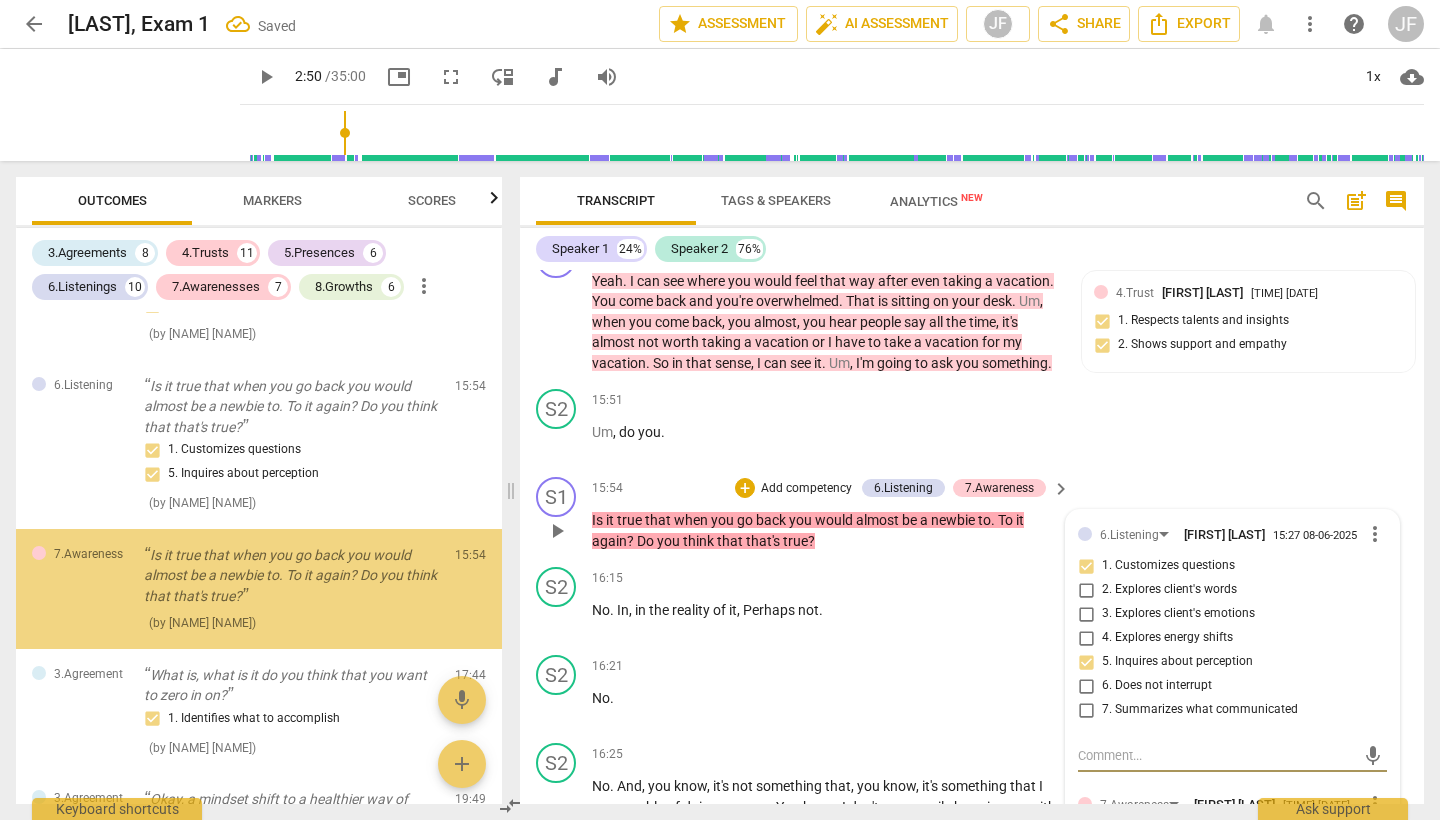 scroll, scrollTop: 5833, scrollLeft: 0, axis: vertical 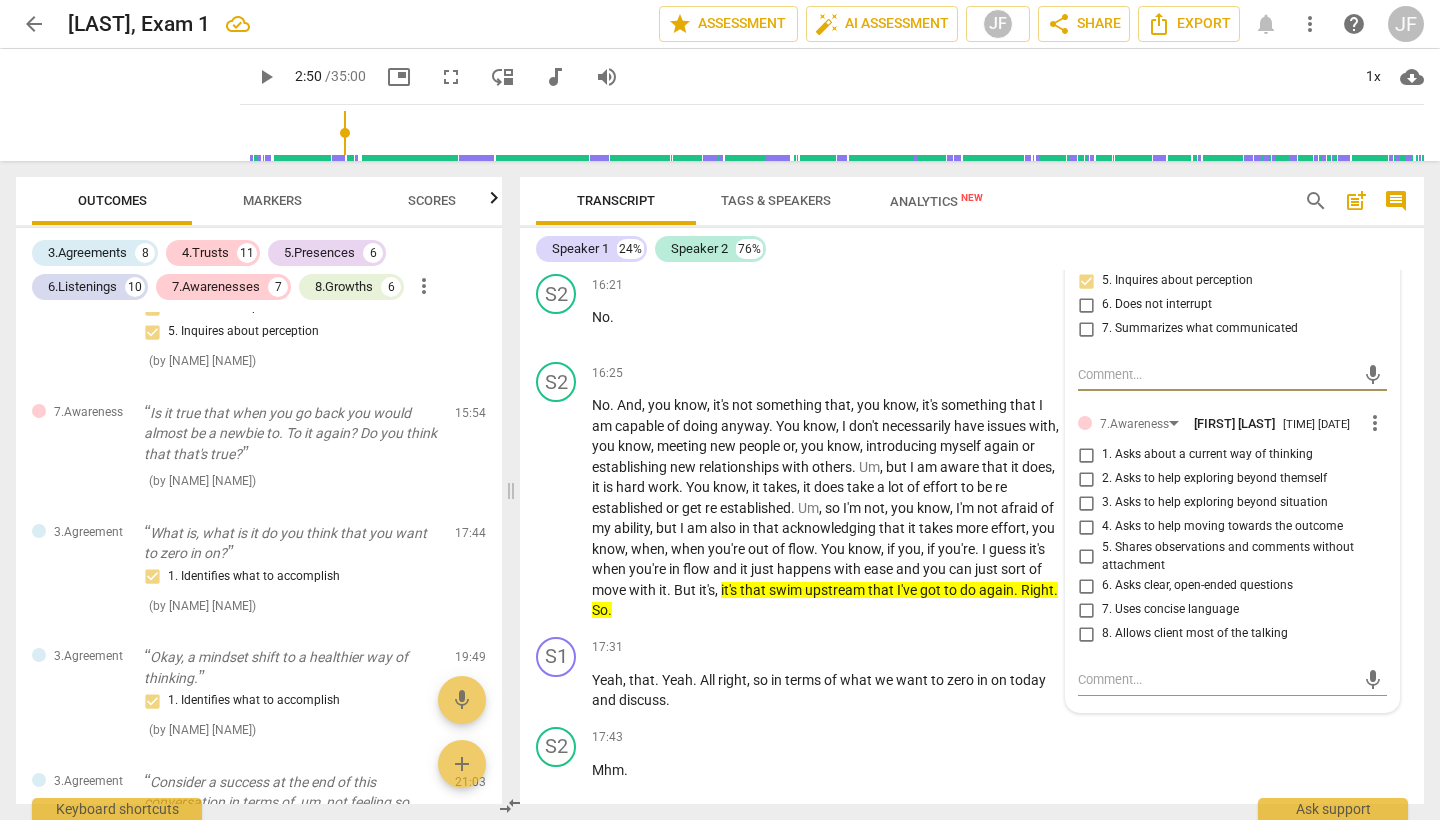click on "2. Asks to help exploring beyond themself" at bounding box center [1086, 479] 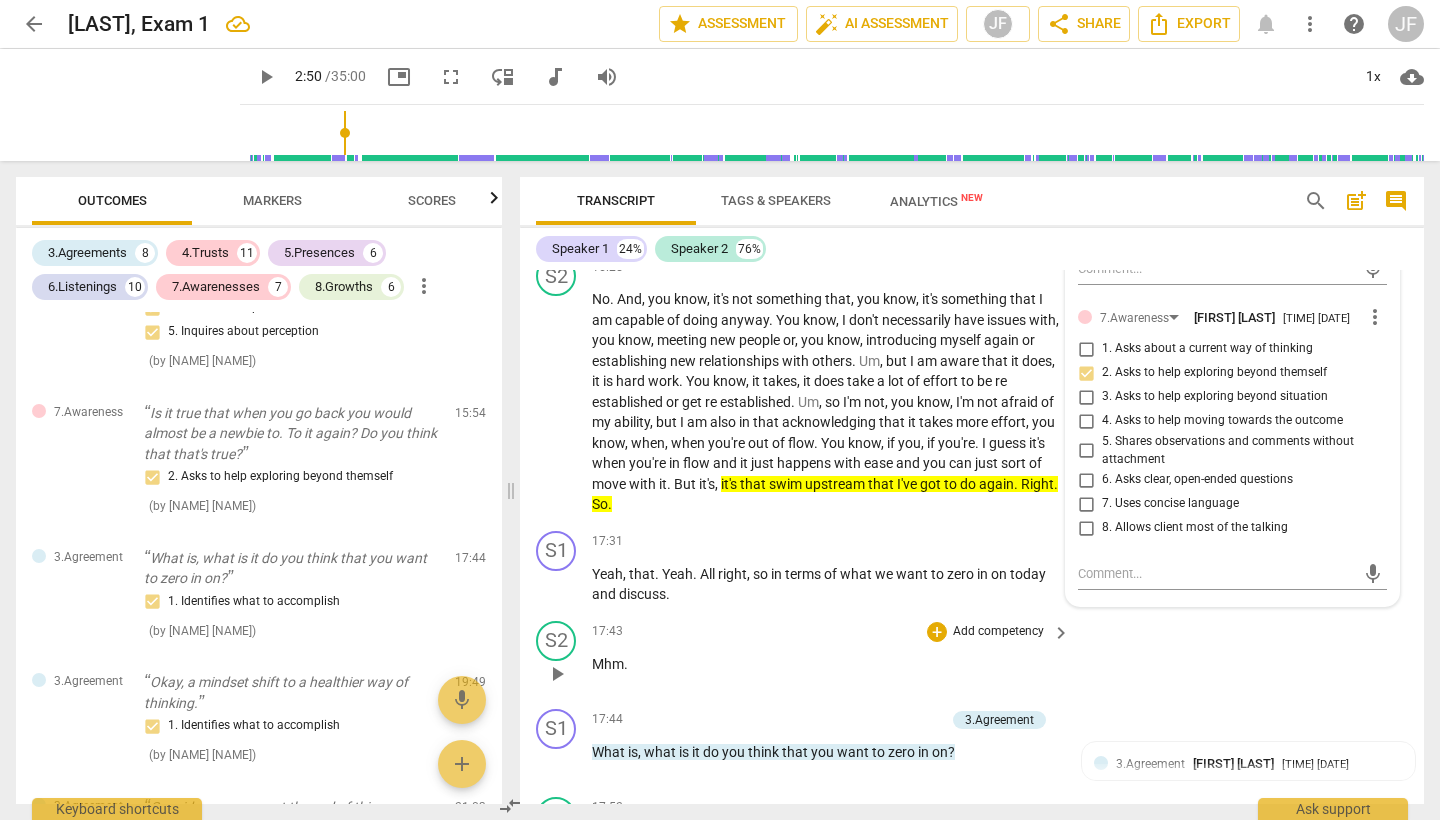 scroll, scrollTop: 4881, scrollLeft: 0, axis: vertical 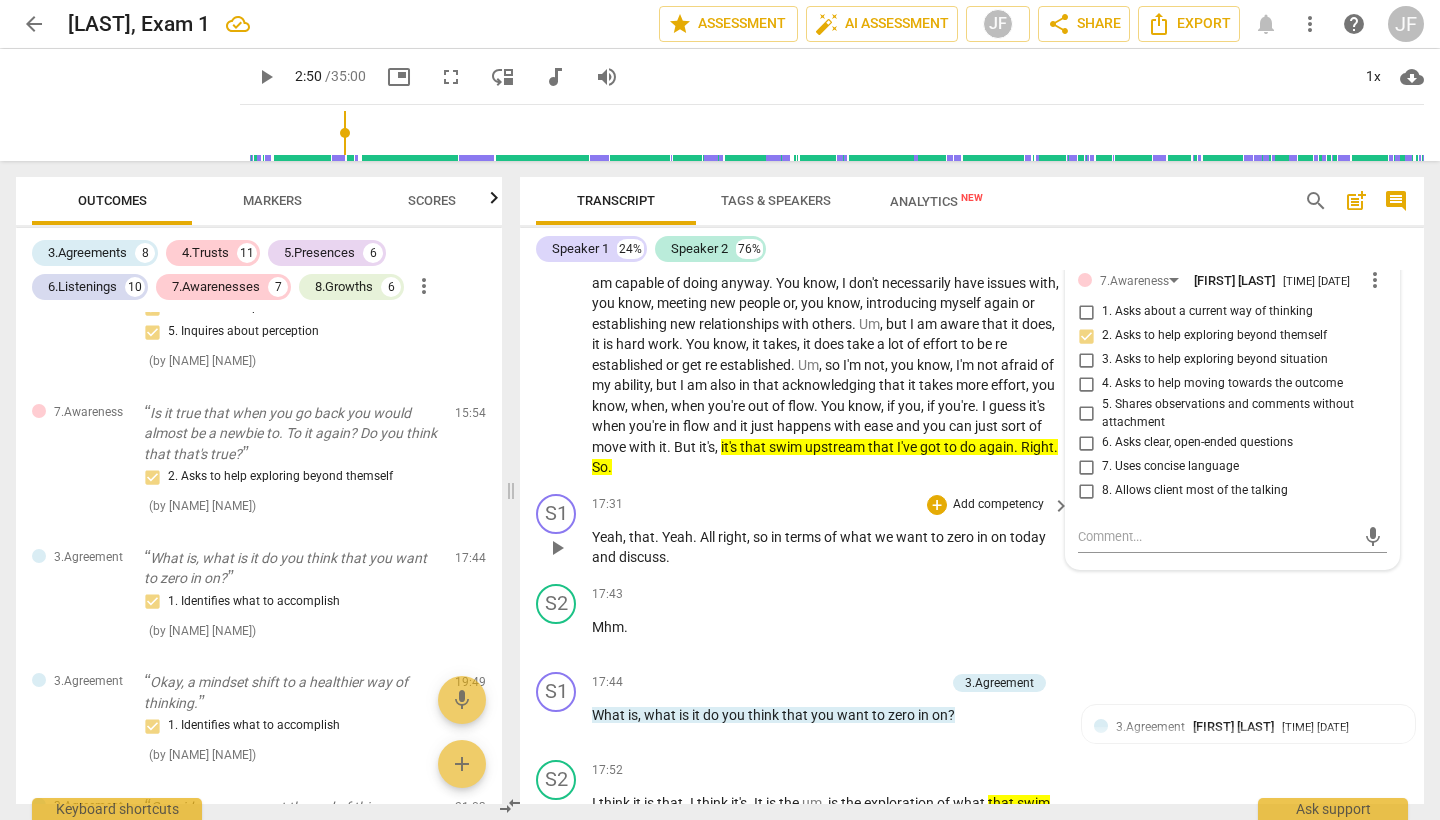 drag, startPoint x: 749, startPoint y: 480, endPoint x: 777, endPoint y: 486, distance: 28.635643 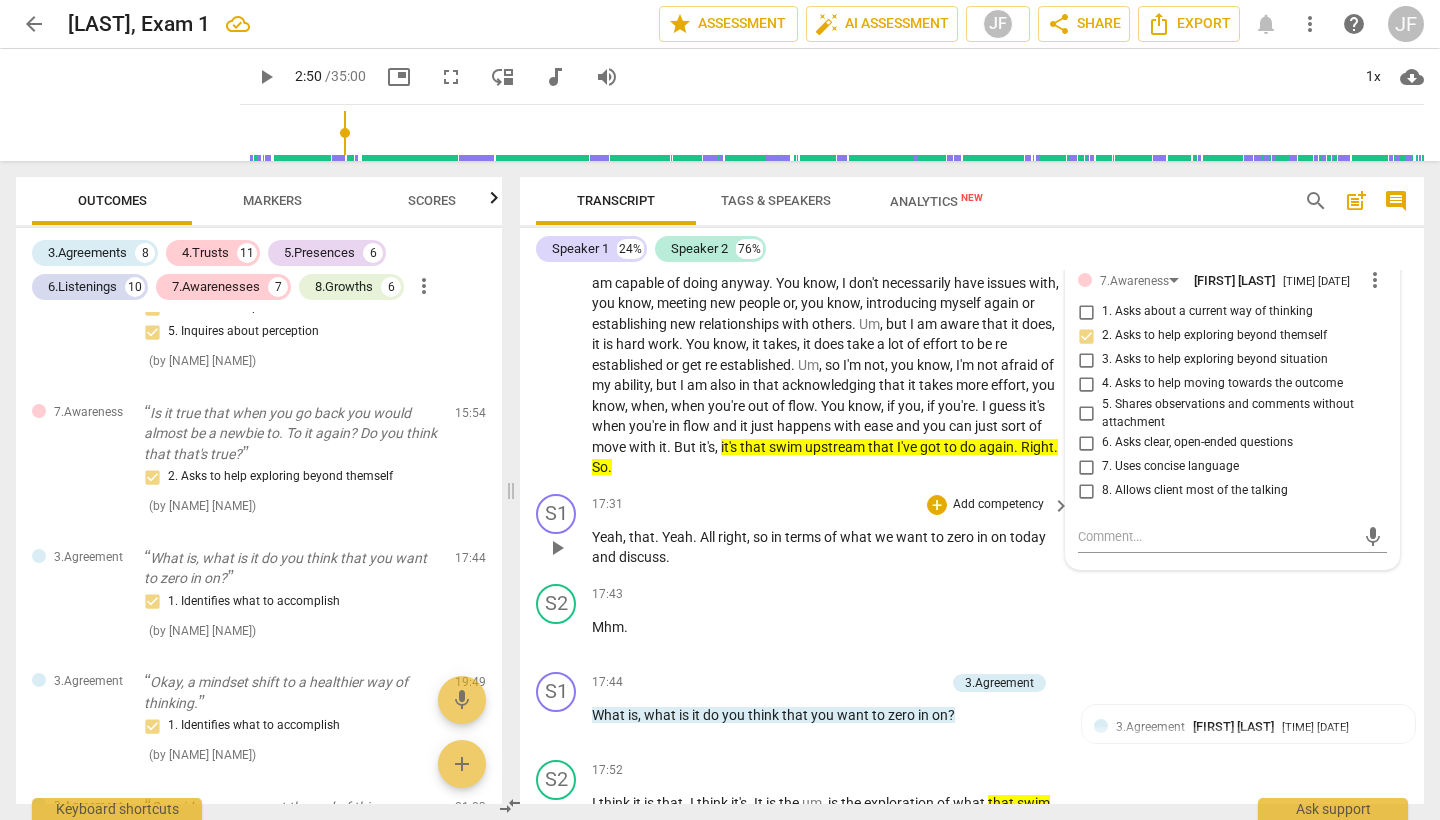 click on "[TIME] + Add competency keyboard_arrow_right" at bounding box center (832, 505) 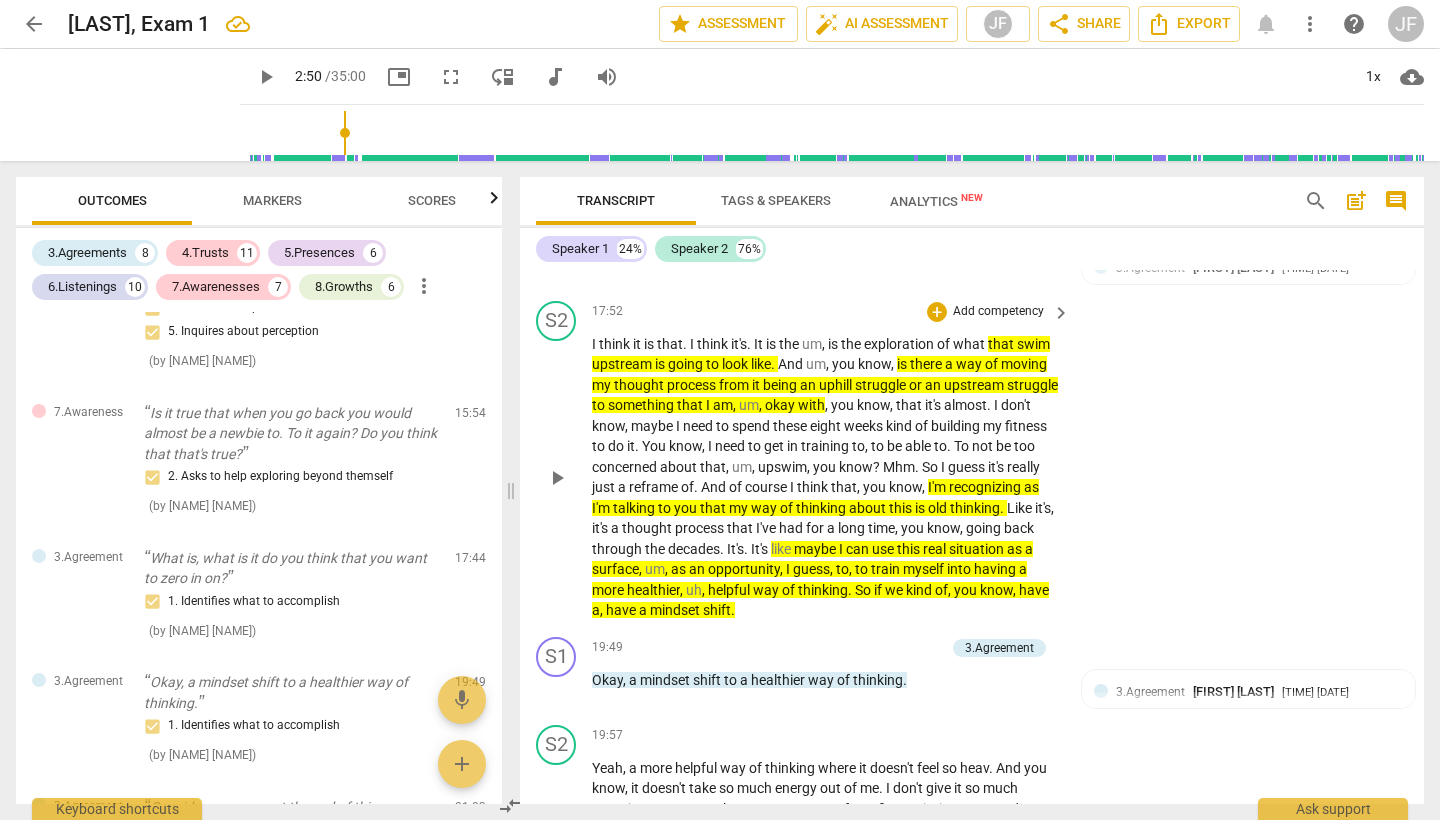 scroll, scrollTop: 5344, scrollLeft: 0, axis: vertical 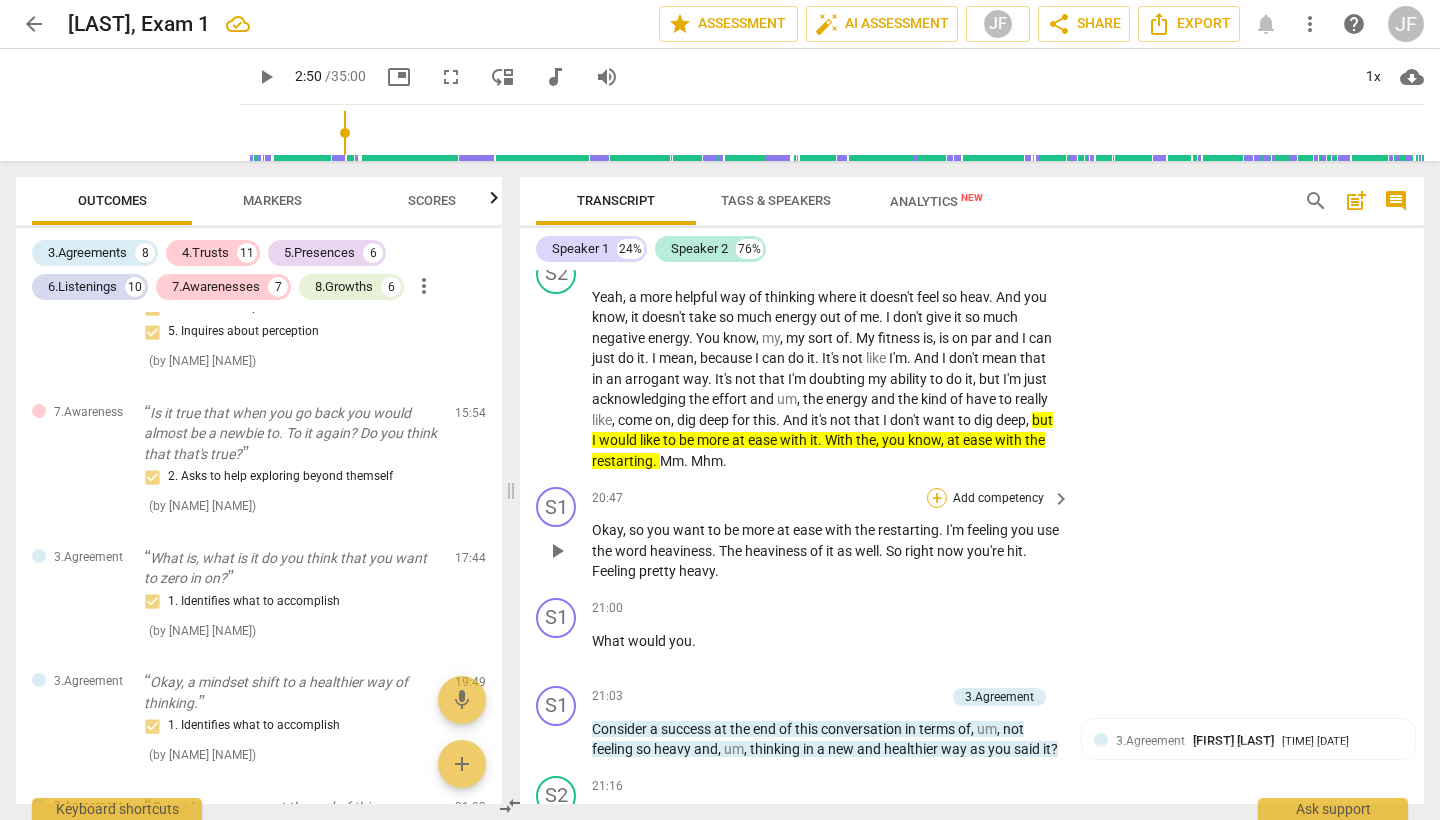 click on "+" at bounding box center (937, 498) 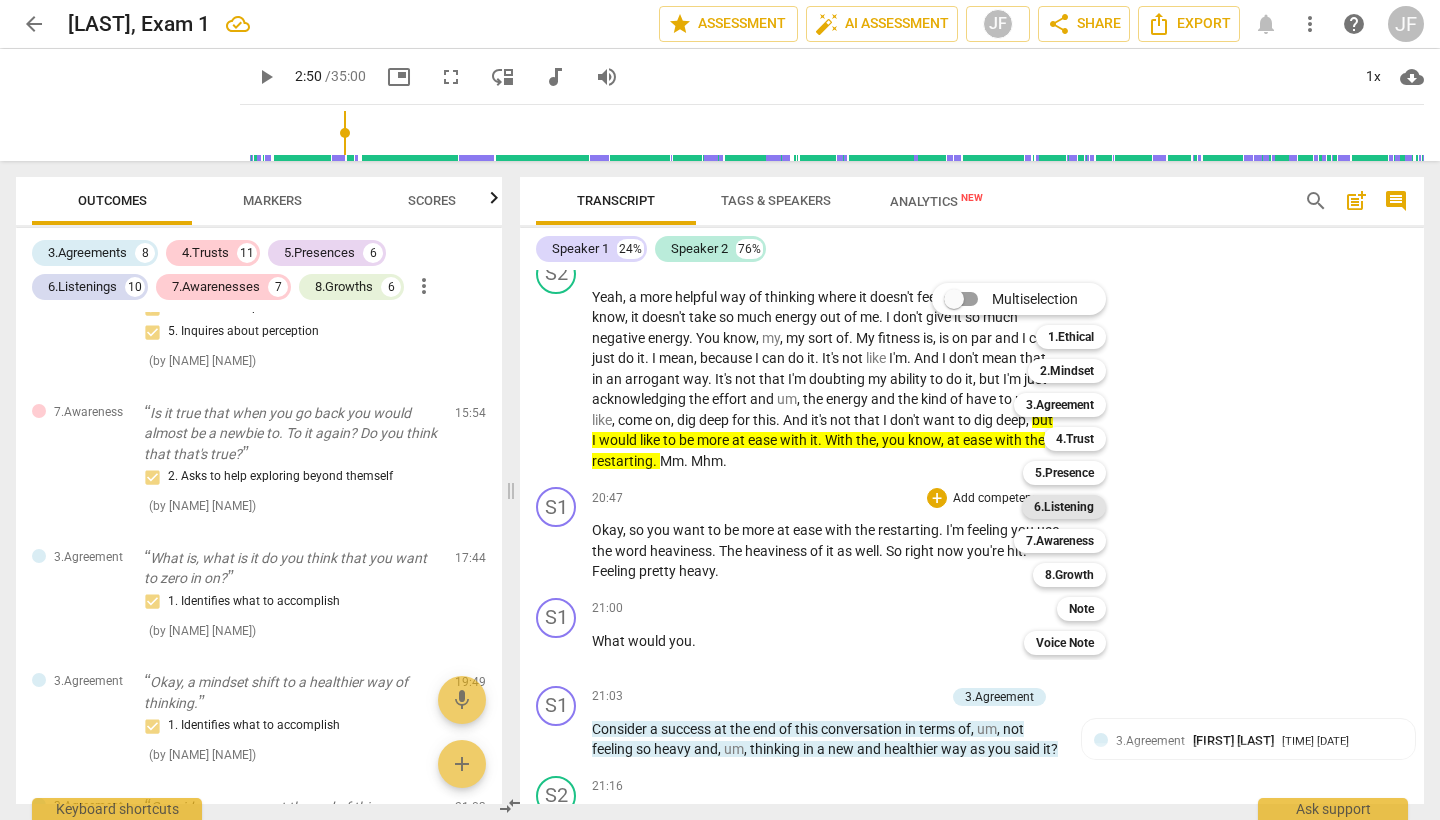 click on "6.Listening" at bounding box center (1064, 507) 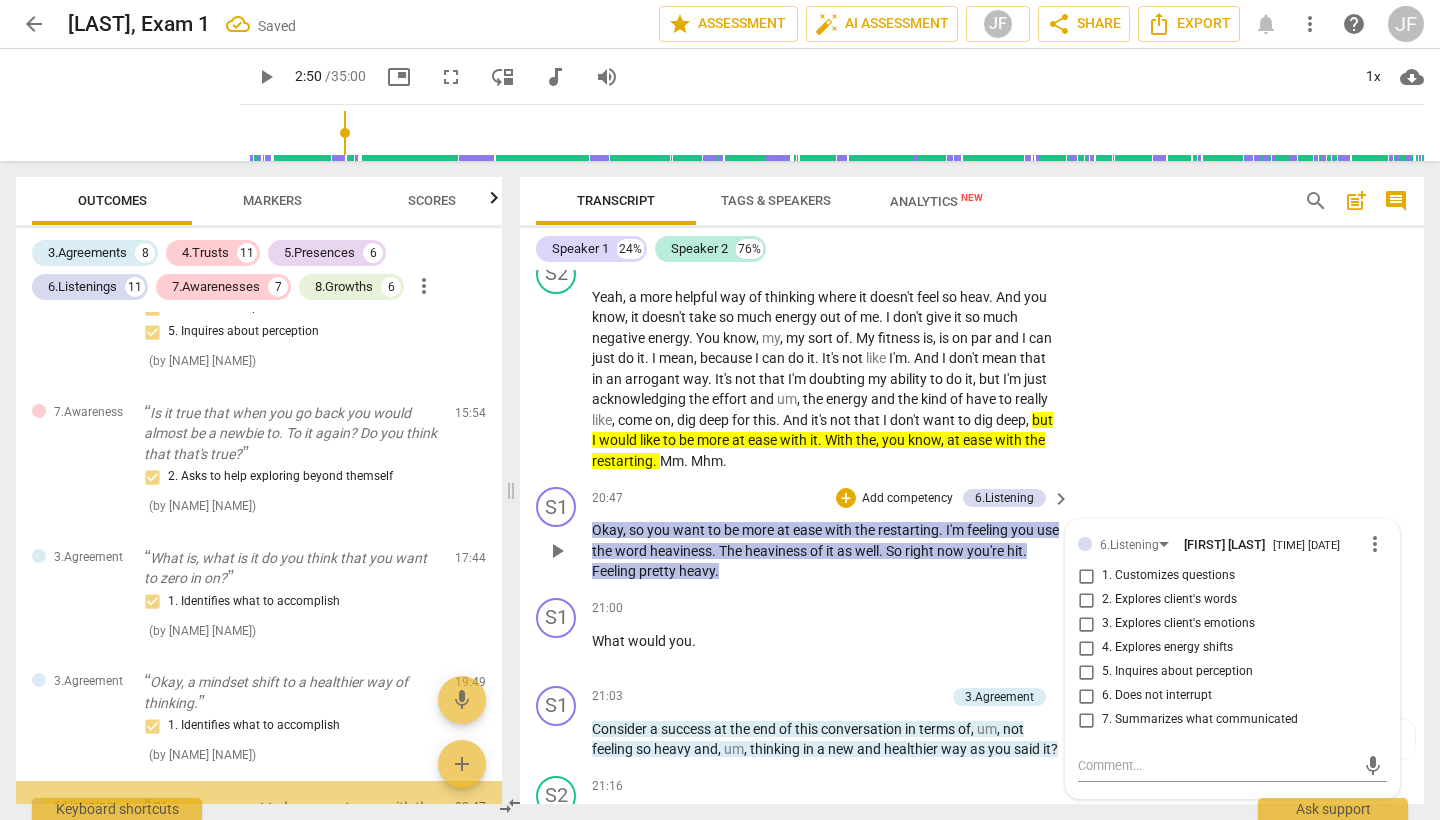 scroll, scrollTop: 6232, scrollLeft: 0, axis: vertical 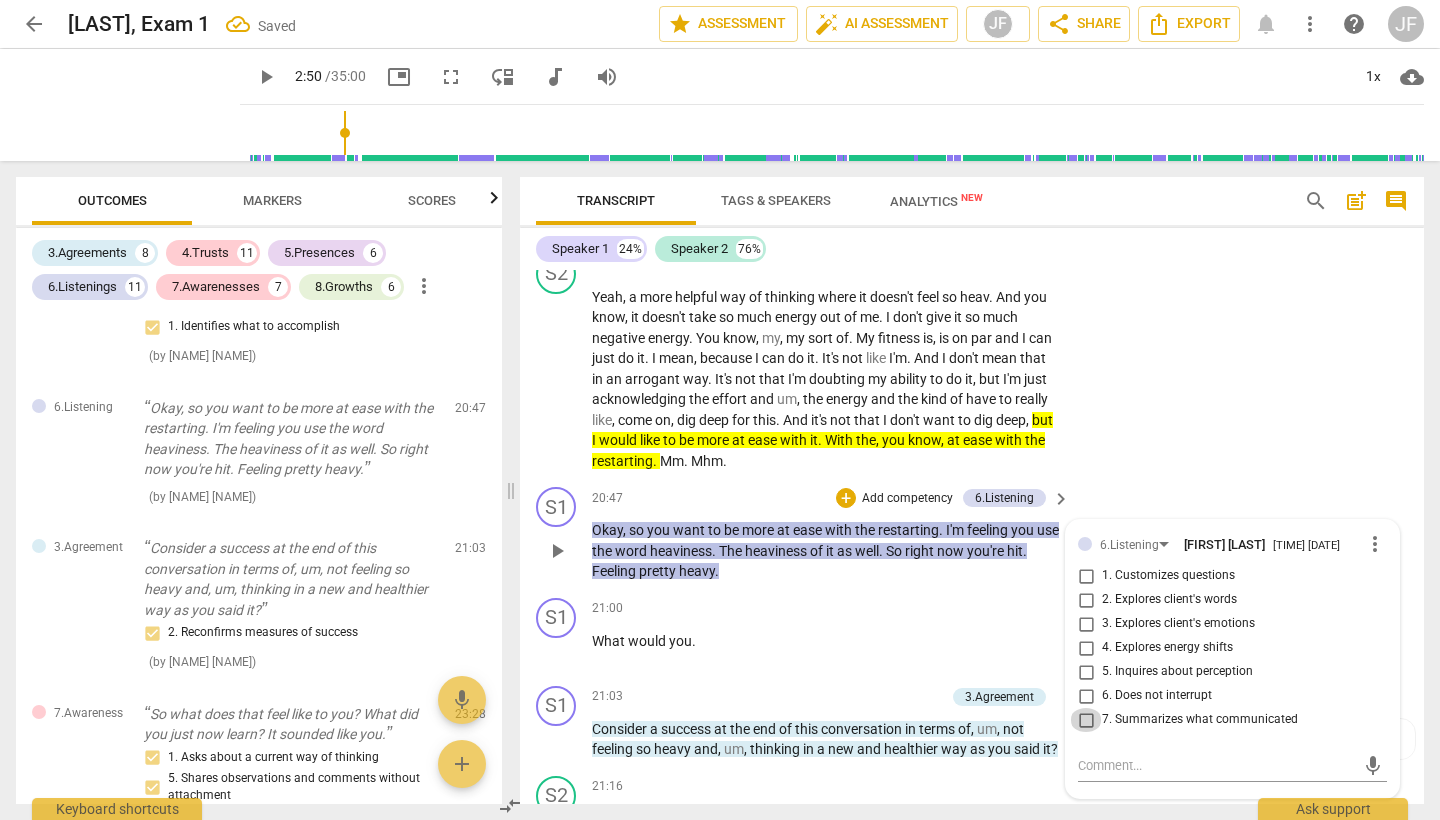 click on "7. Summarizes what communicated" at bounding box center [1086, 720] 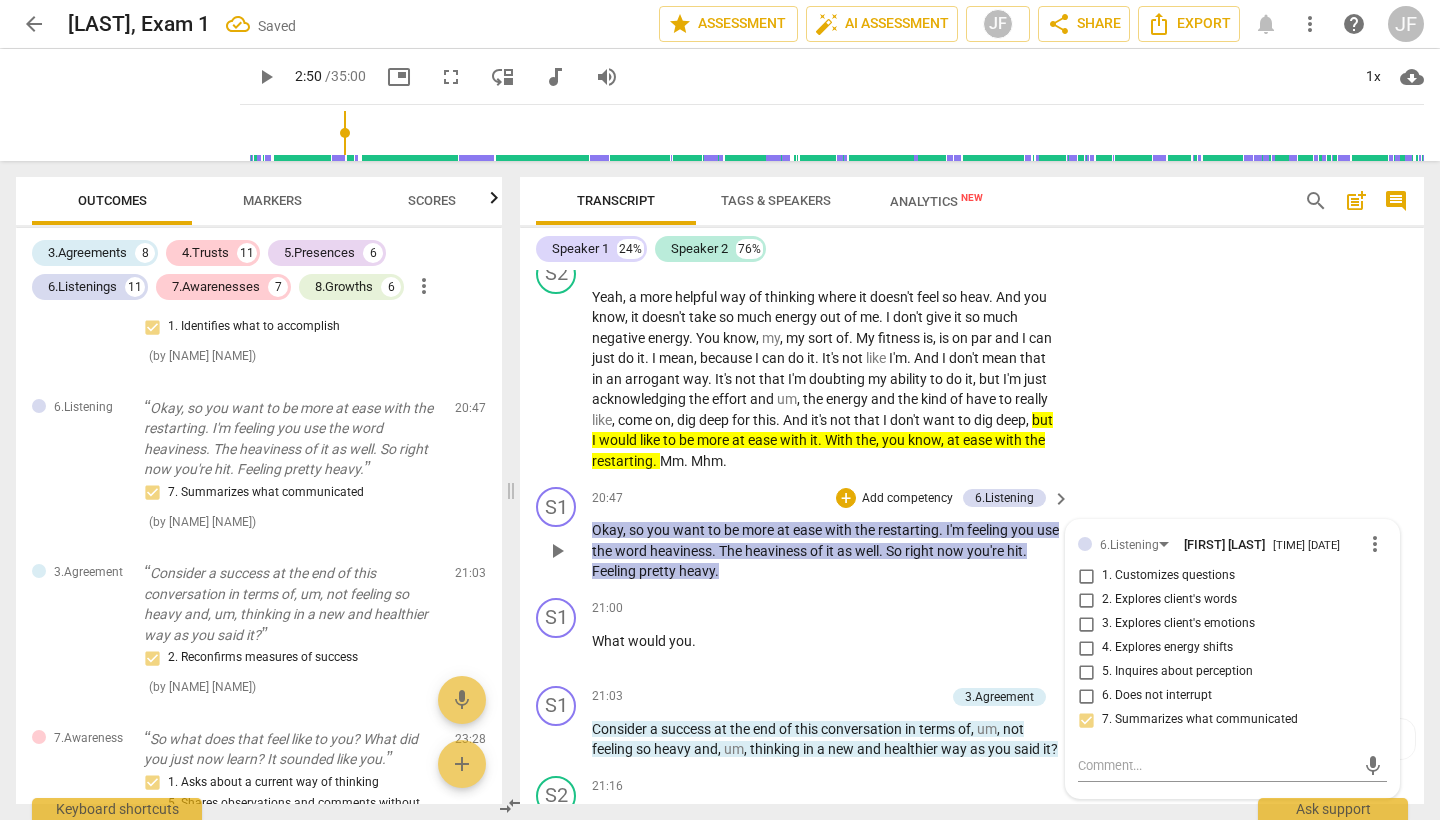 click on "Okay ,   so   you   want   to   be   more   at   ease   with   the   restarting .   I'm   feeling   you   use   the   word   heaviness .   The   heaviness   of   it   as   well .   So   right   now   you're   hit .   Feeling   pretty   heavy ." at bounding box center (826, 551) 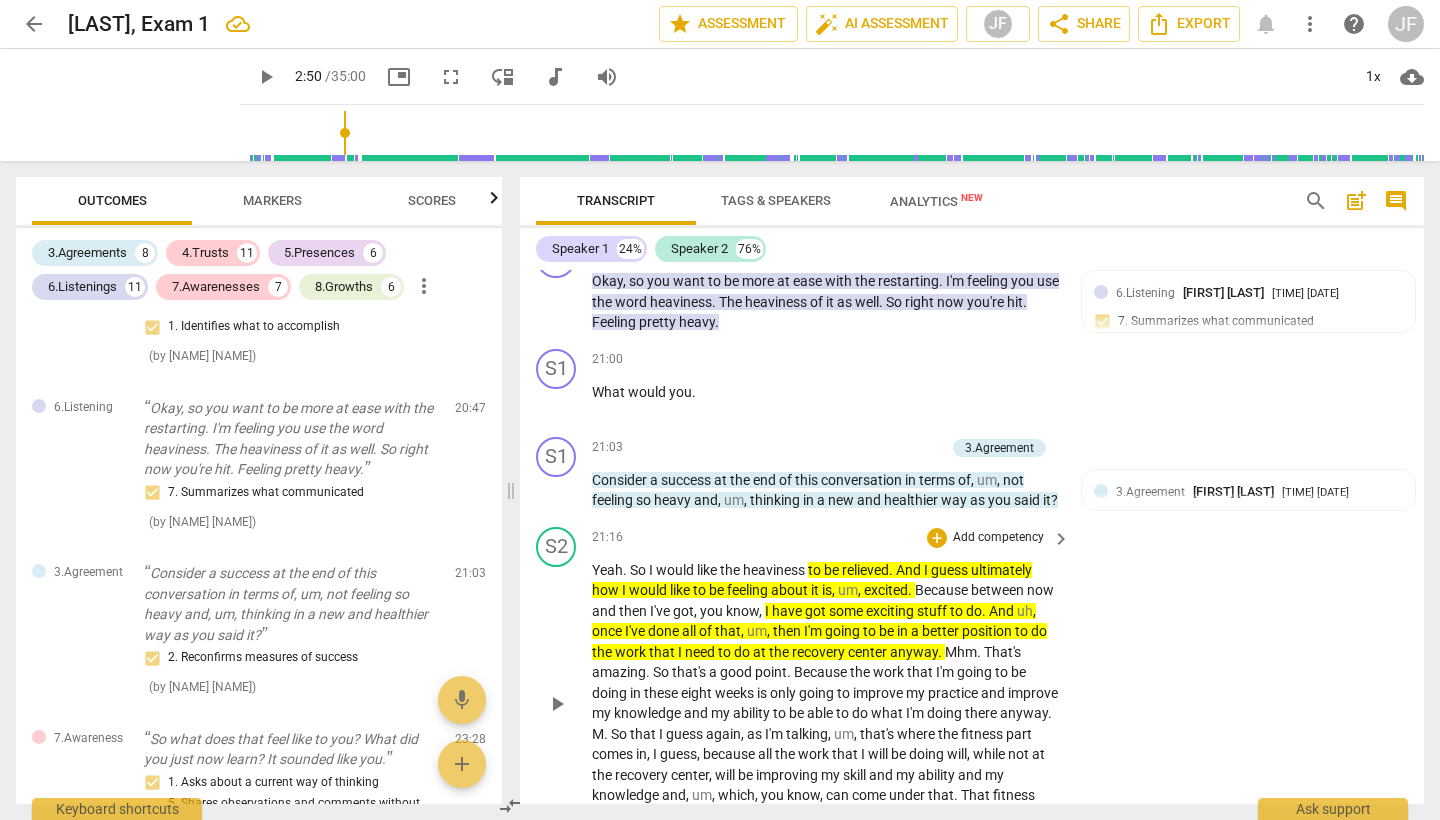 scroll, scrollTop: 6114, scrollLeft: 0, axis: vertical 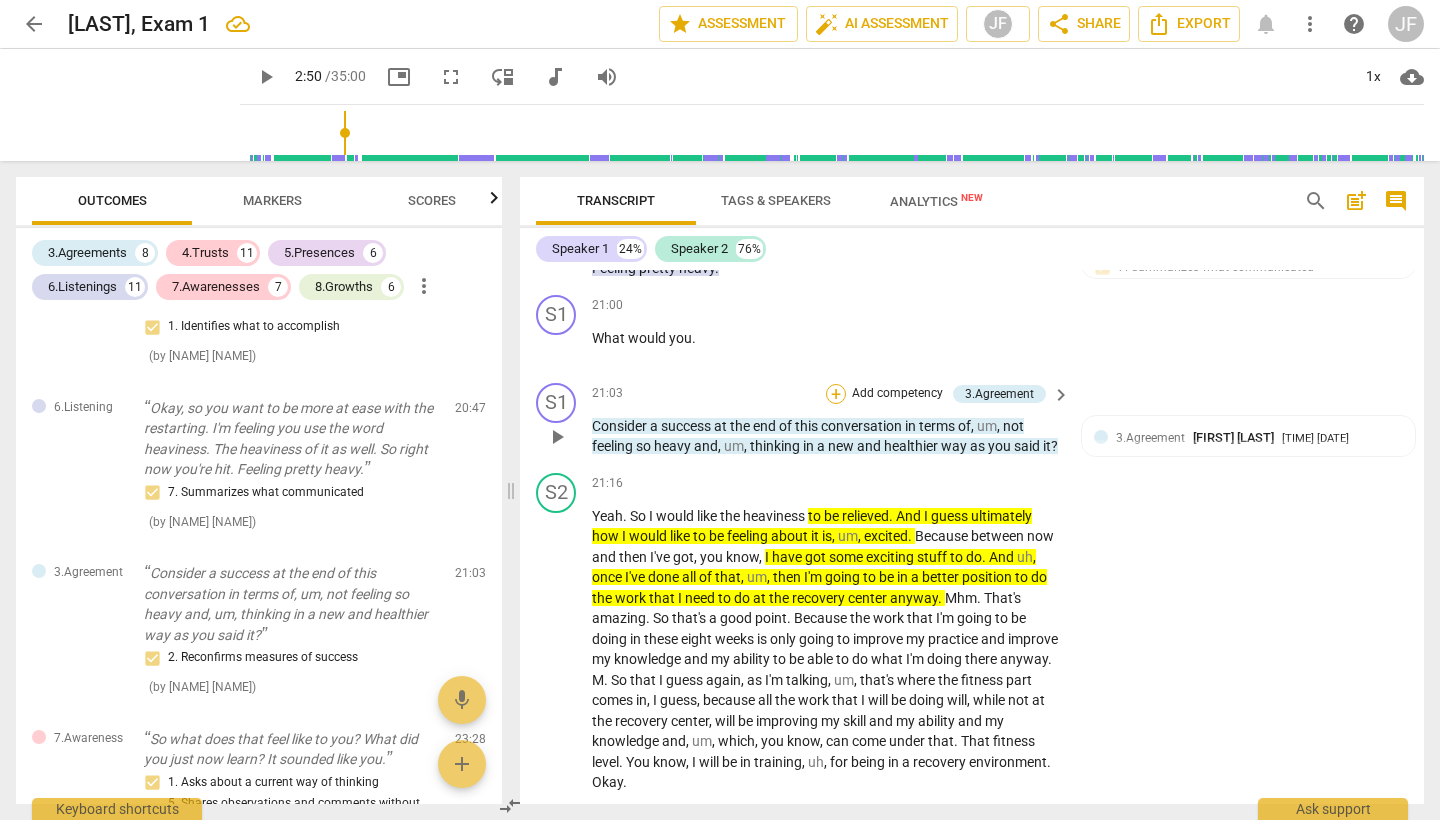 click on "+" at bounding box center (836, 394) 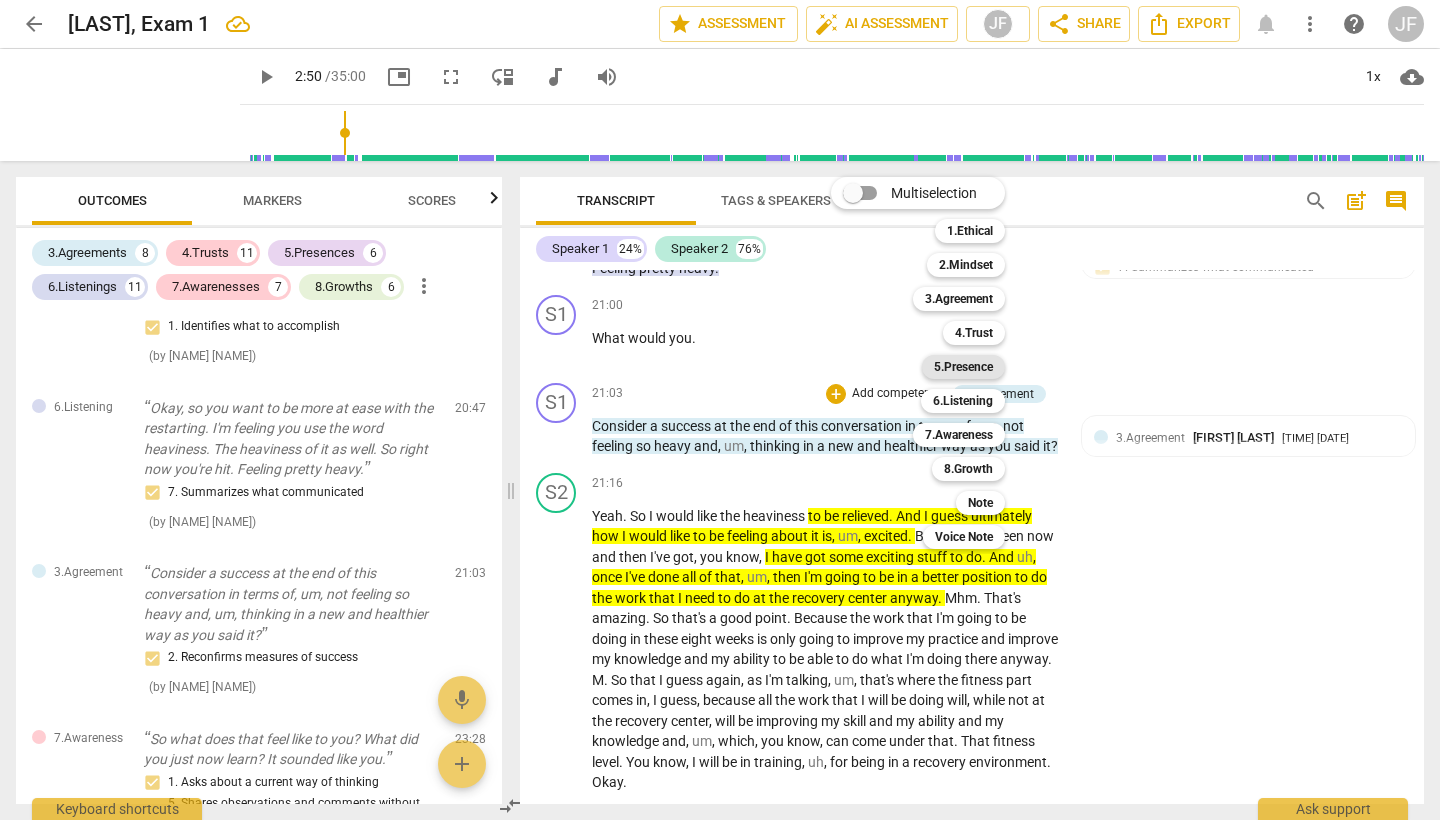 click on "5.Presence" at bounding box center [963, 367] 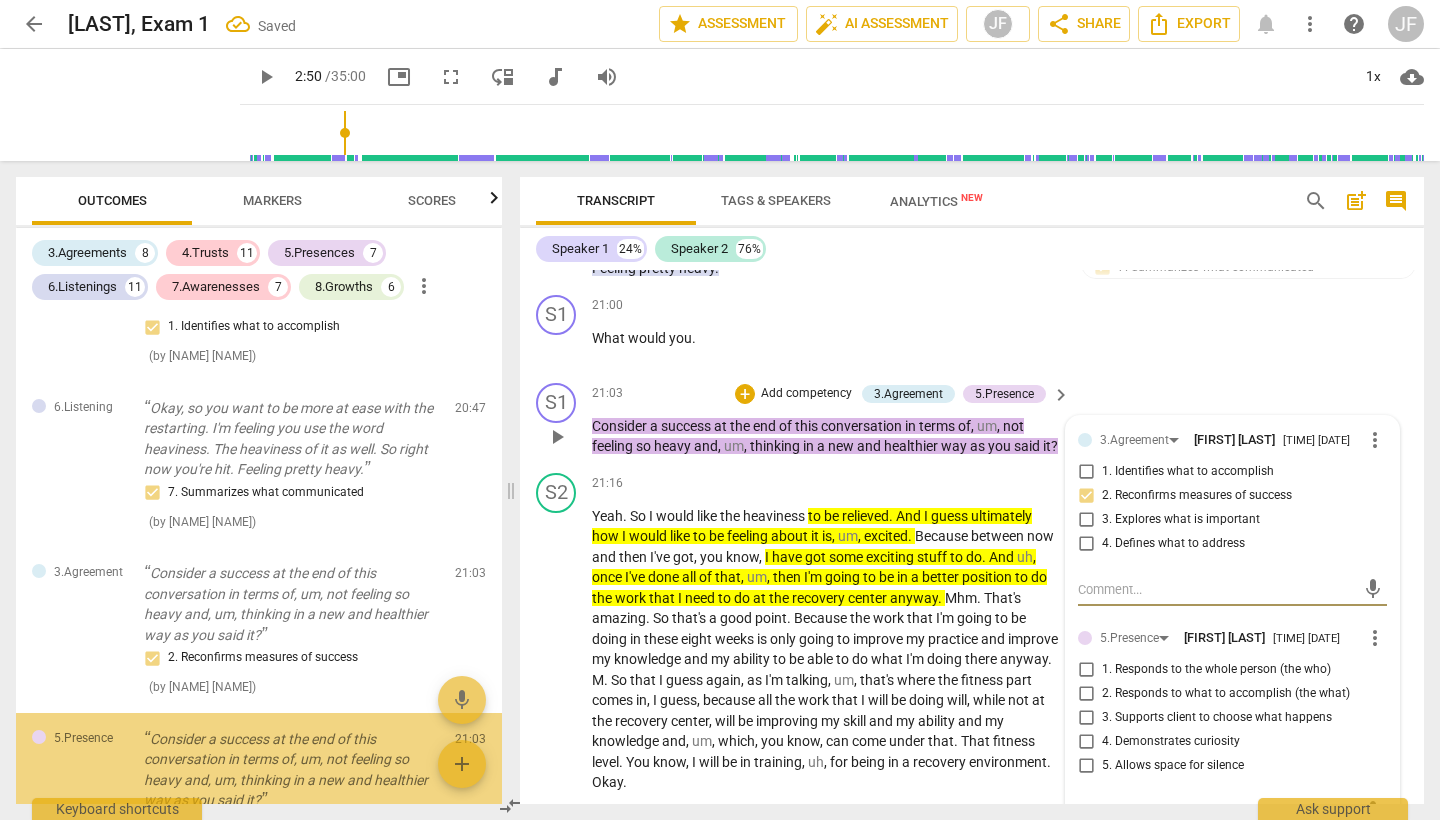 scroll, scrollTop: 6558, scrollLeft: 0, axis: vertical 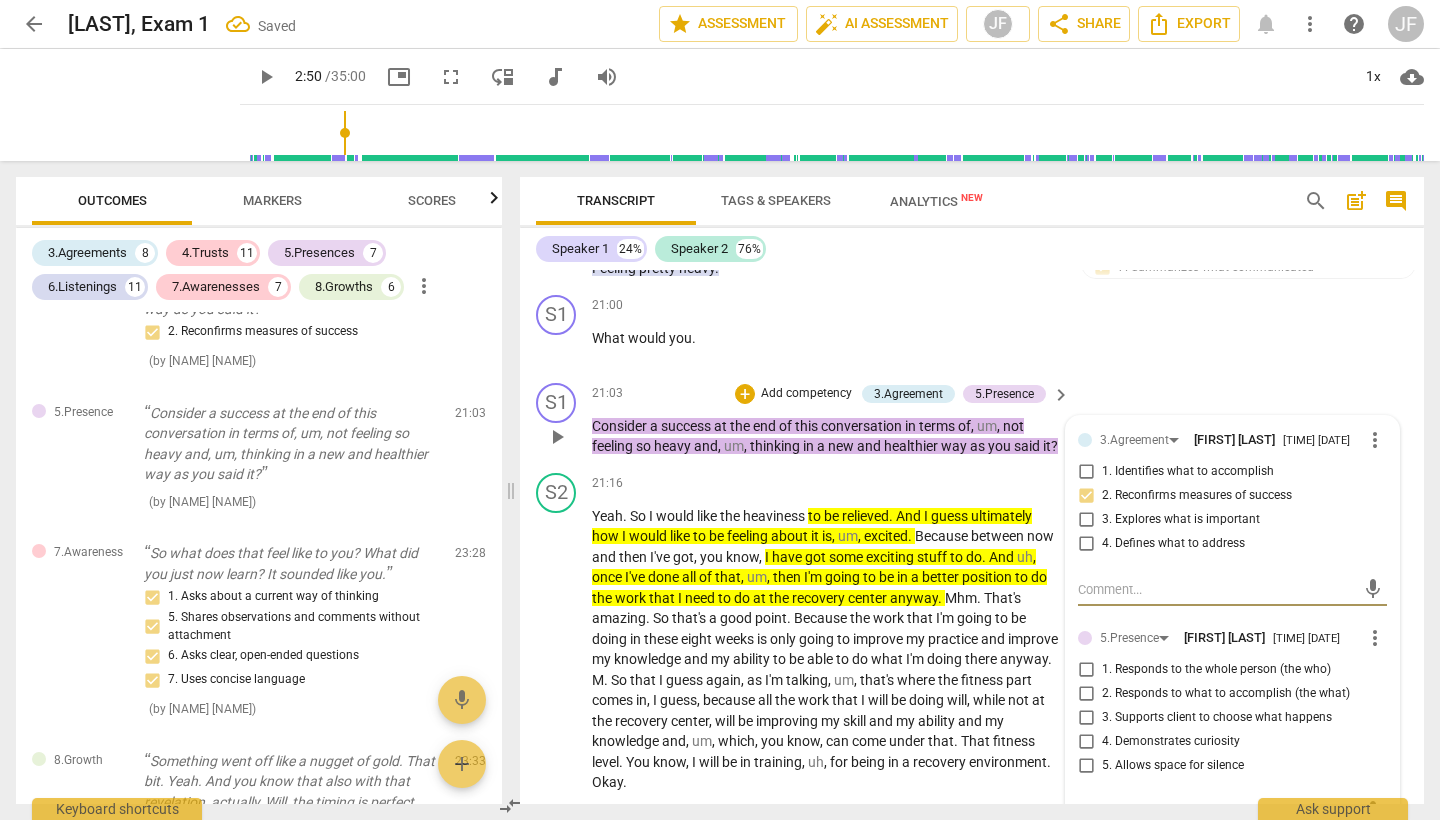 click on "1. Responds to the whole person (the who)" at bounding box center [1086, 670] 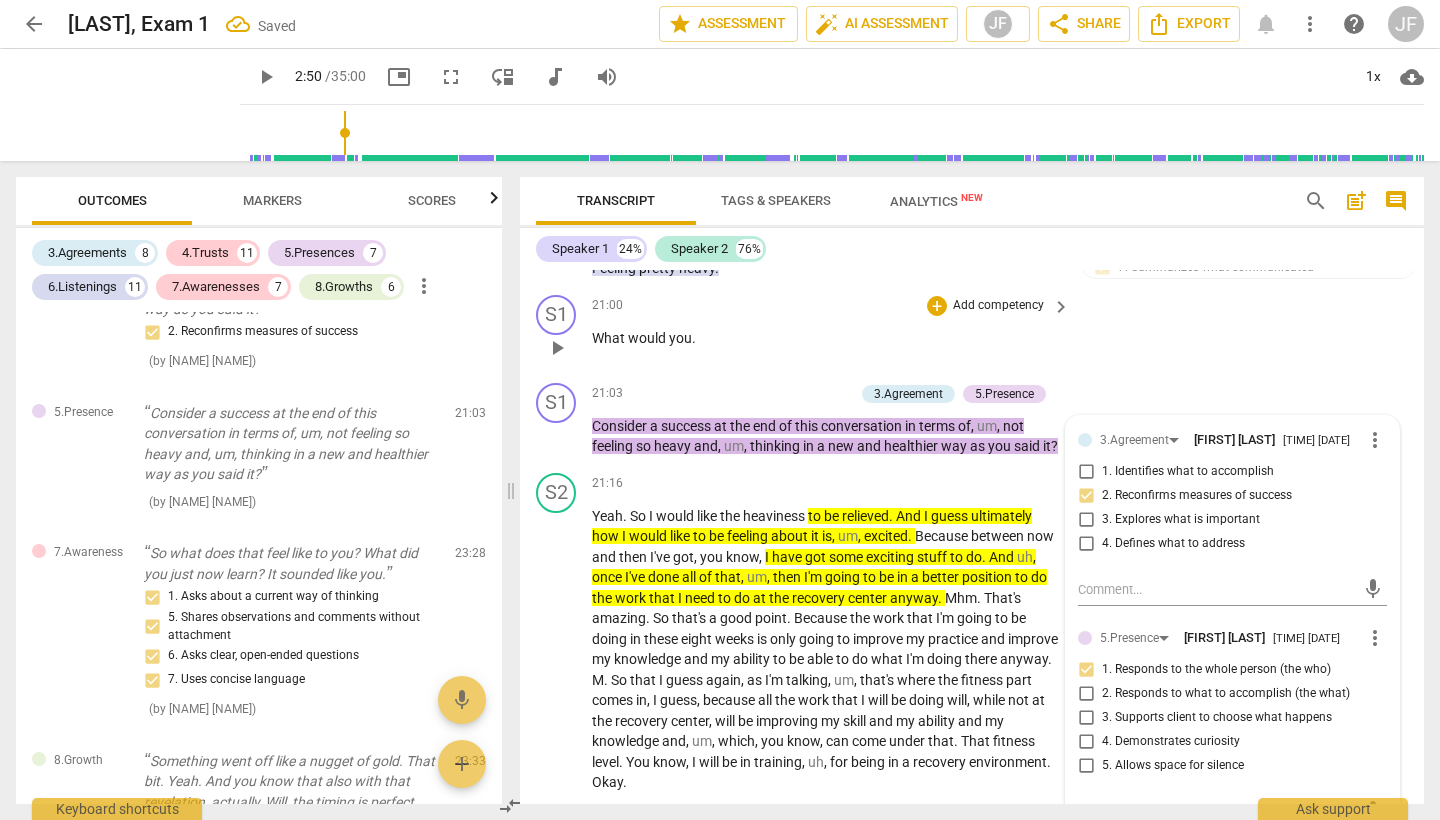 click on "21:00 + Add competency keyboard_arrow_right What   would   you ." at bounding box center (832, 331) 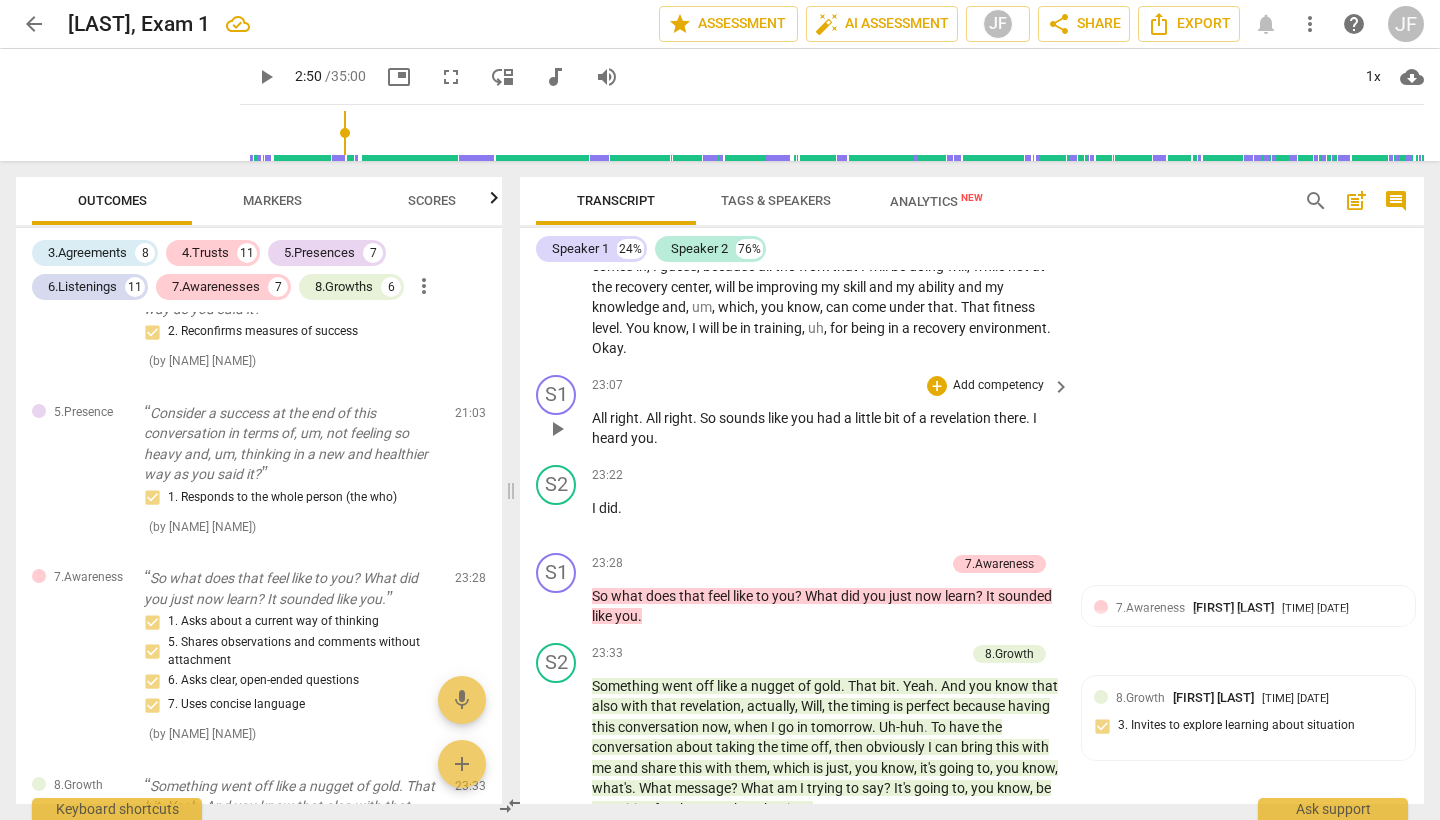 scroll, scrollTop: 6599, scrollLeft: 0, axis: vertical 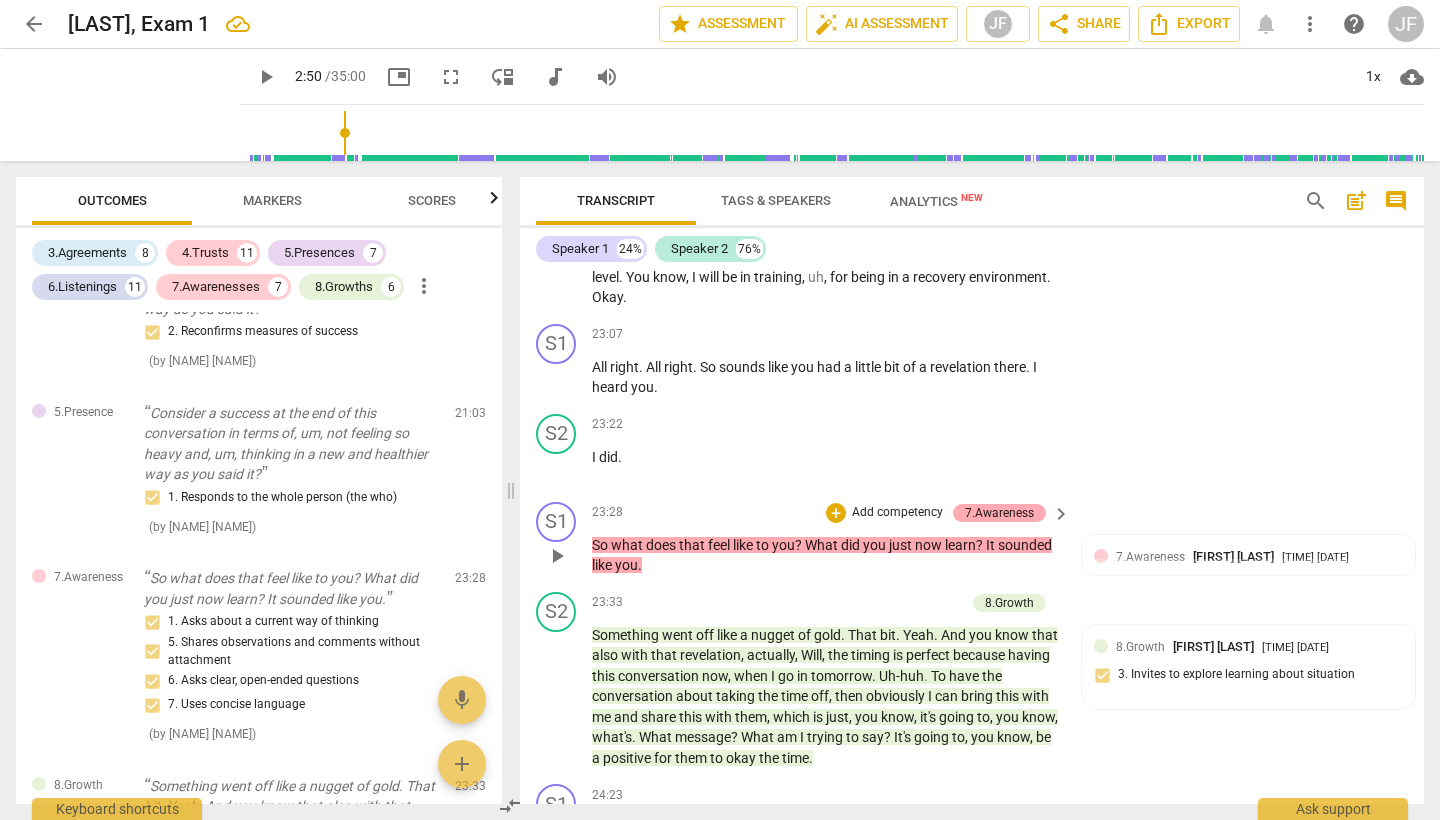 click on "7.Awareness" at bounding box center (999, 513) 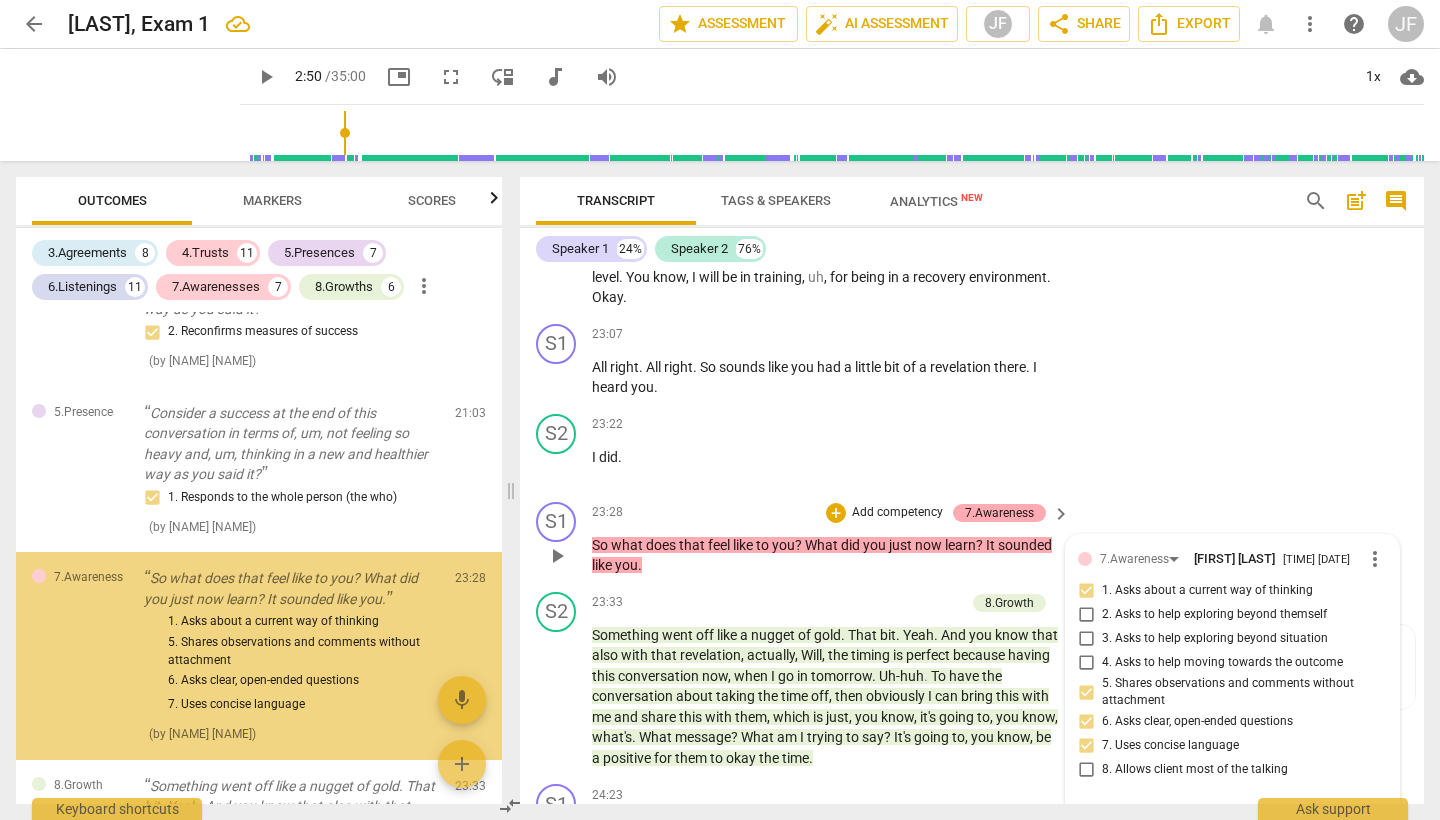 scroll, scrollTop: 6752, scrollLeft: 0, axis: vertical 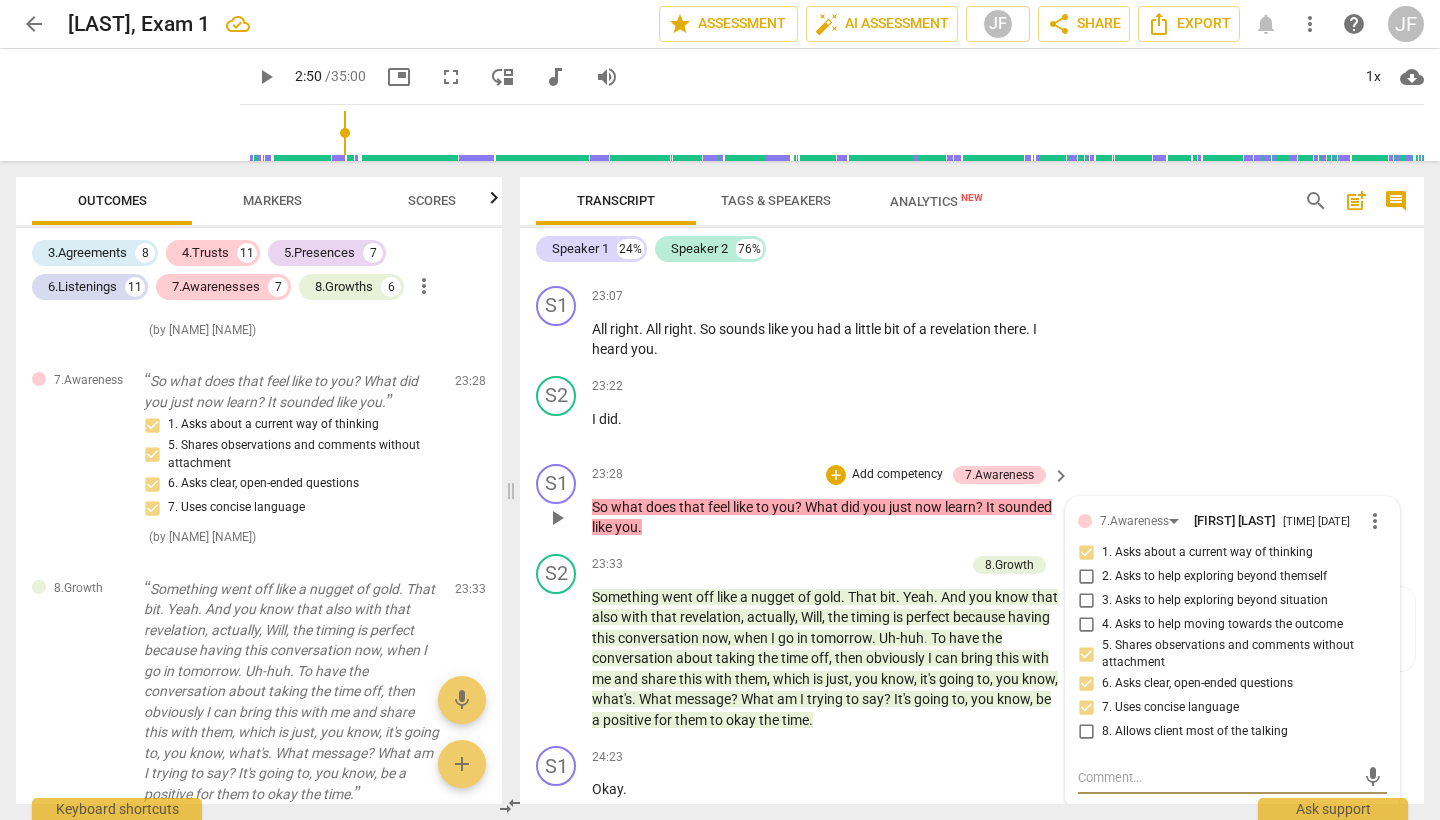 click at bounding box center [1216, 777] 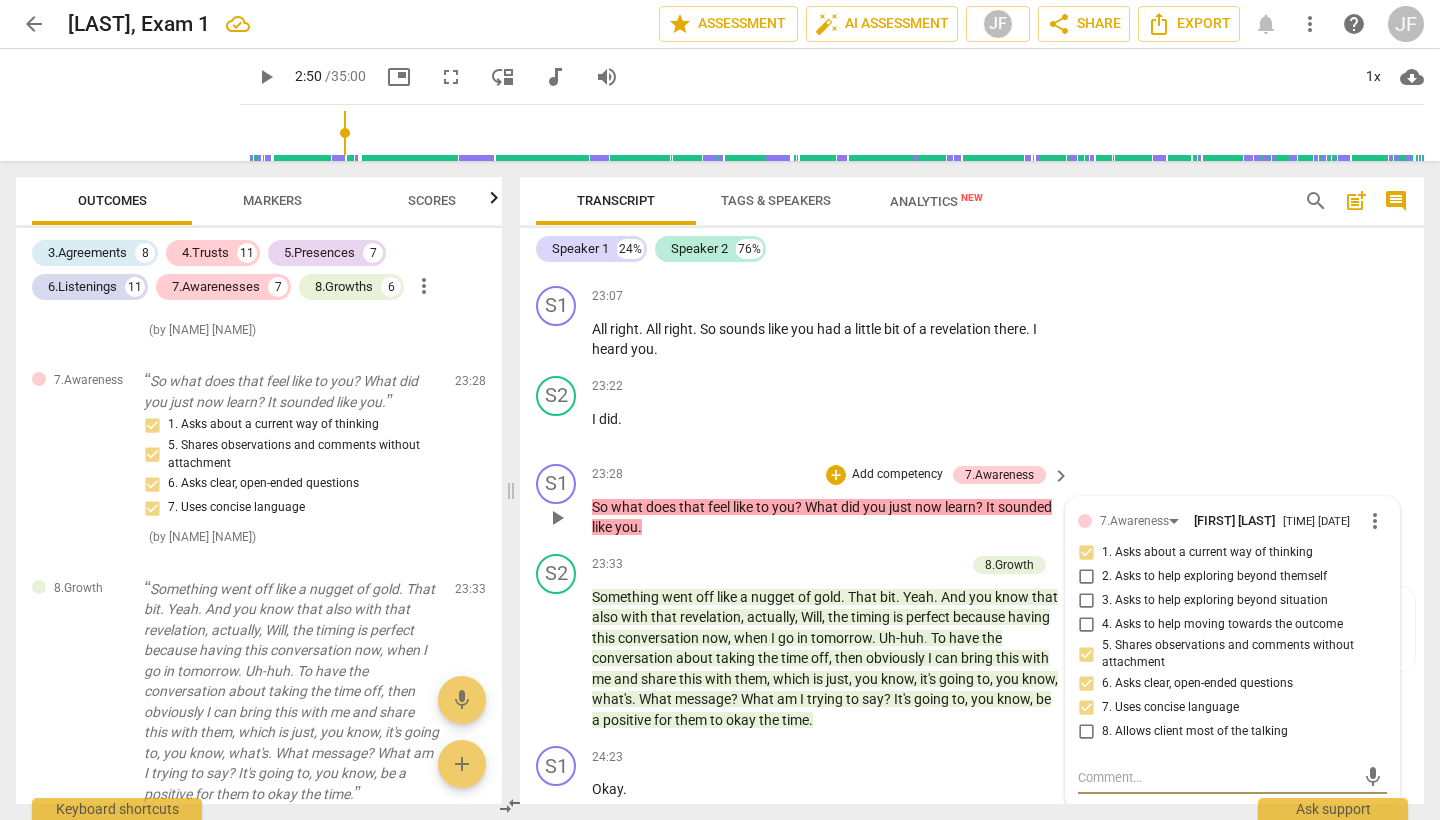 type on "s" 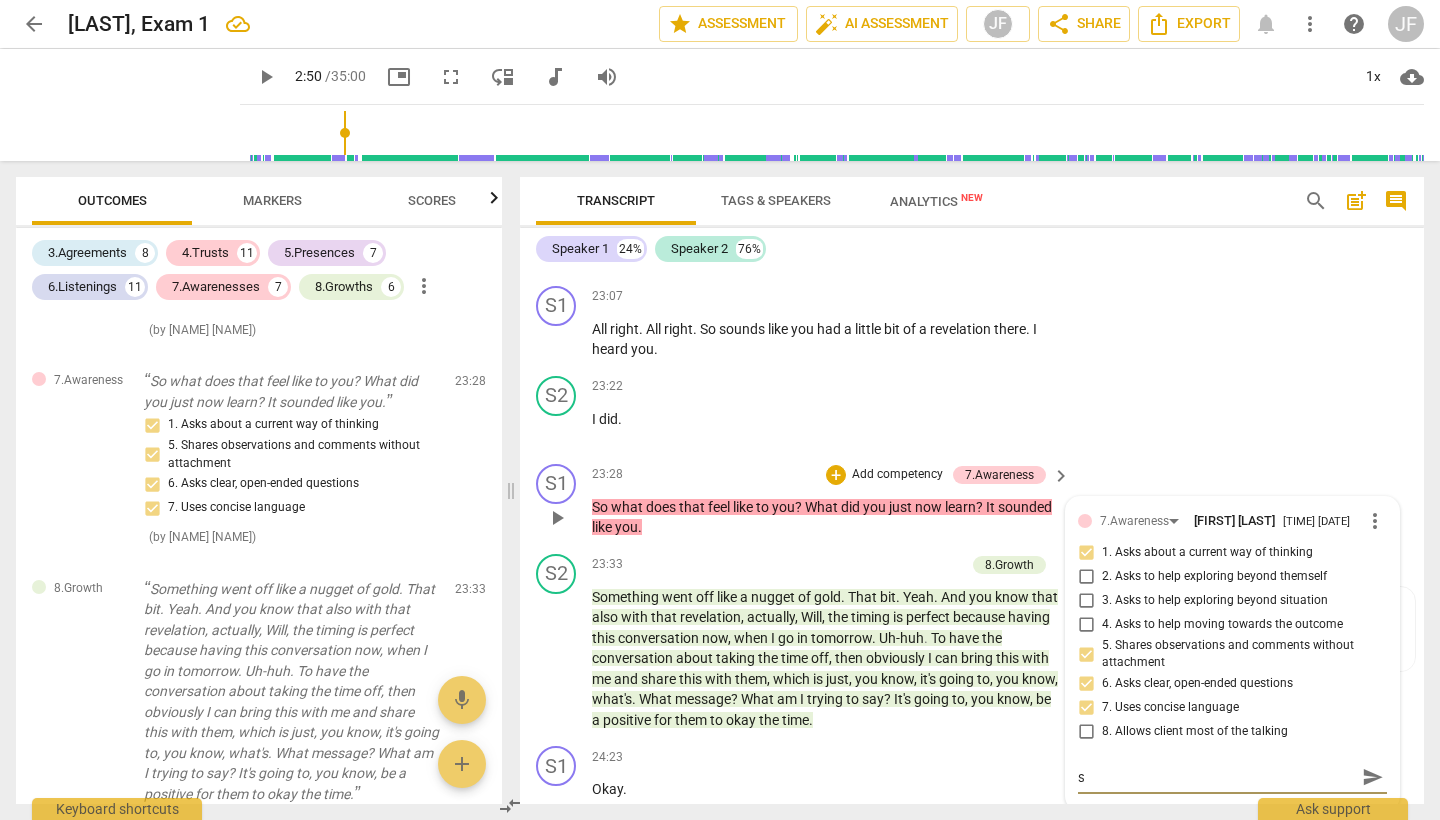 type on "st" 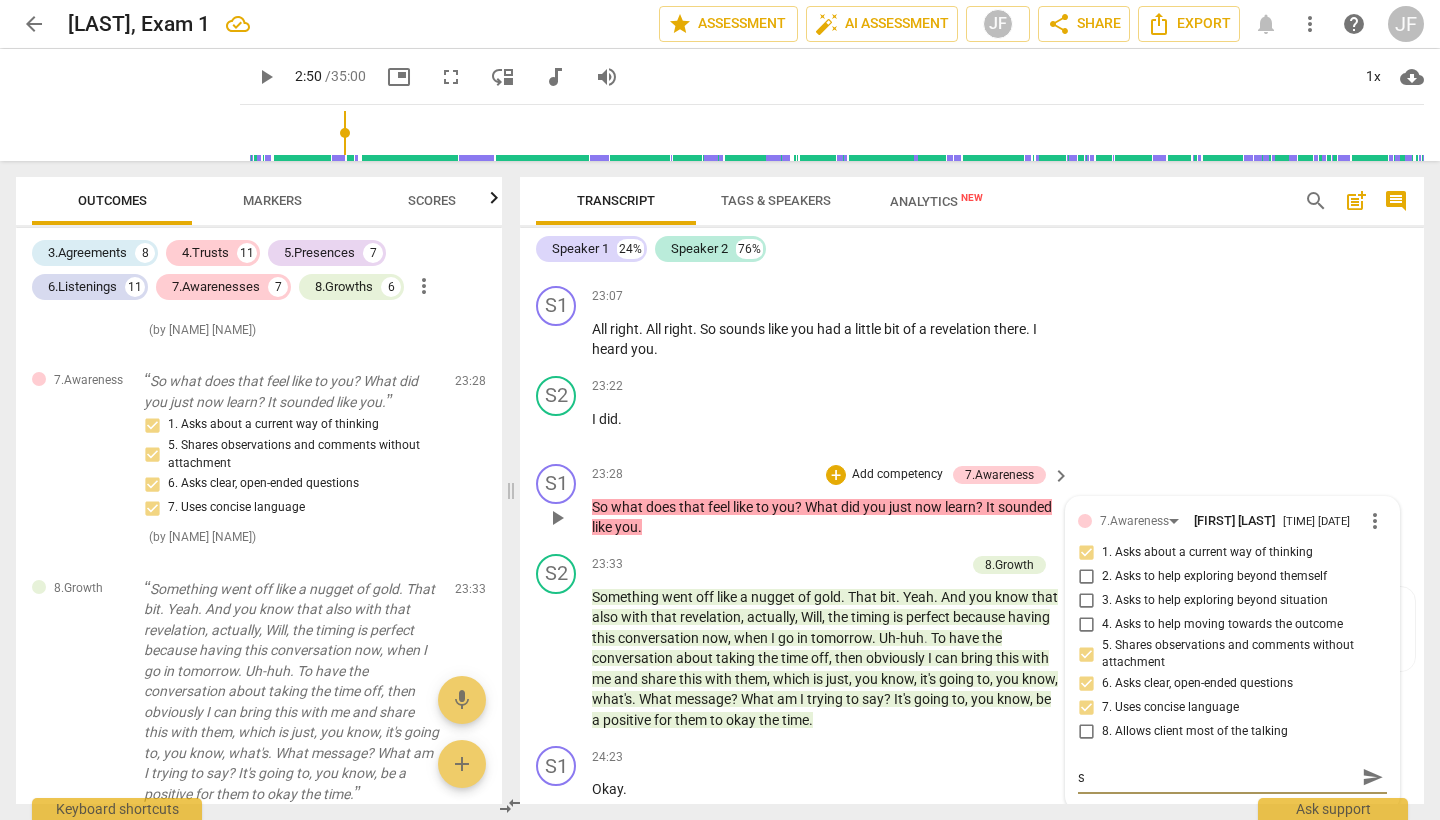 type on "st" 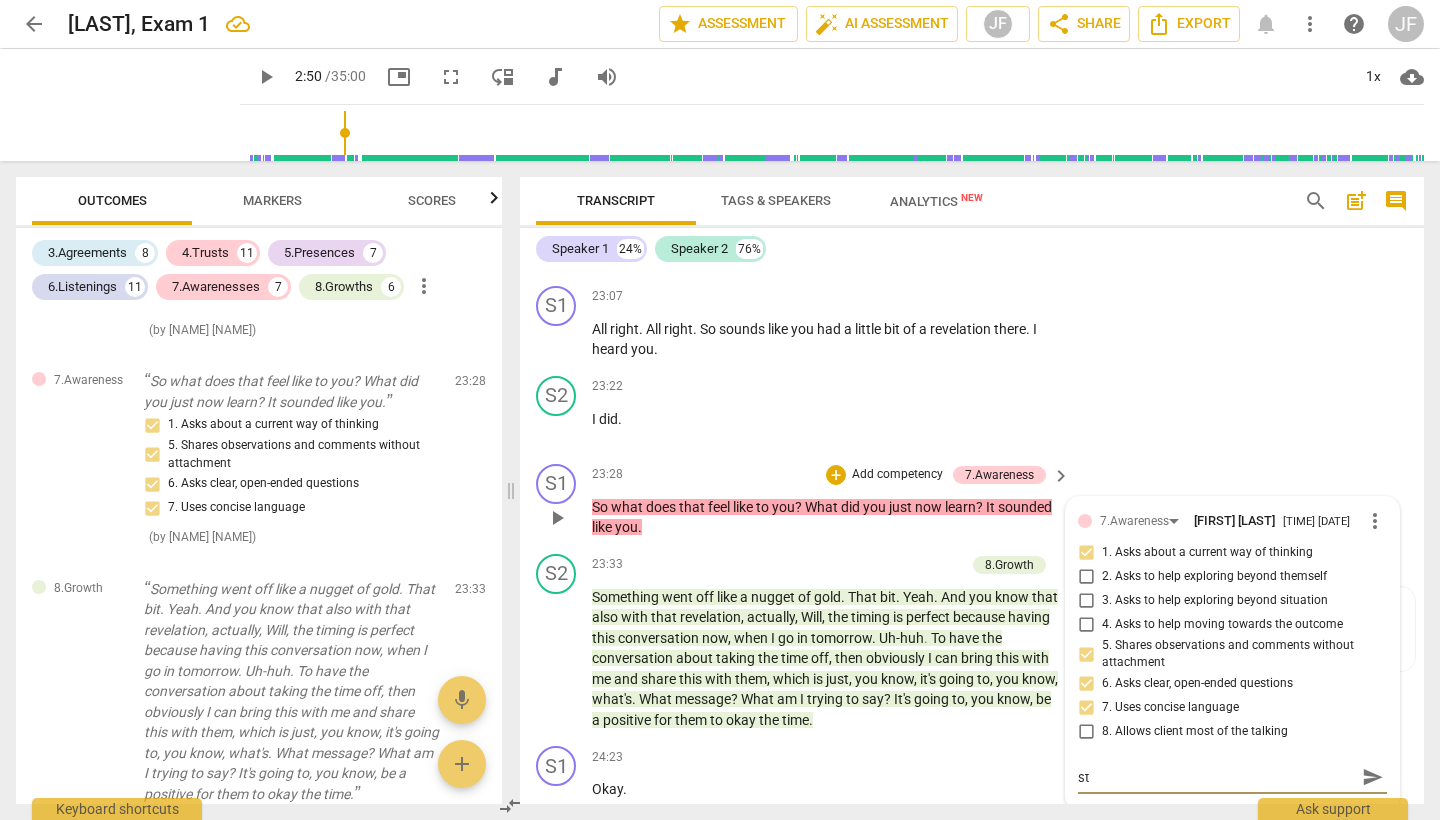 type on "sta" 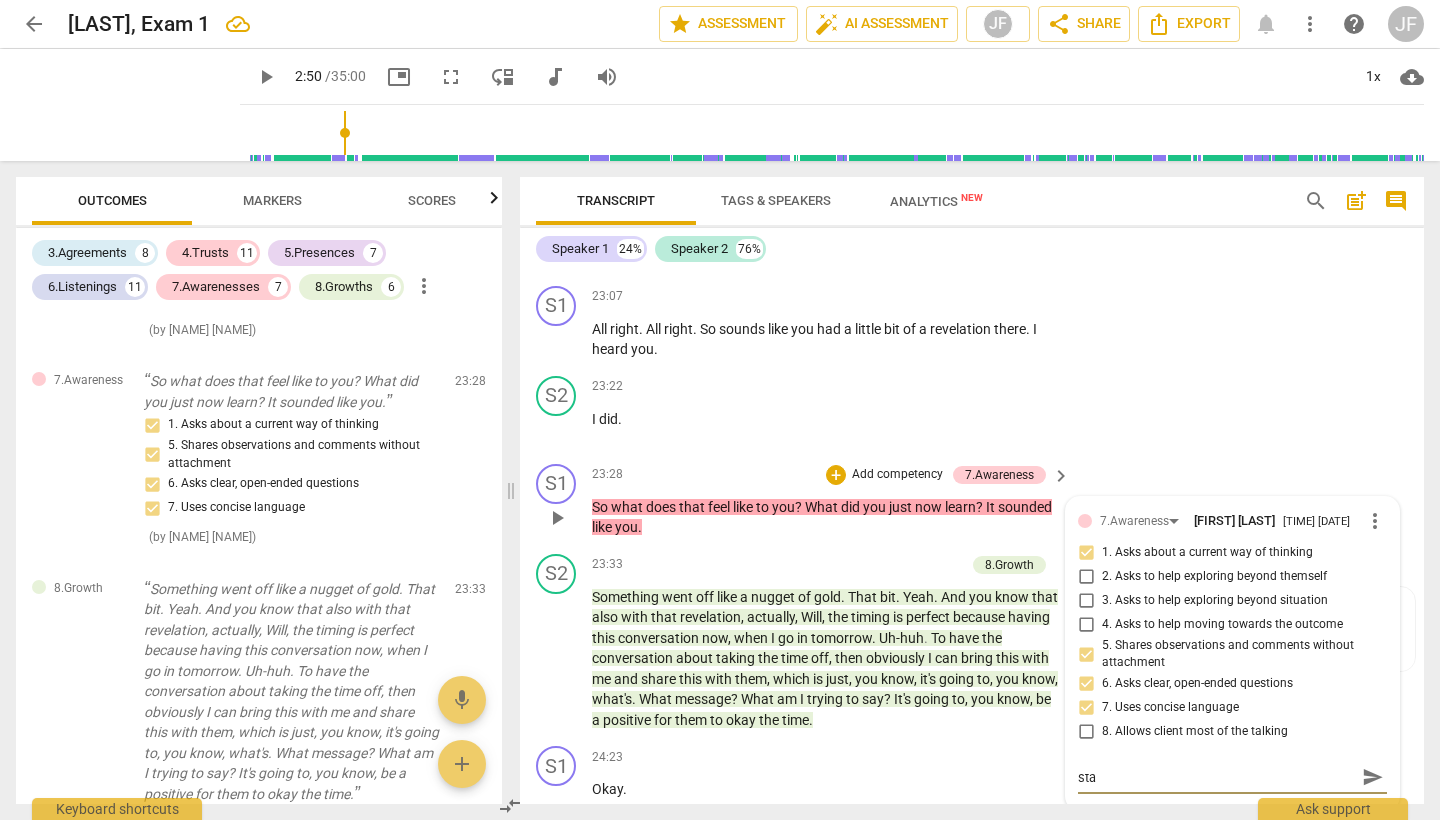 type on "star" 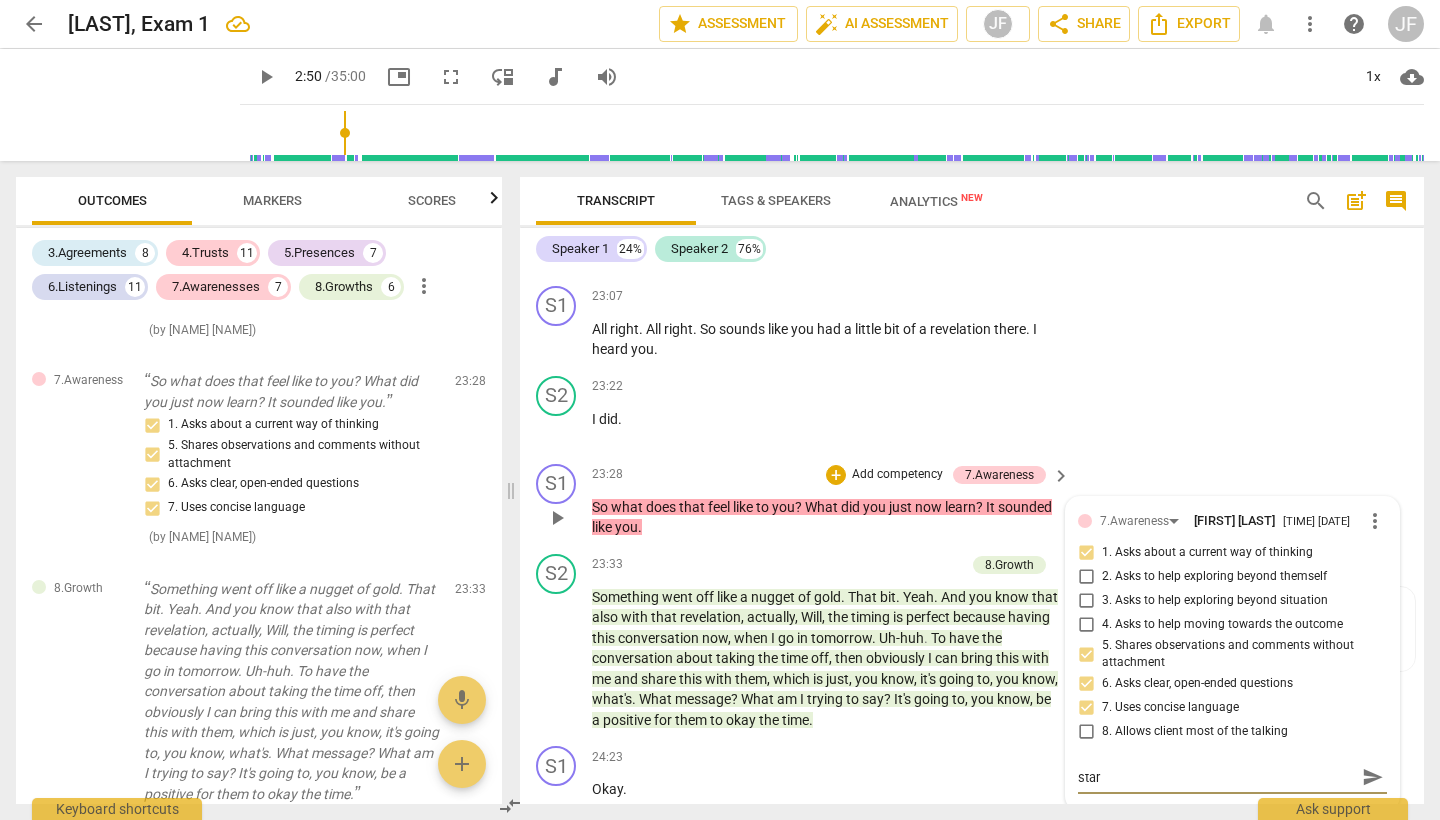 type on "start" 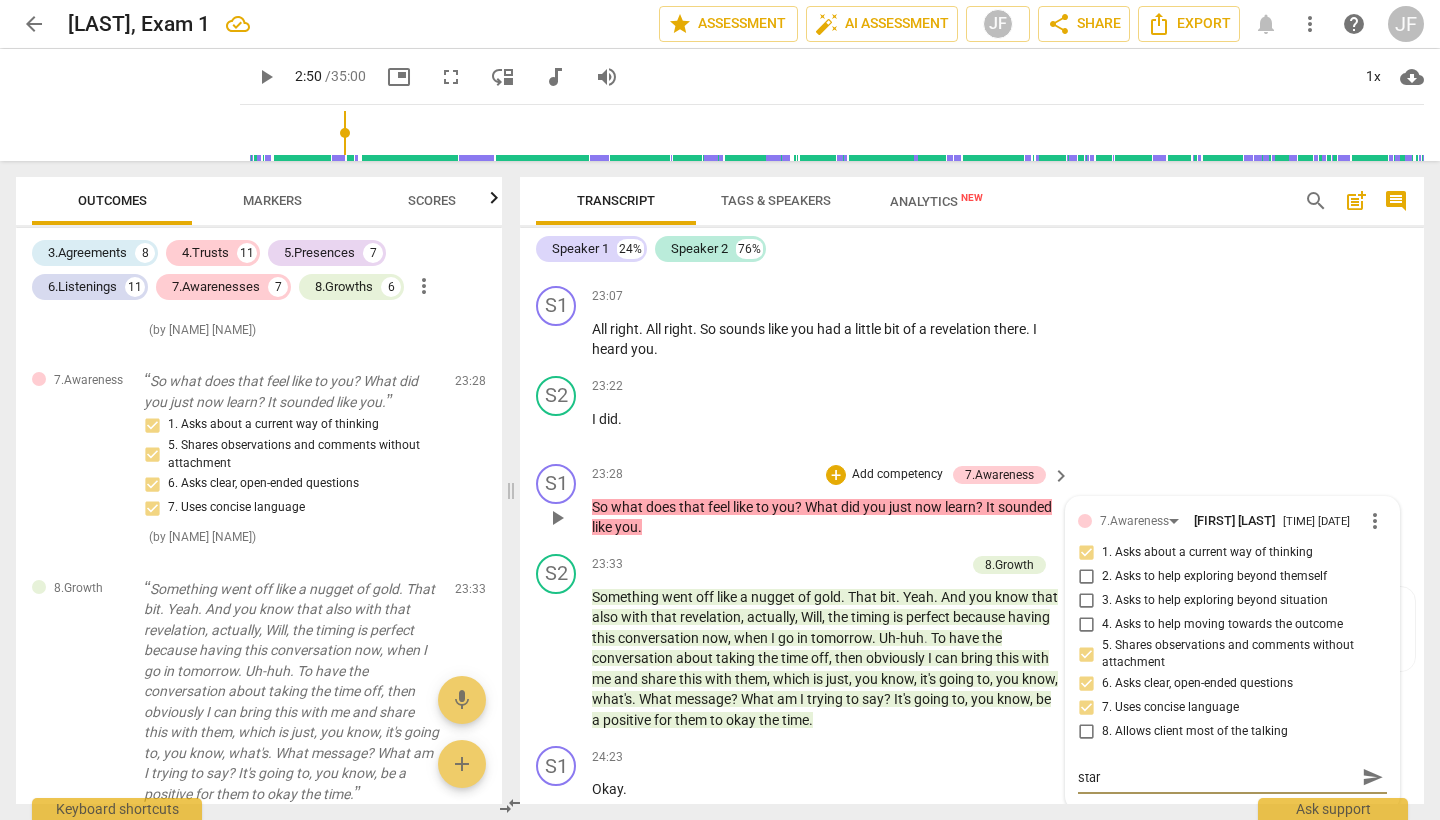 type on "start" 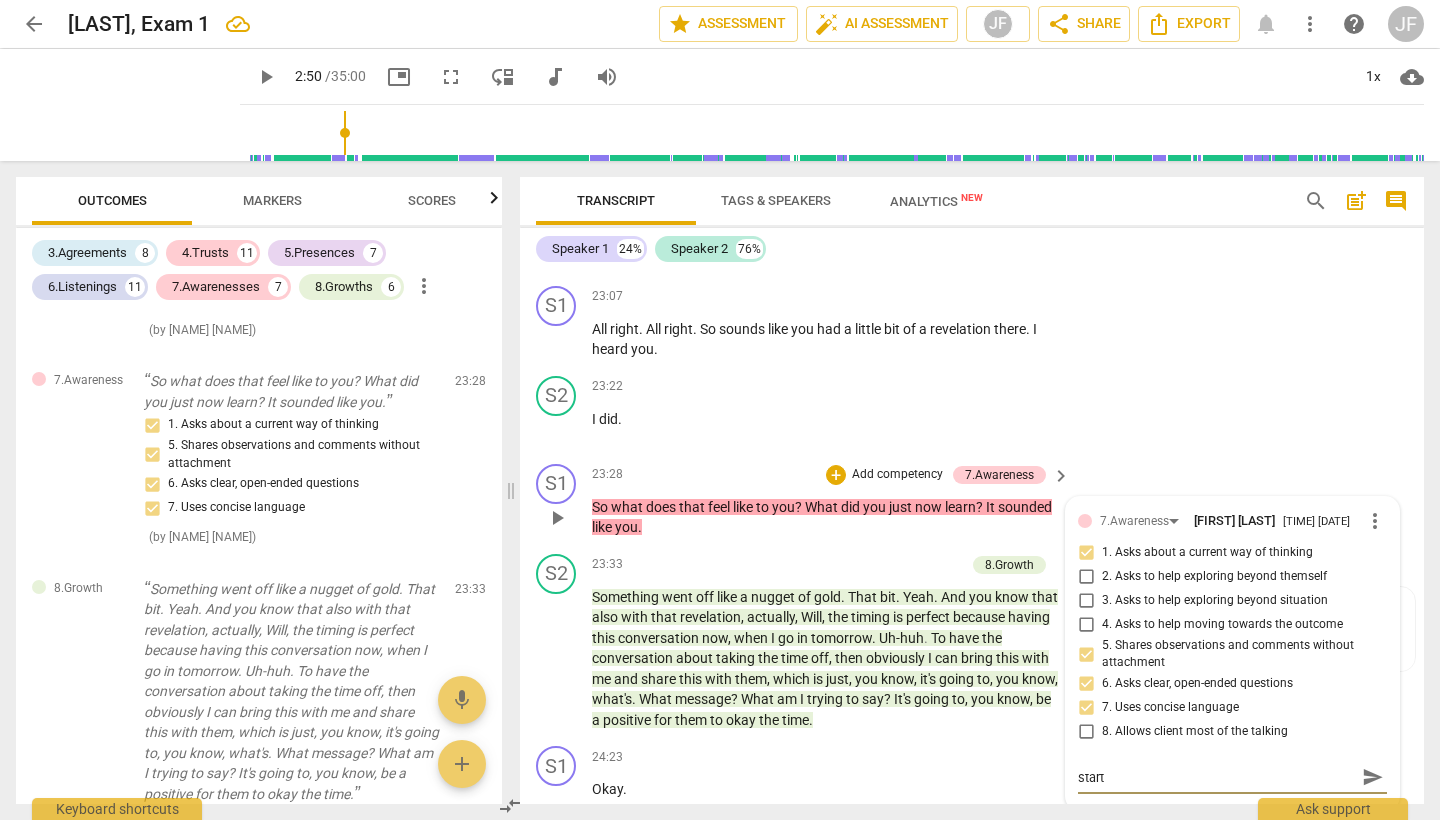 type on "starte" 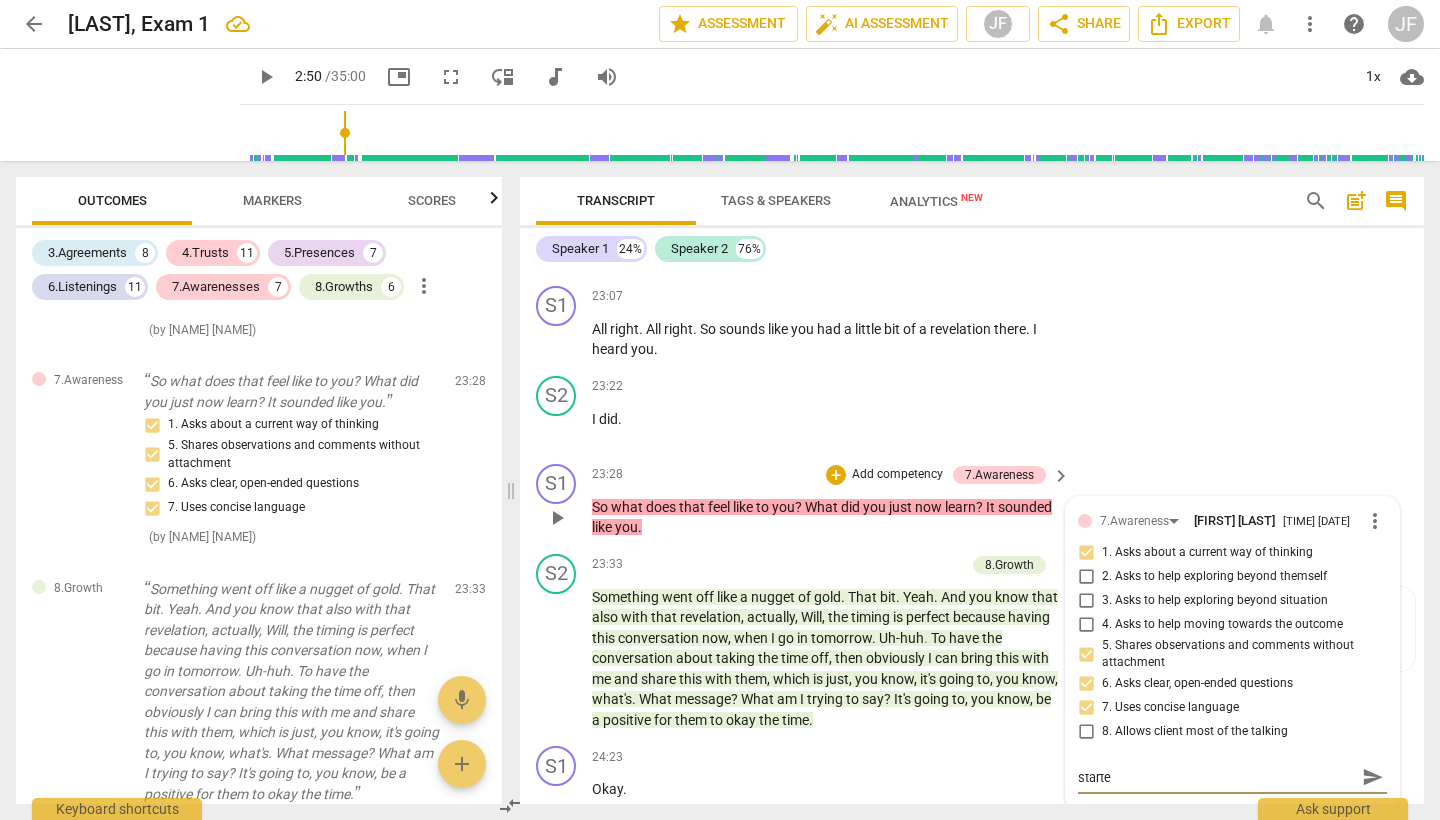 type on "started" 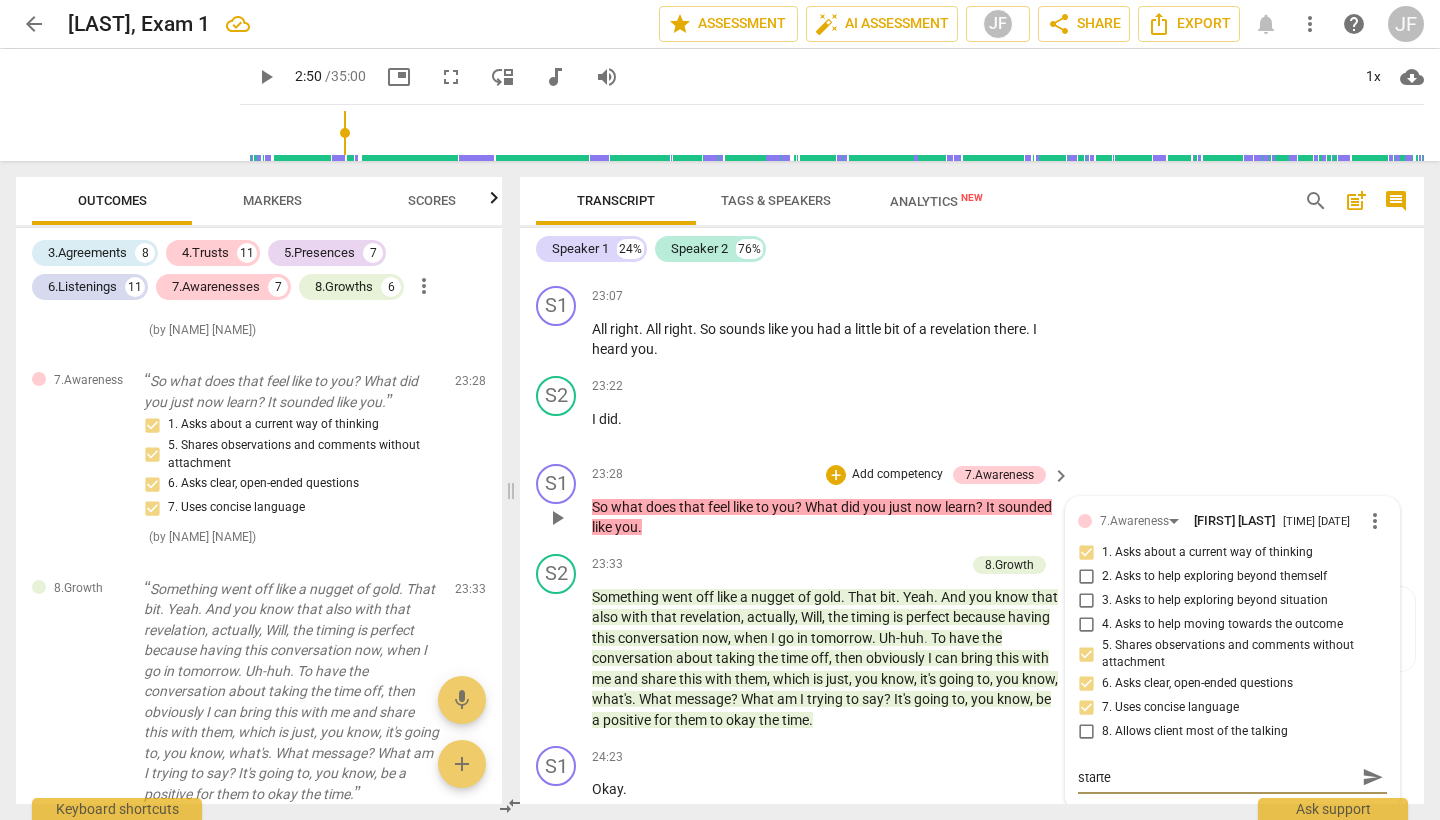 type on "started" 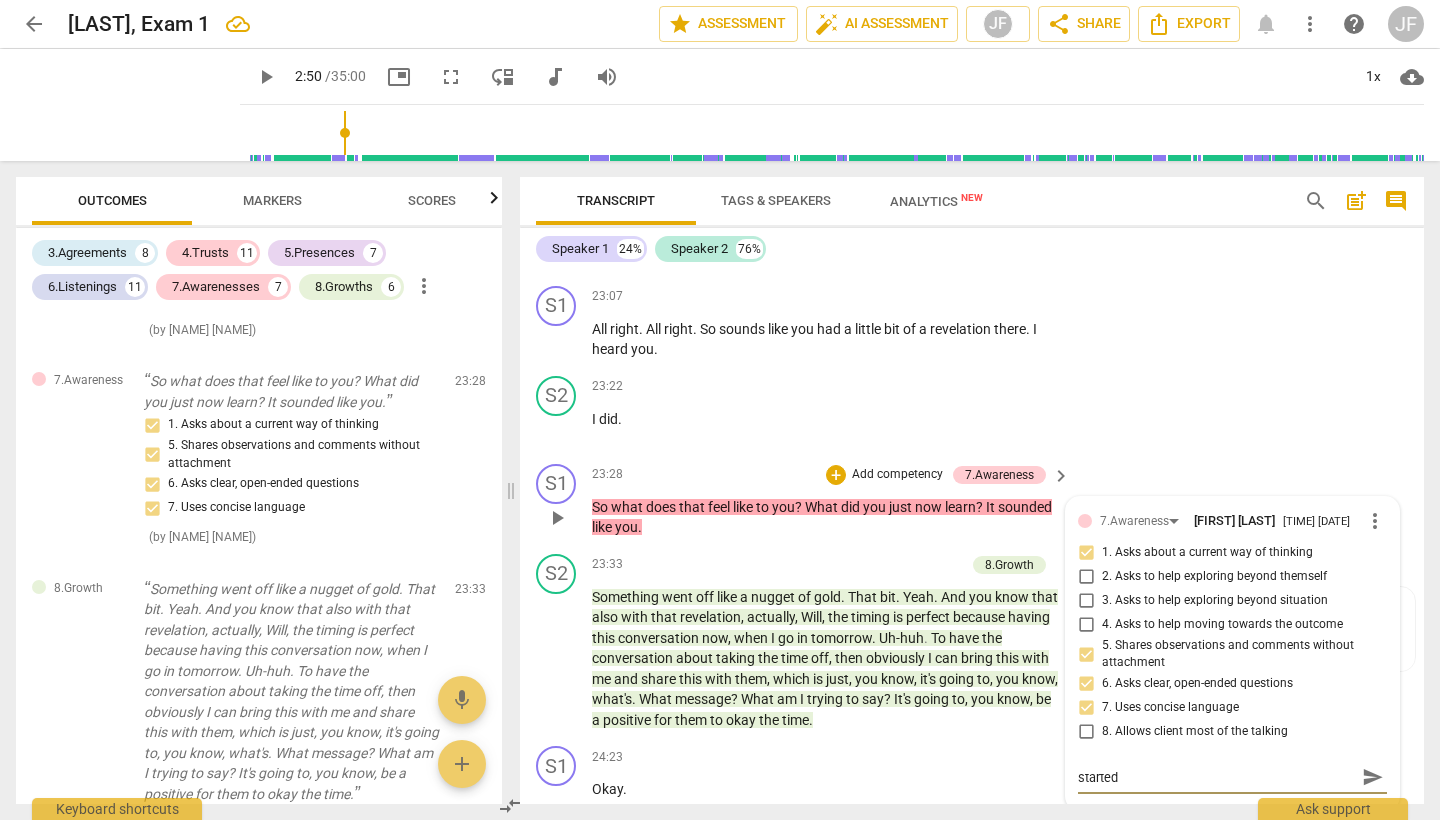 type on "started" 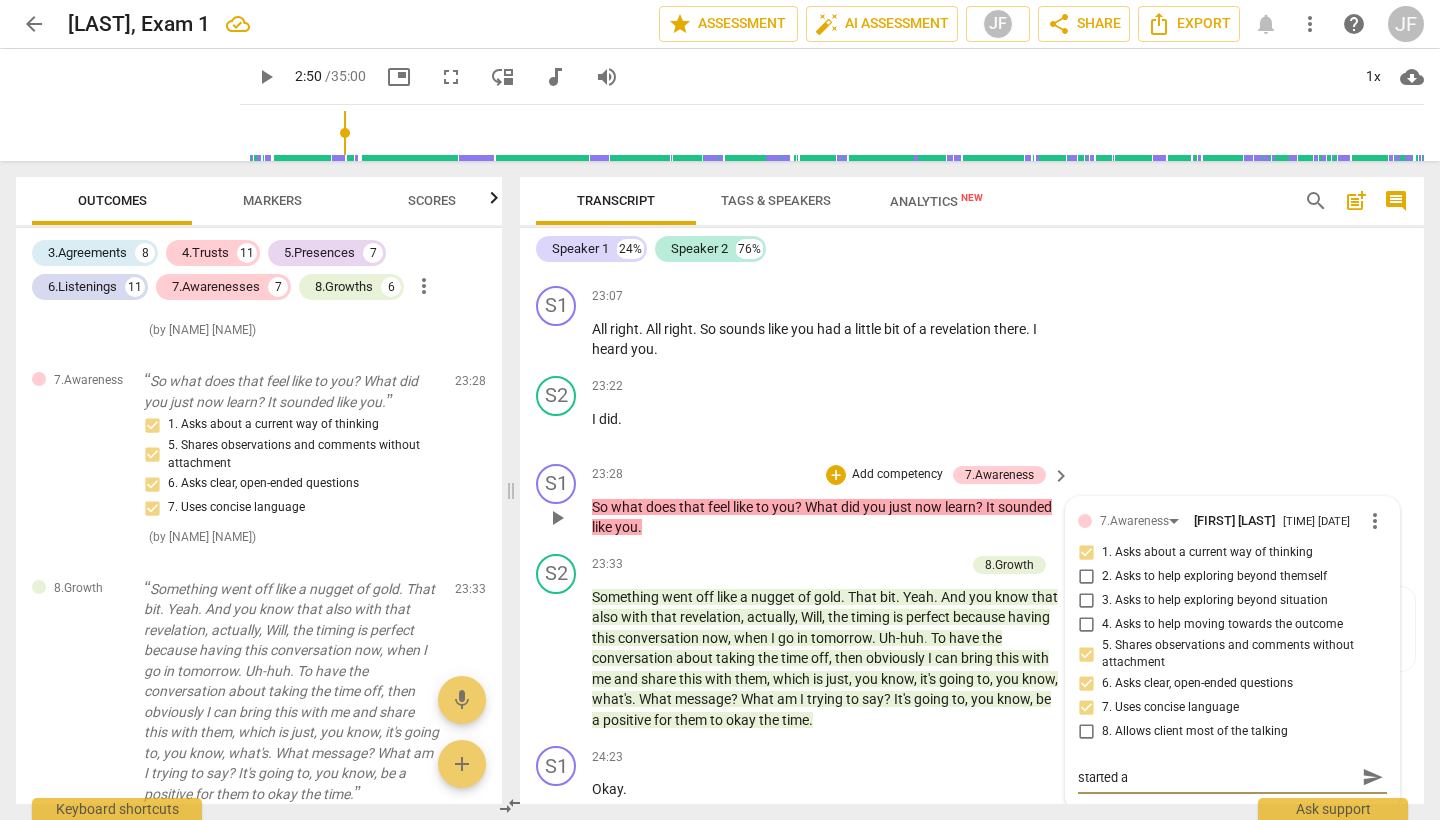 type on "started at" 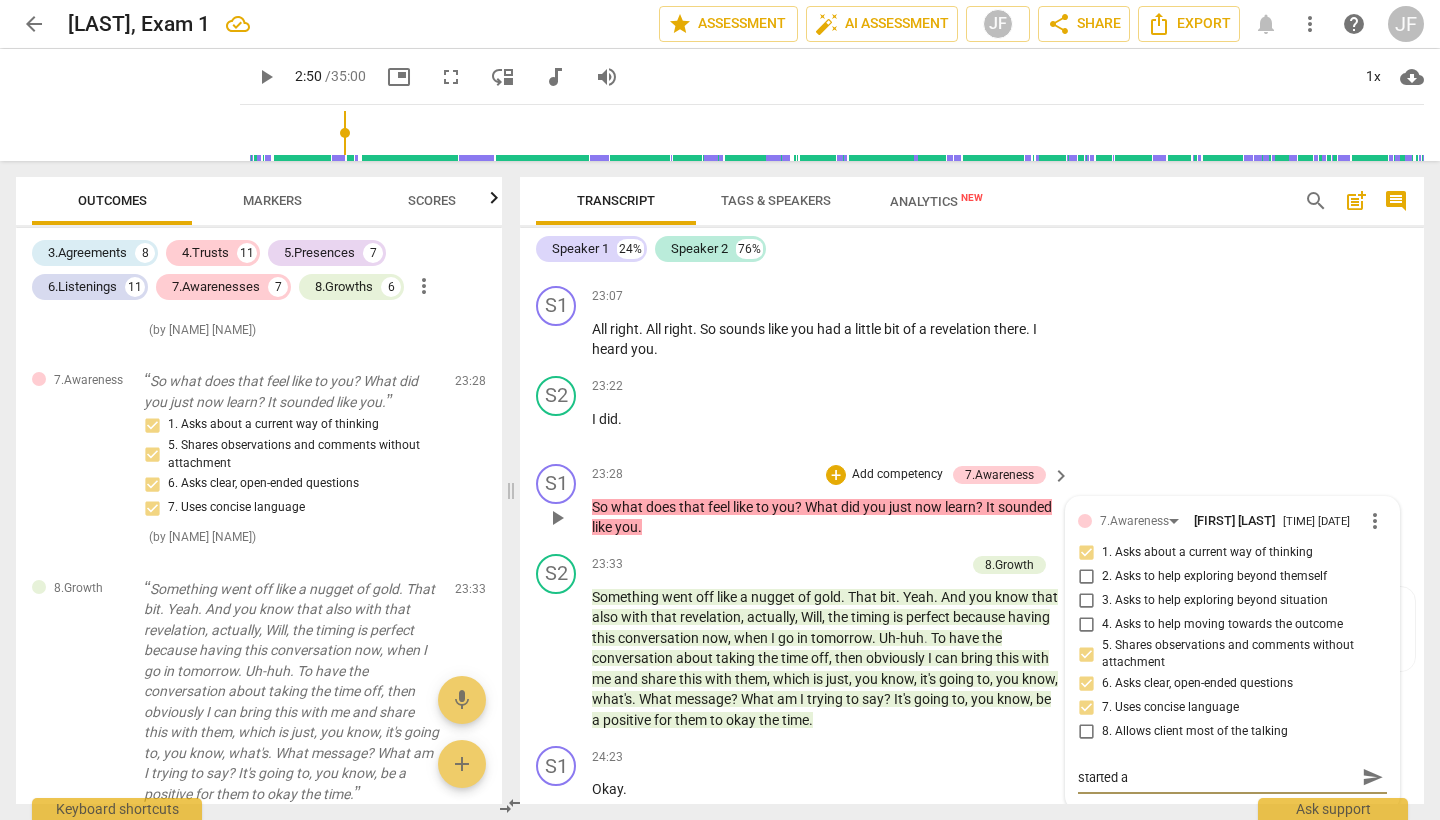 type on "started at" 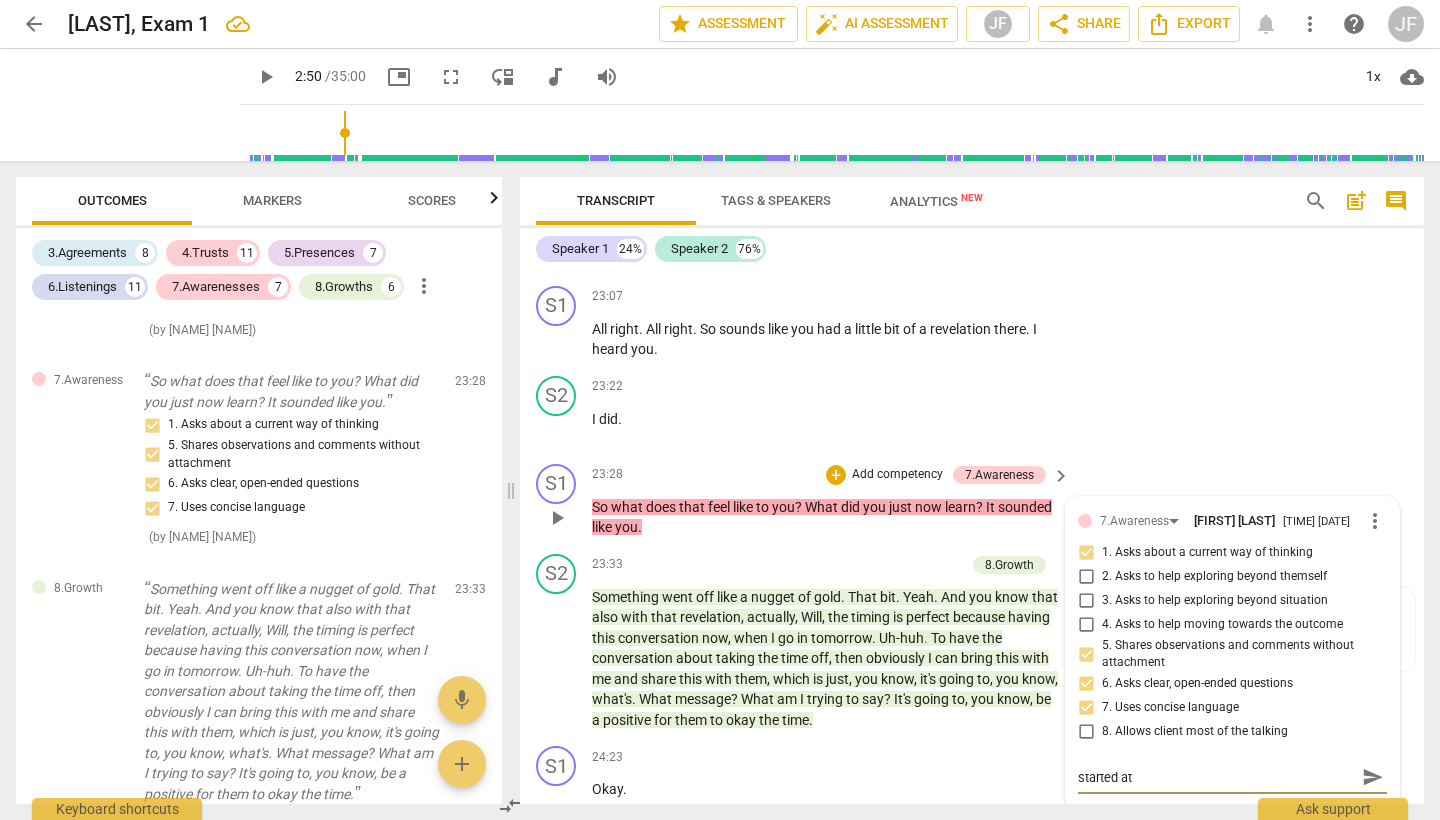 type on "started at" 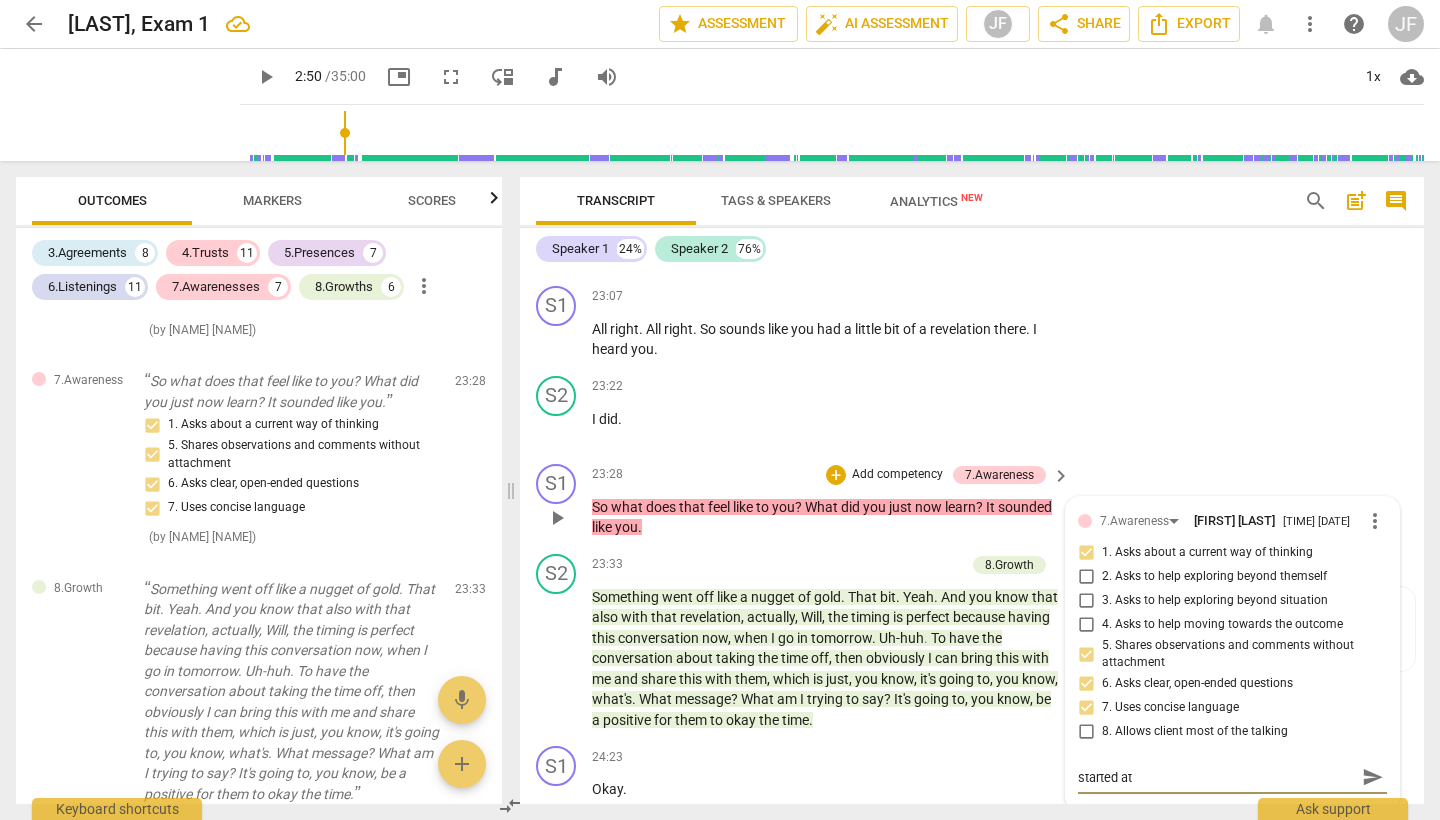 type on "started at 2" 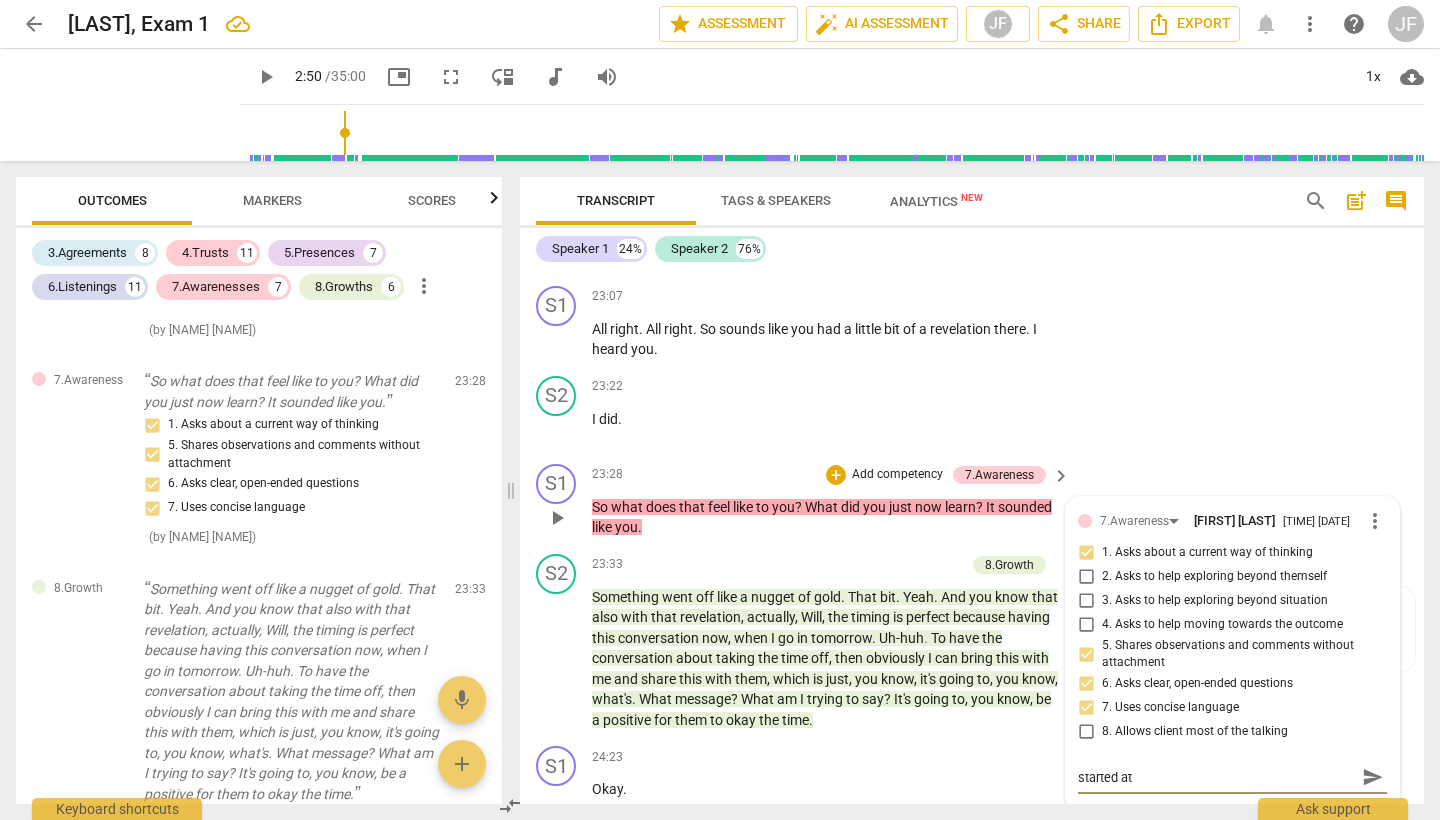 type on "started at 2" 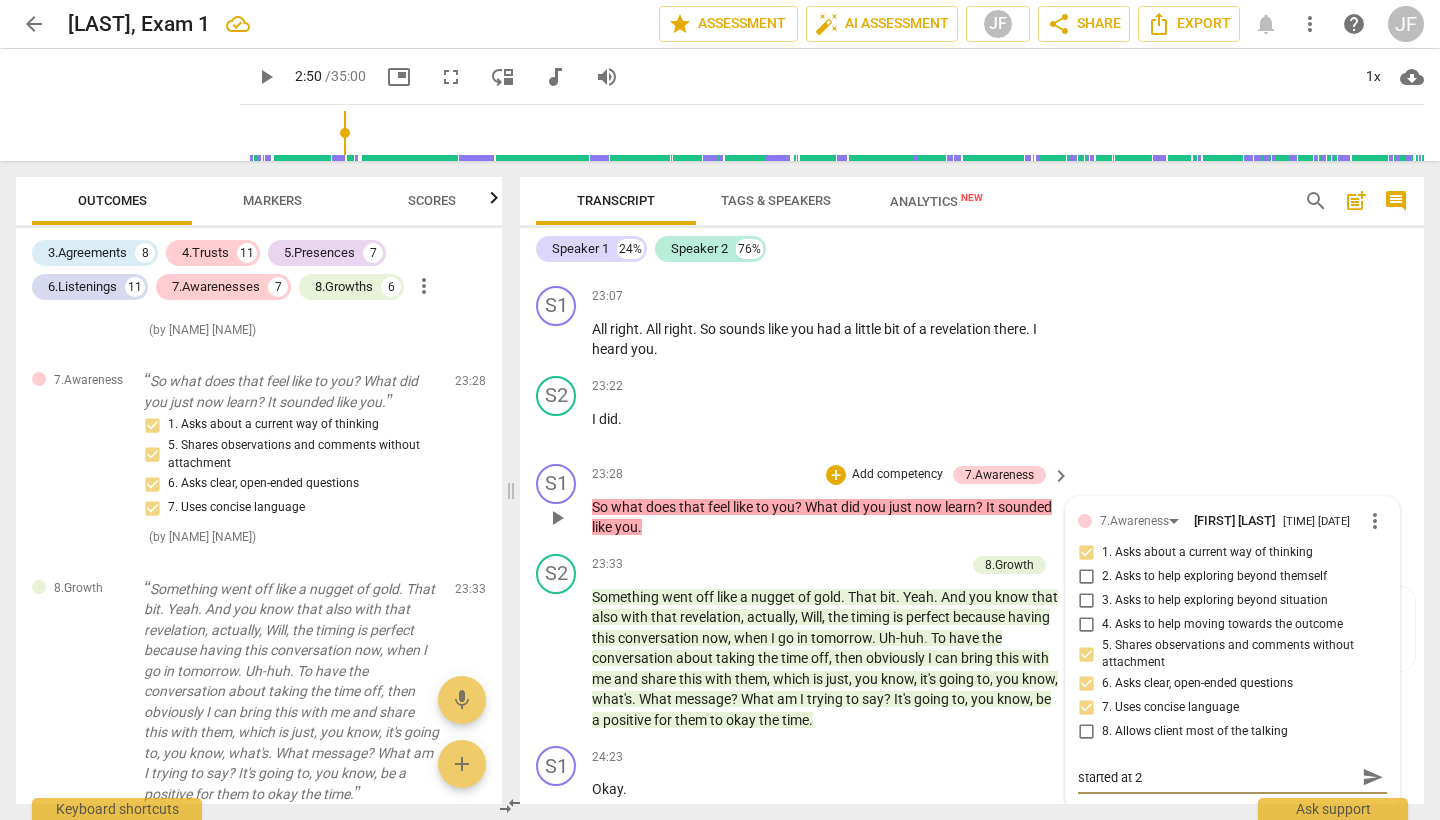 type on "started at [TIME]" 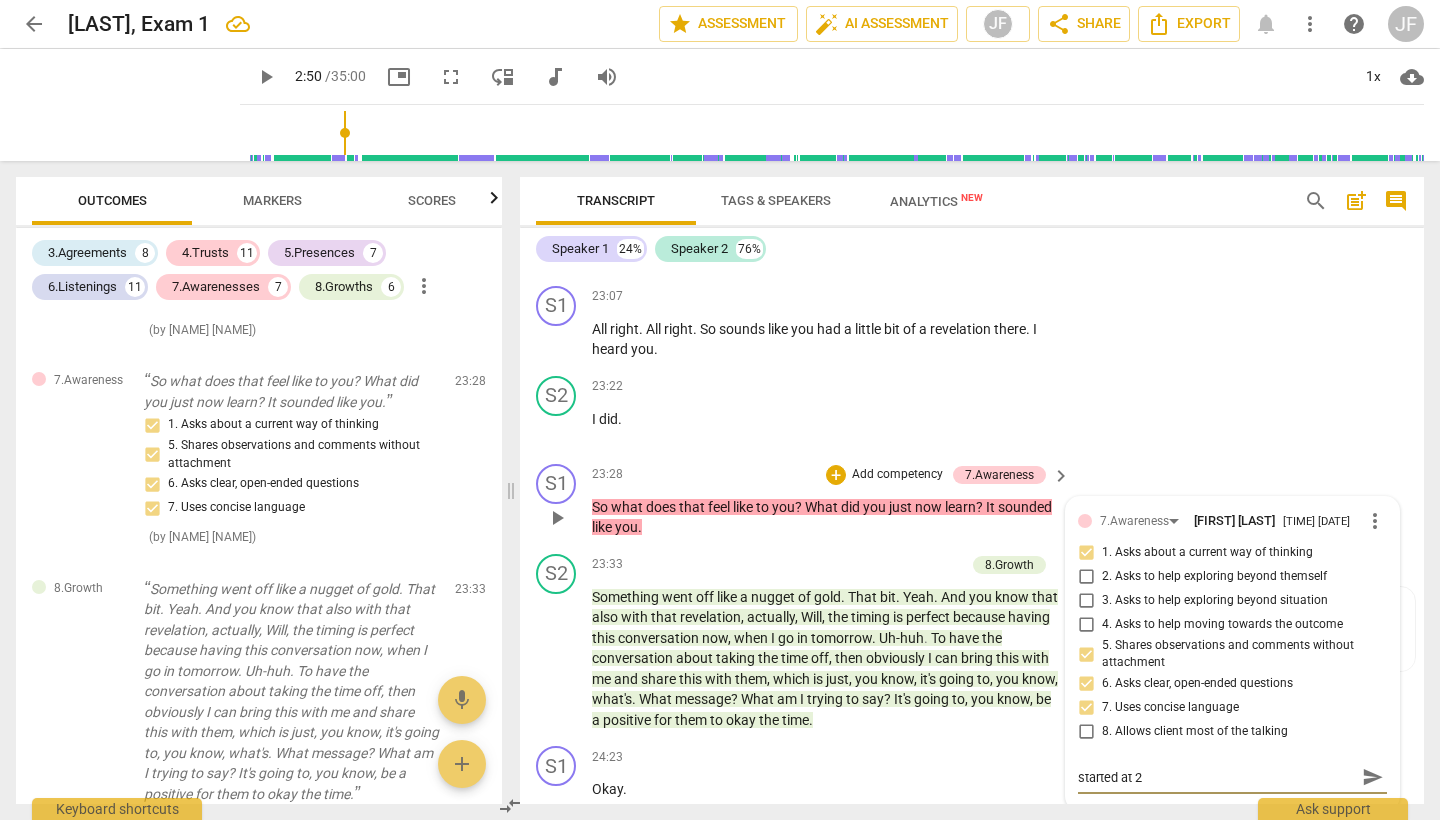 type on "started at [TIME]" 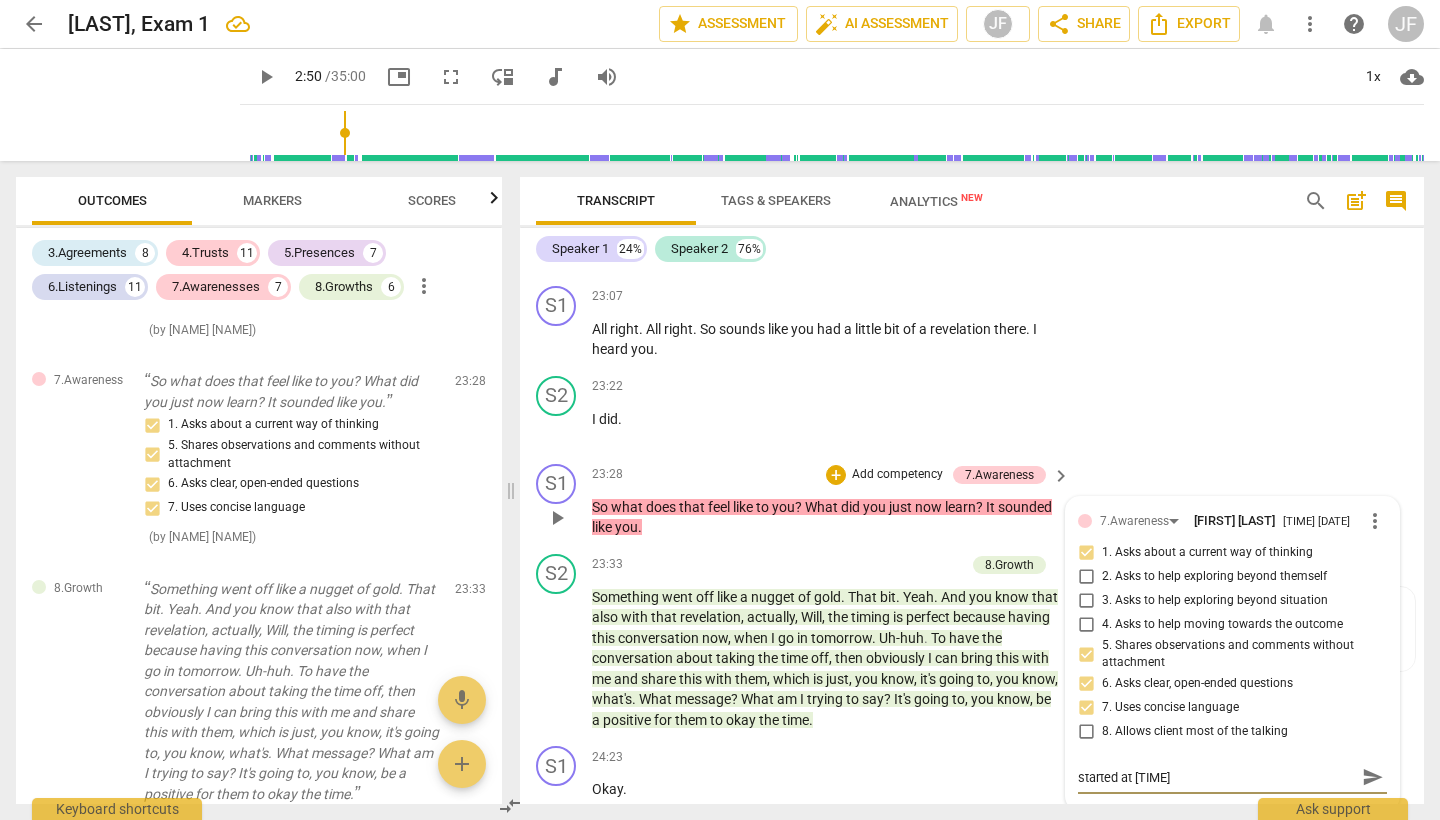 type on "started at [TIME]" 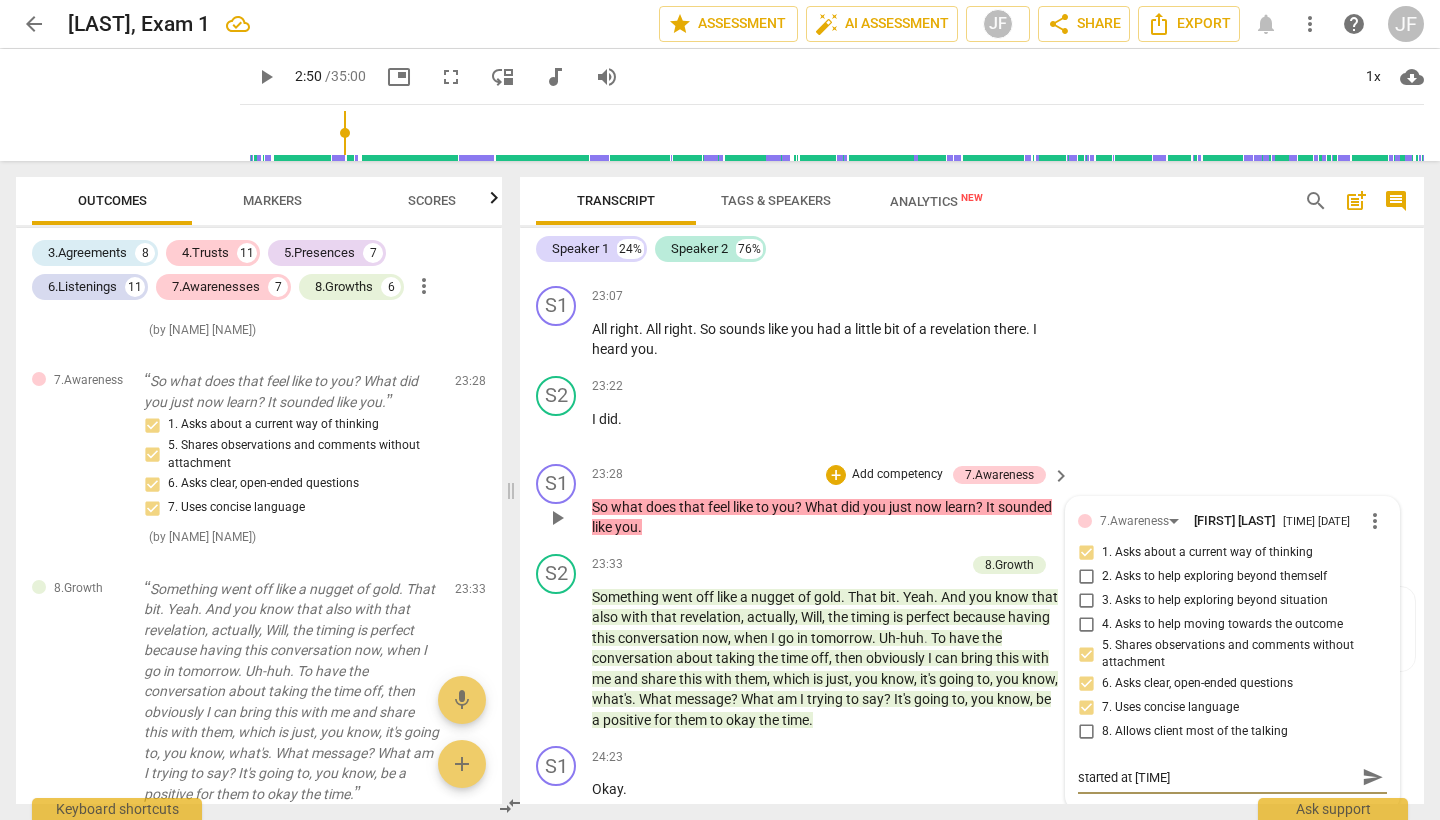 type on "started at [TIME]" 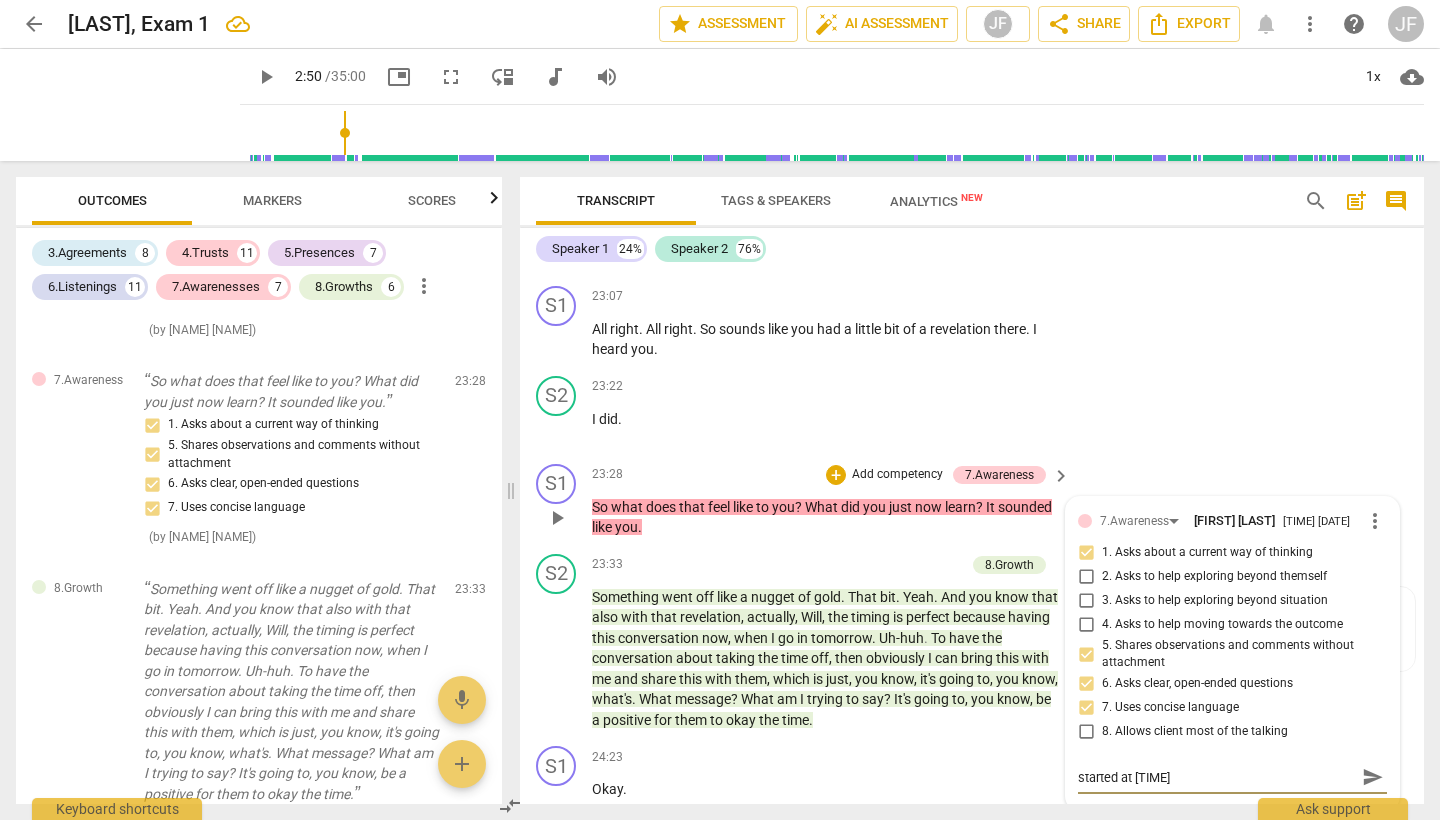 type on "started at [TIME]" 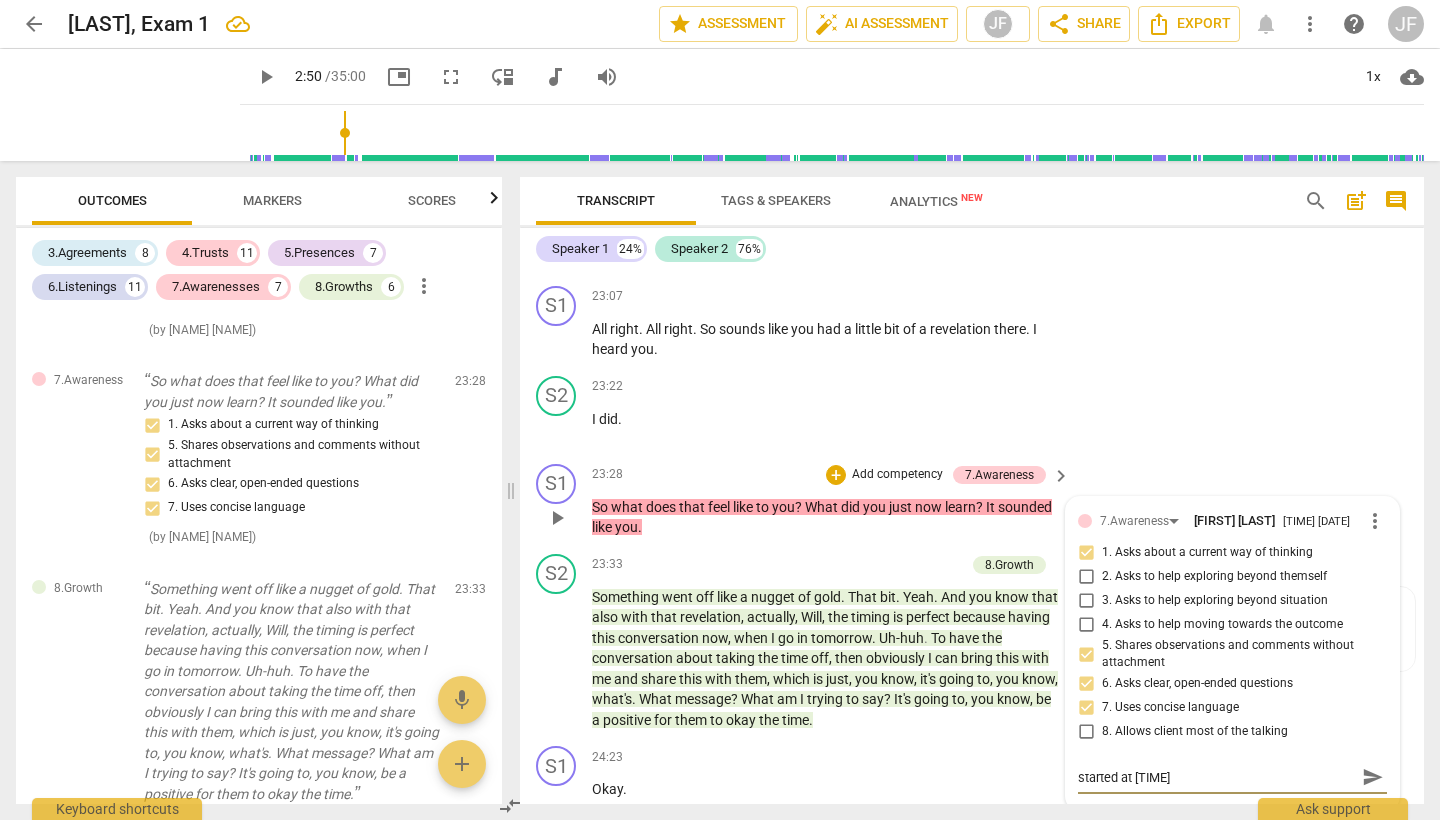type on "started at [TIME]" 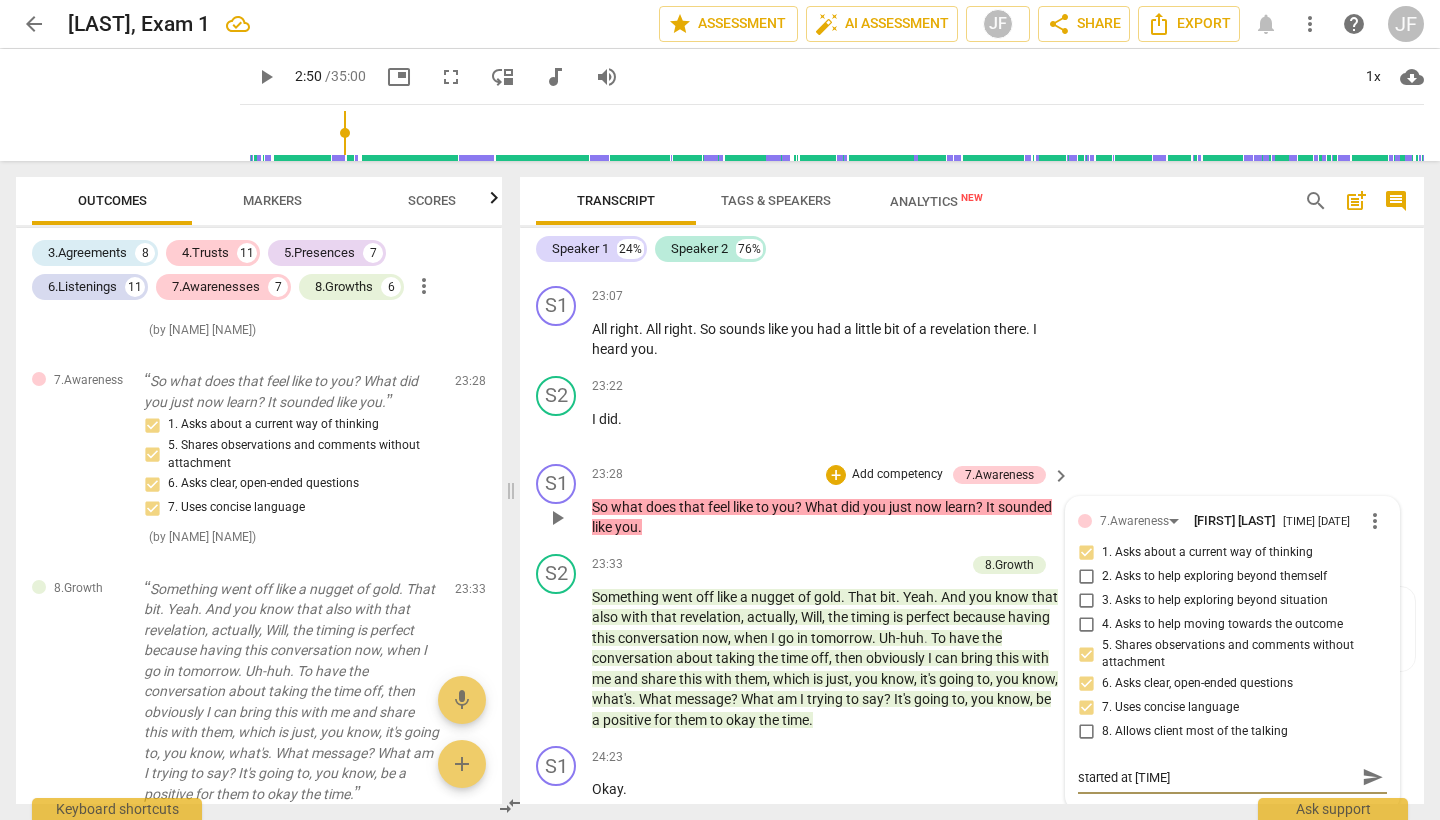 type on "started at [TIME]" 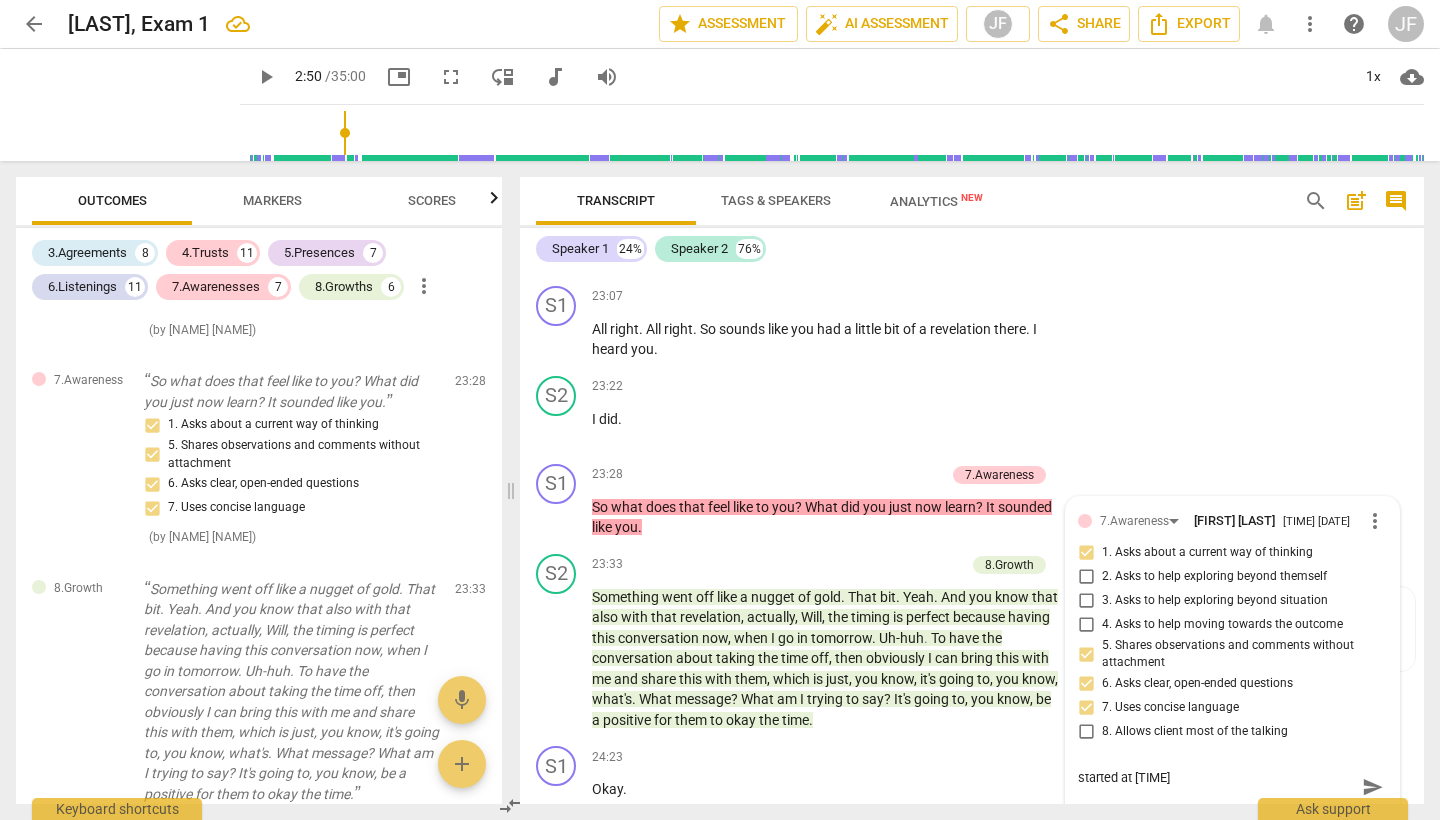 type on "started at [TIME]" 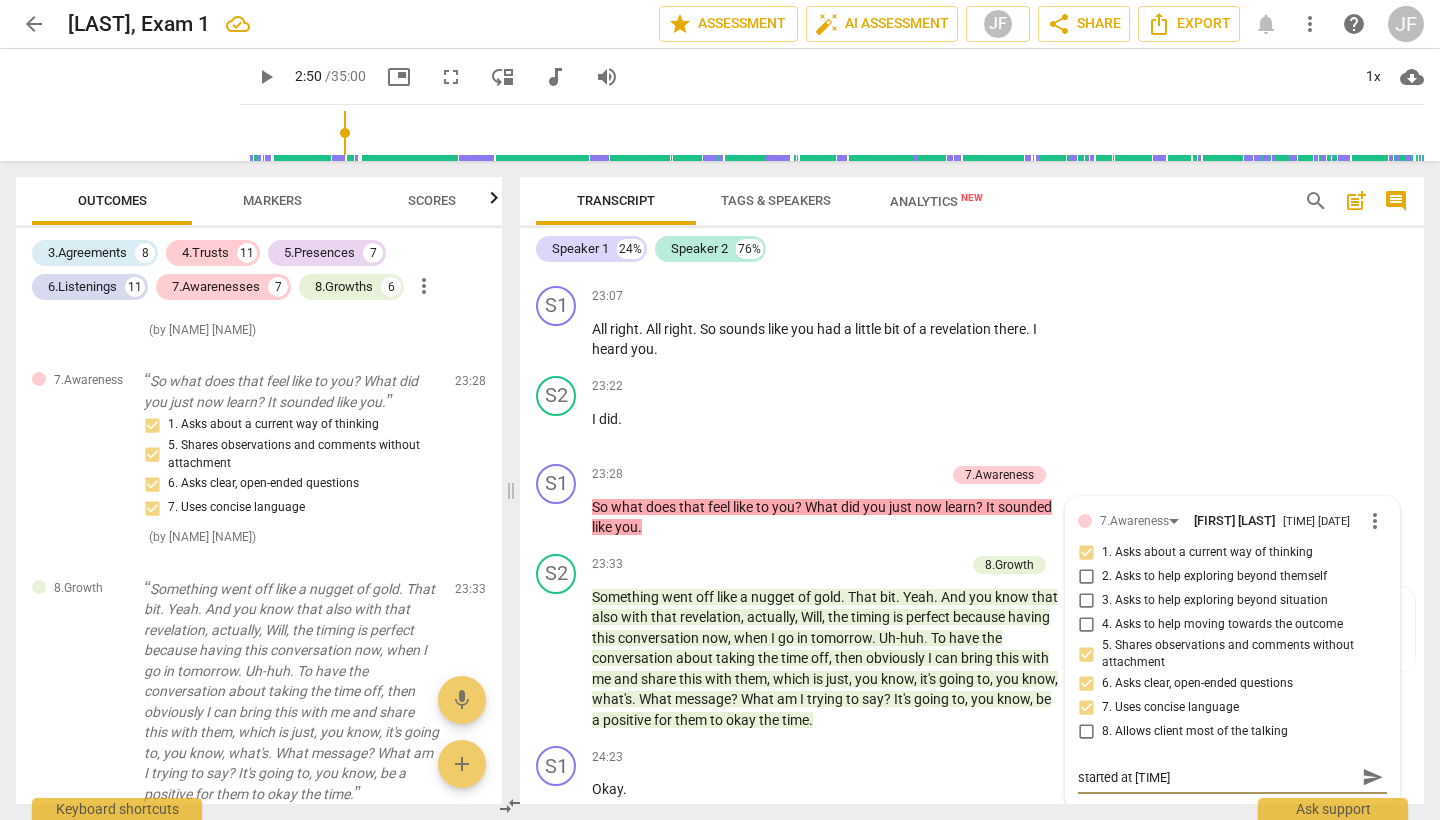 scroll, scrollTop: 6787, scrollLeft: 0, axis: vertical 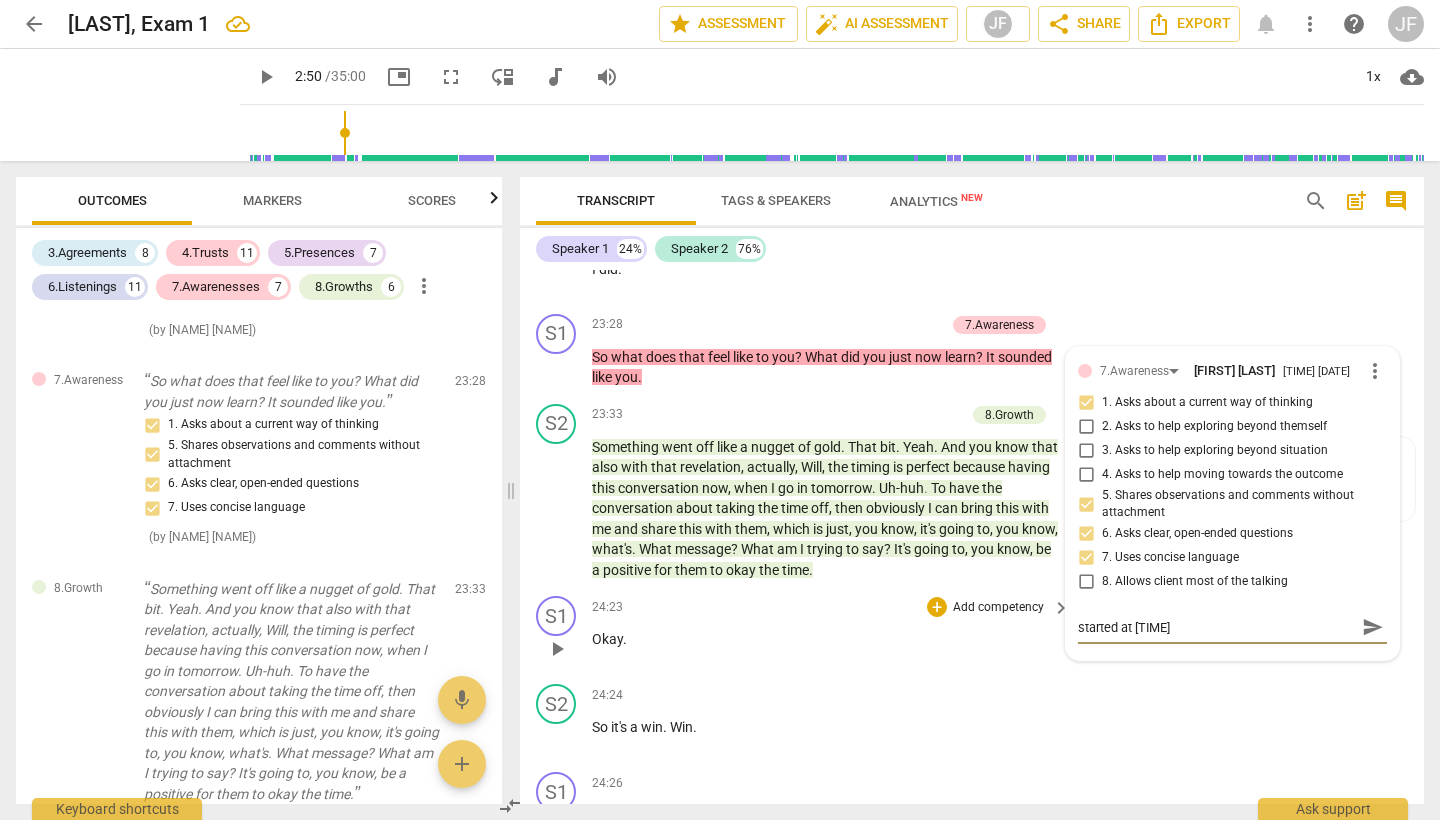 type on "started at [TIME]" 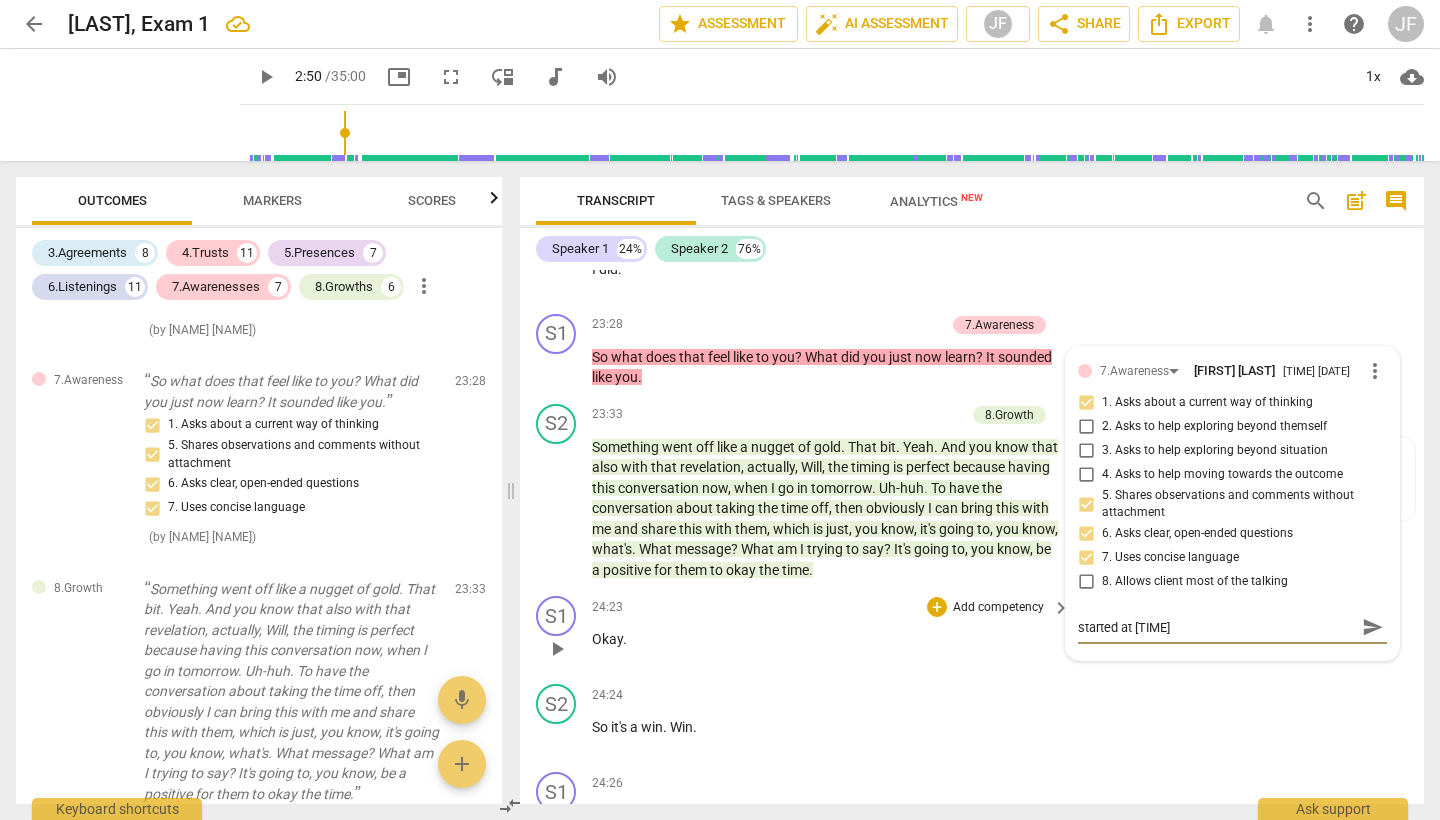 click on "[TIME] + Add competency keyboard_arrow_right Okay ." at bounding box center (832, 632) 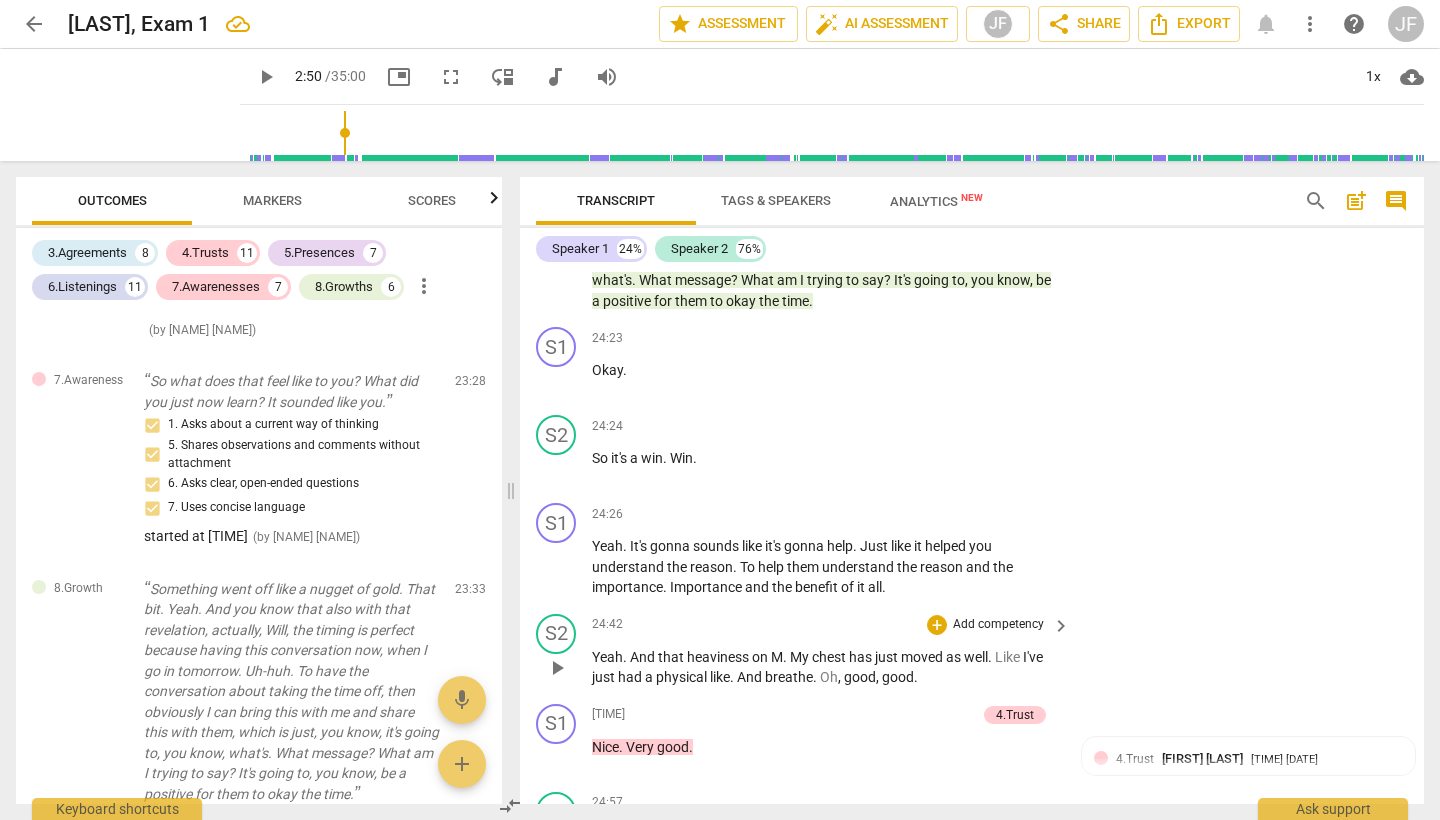 scroll, scrollTop: 6878, scrollLeft: 0, axis: vertical 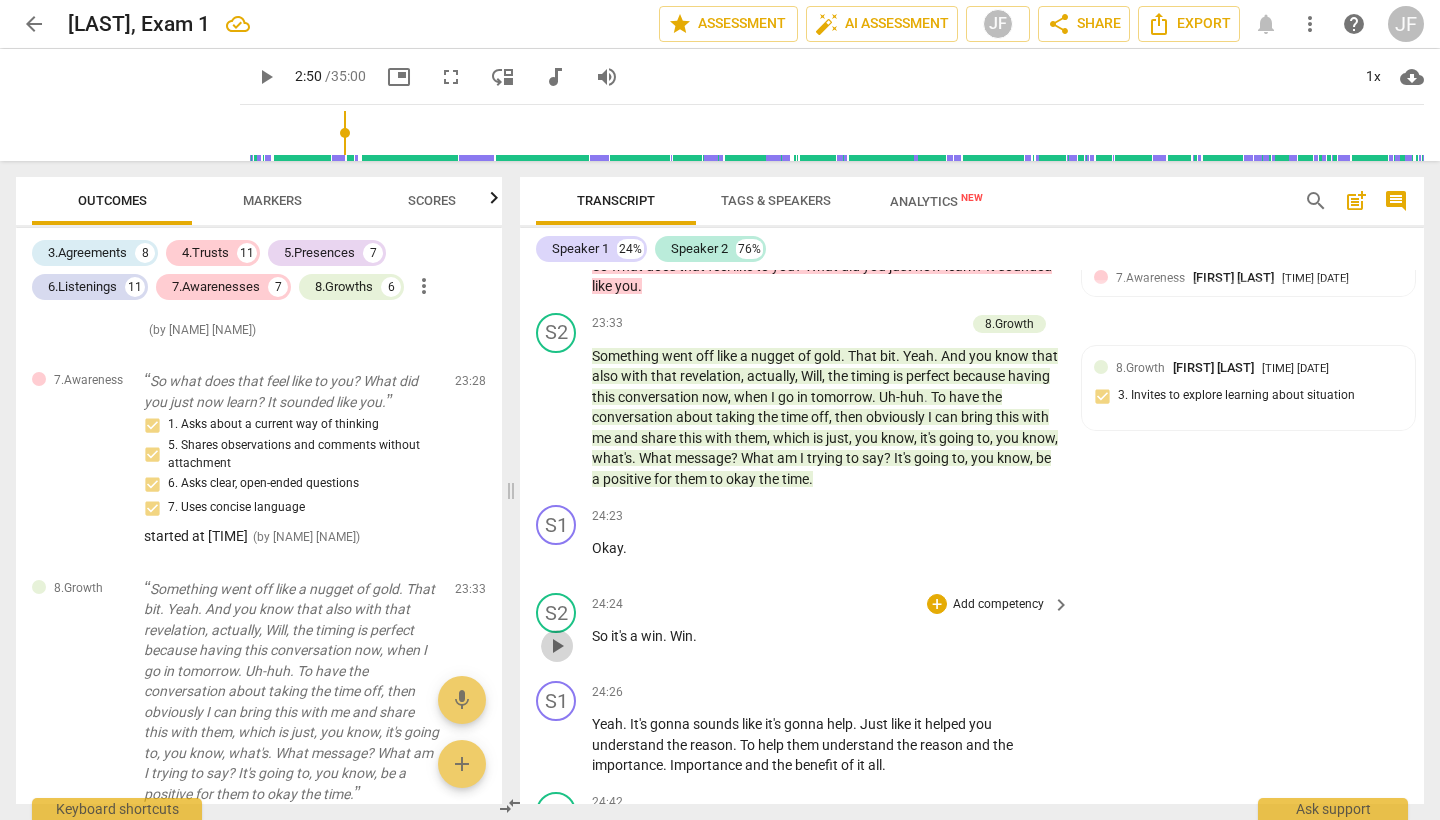 click on "play_arrow" at bounding box center [557, 646] 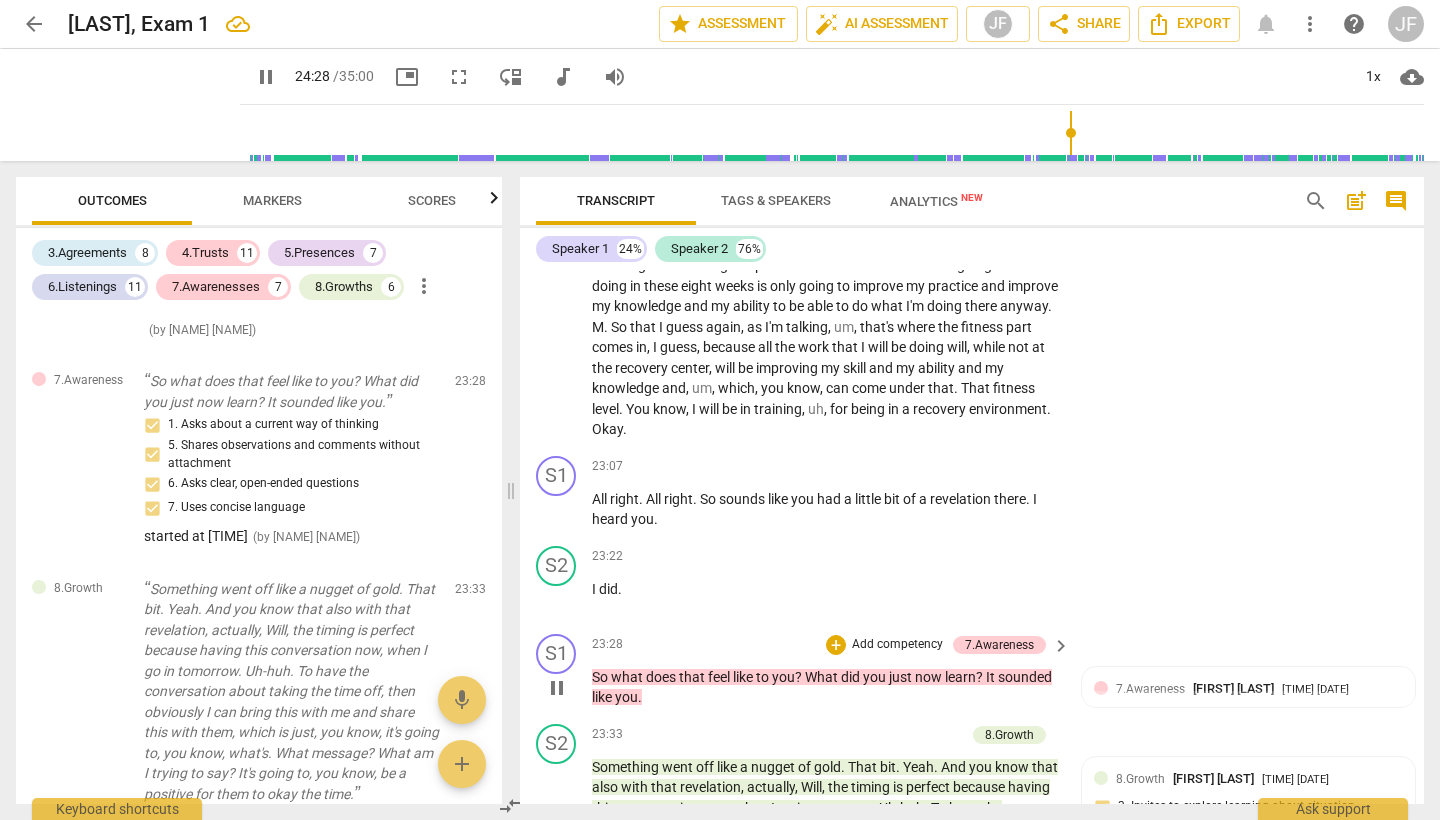 scroll, scrollTop: 6245, scrollLeft: 0, axis: vertical 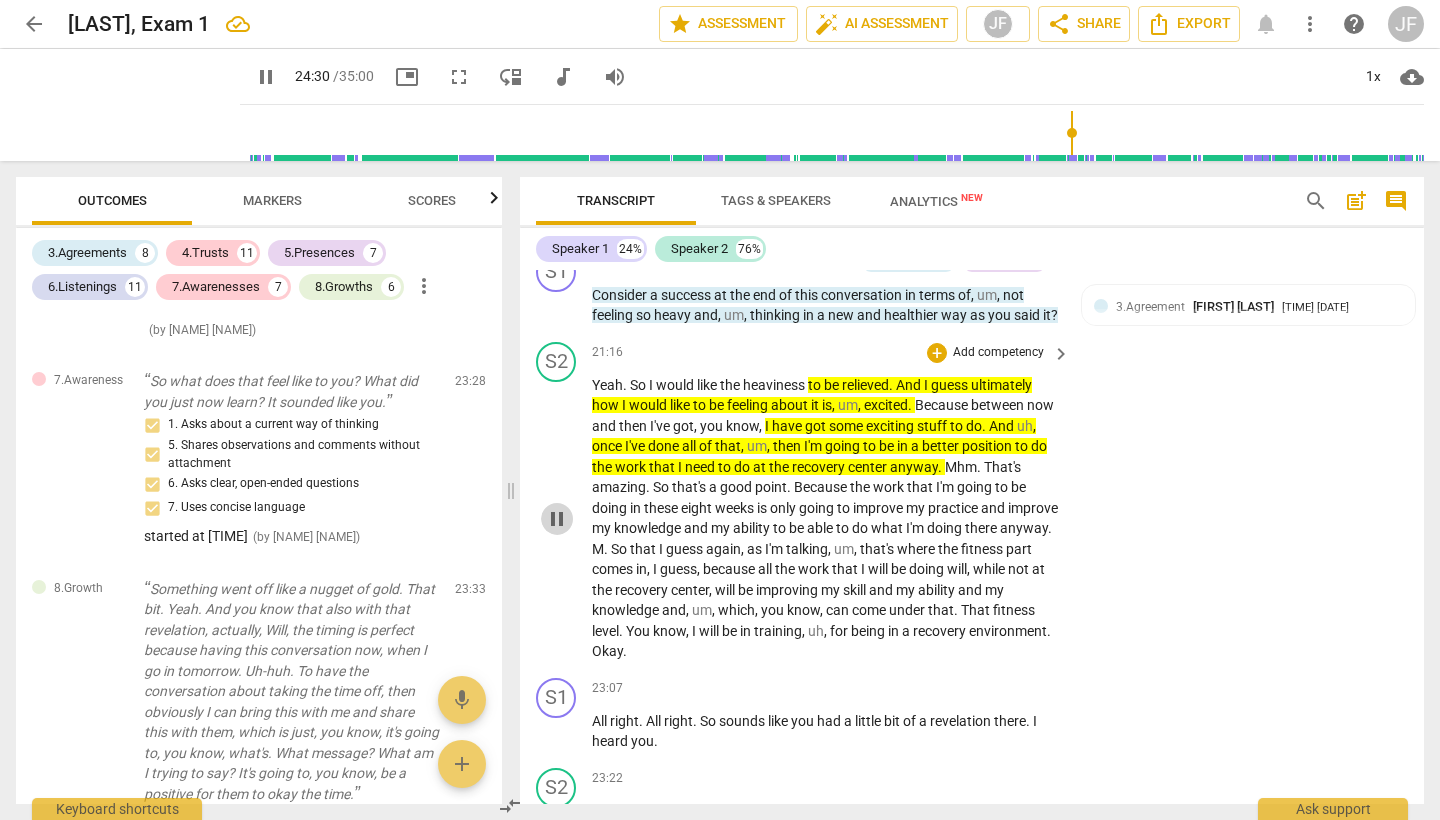 click on "pause" at bounding box center [557, 519] 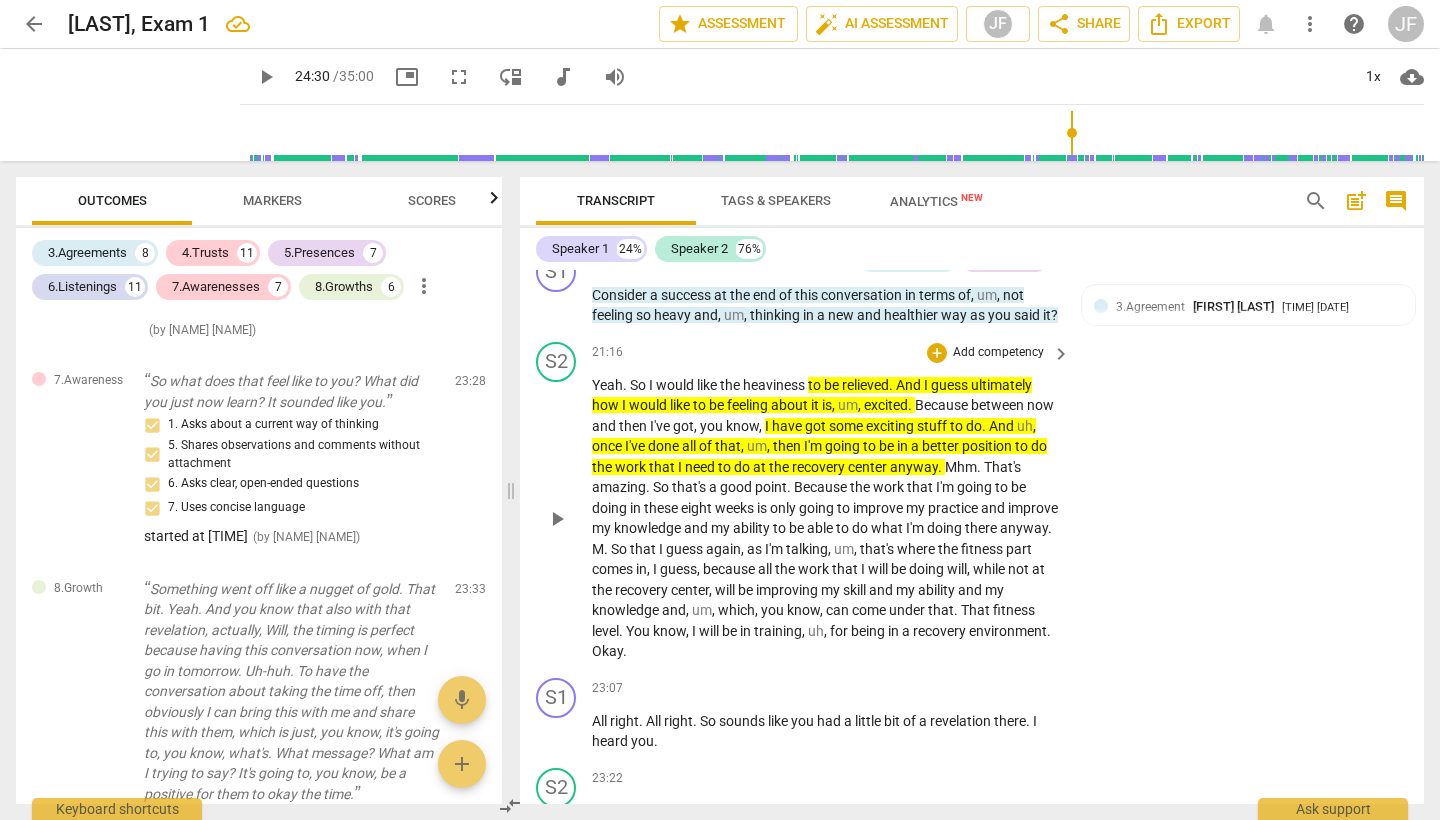 click on "play_arrow" at bounding box center (557, 519) 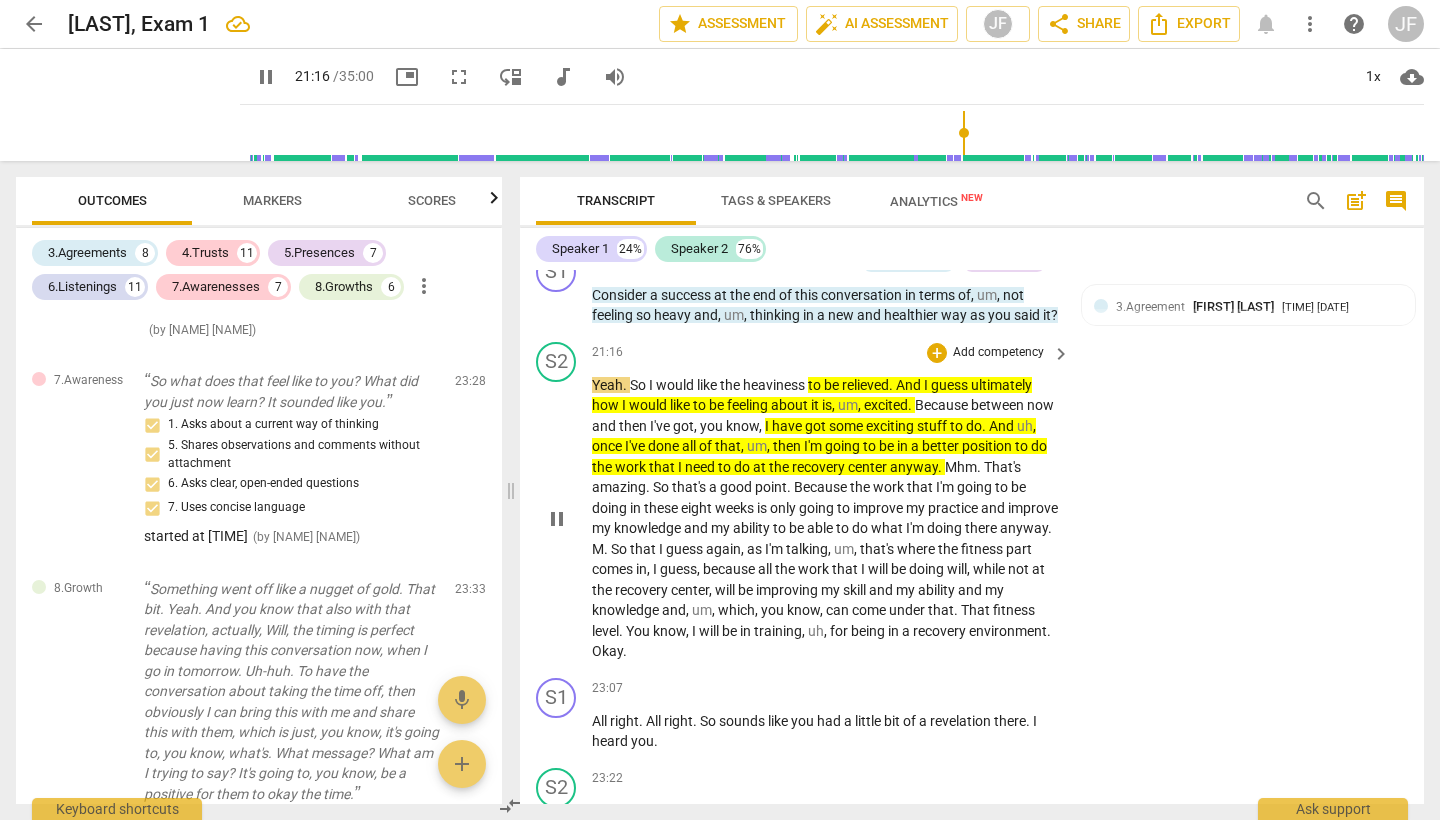 click on "Yeah" at bounding box center [607, 385] 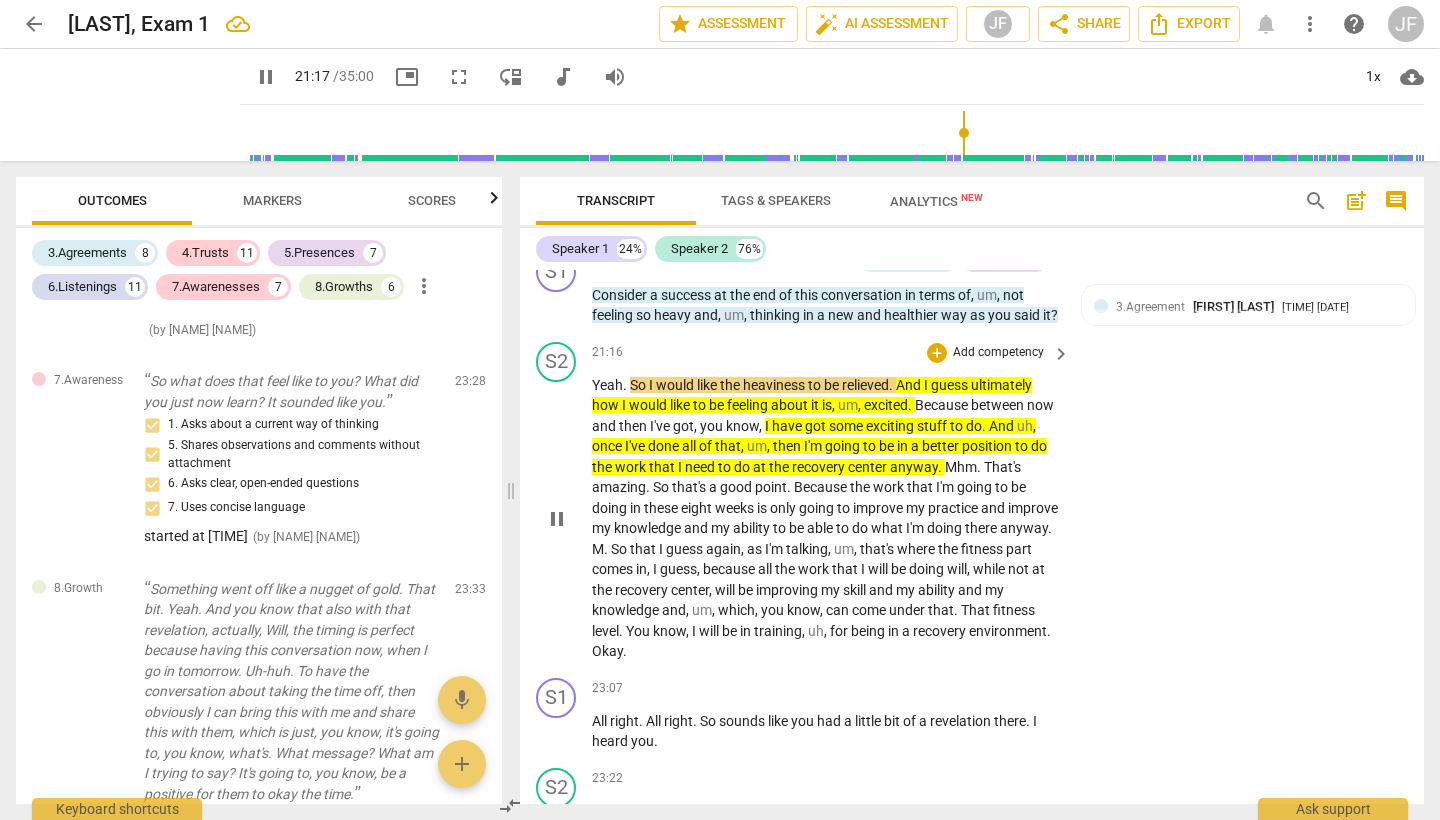 click on "pause" at bounding box center [557, 519] 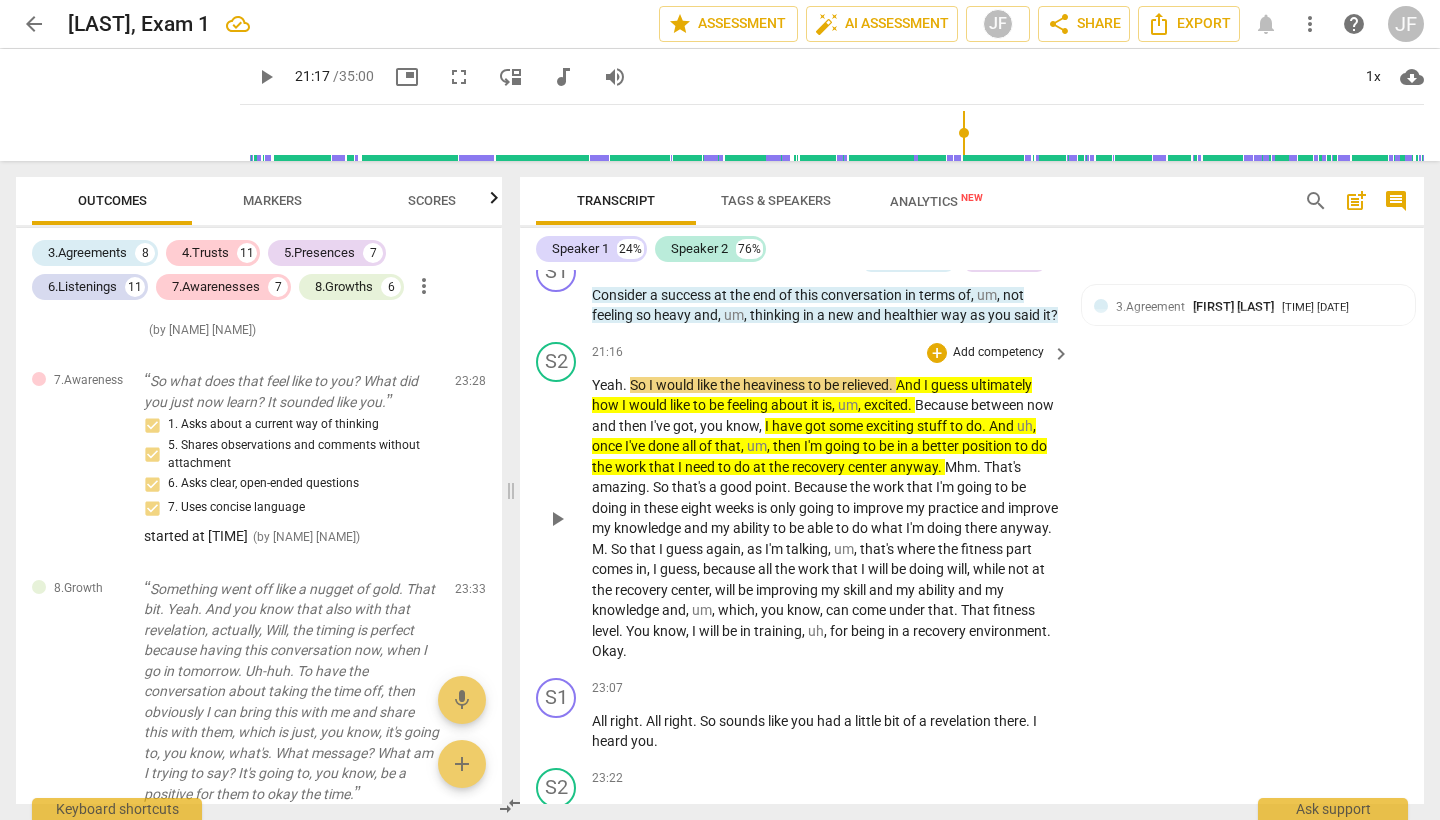 click on "play_arrow" at bounding box center (557, 519) 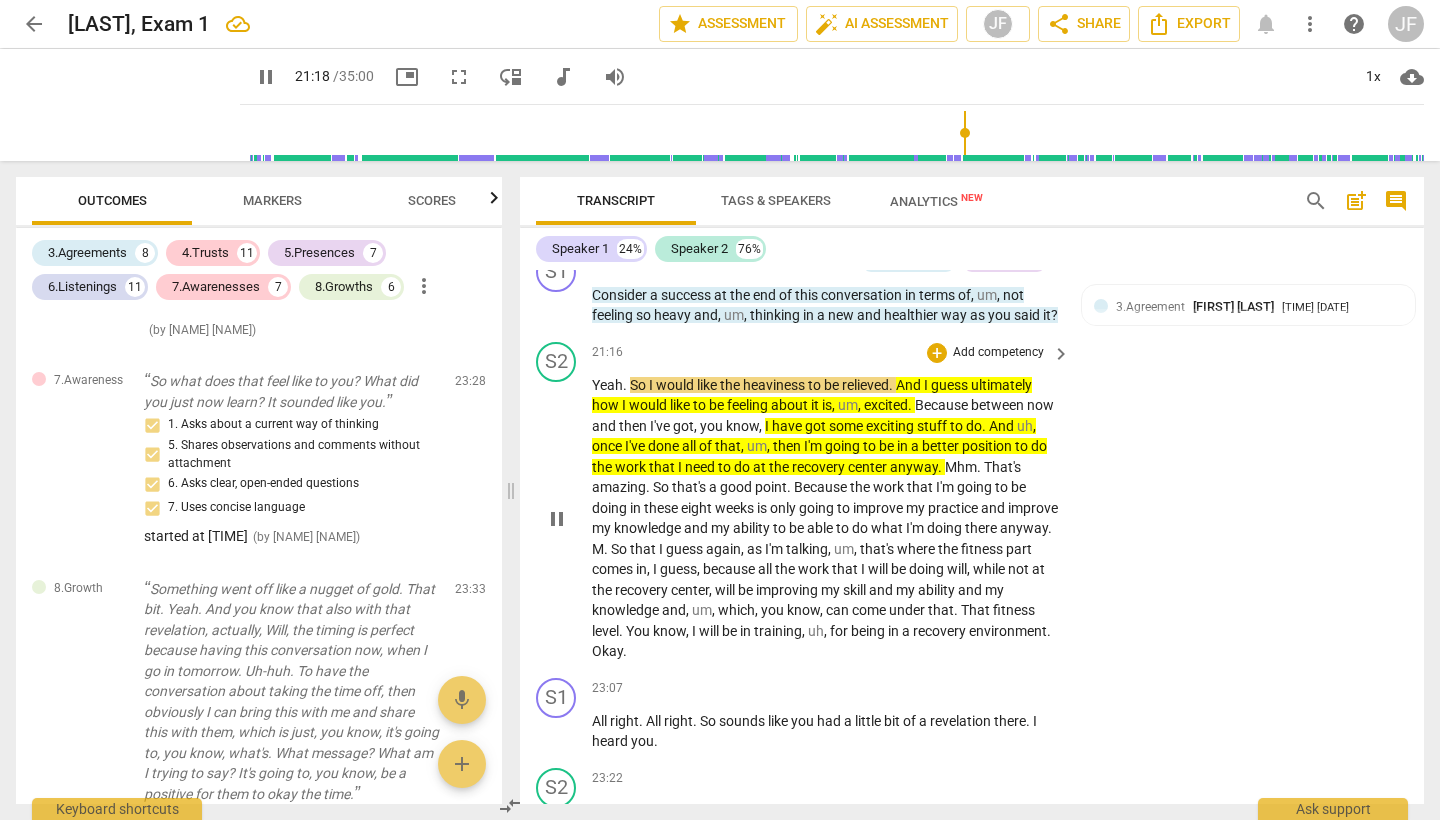 click on "pause" at bounding box center [557, 519] 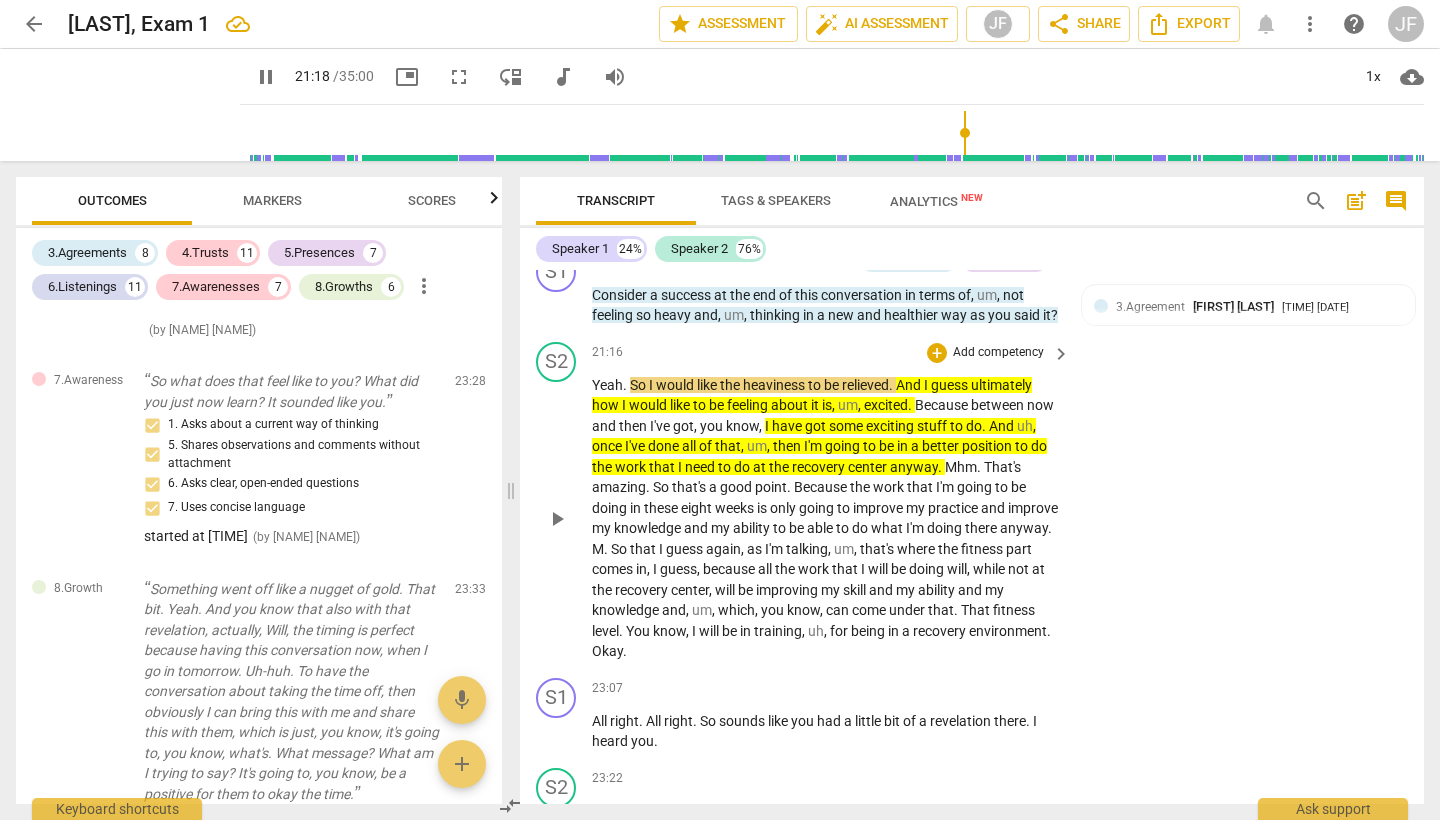 click on "play_arrow" at bounding box center (557, 519) 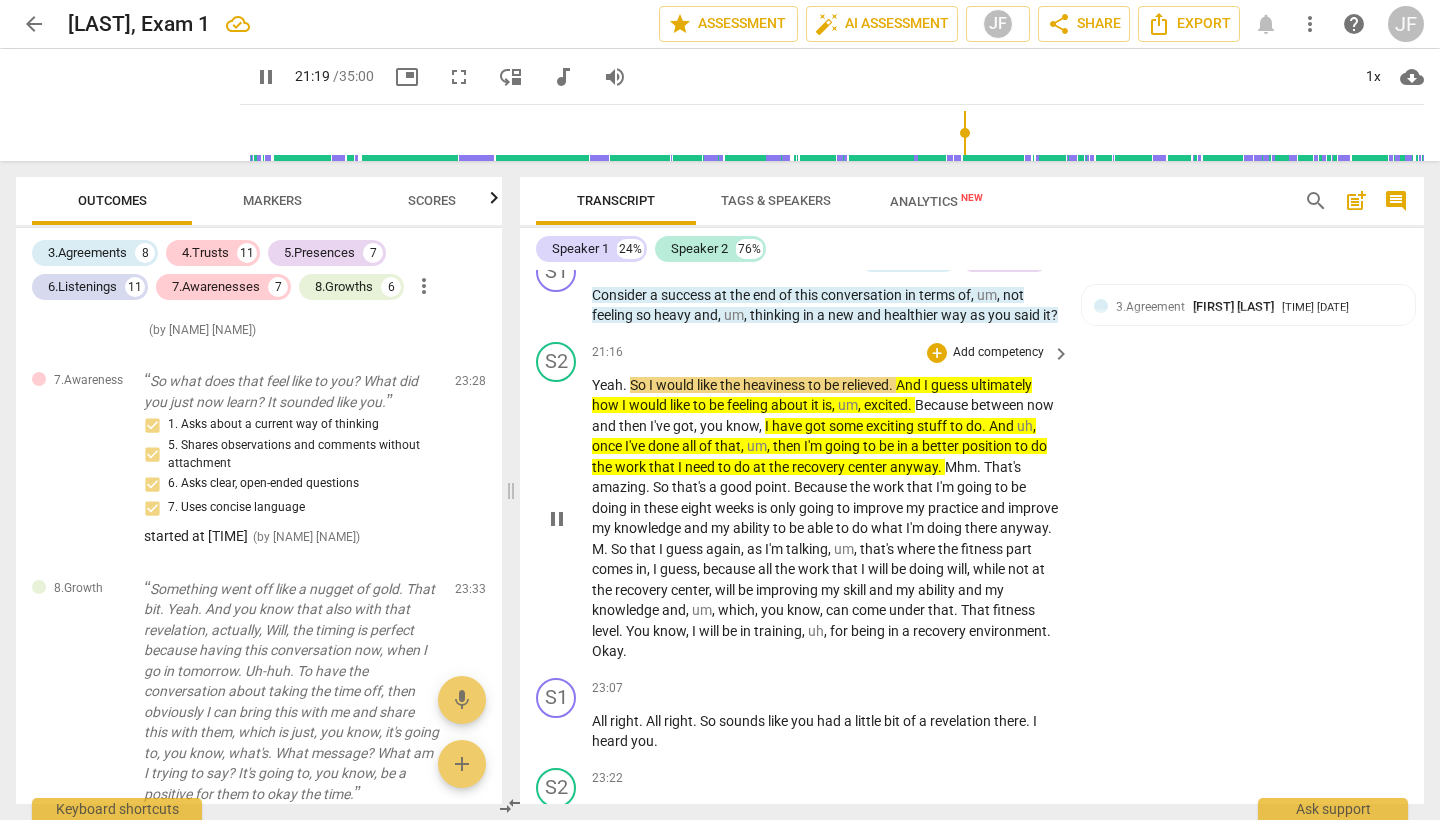 click on "pause" at bounding box center (557, 519) 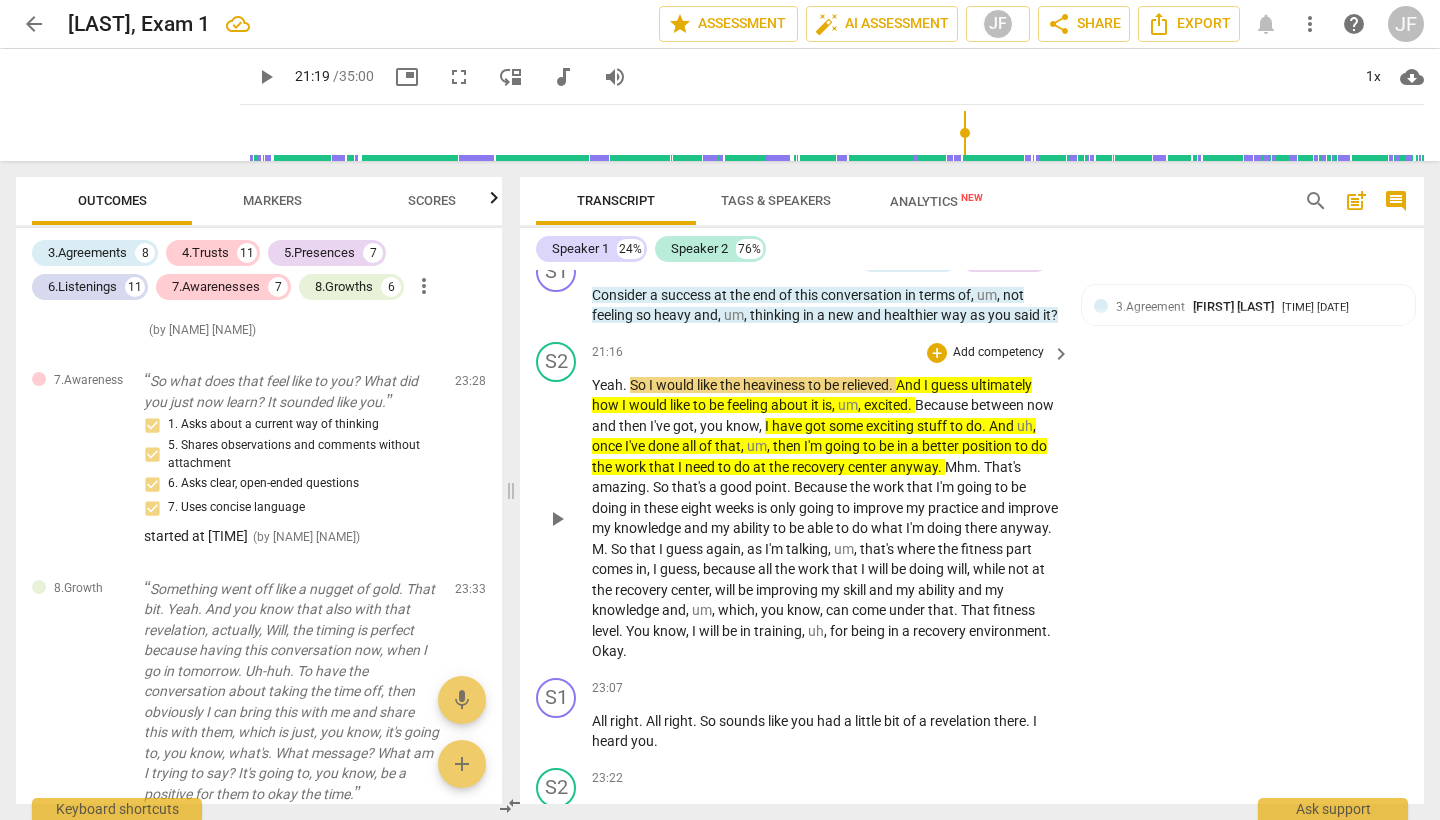 click on "play_arrow" at bounding box center (557, 519) 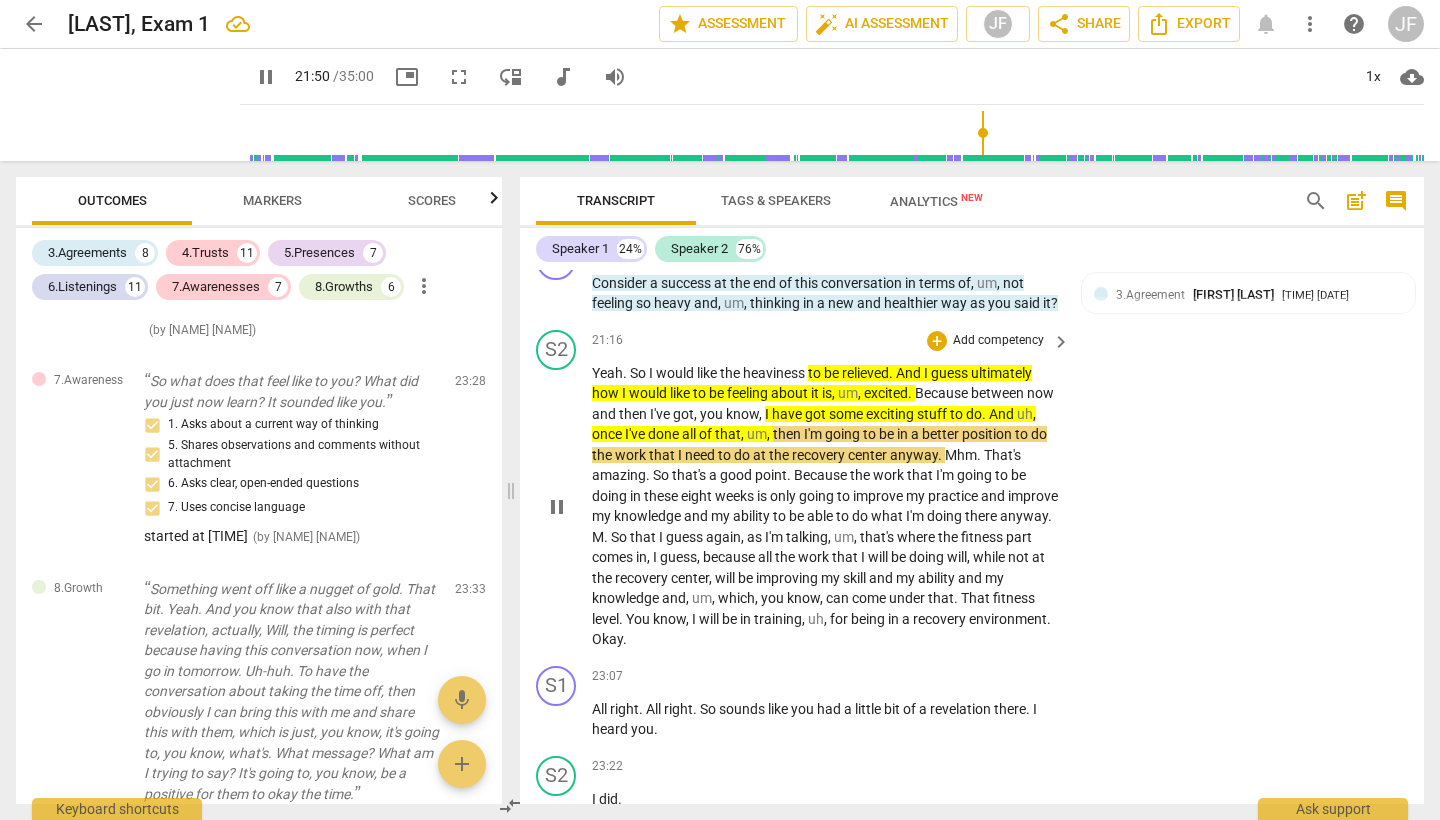scroll, scrollTop: 6279, scrollLeft: 0, axis: vertical 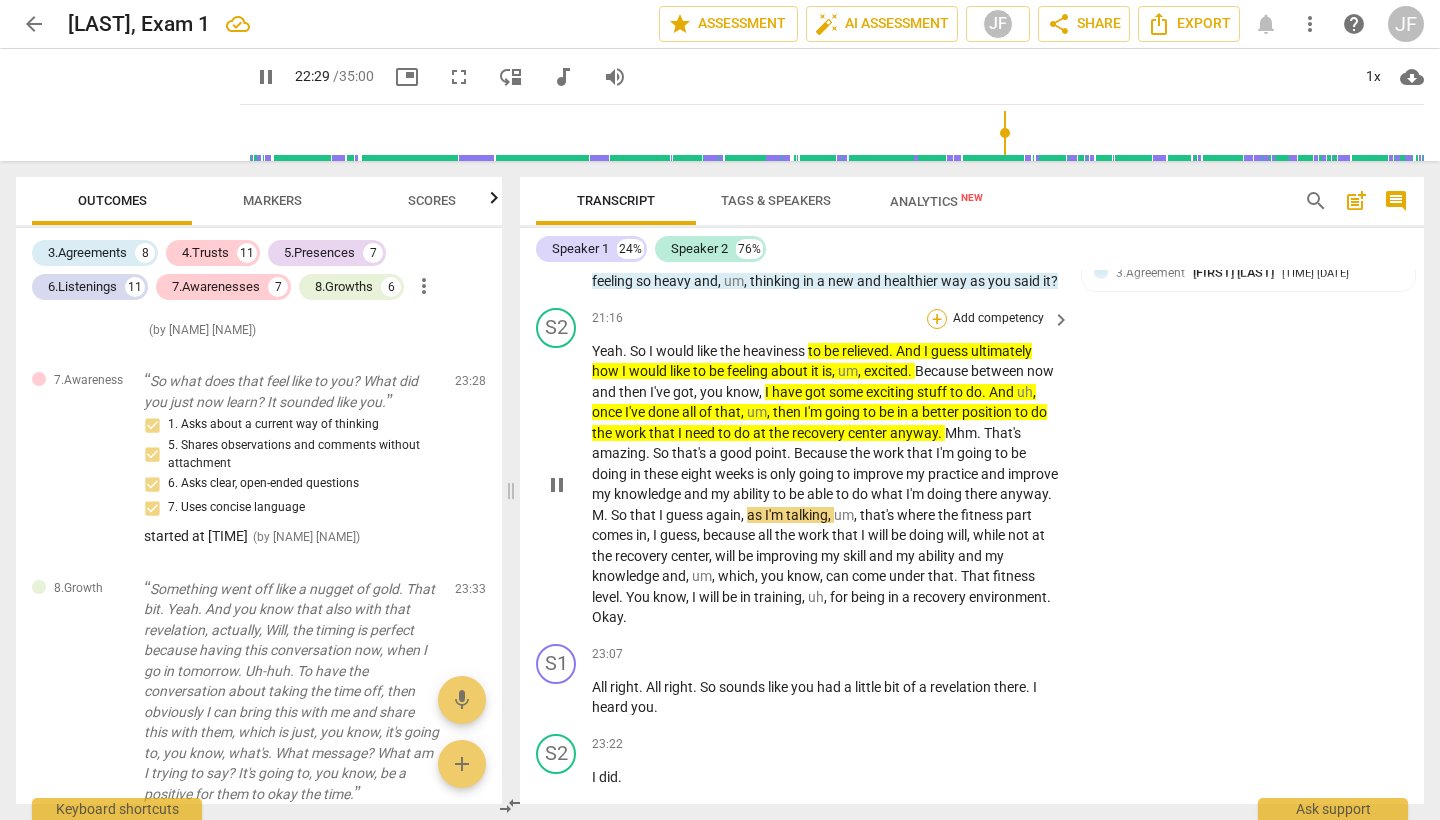 click on "+" at bounding box center (937, 319) 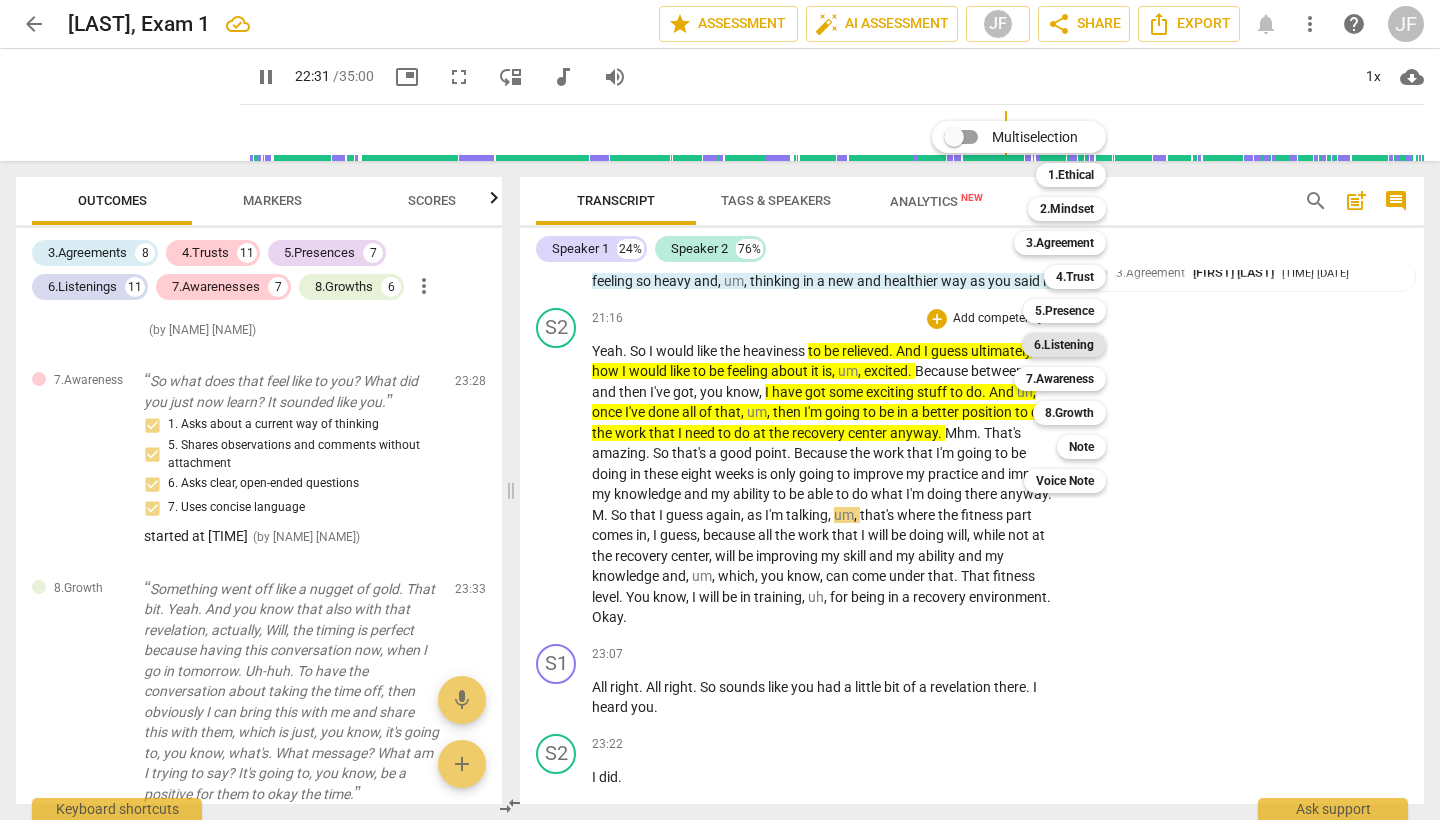 click on "6.Listening" at bounding box center (1064, 345) 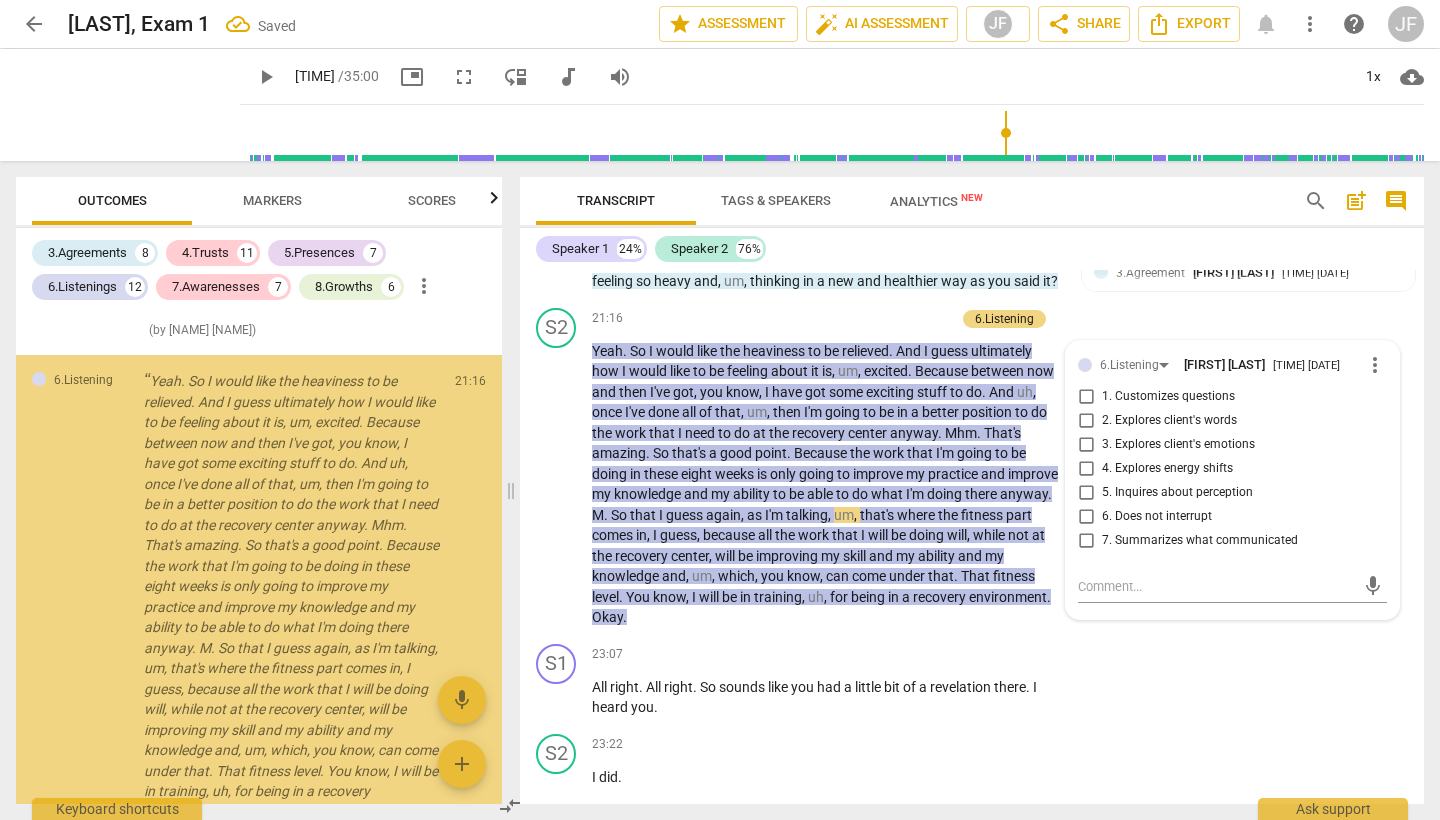 type on "1353" 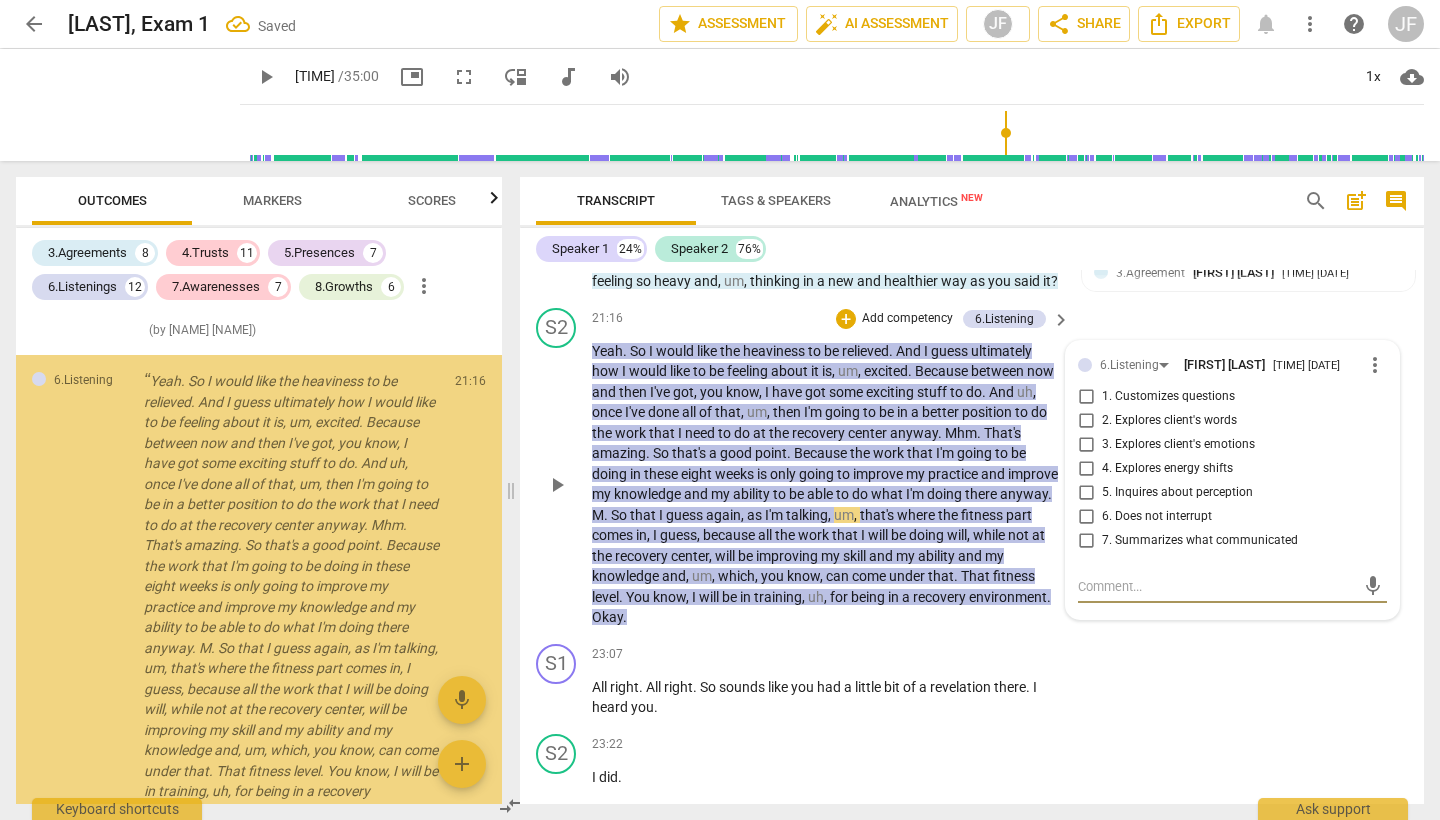 scroll, scrollTop: 6901, scrollLeft: 0, axis: vertical 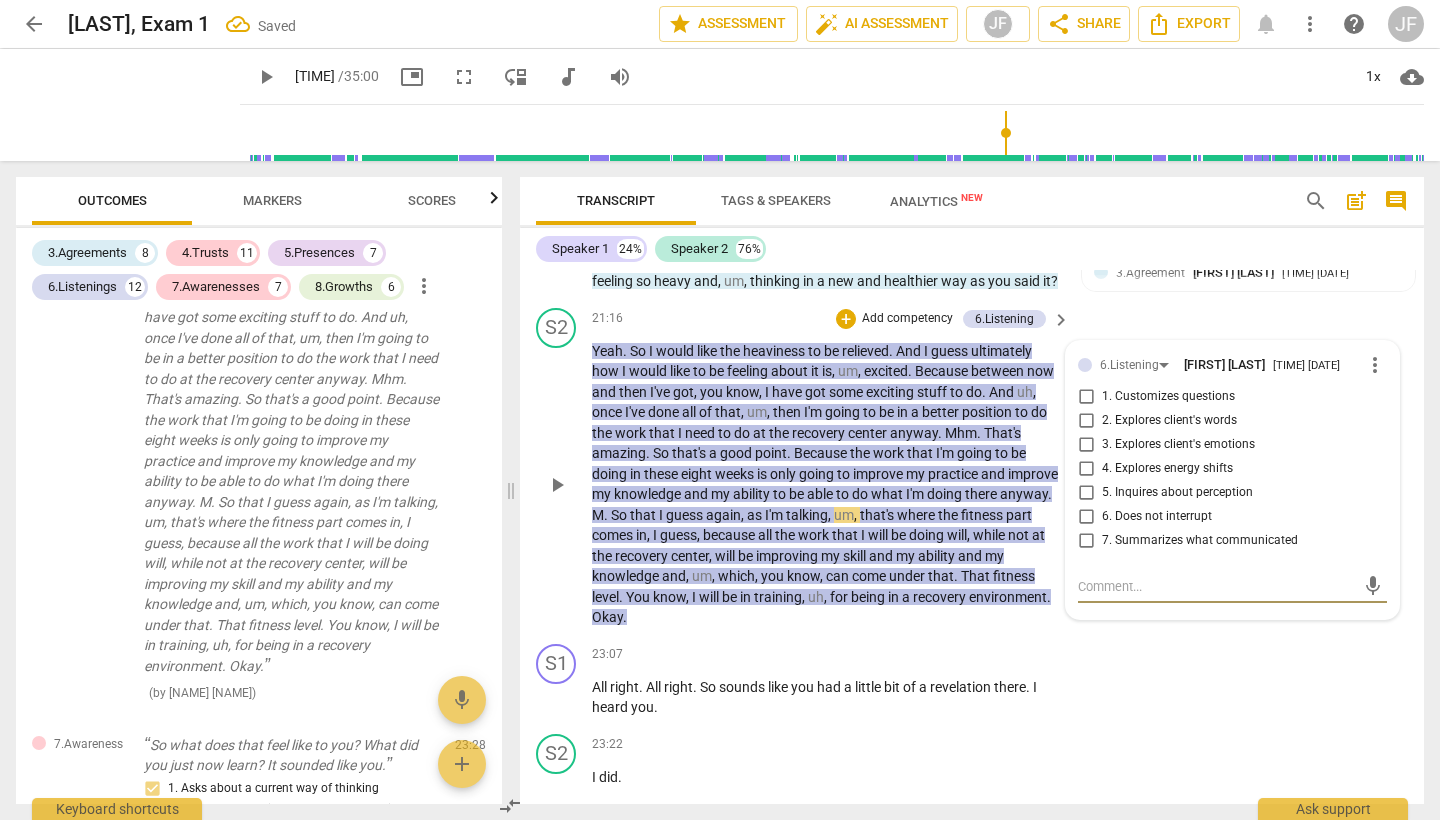 click on "6. Does not interrupt" at bounding box center [1086, 517] 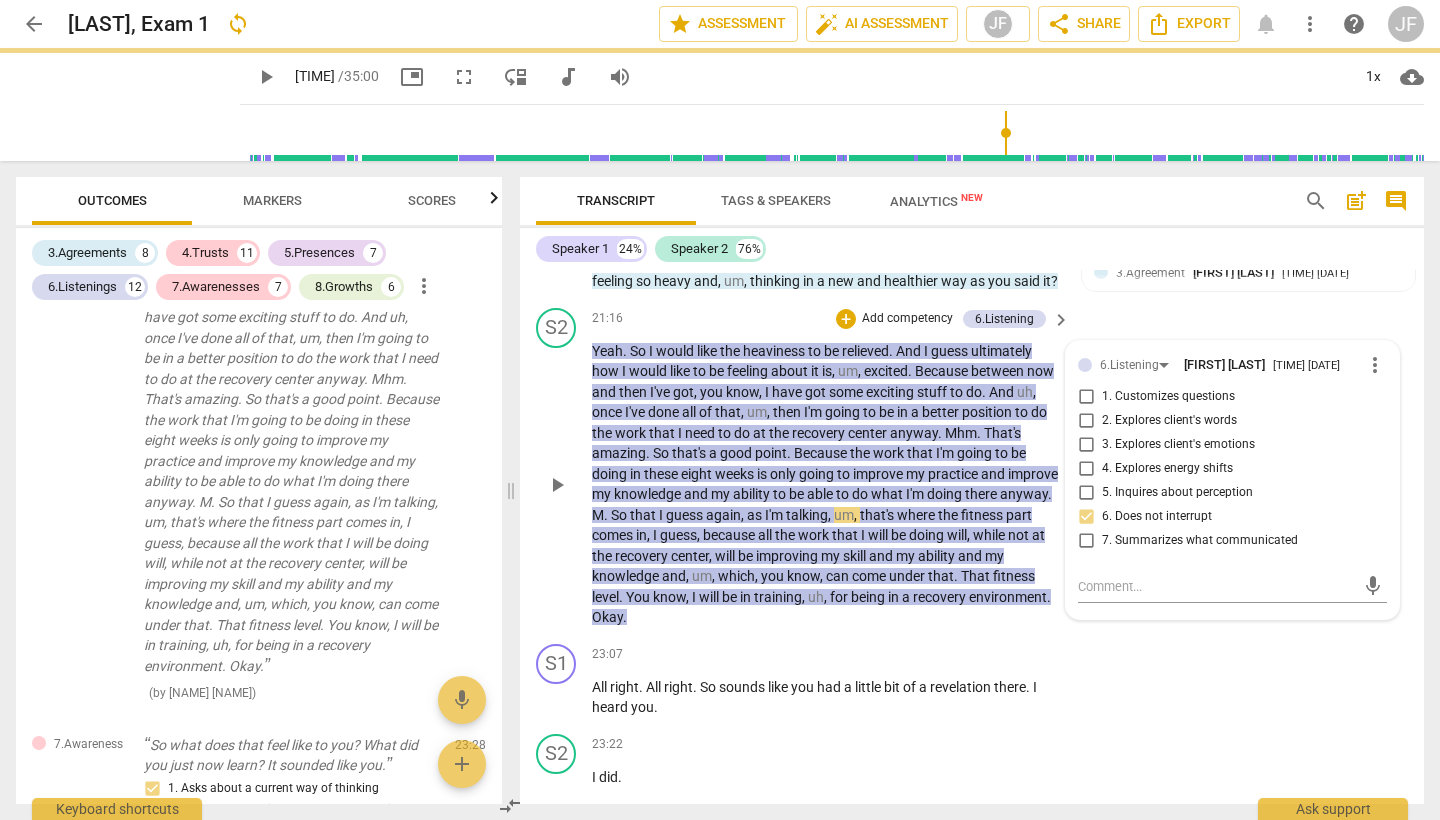 click on "+ Add competency" at bounding box center [895, 319] 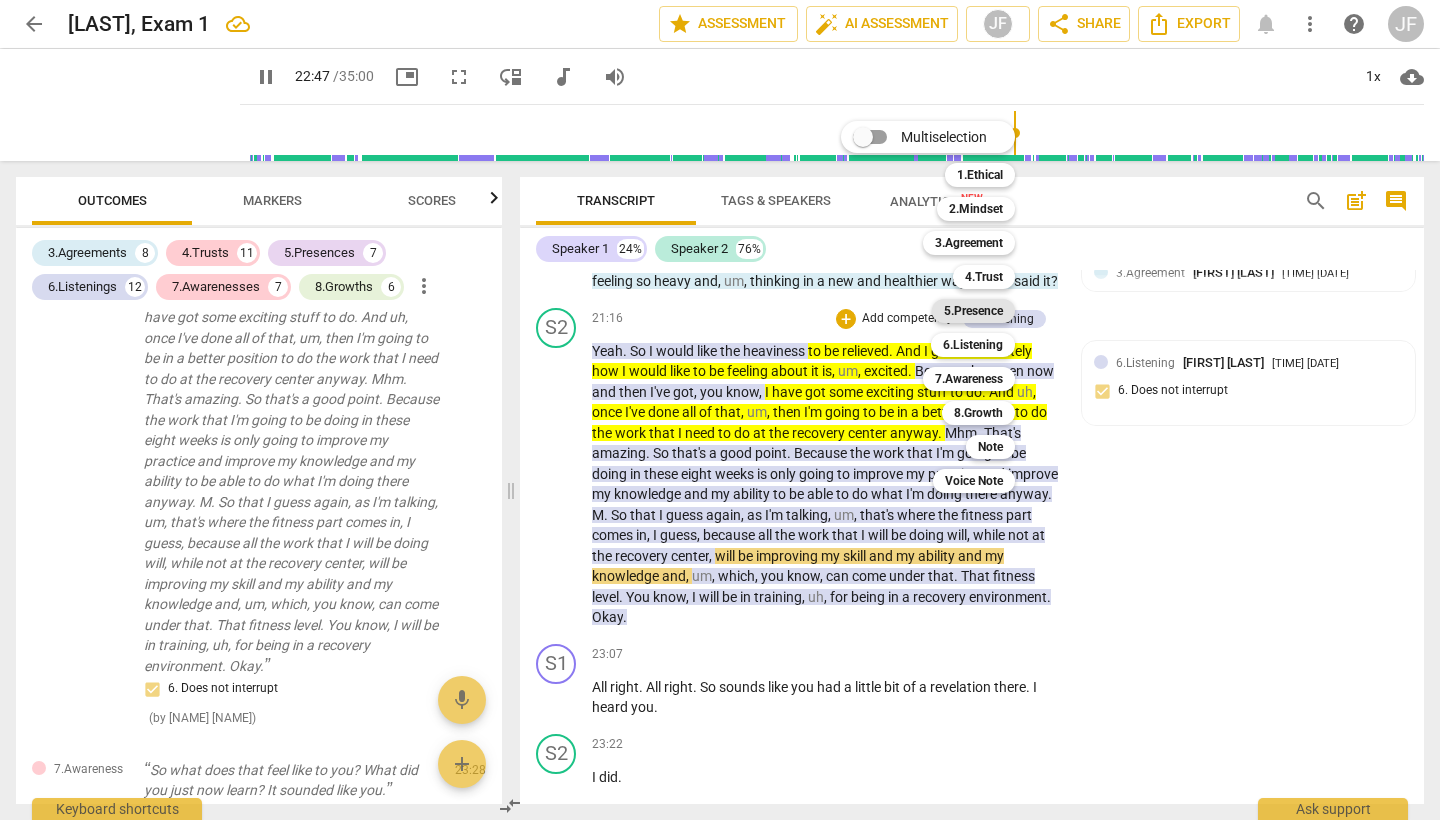 click on "5.Presence" at bounding box center (973, 311) 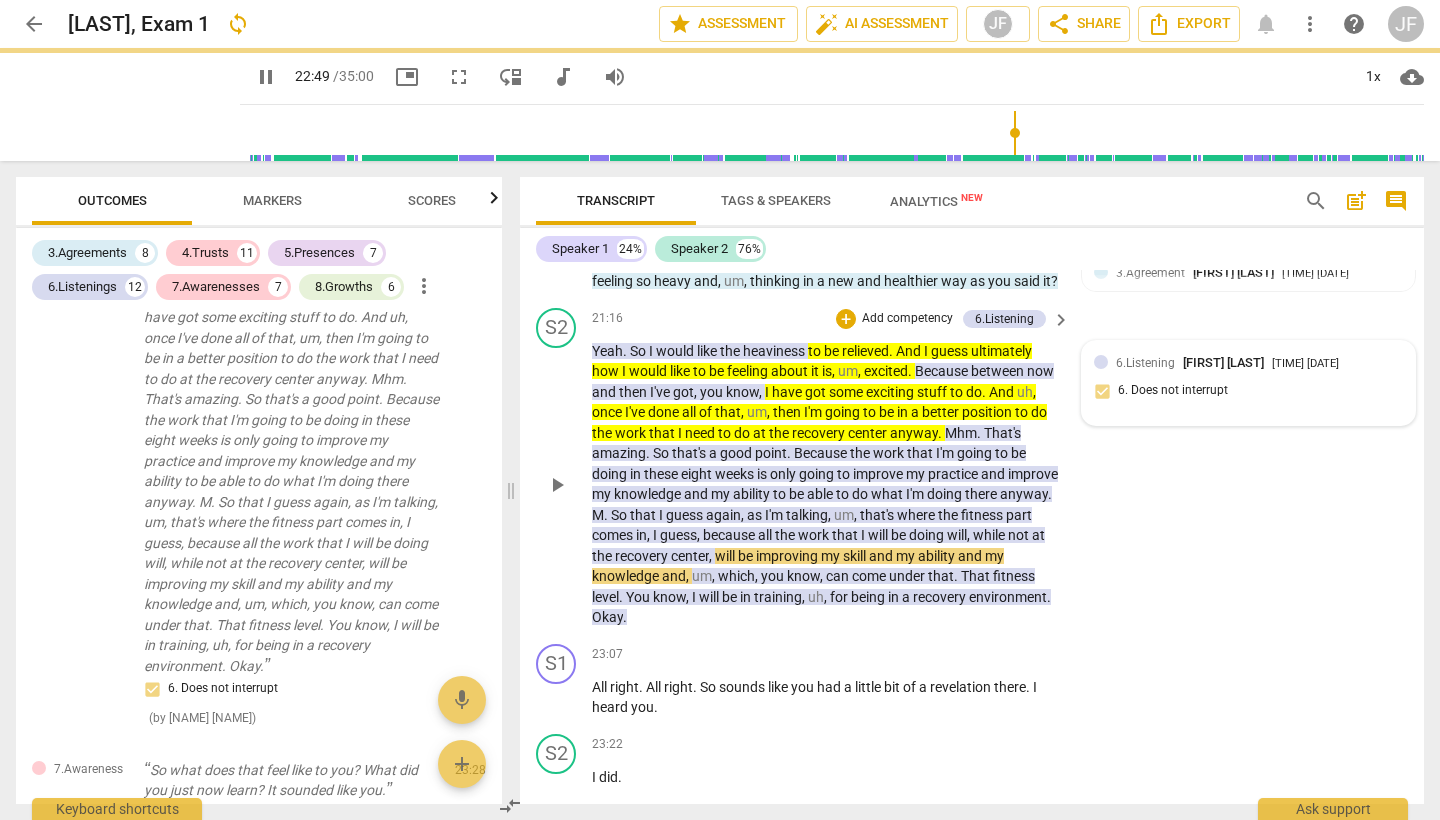 type on "1369" 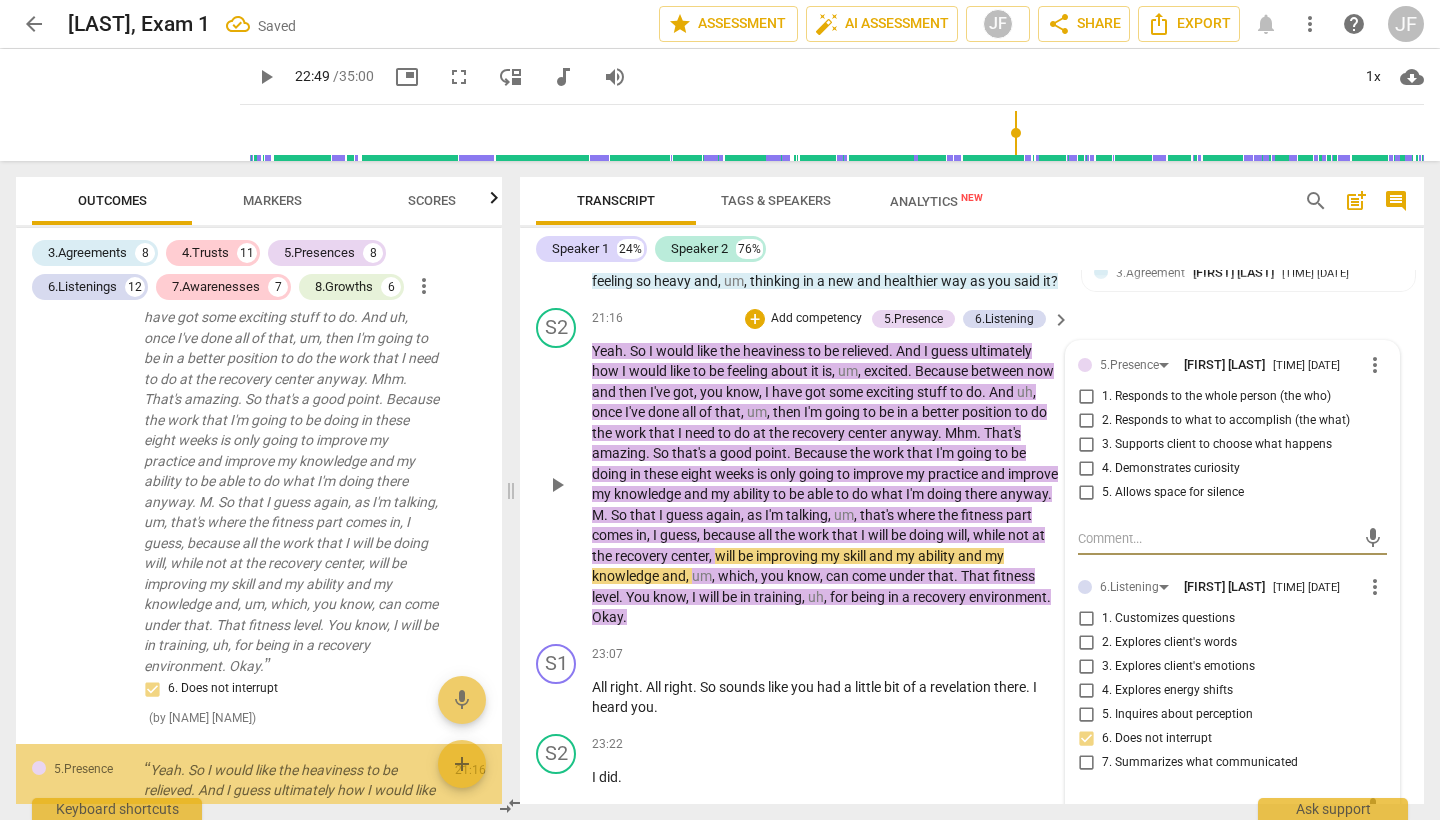 scroll, scrollTop: 7424, scrollLeft: 0, axis: vertical 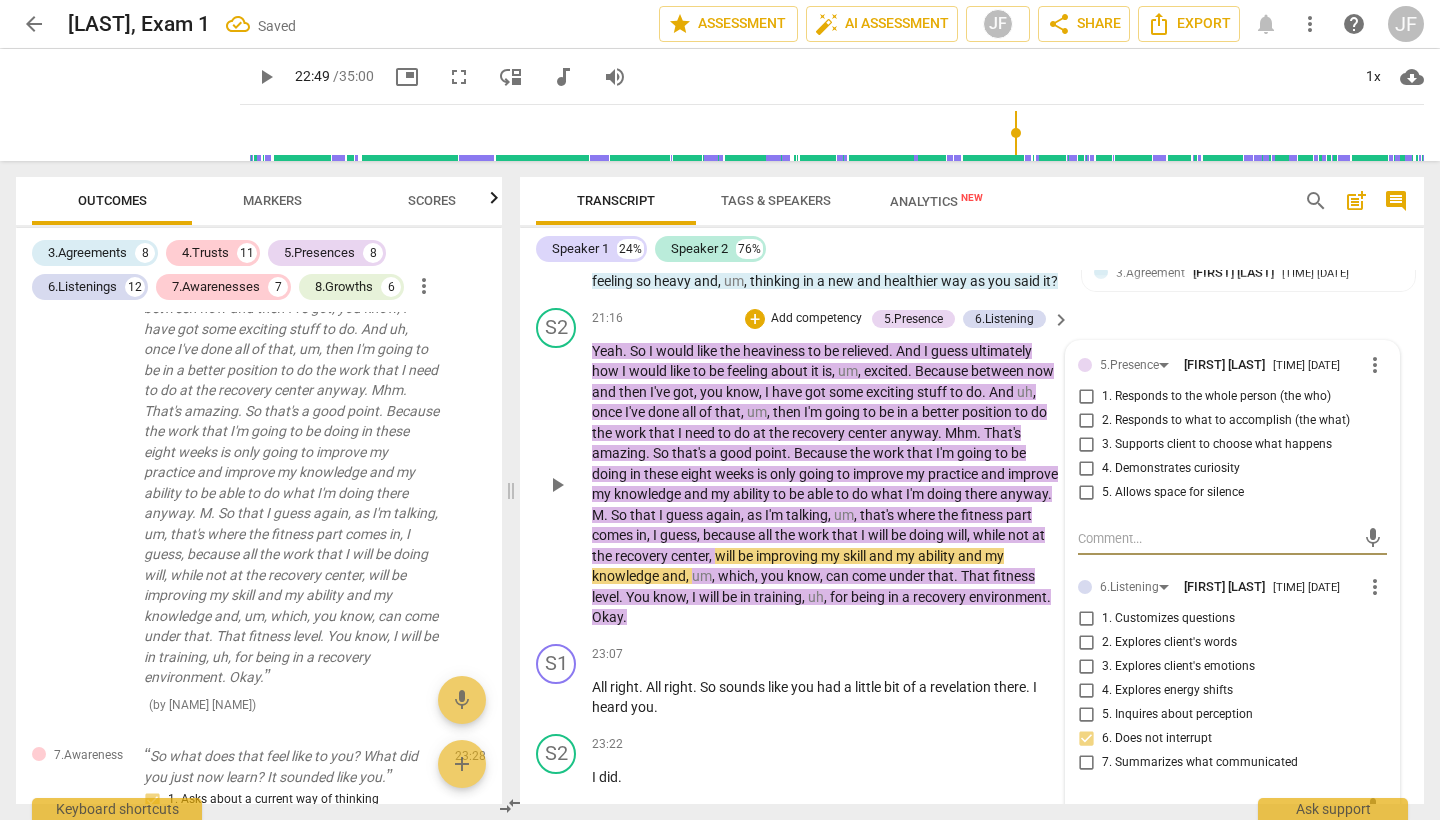 click on "5. Allows space for silence" at bounding box center [1086, 493] 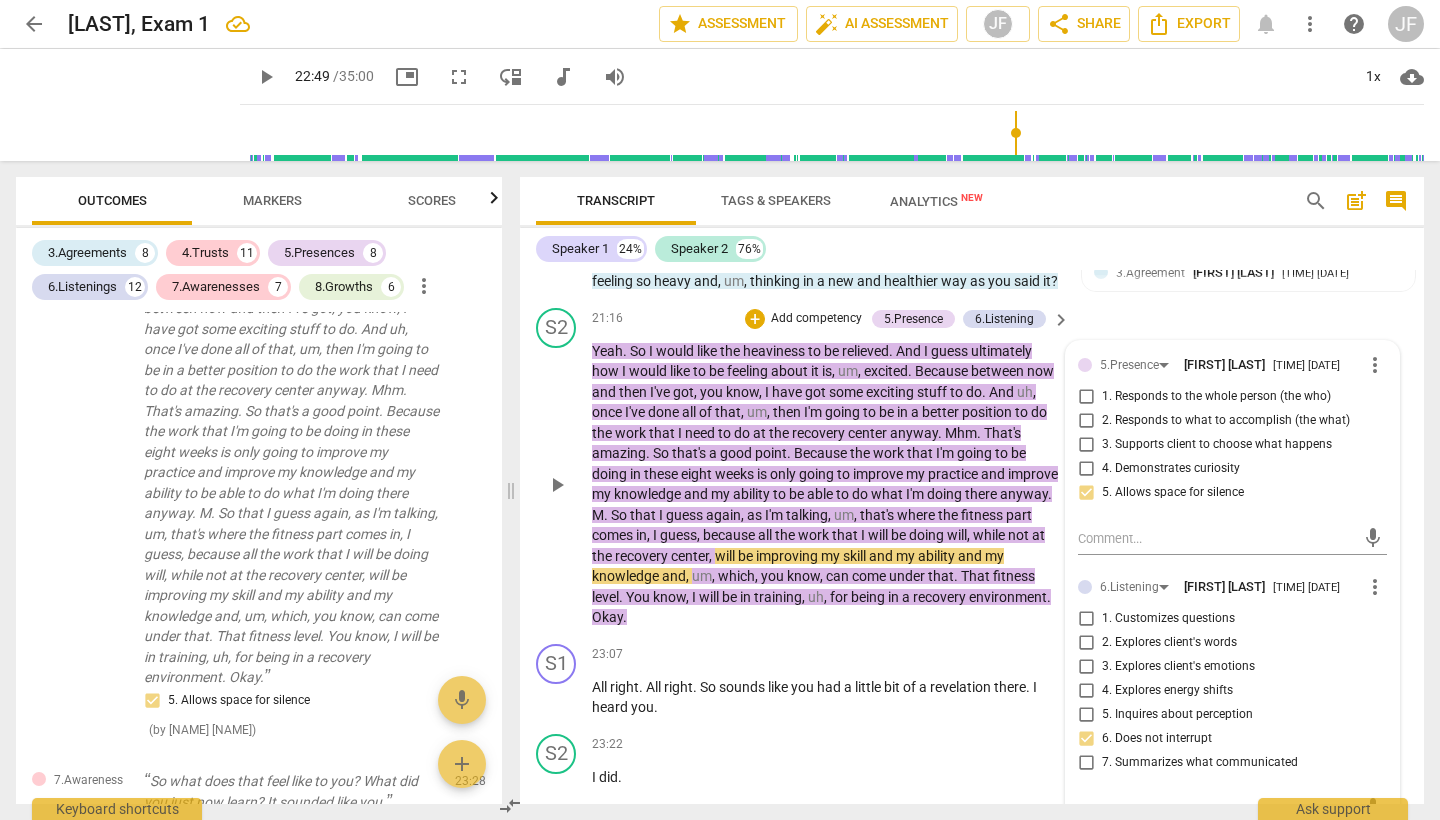 click on "play_arrow" at bounding box center (557, 485) 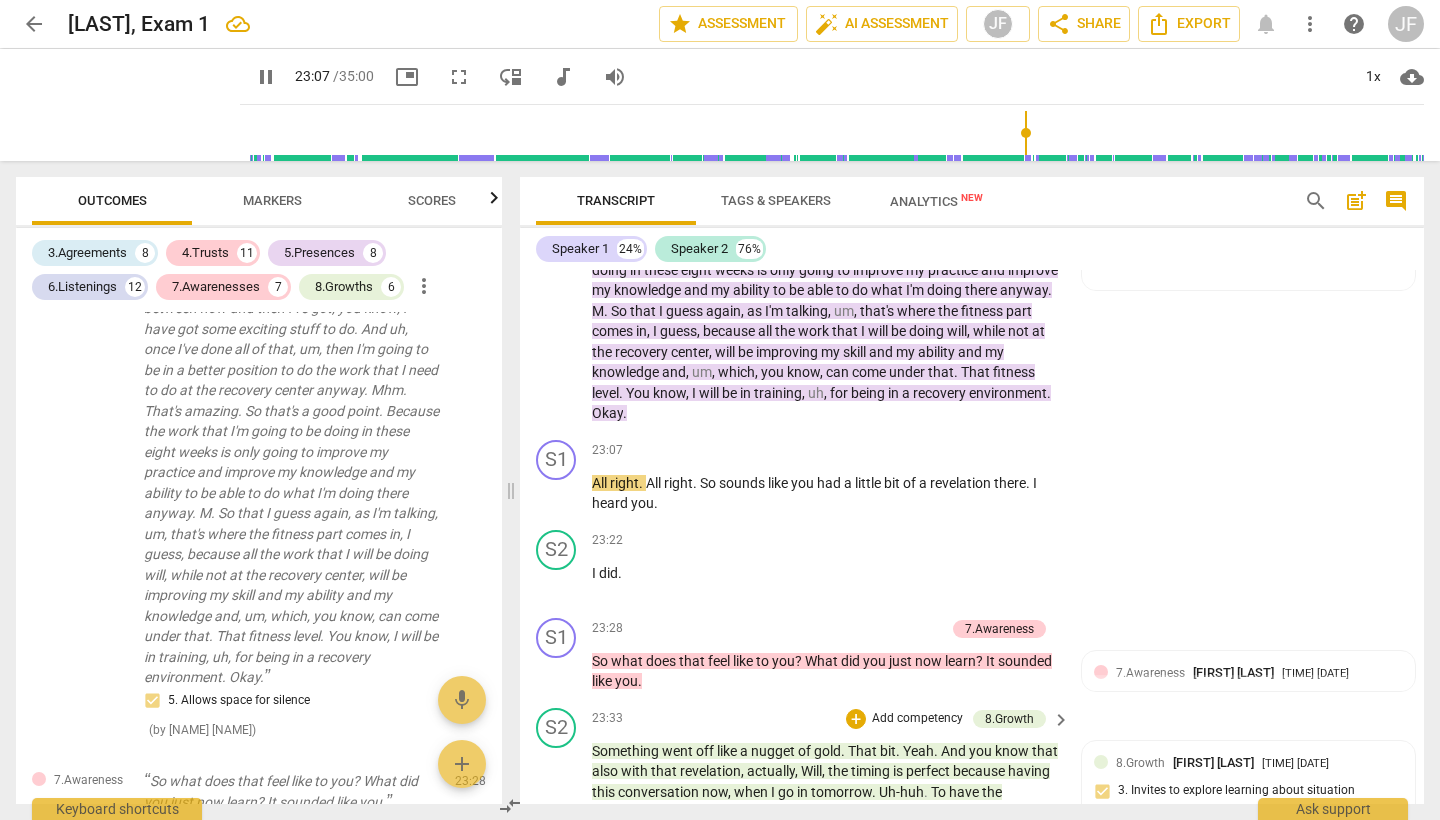 scroll, scrollTop: 6506, scrollLeft: 0, axis: vertical 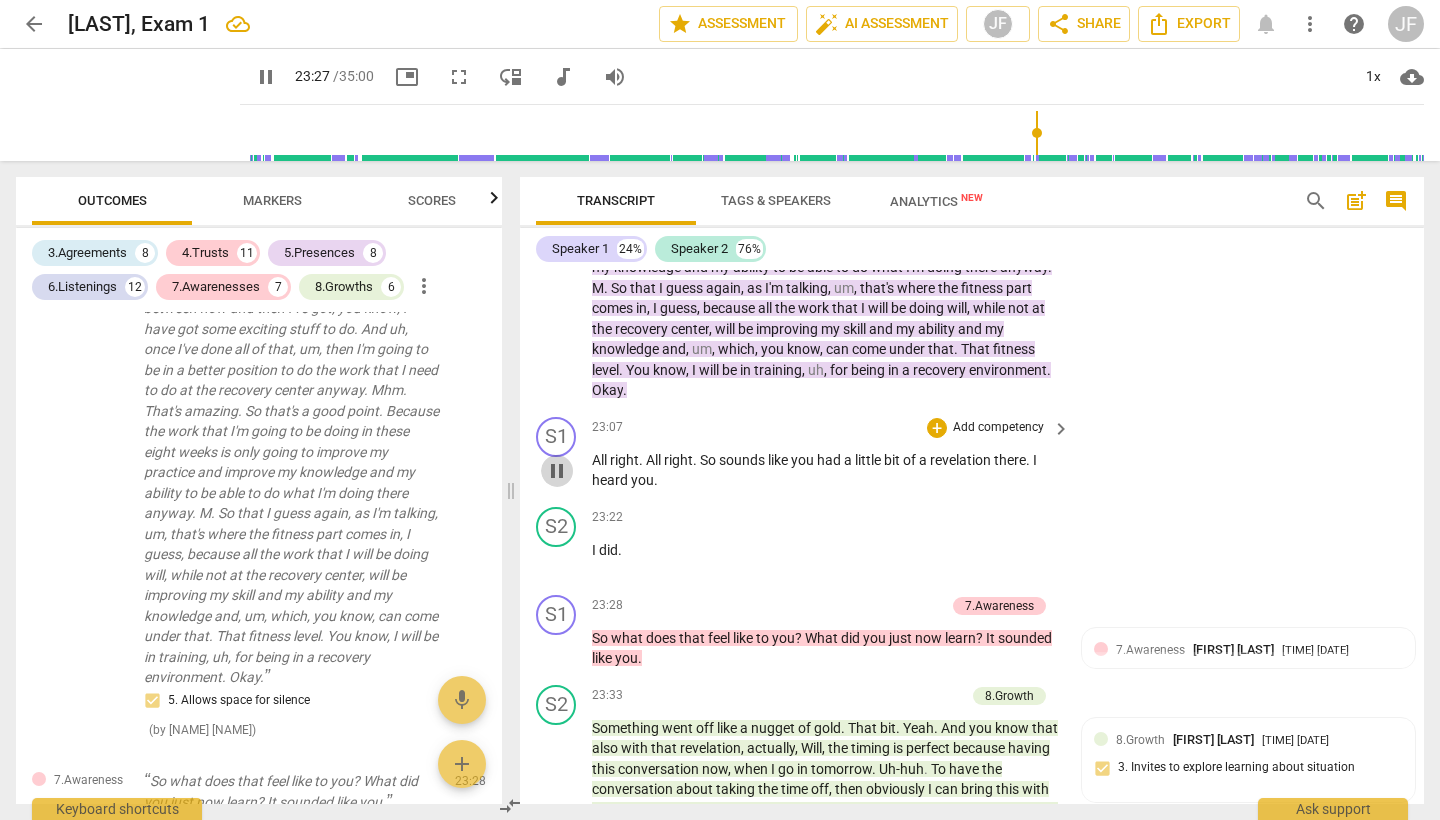 drag, startPoint x: 556, startPoint y: 449, endPoint x: 604, endPoint y: 448, distance: 48.010414 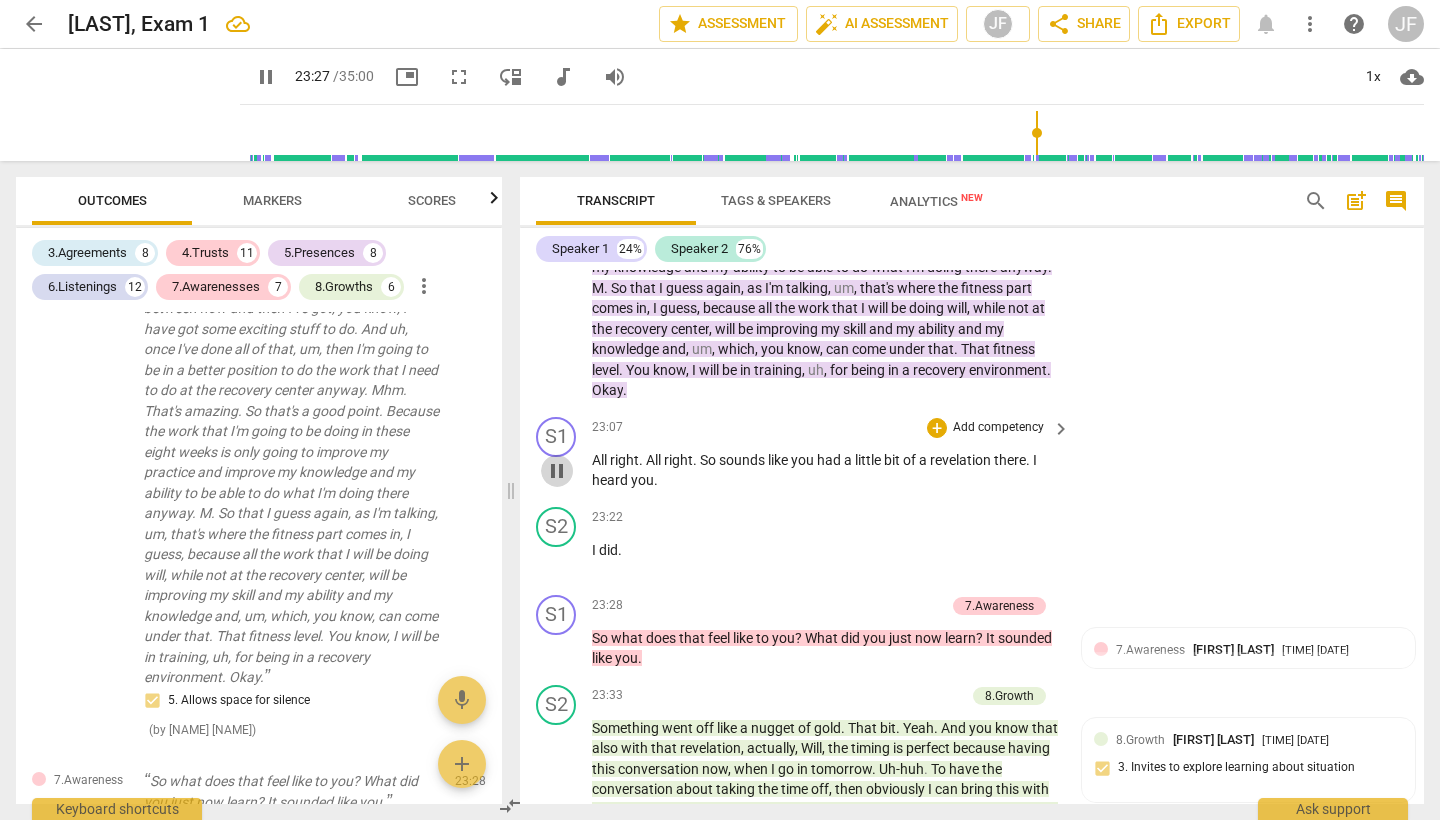 click on "pause" at bounding box center [557, 471] 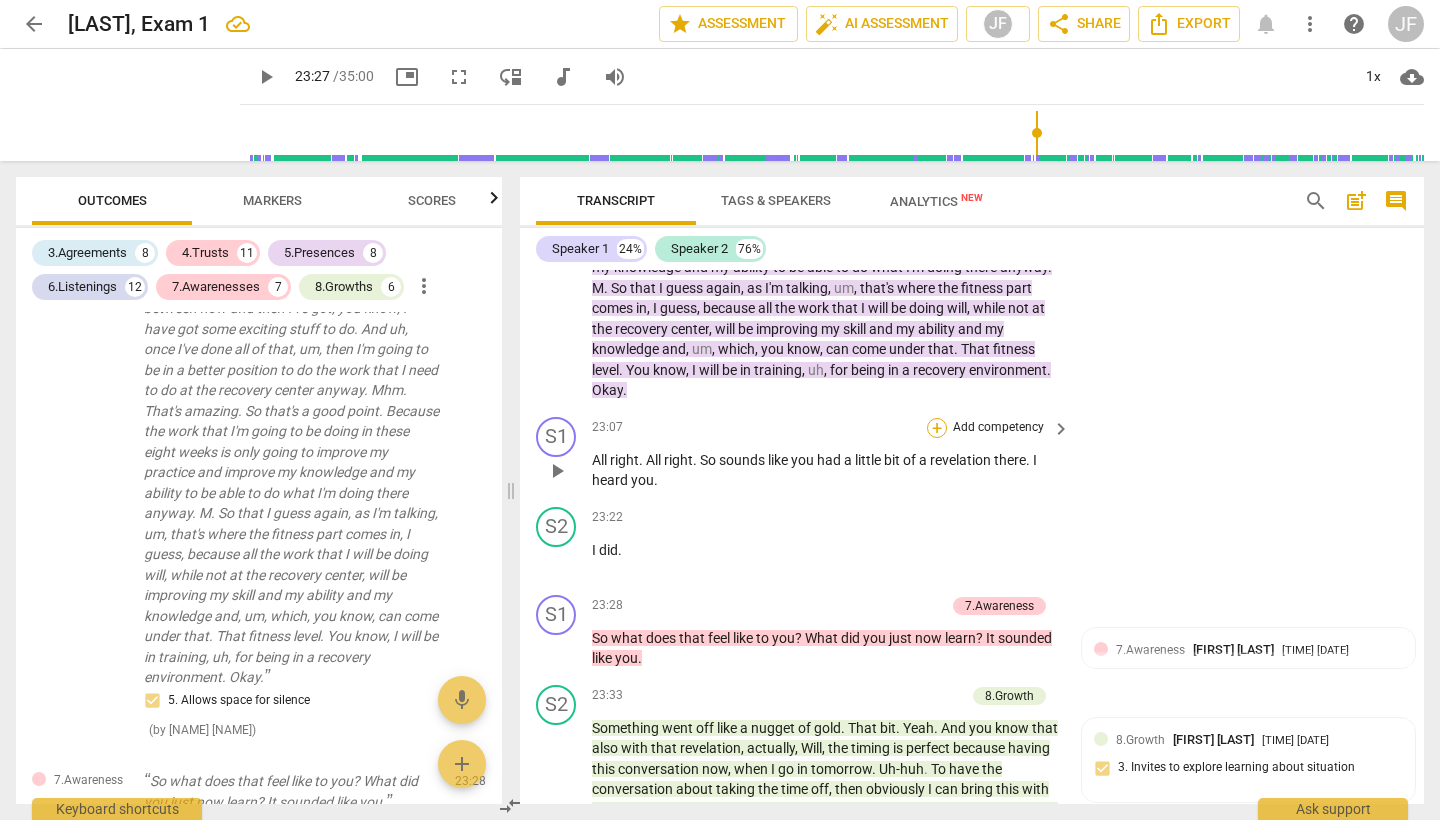 click on "+" at bounding box center (937, 428) 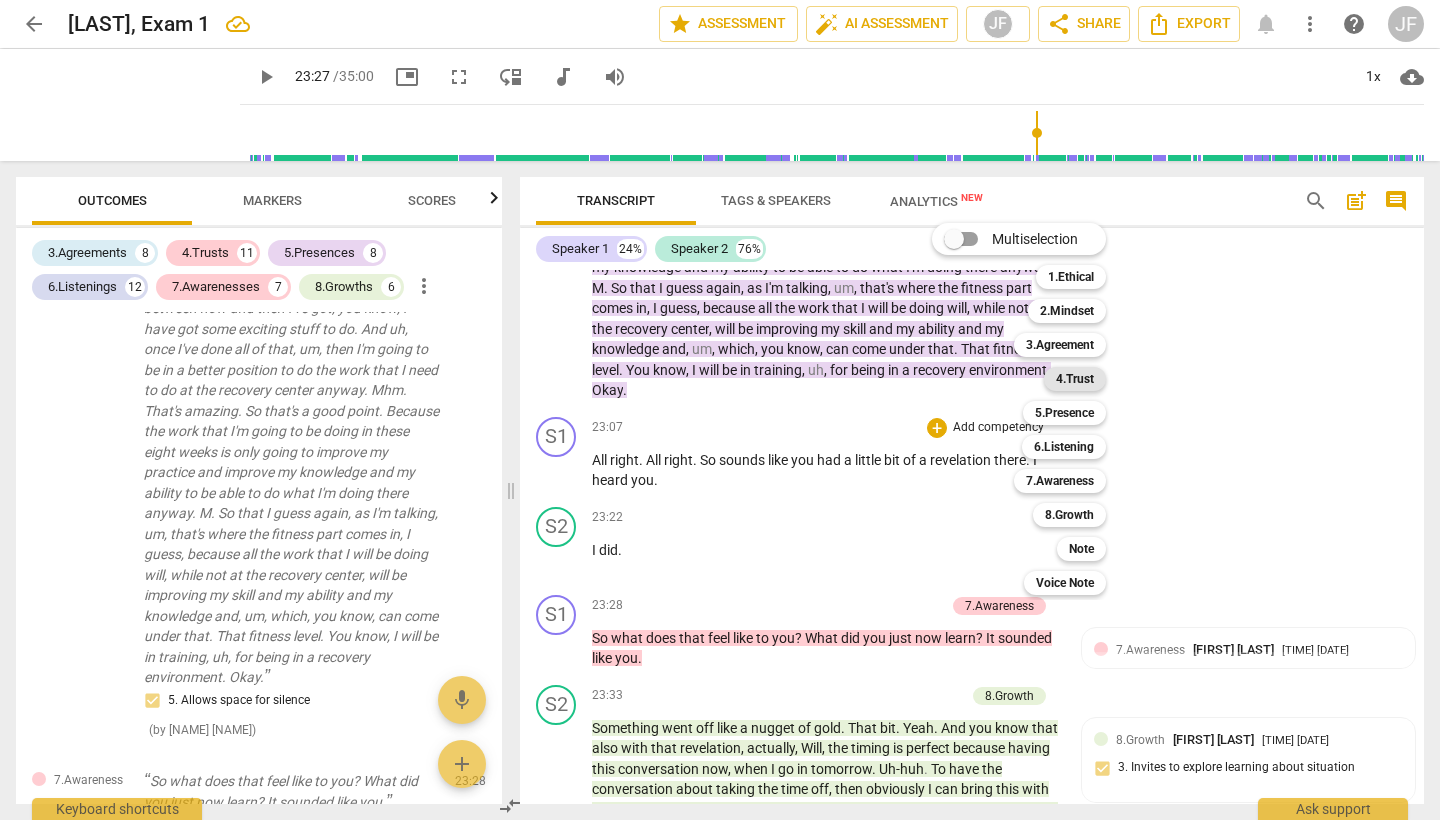 click on "4.Trust" at bounding box center (1075, 379) 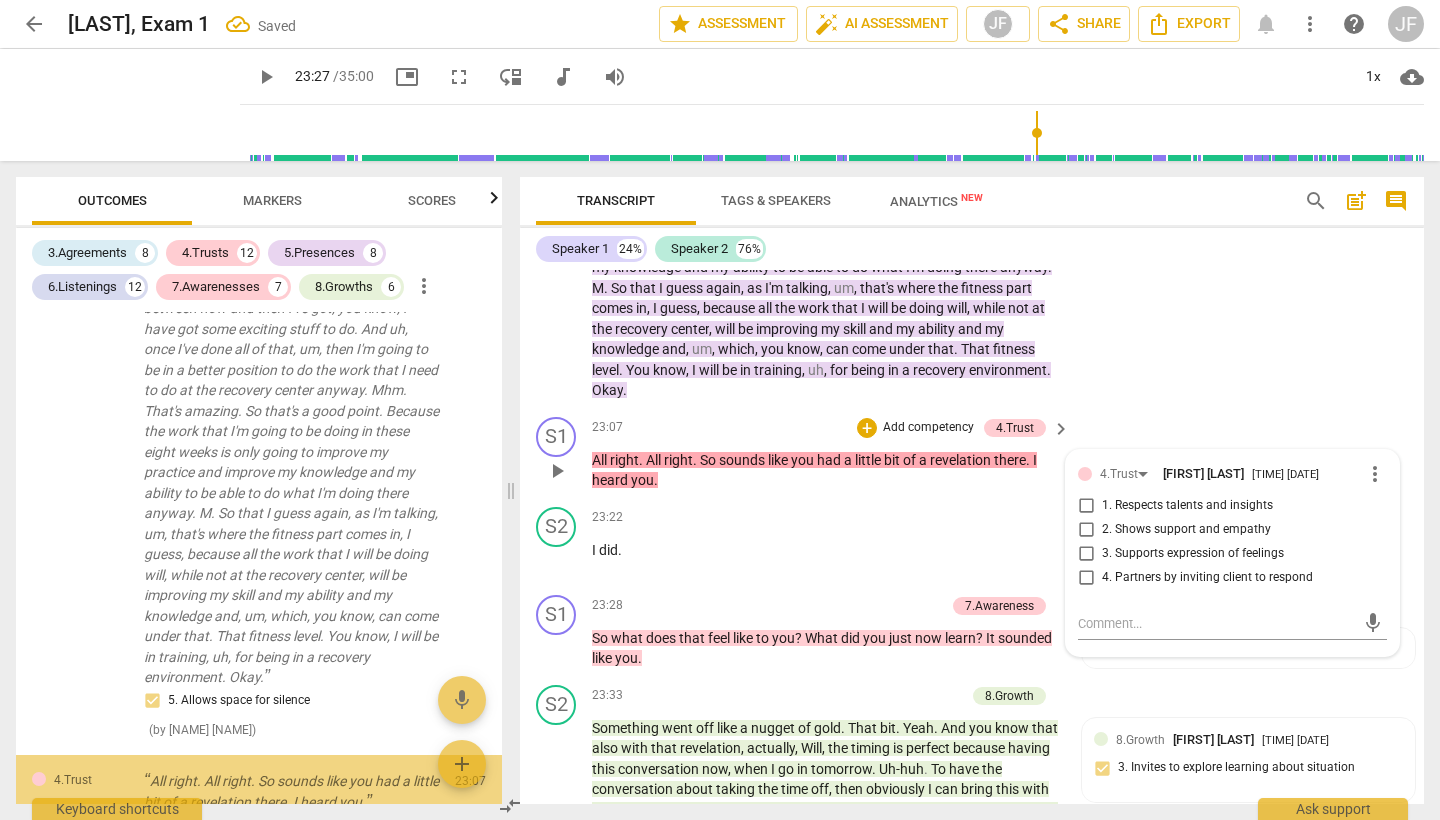 scroll, scrollTop: 7747, scrollLeft: 0, axis: vertical 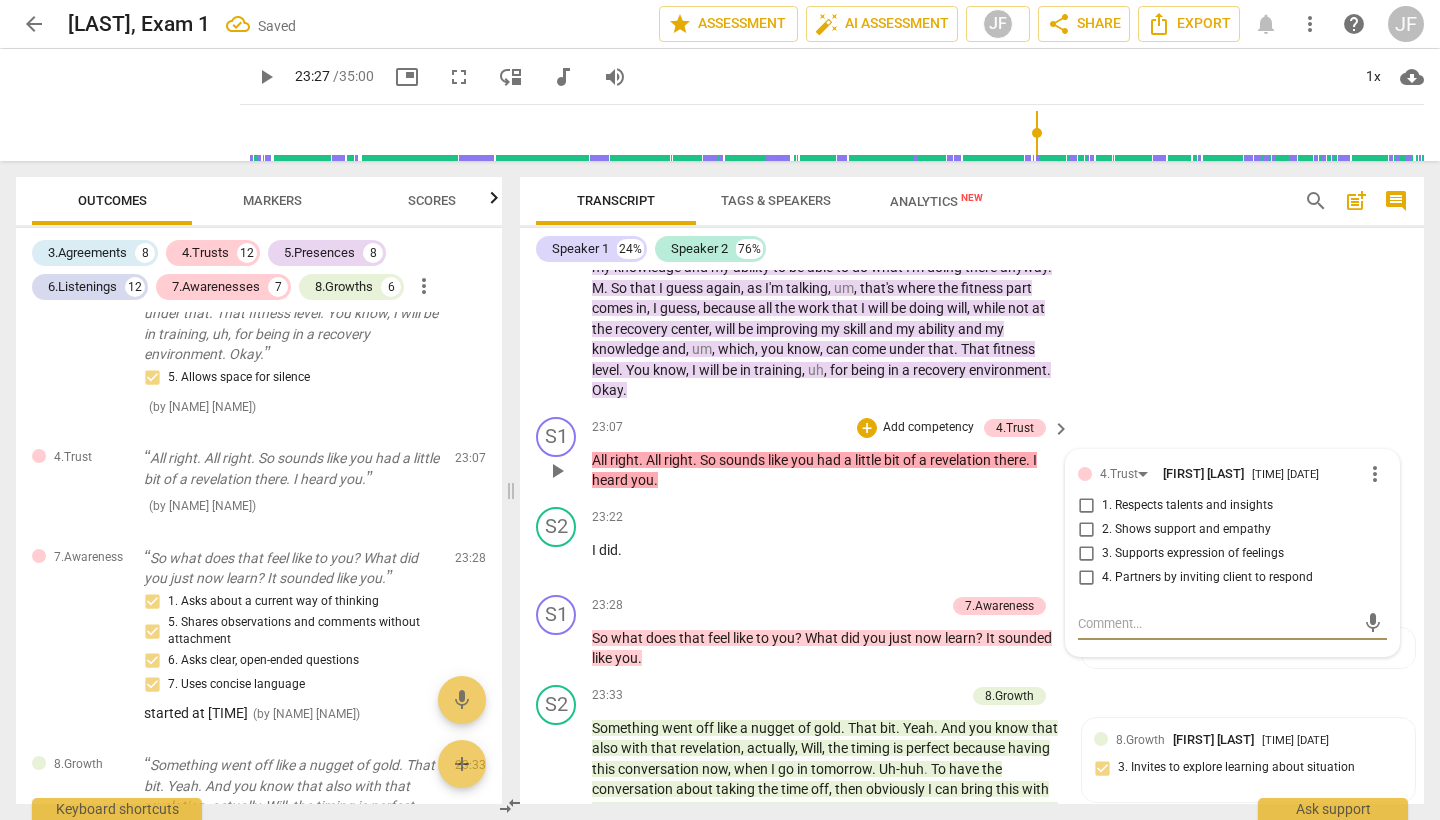 click on "2. Shows support and empathy" at bounding box center [1086, 530] 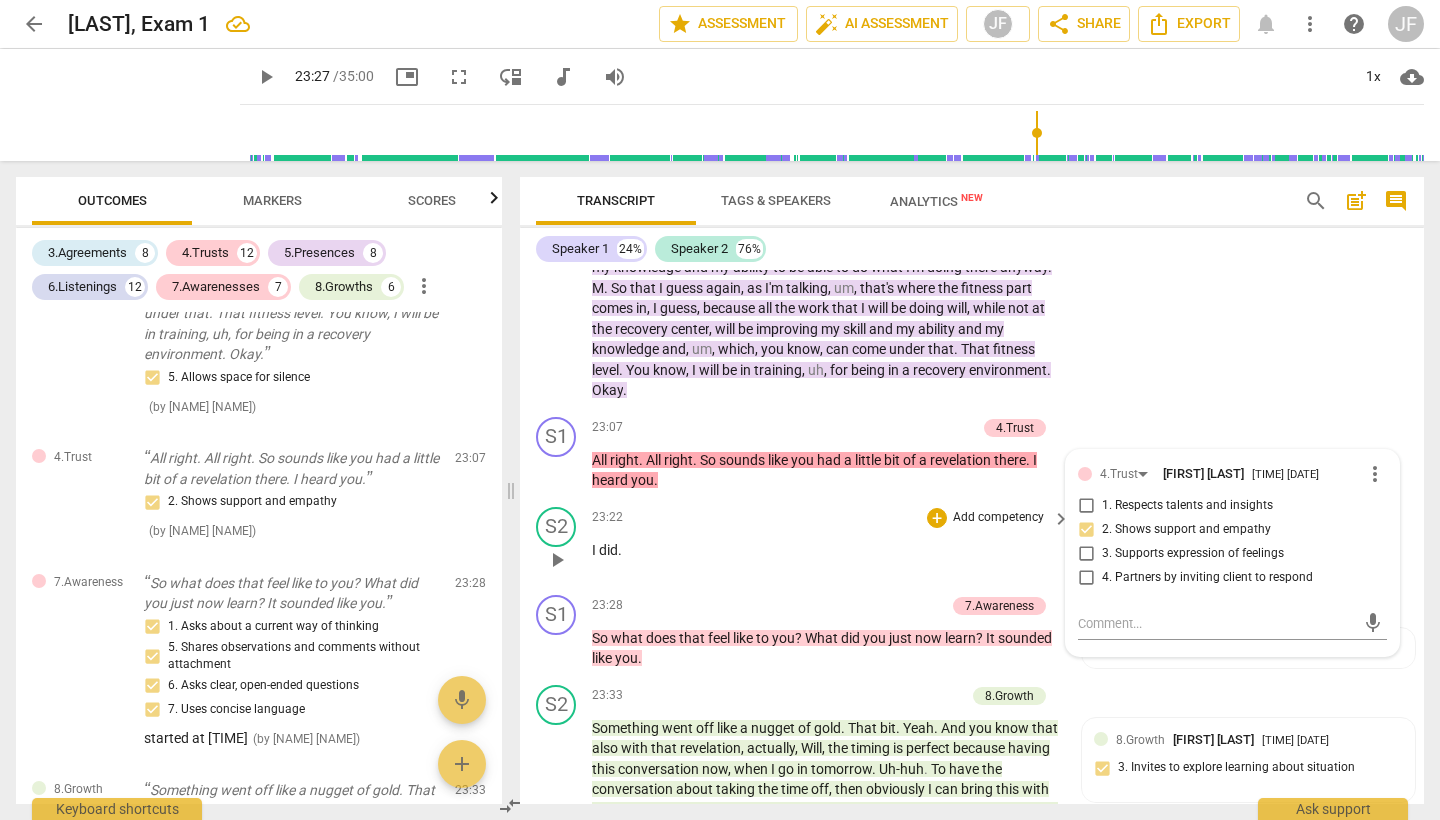 click on "play_arrow" at bounding box center [557, 560] 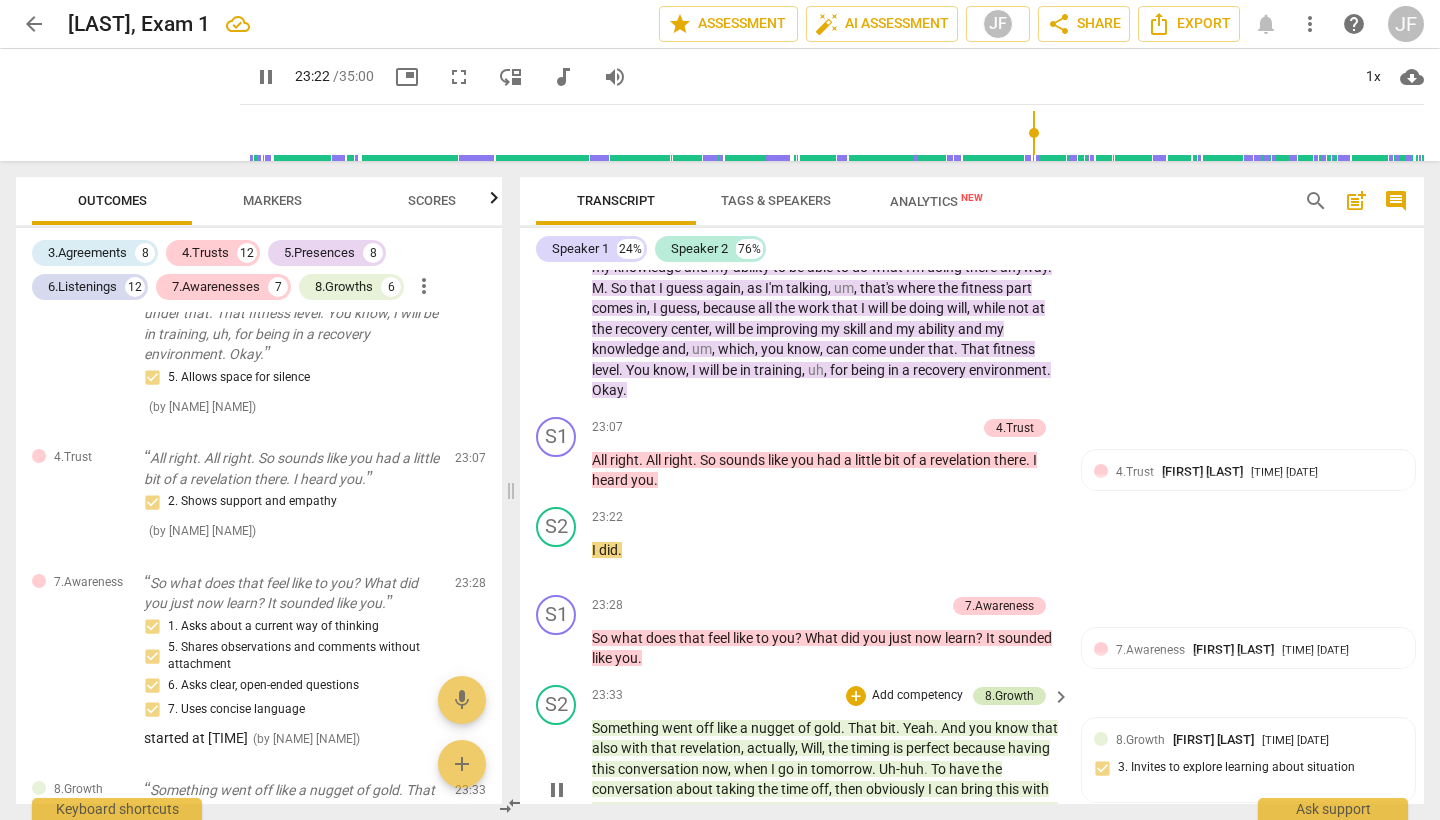 scroll, scrollTop: 6558, scrollLeft: 0, axis: vertical 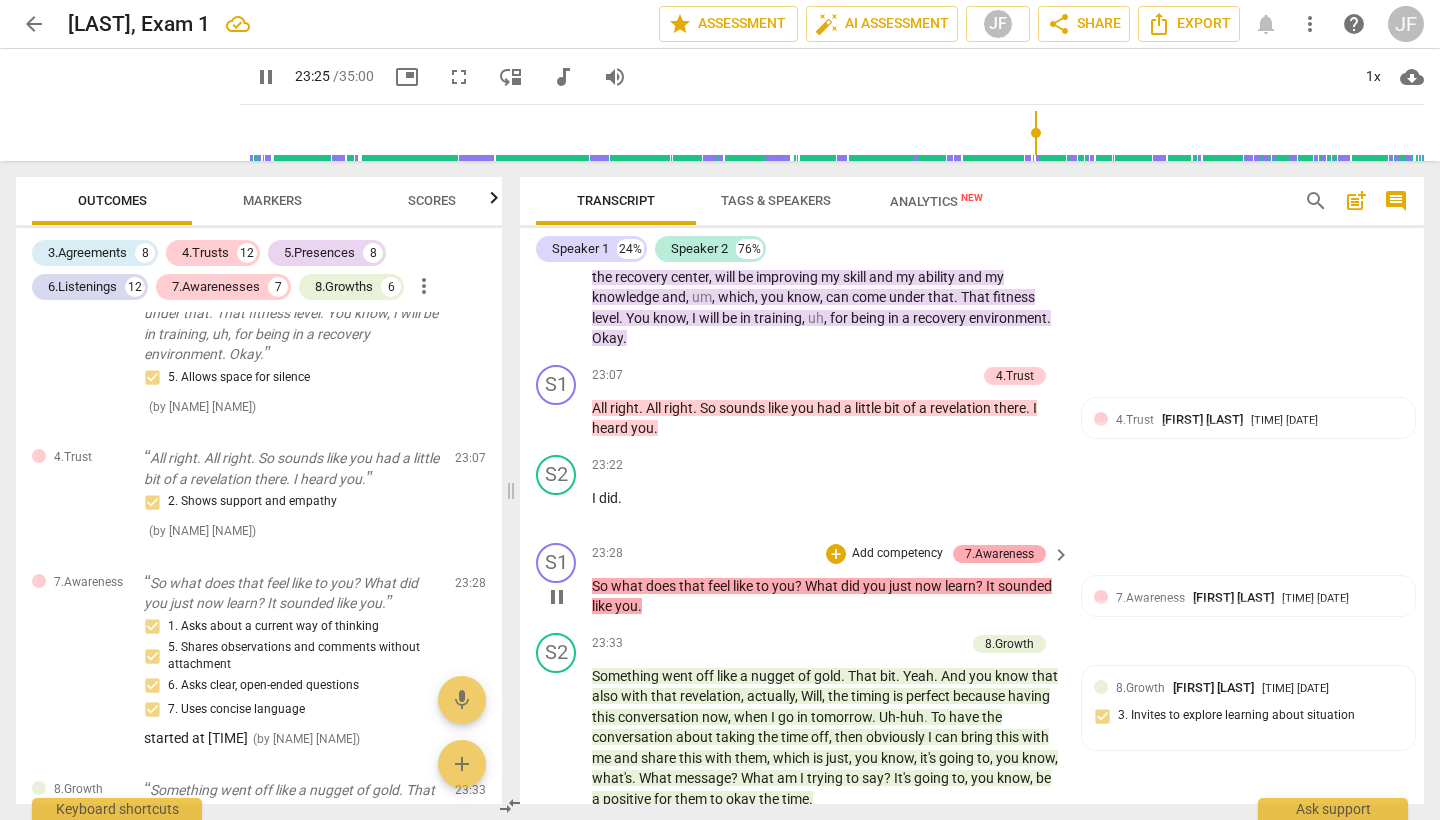click on "7.Awareness" at bounding box center (999, 554) 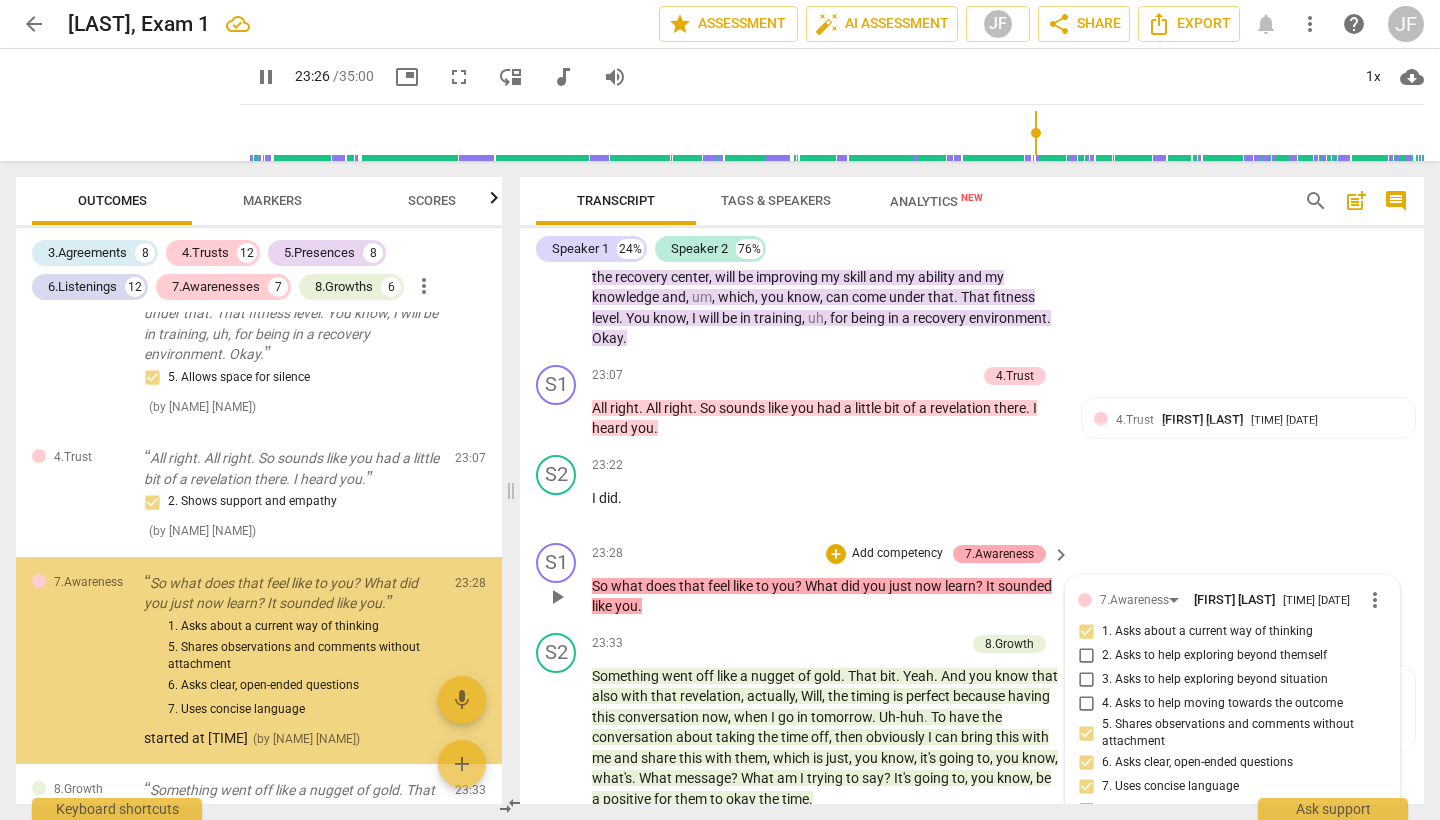 scroll, scrollTop: 7924, scrollLeft: 0, axis: vertical 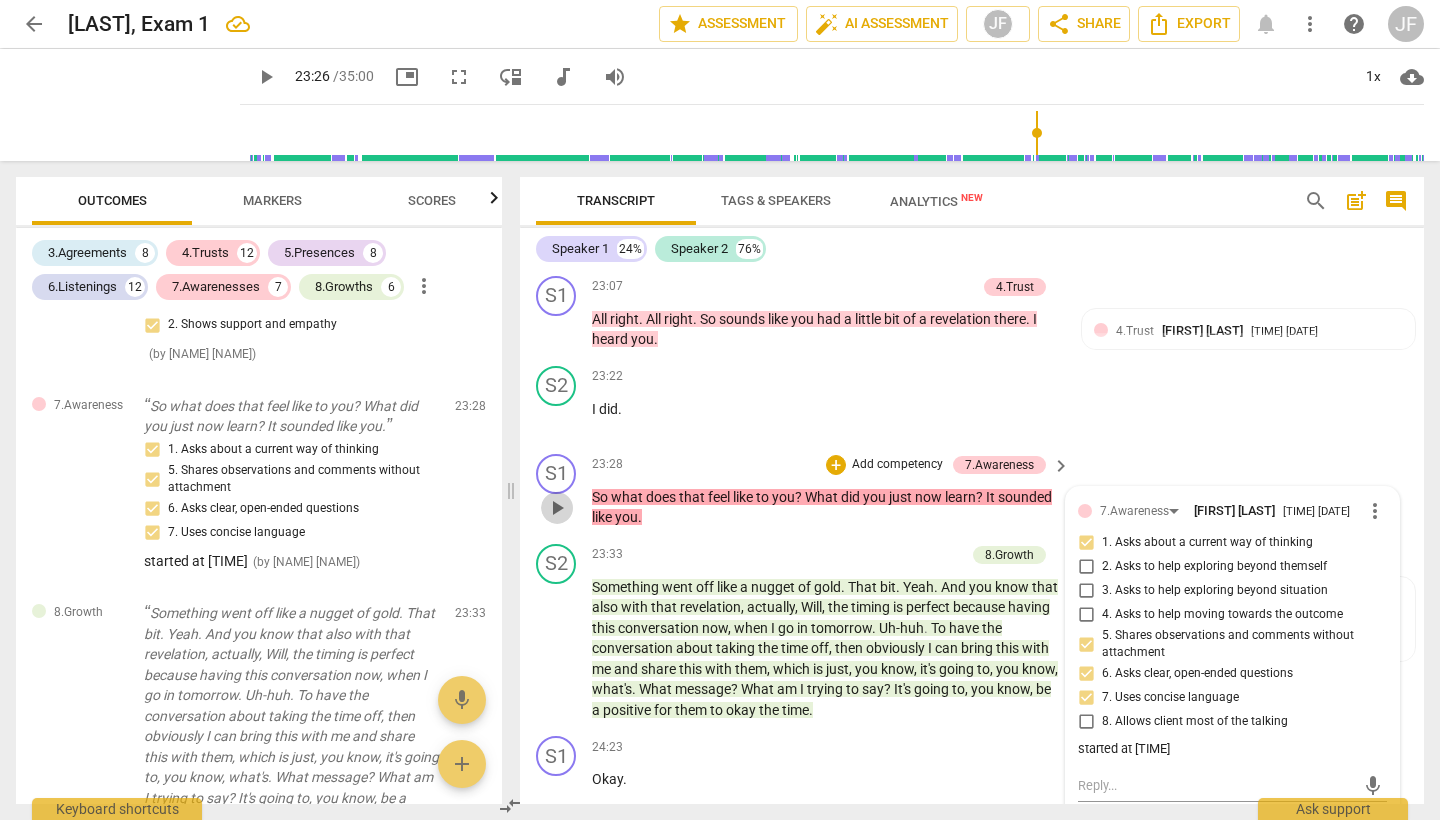 click on "play_arrow" at bounding box center [557, 508] 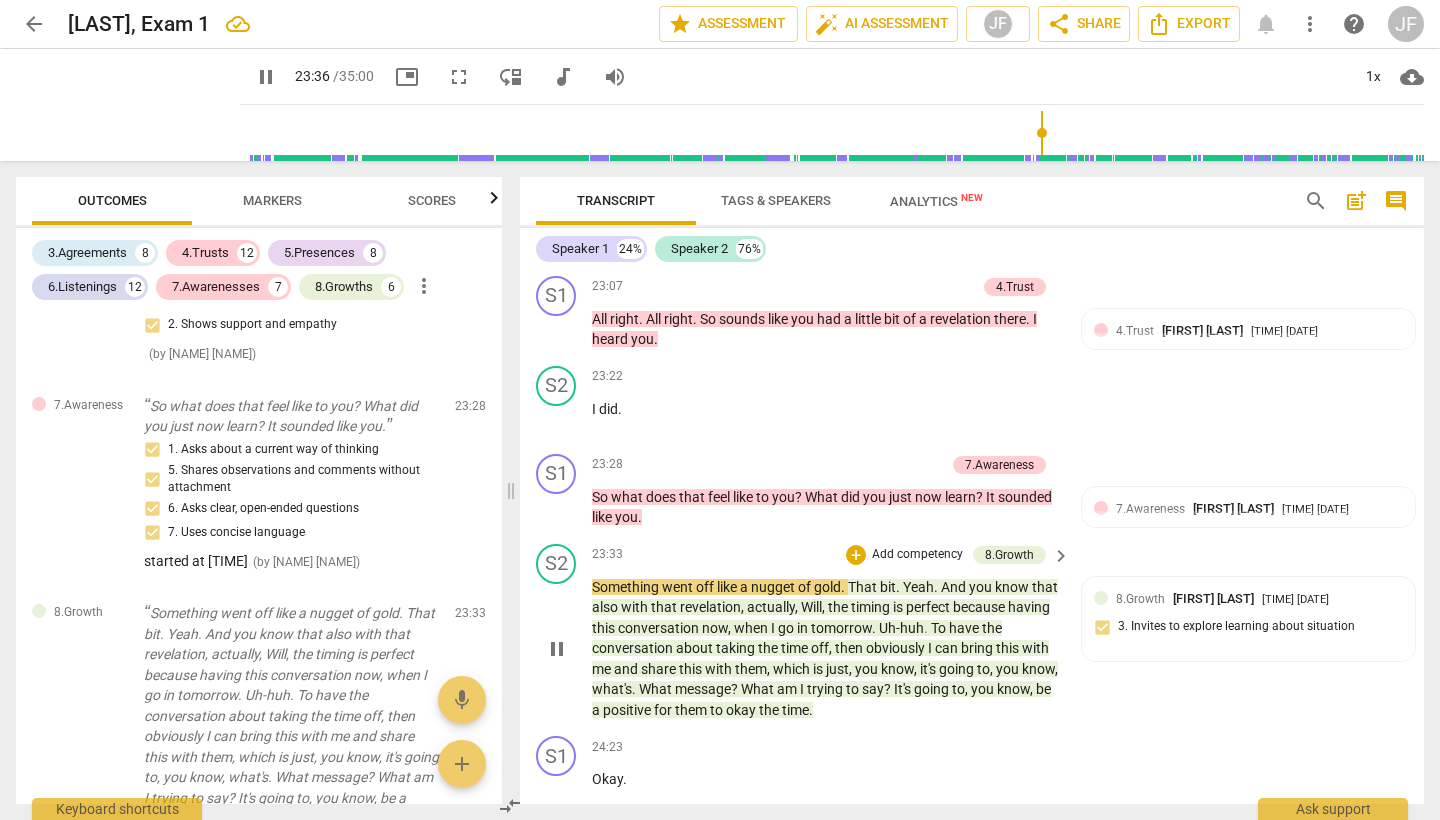 drag, startPoint x: 557, startPoint y: 481, endPoint x: 658, endPoint y: 530, distance: 112.25863 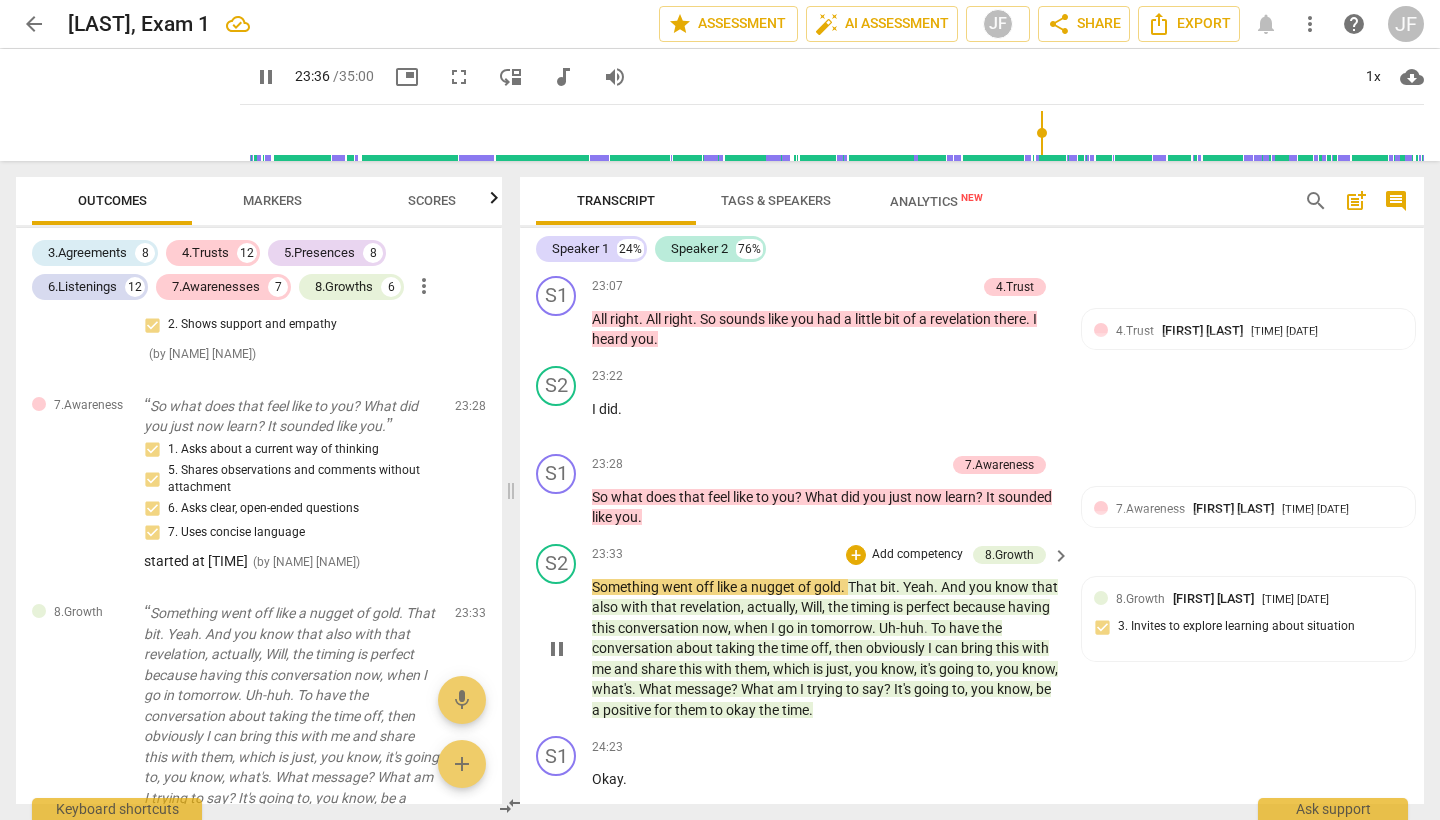 click on "pause" at bounding box center (557, 508) 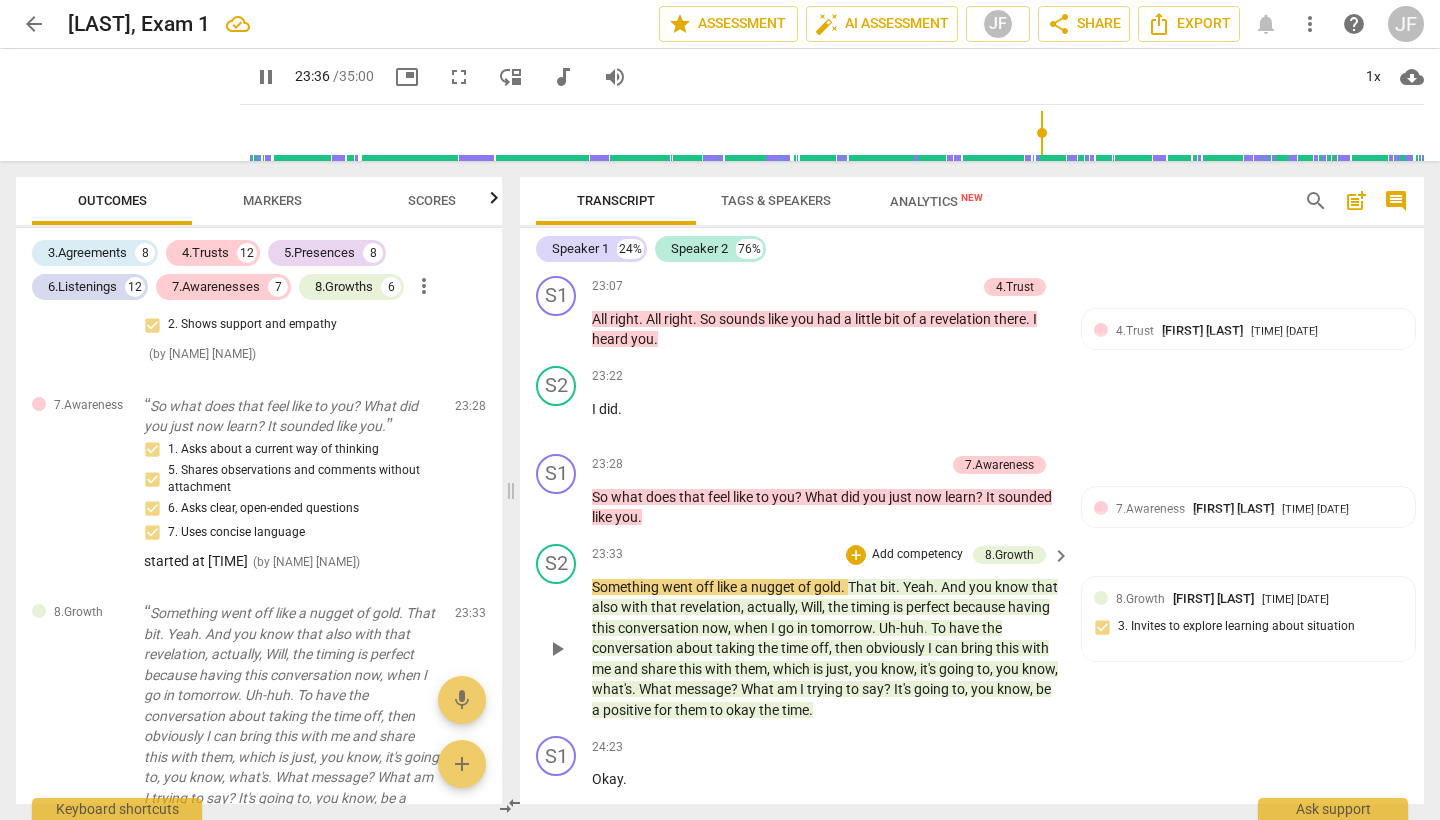 type on "1417" 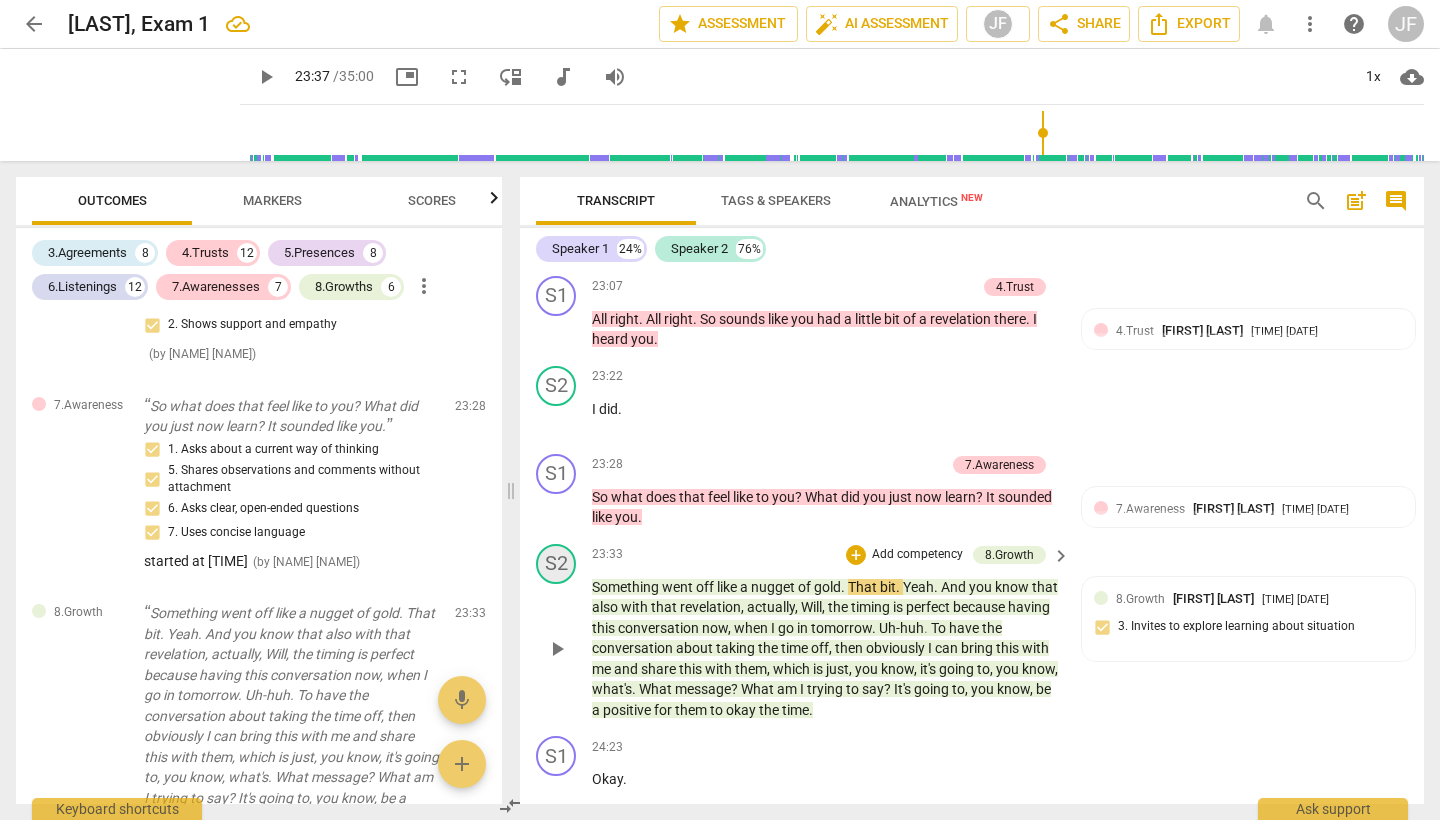 click on "S2" at bounding box center (556, 564) 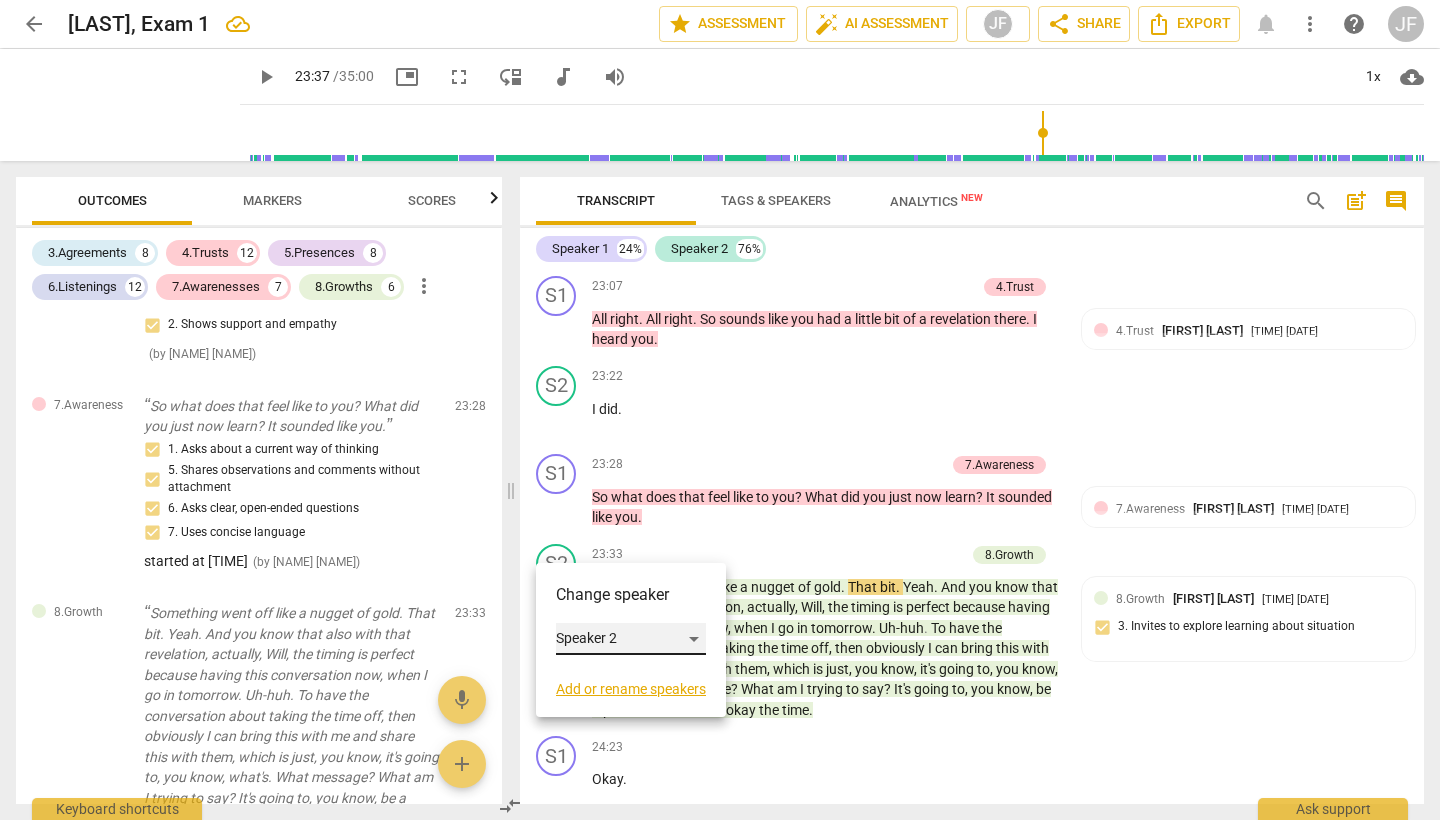 click on "Speaker 2" at bounding box center (631, 639) 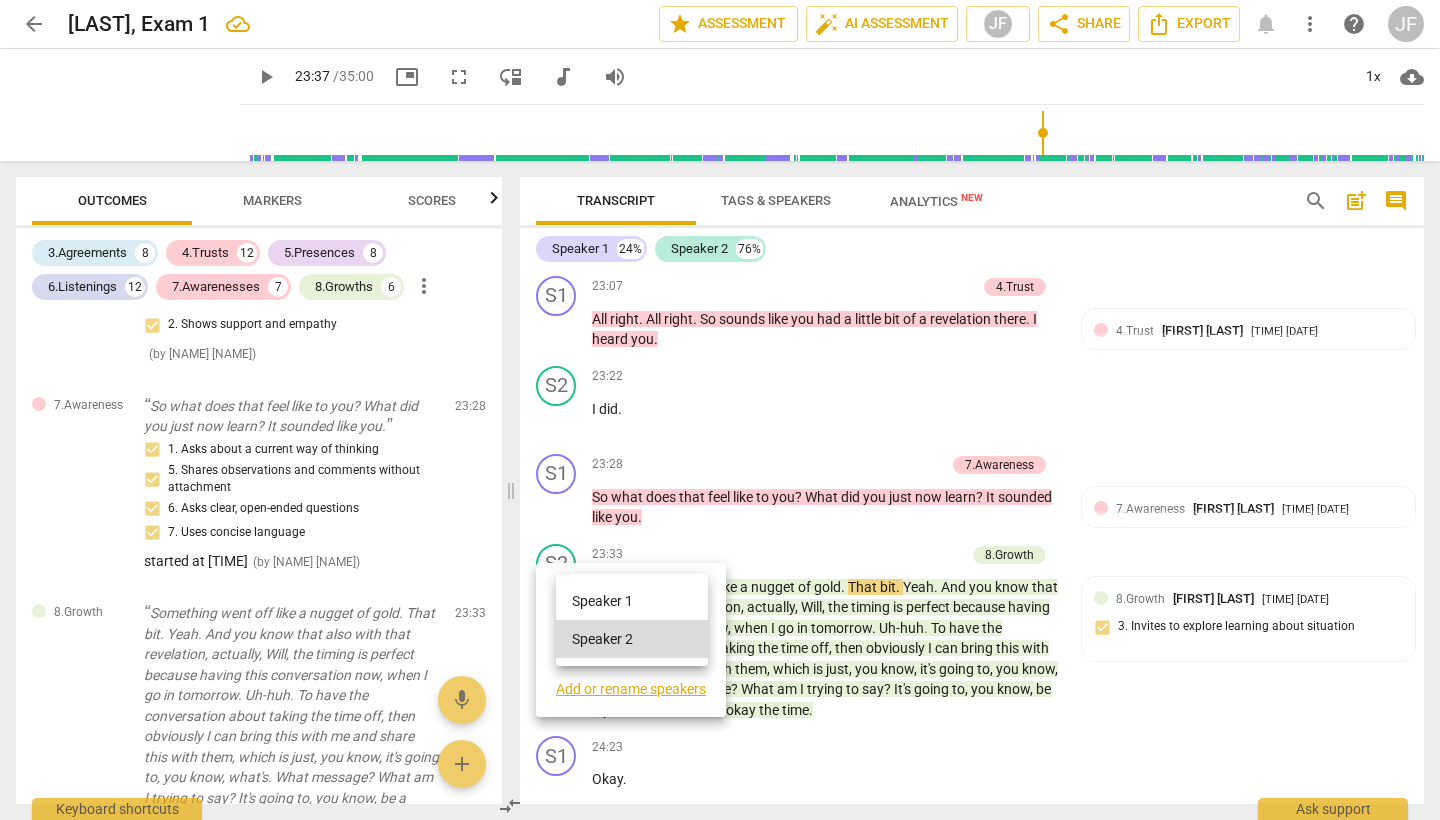click on "Speaker 1" at bounding box center [632, 601] 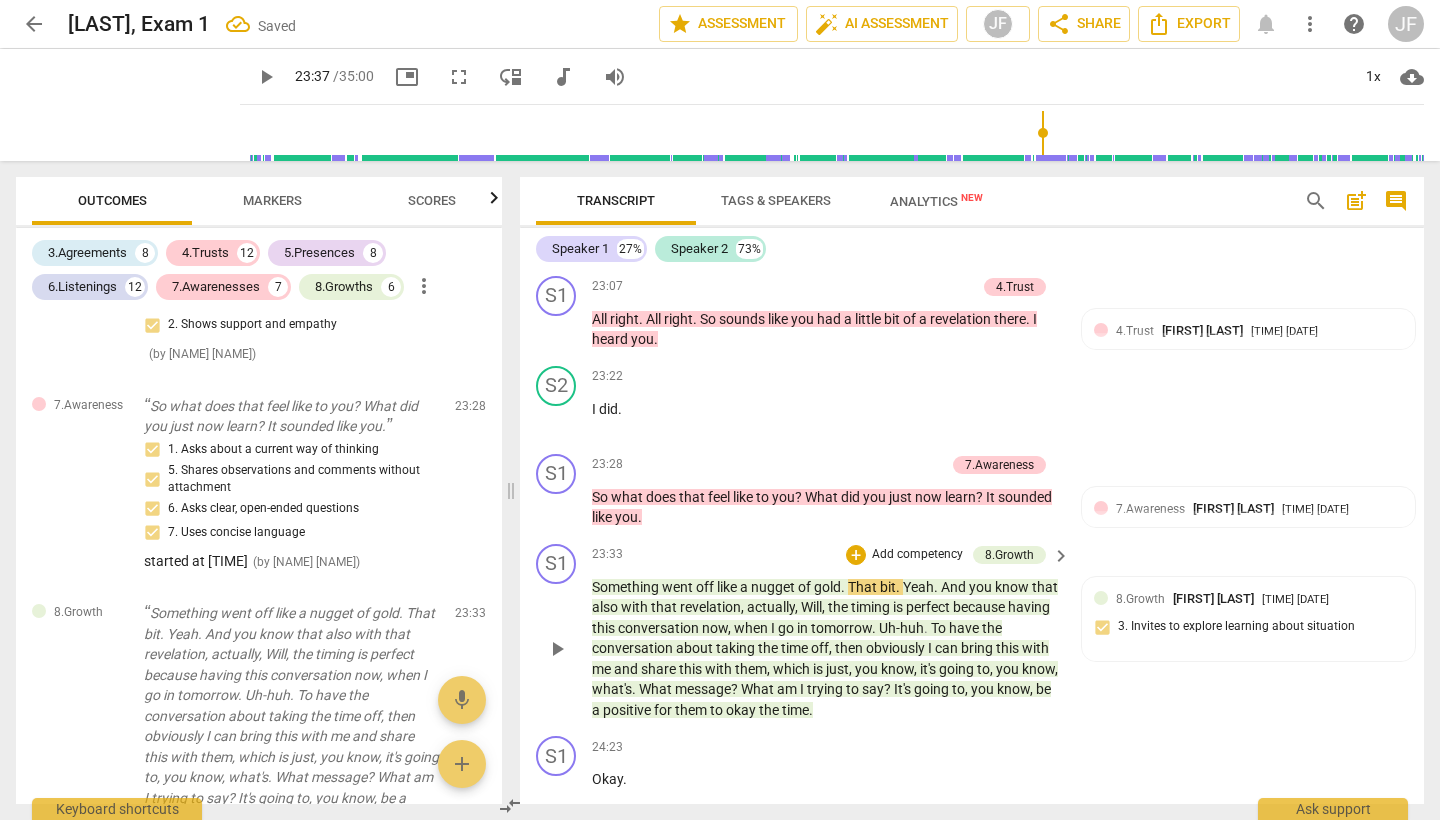 click on "That" at bounding box center [864, 587] 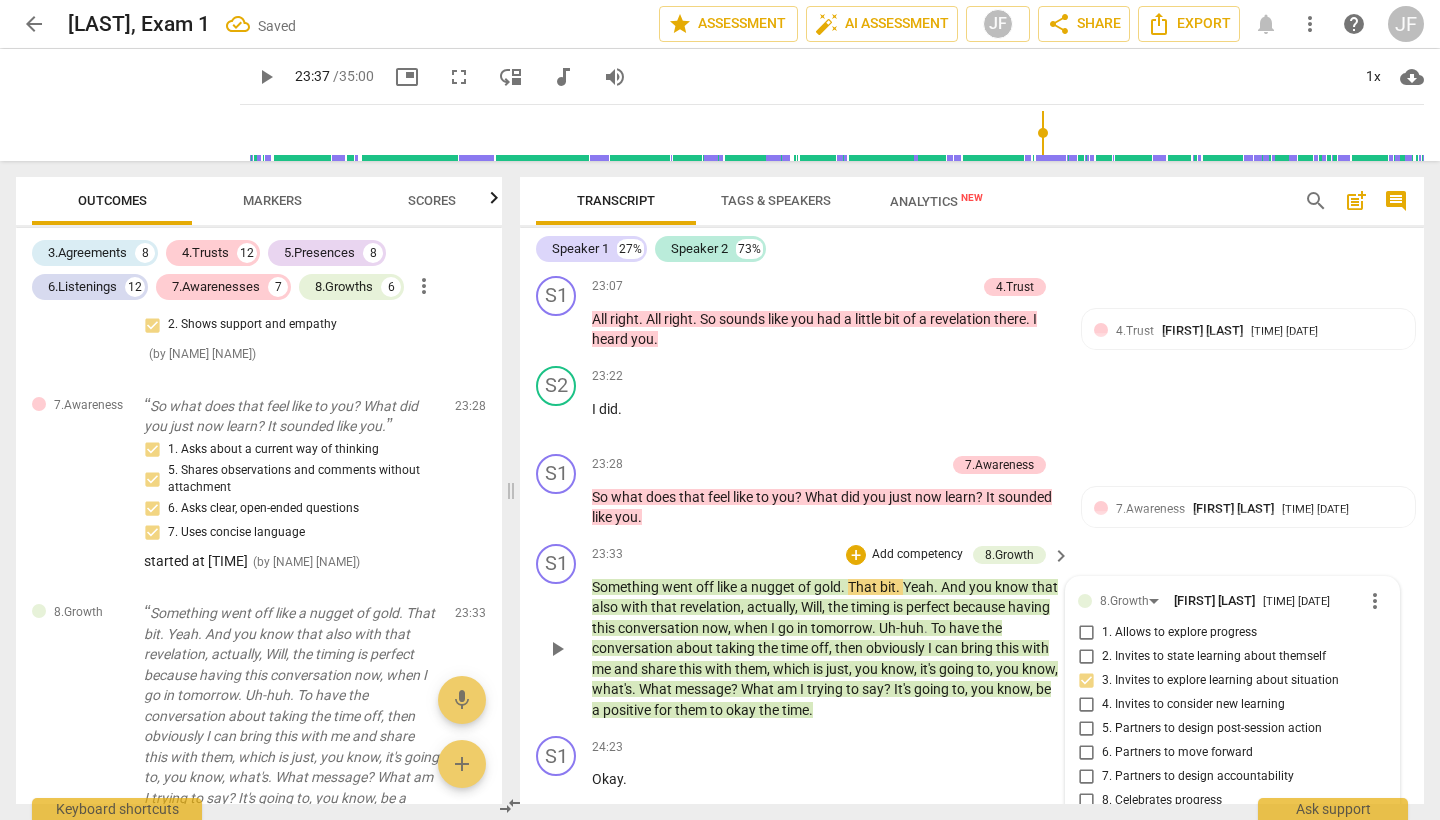 click on "S2 play_arrow pause 24:24 + Add competency keyboard_arrow_right So   it's   a   win .   Win ." at bounding box center [972, 860] 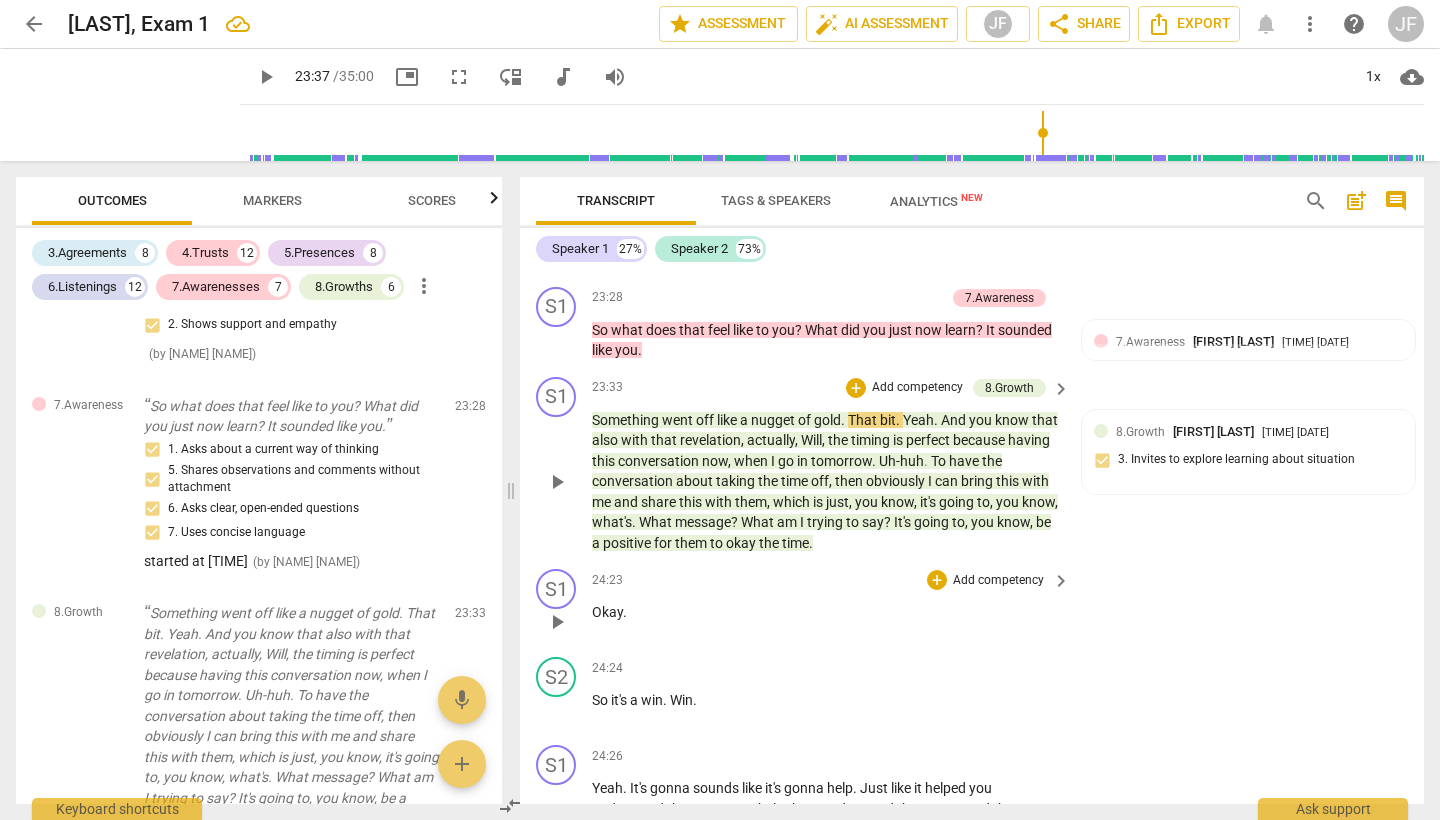 scroll, scrollTop: 6671, scrollLeft: 0, axis: vertical 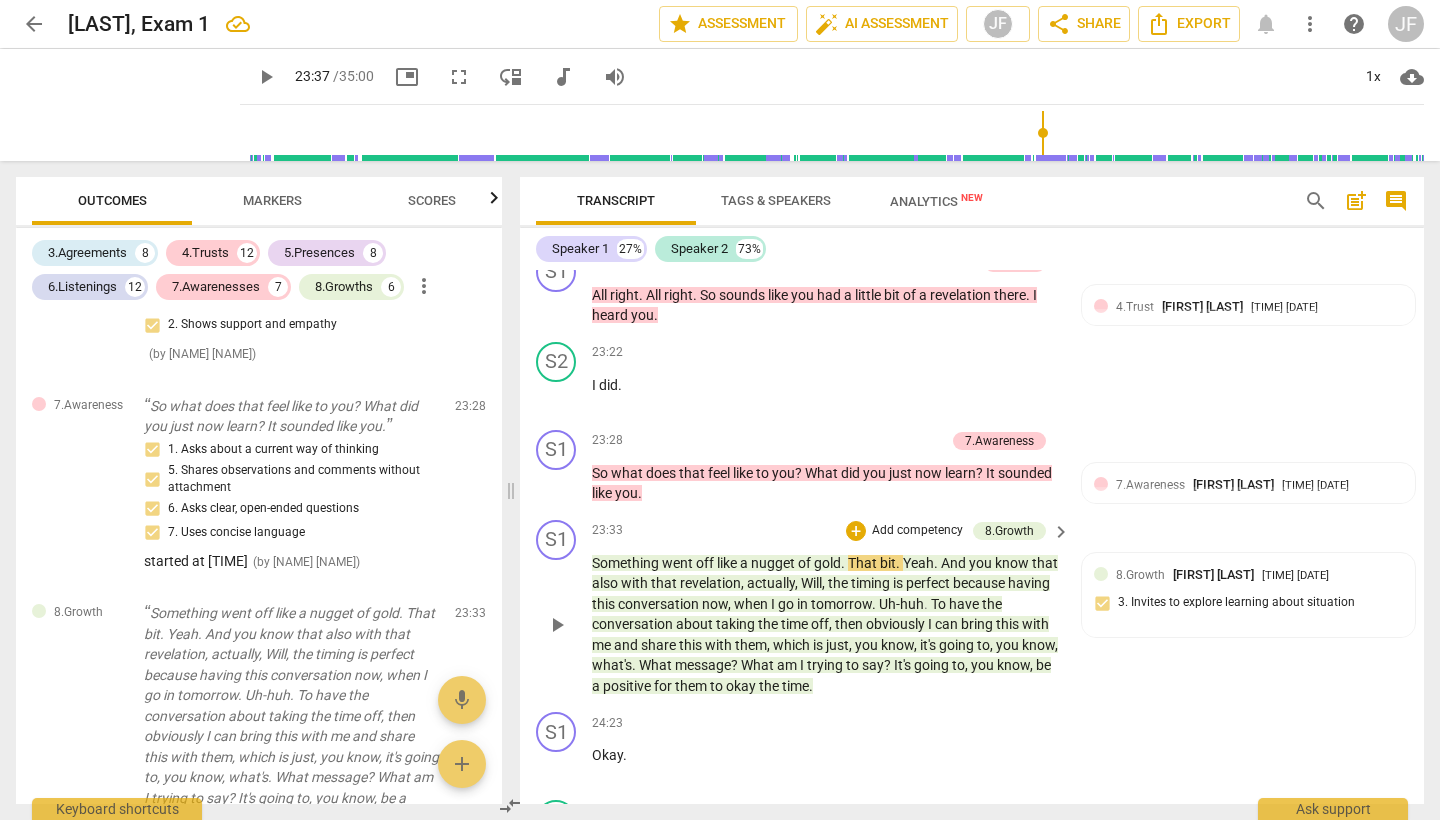 click on "That" at bounding box center [864, 563] 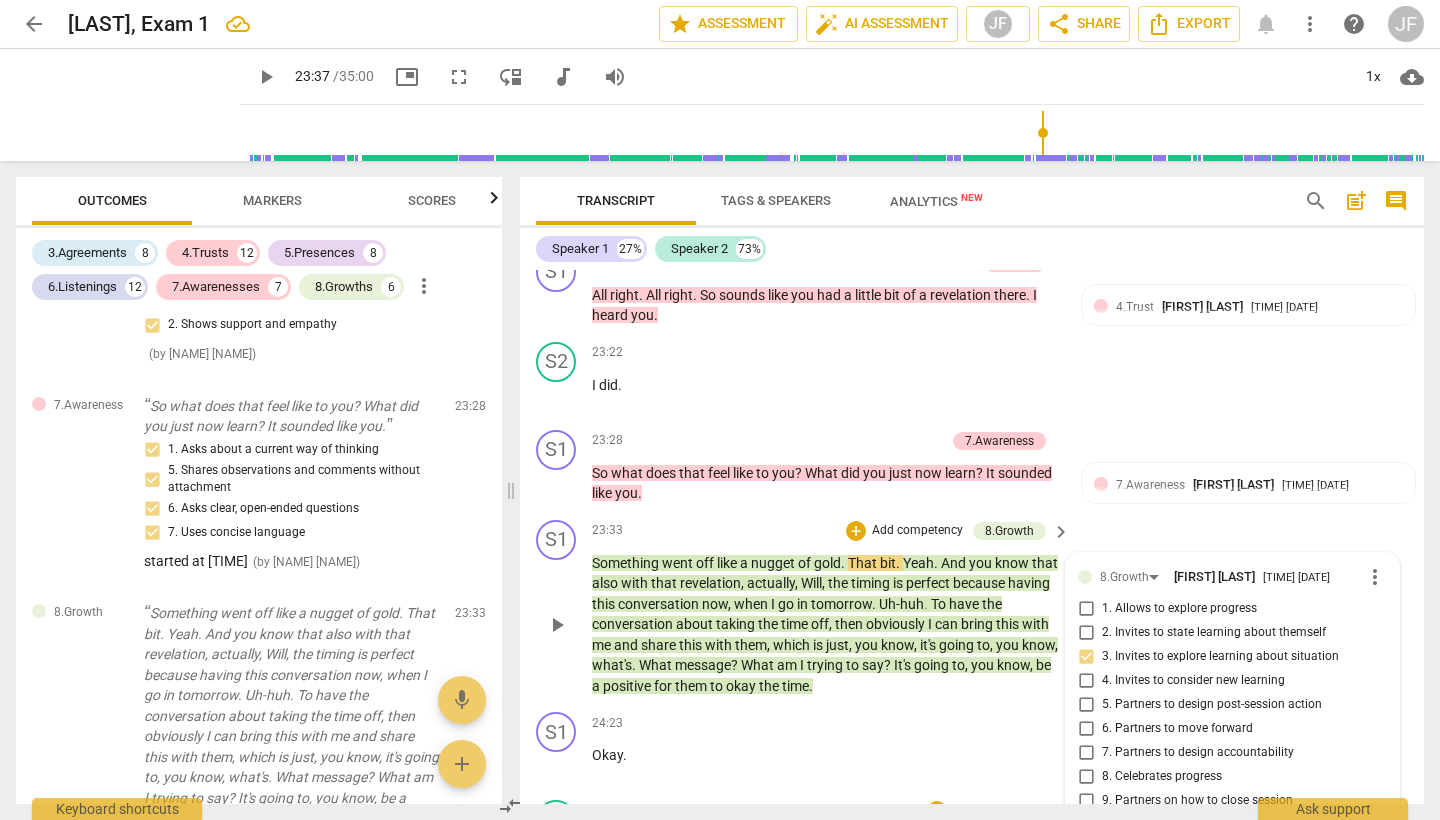 scroll, scrollTop: 6960, scrollLeft: 0, axis: vertical 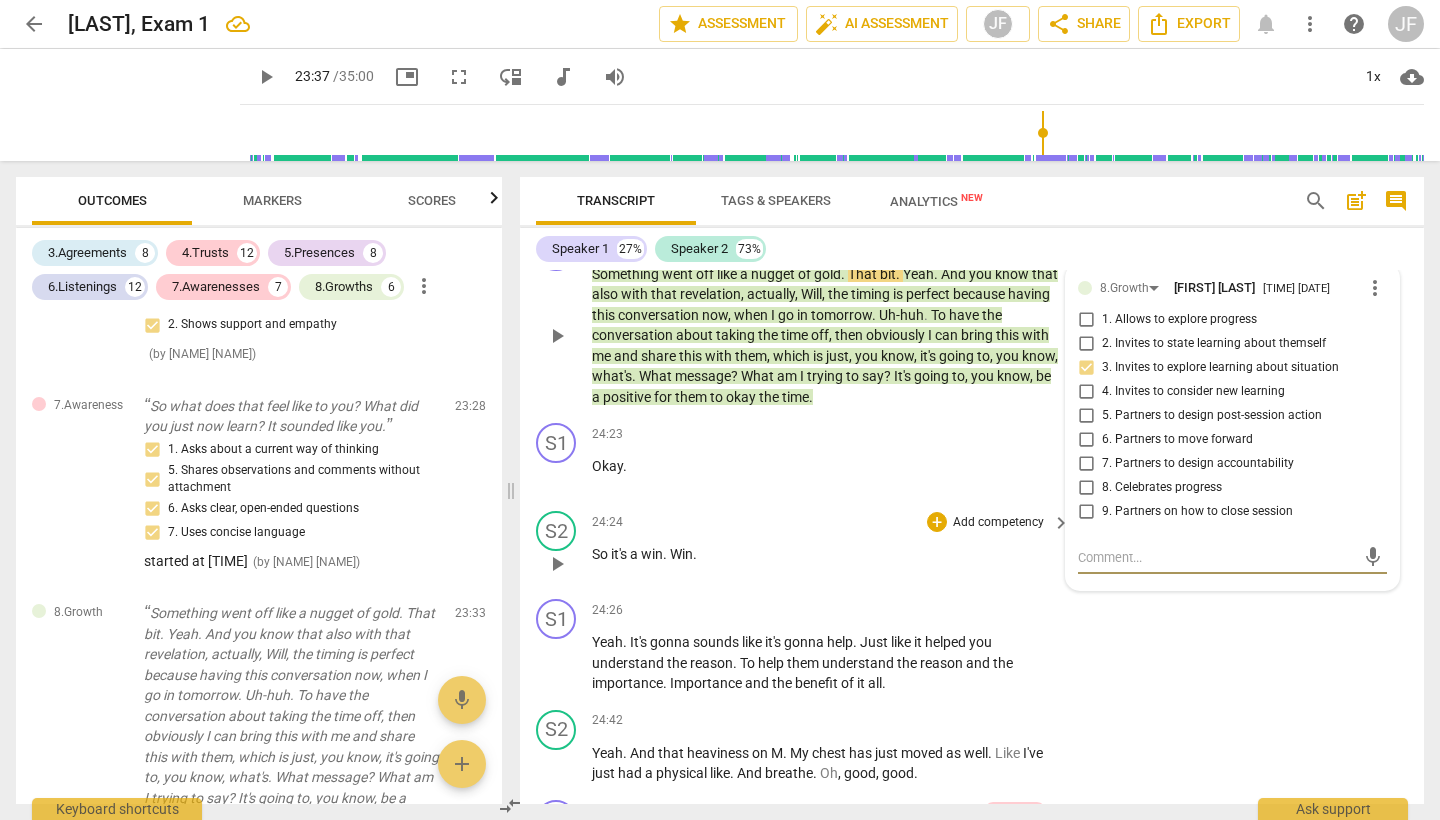 type 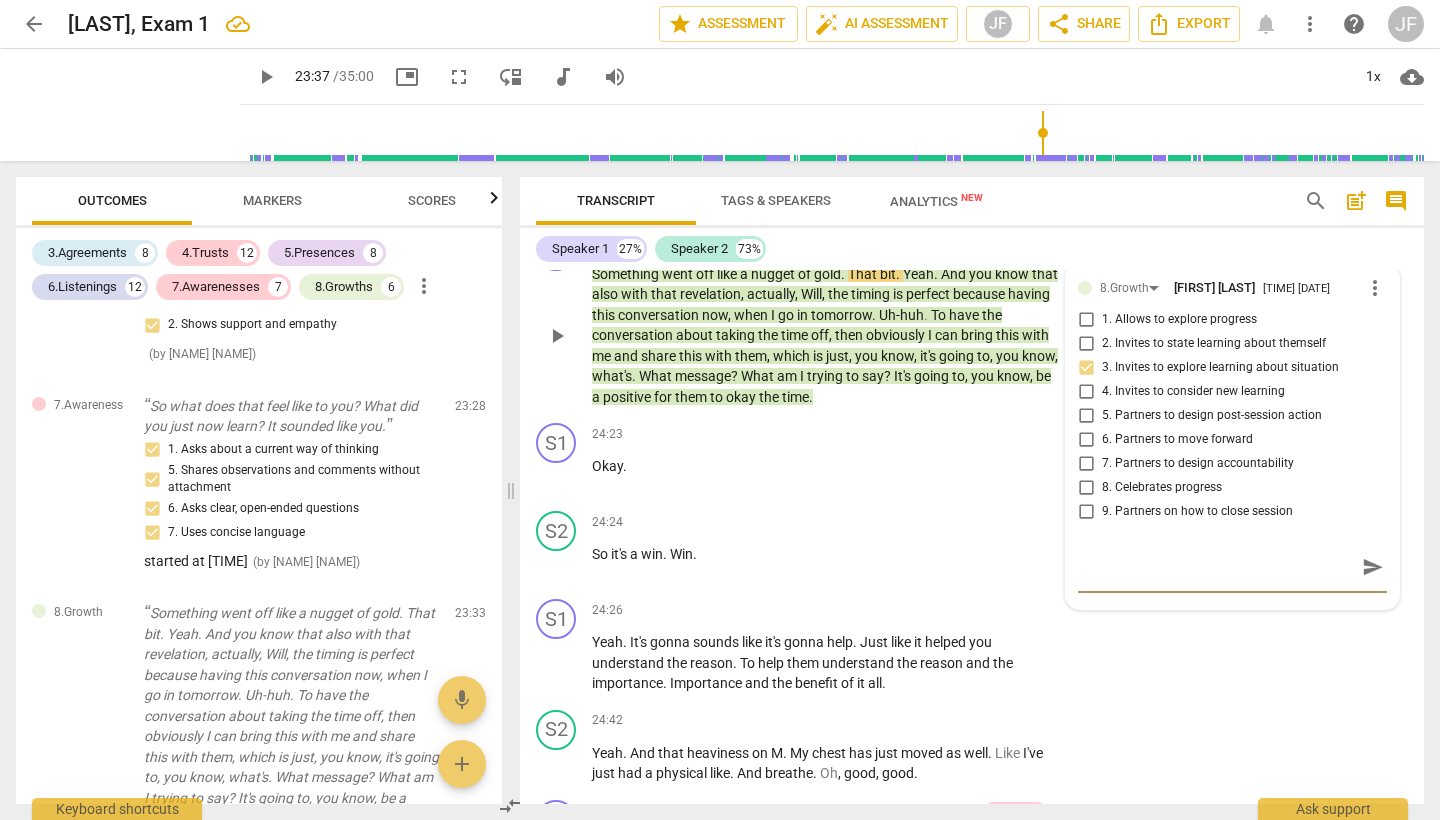 scroll, scrollTop: 6554, scrollLeft: 0, axis: vertical 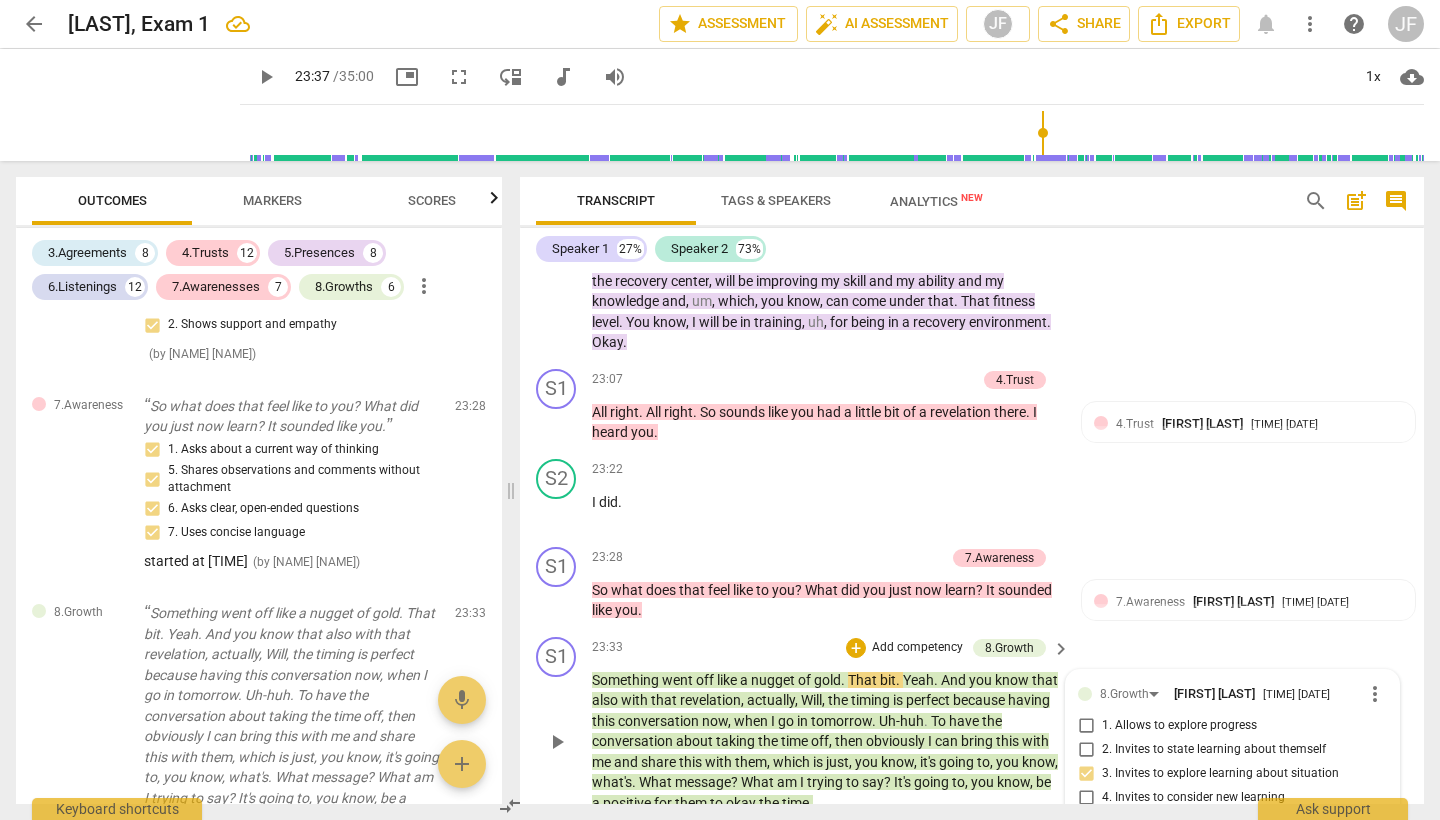 click on "That" at bounding box center [864, 680] 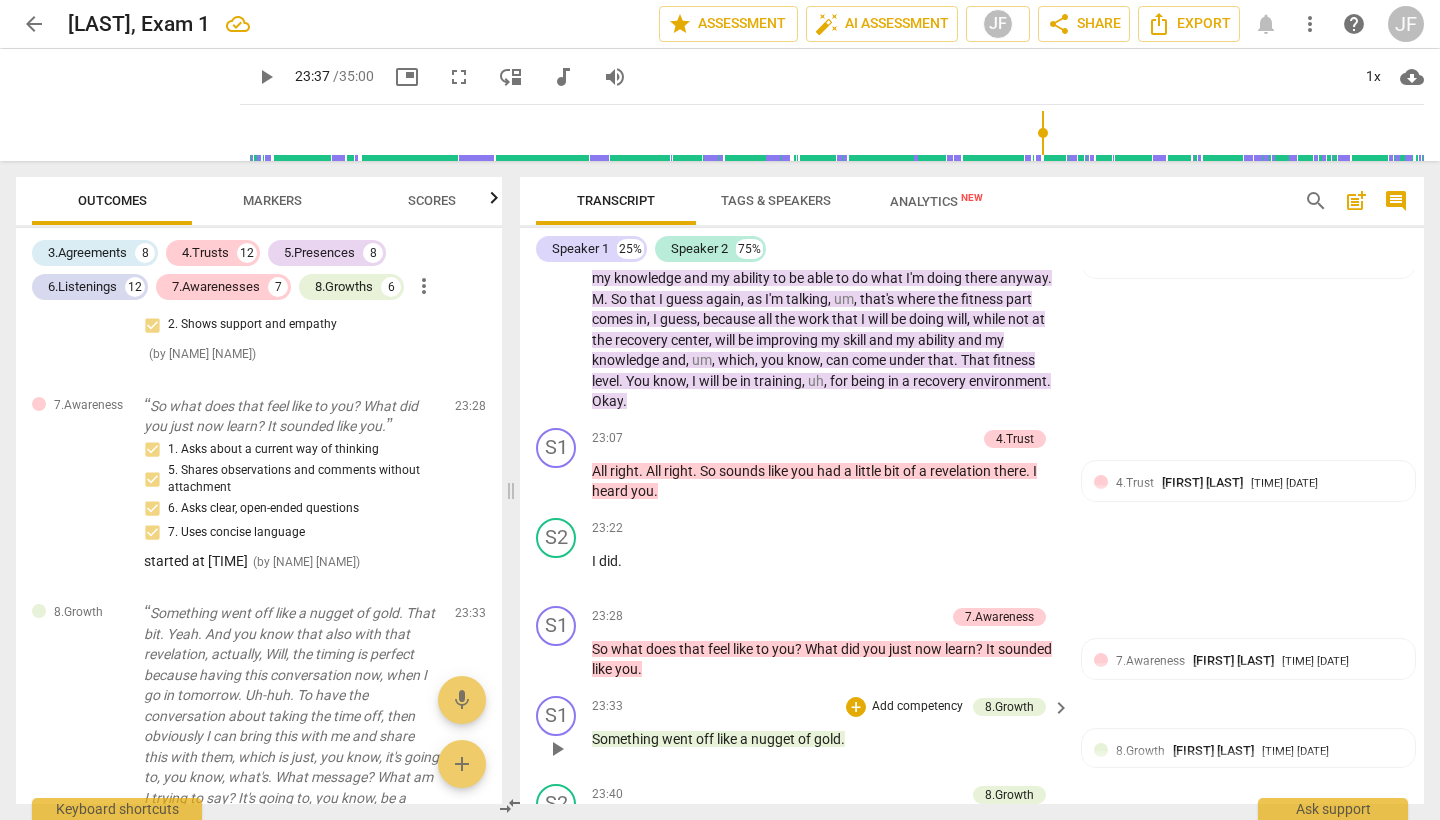 scroll, scrollTop: 6522, scrollLeft: 0, axis: vertical 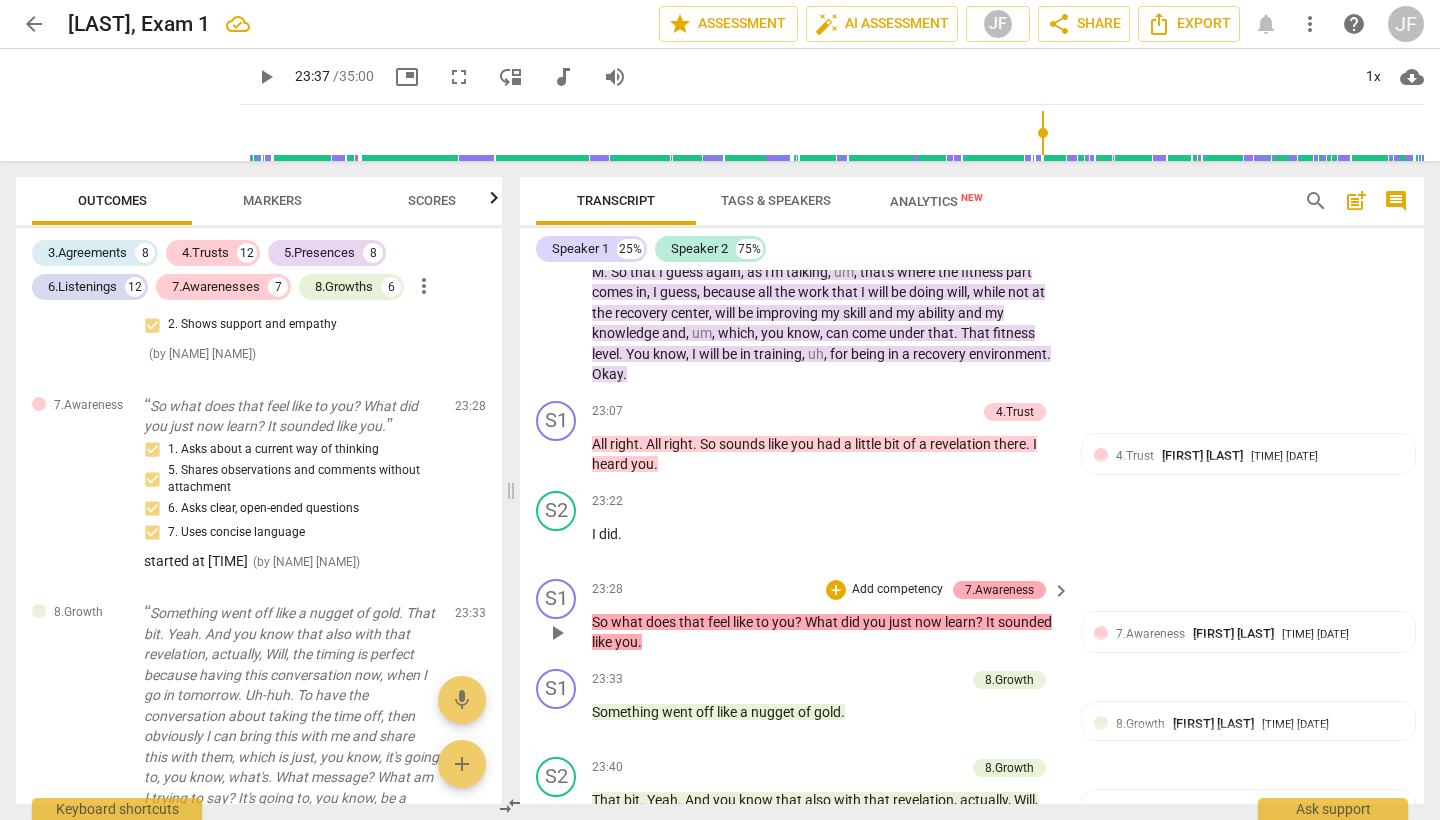 click on "7.Awareness" at bounding box center [999, 590] 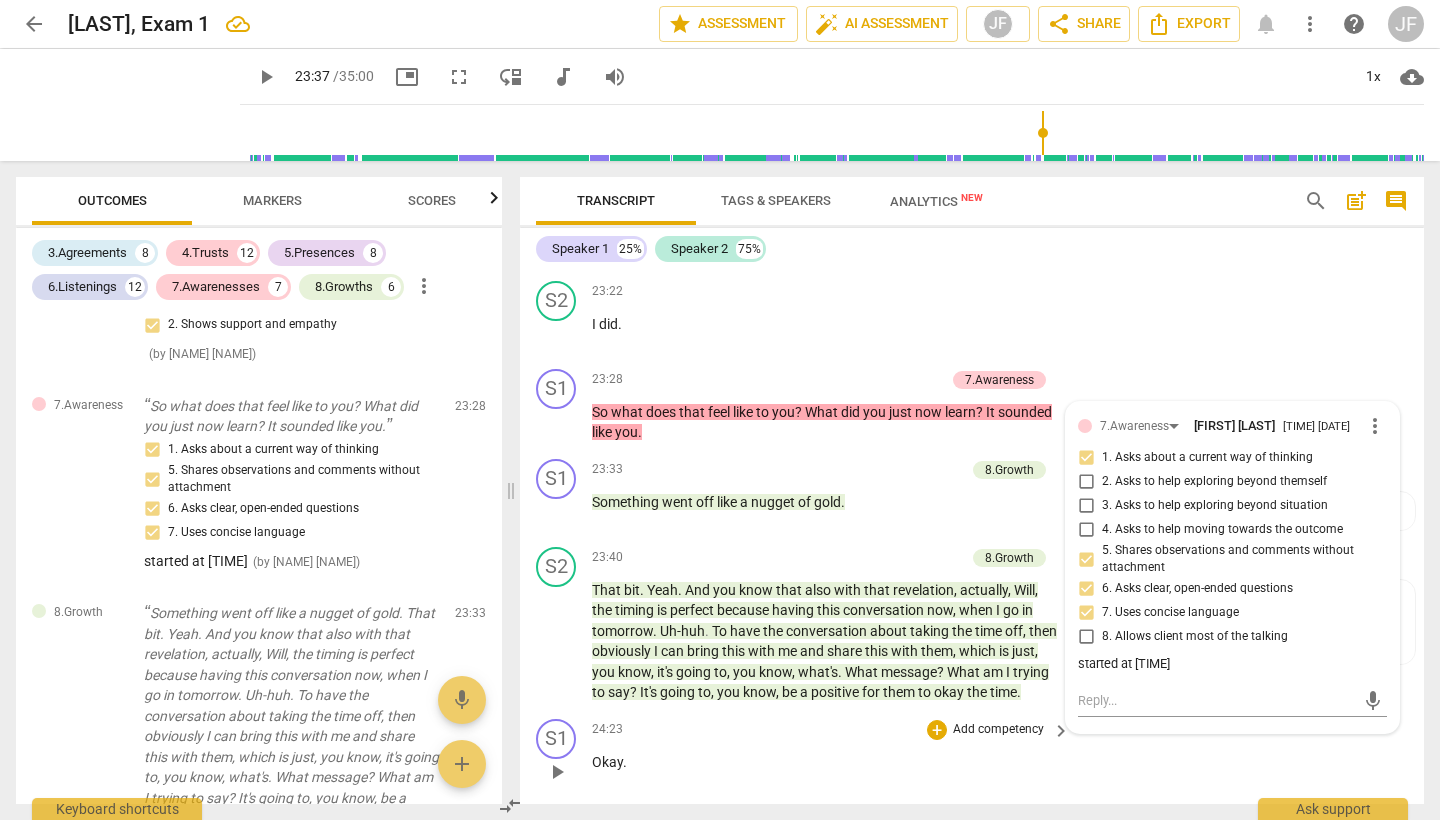 scroll, scrollTop: 6737, scrollLeft: 0, axis: vertical 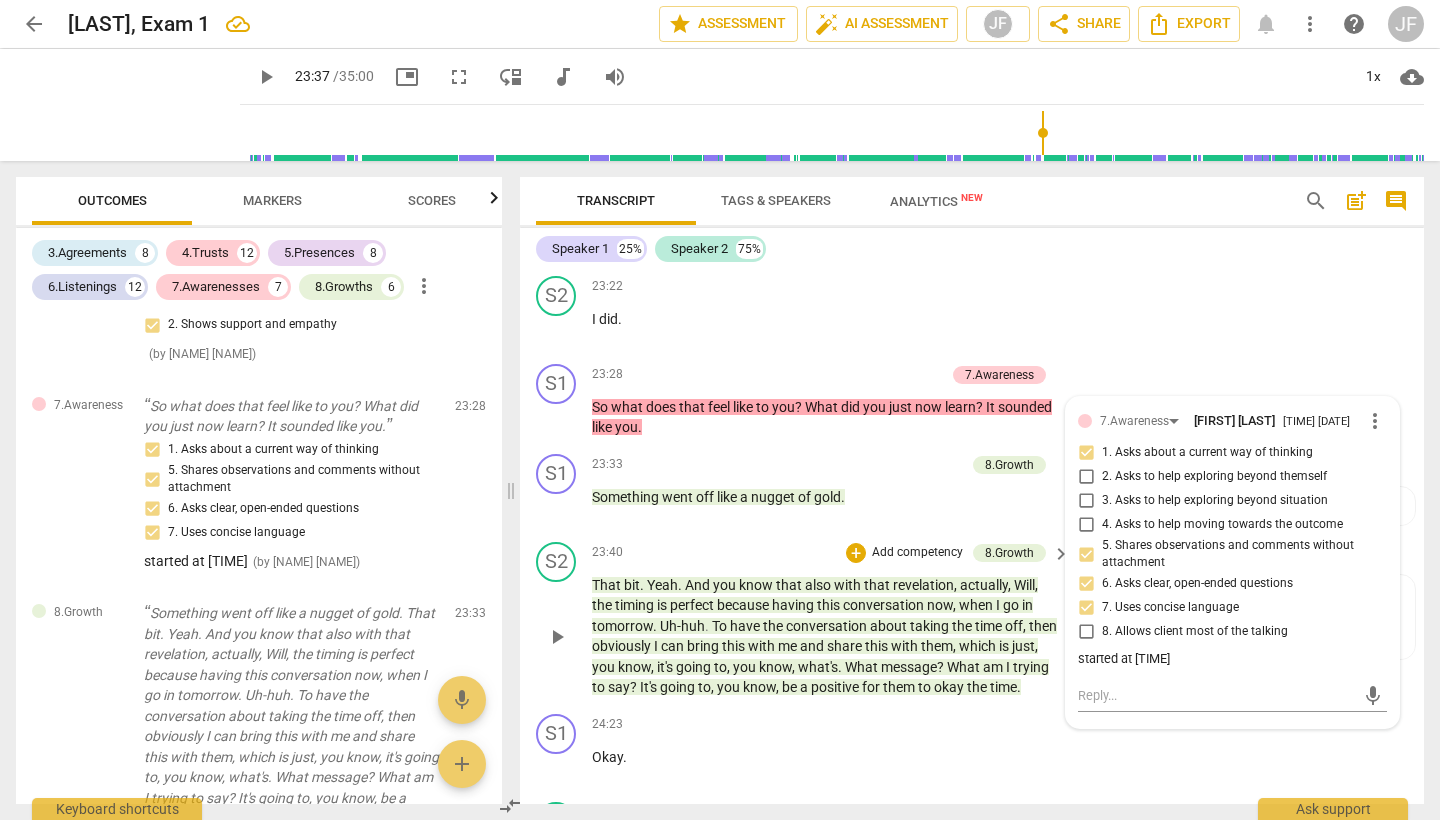 click on "play_arrow" at bounding box center (557, 637) 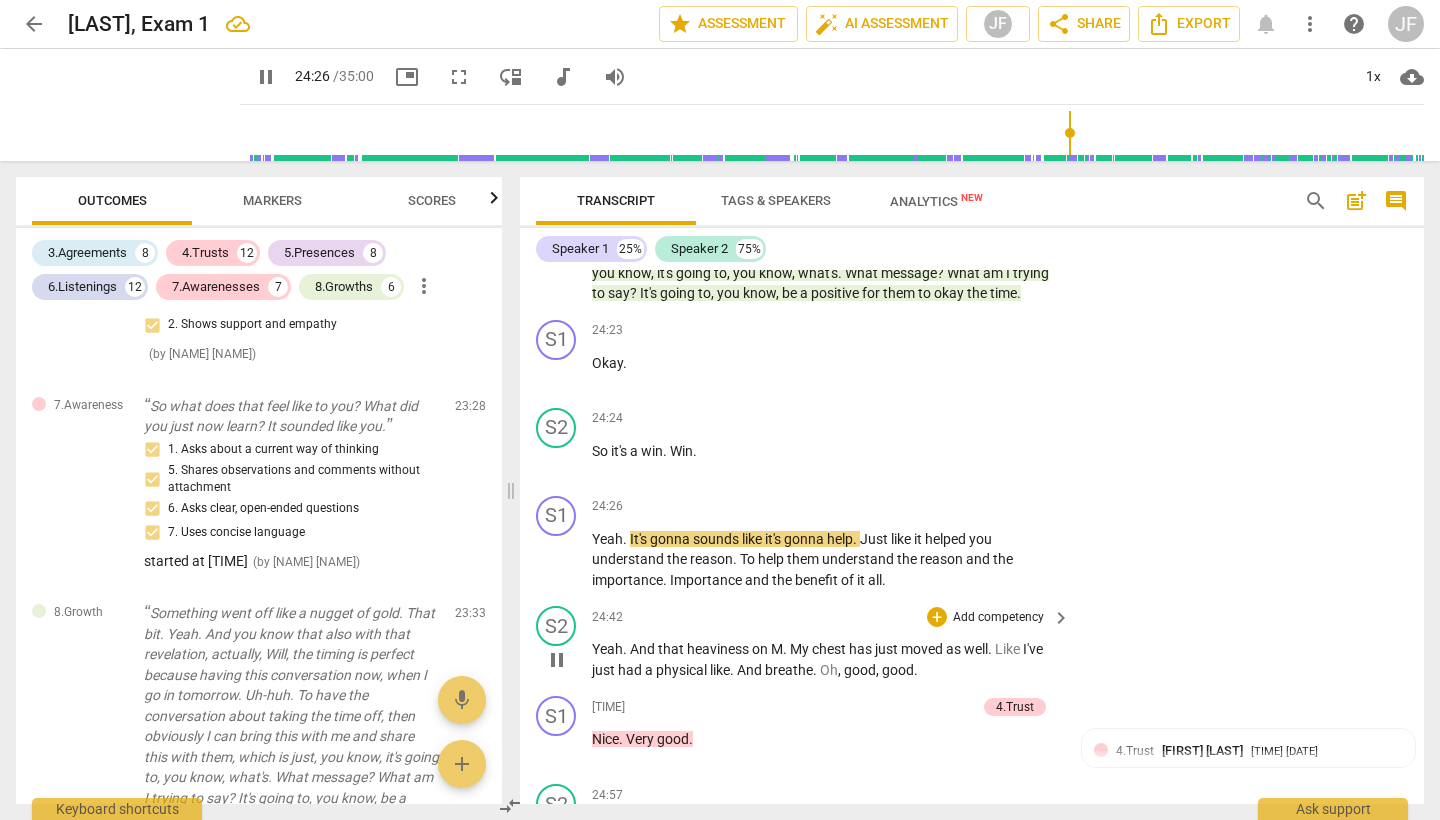 scroll, scrollTop: 7135, scrollLeft: 0, axis: vertical 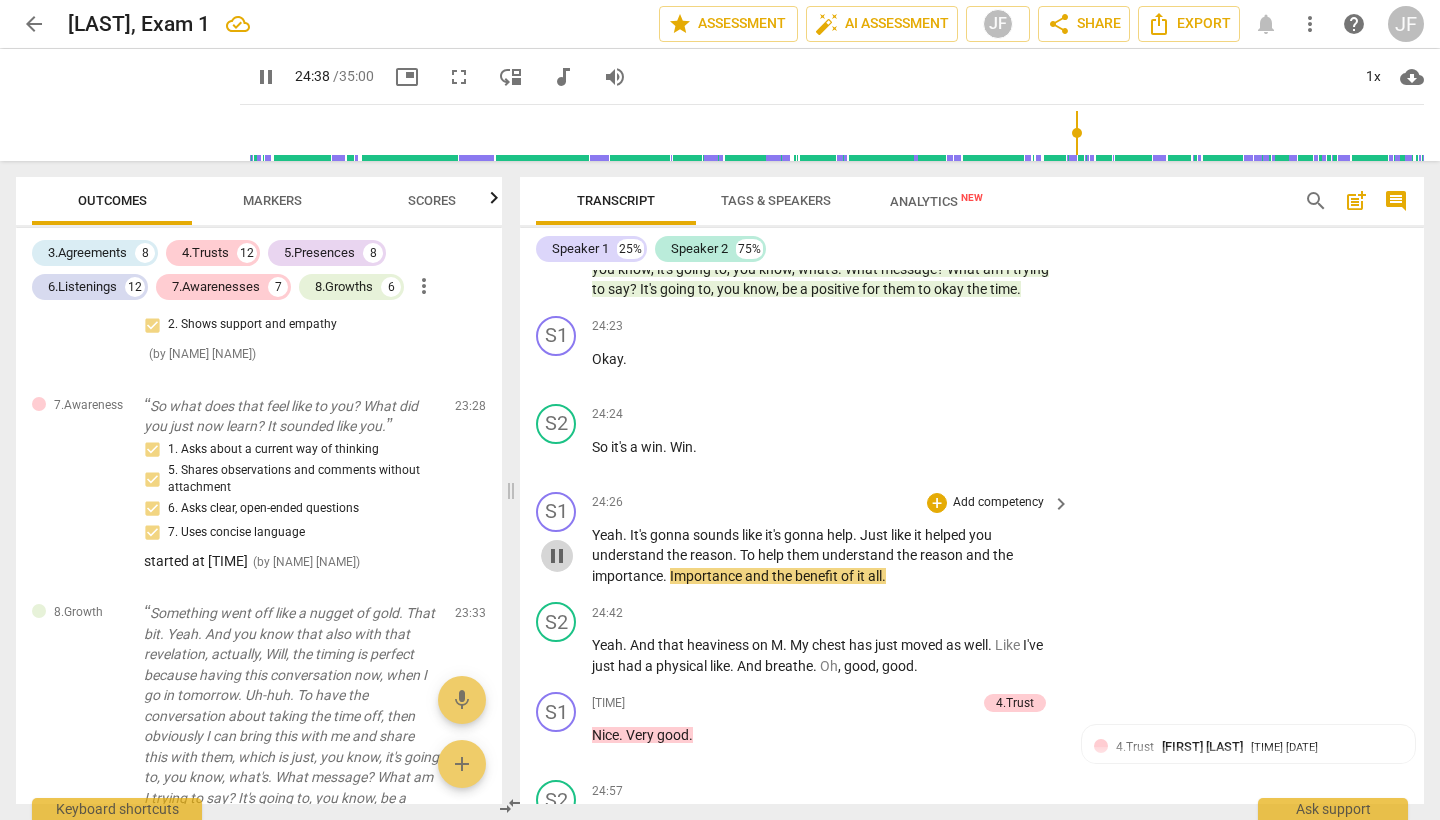 click on "pause" at bounding box center [557, 556] 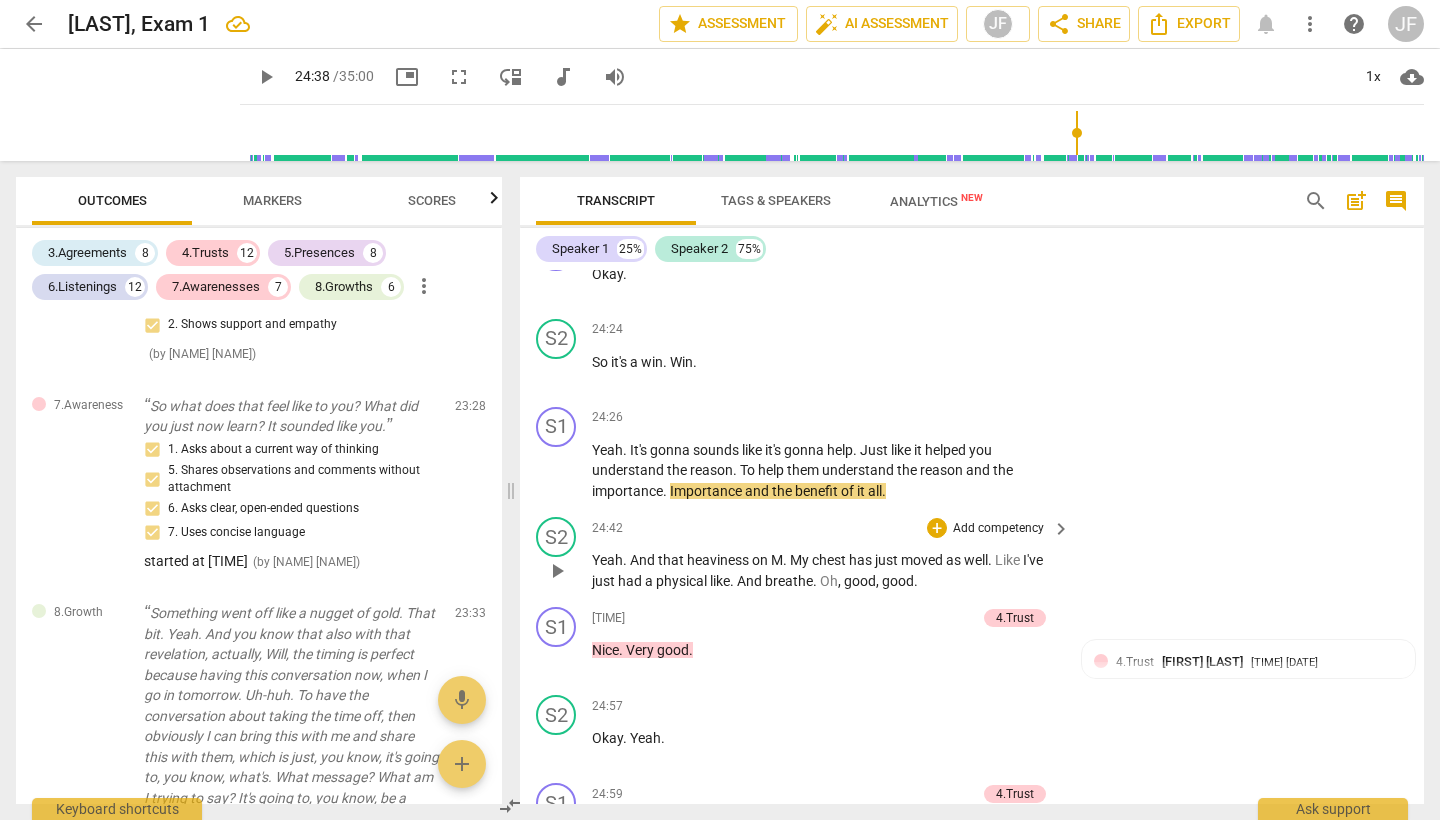 scroll, scrollTop: 7283, scrollLeft: 0, axis: vertical 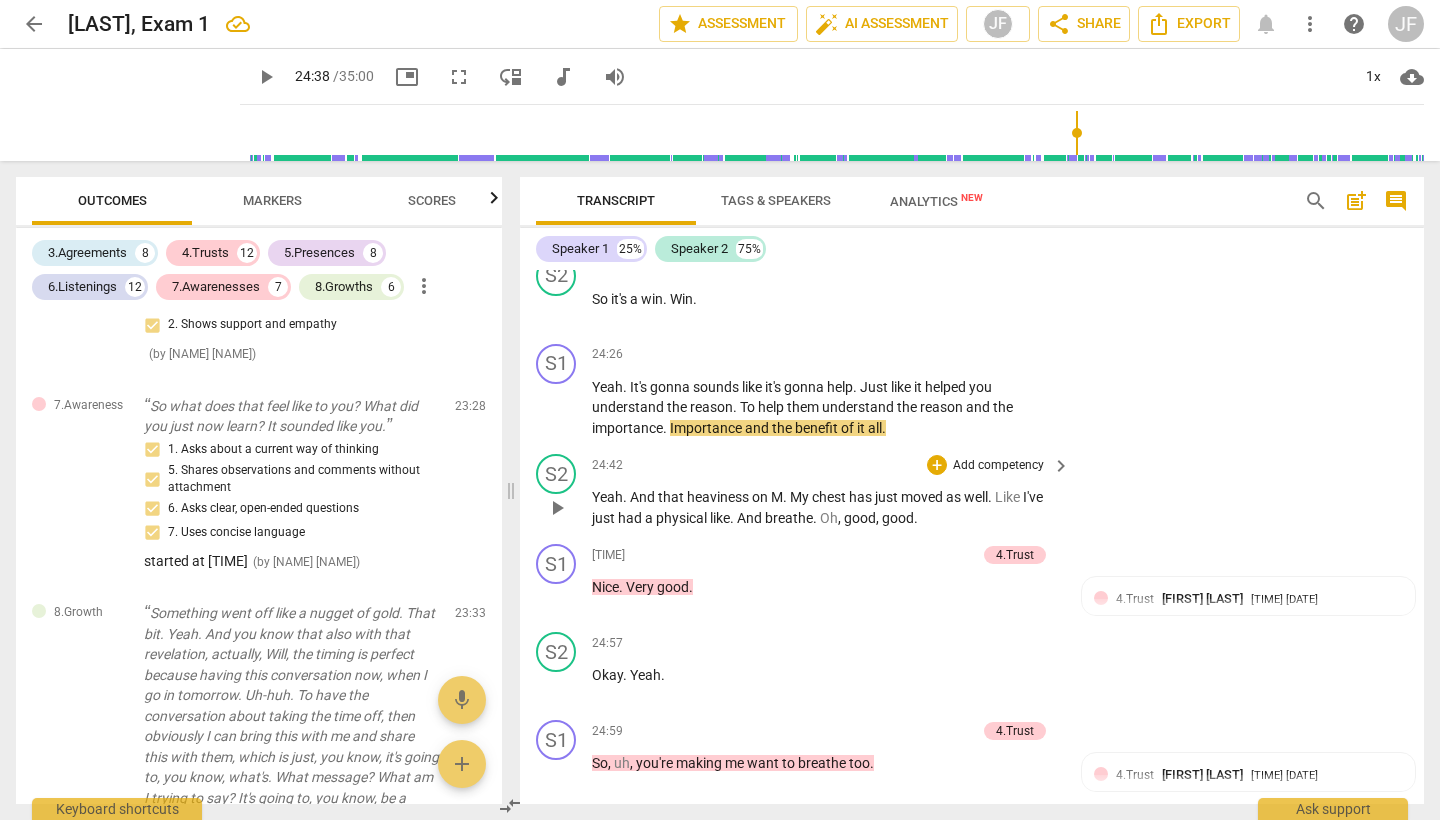 click on "play_arrow" at bounding box center [557, 508] 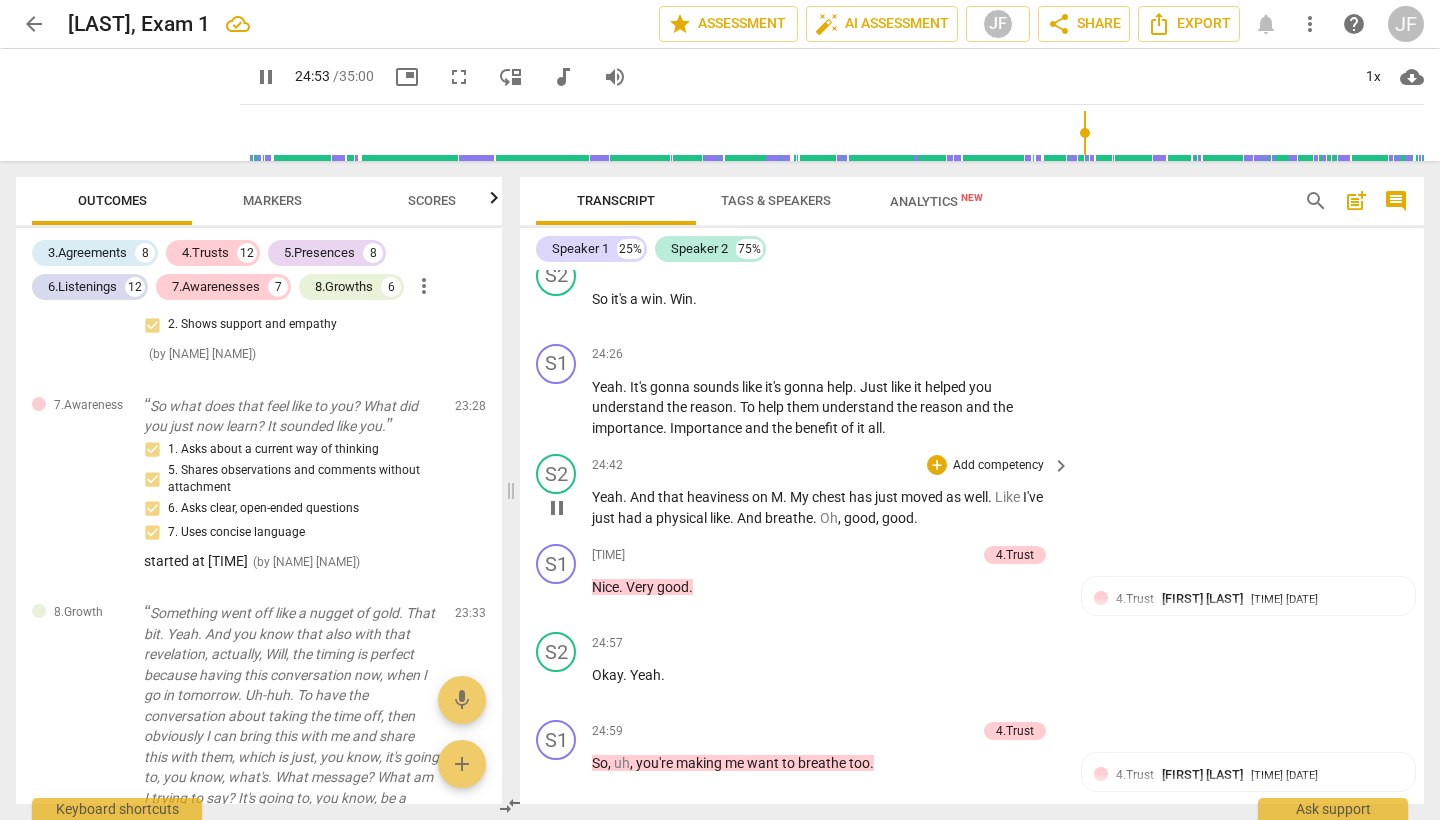 click on "pause" at bounding box center [557, 508] 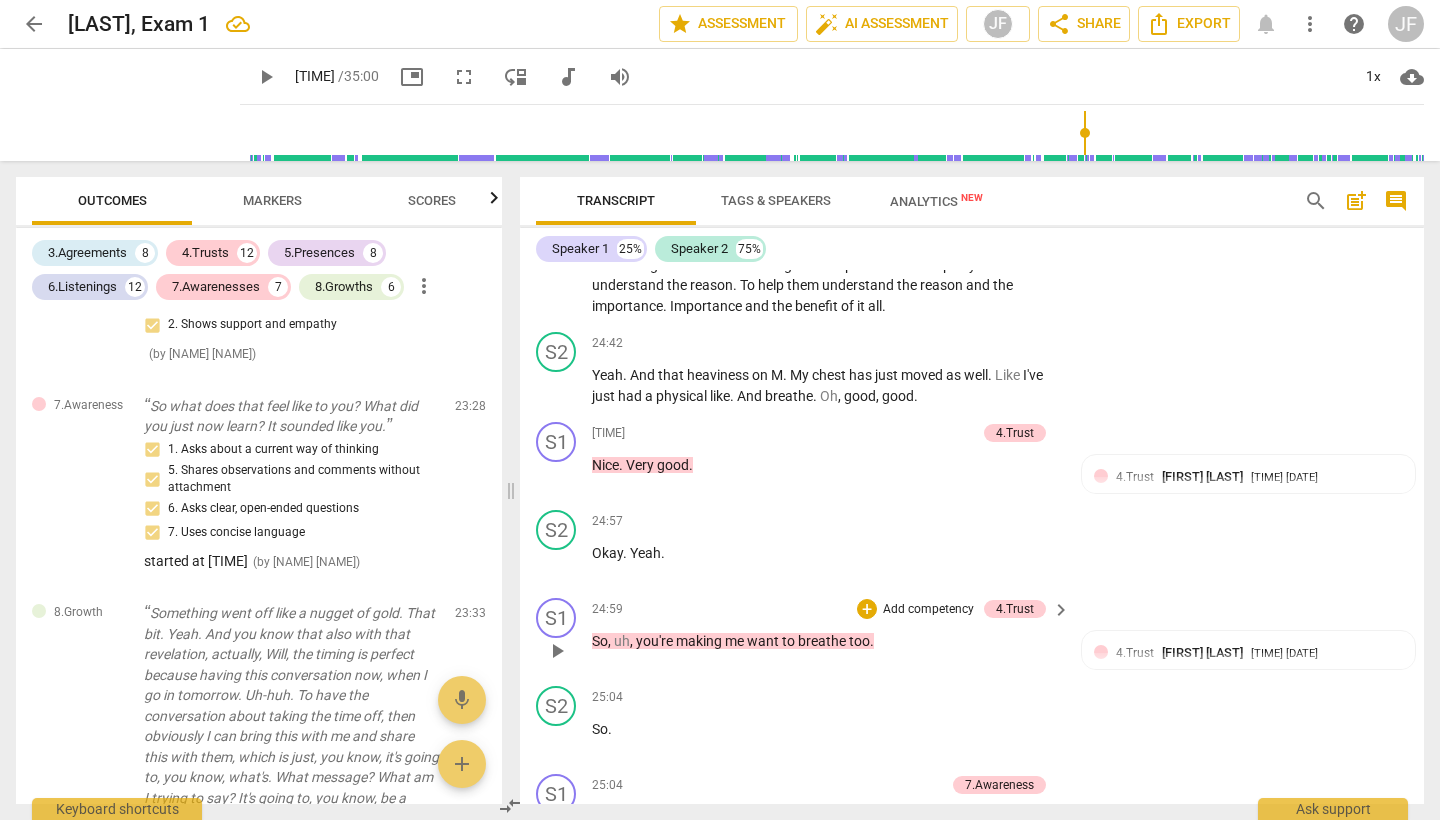 scroll, scrollTop: 7478, scrollLeft: 0, axis: vertical 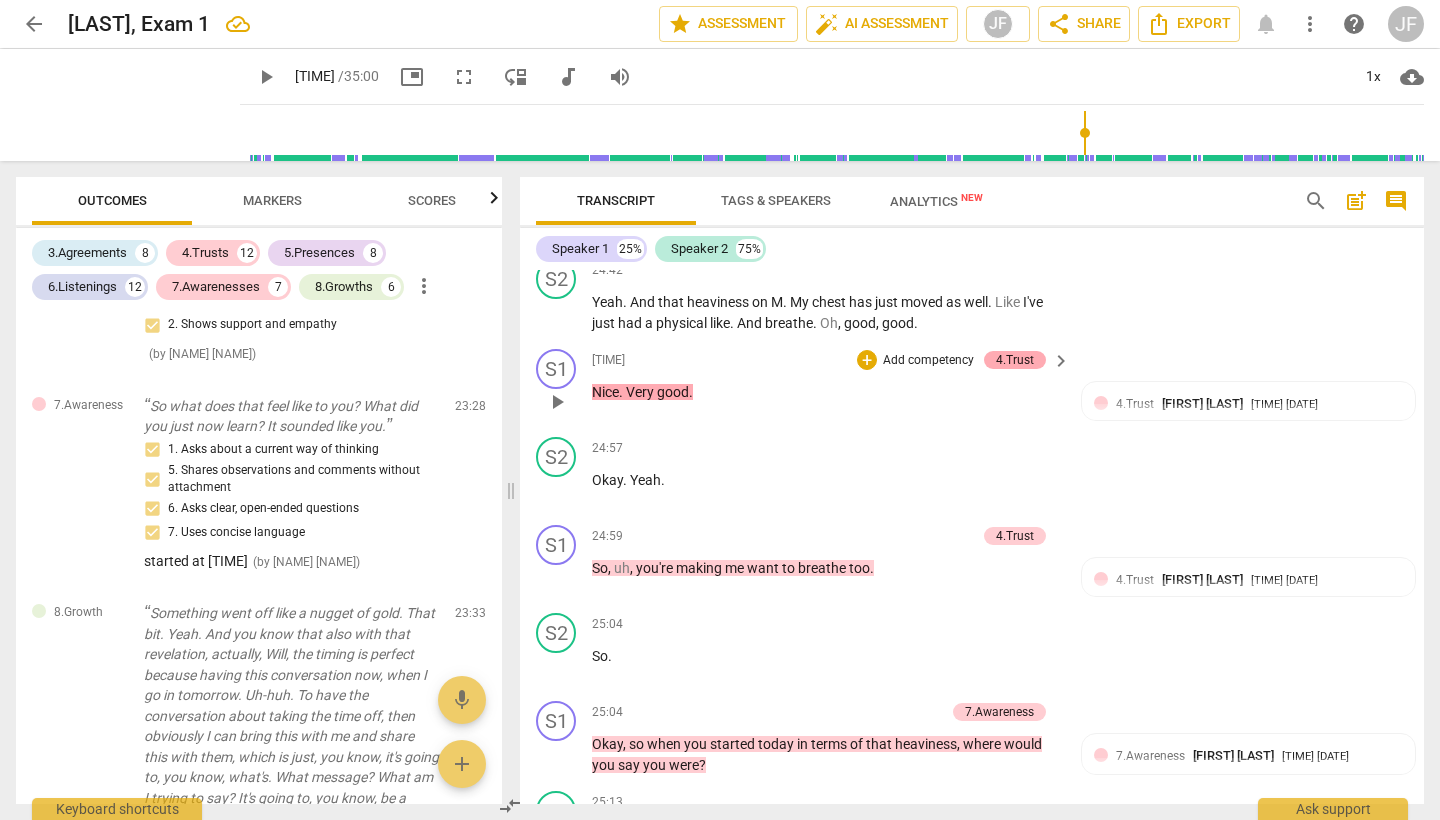 click on "4.Trust" at bounding box center (1015, 360) 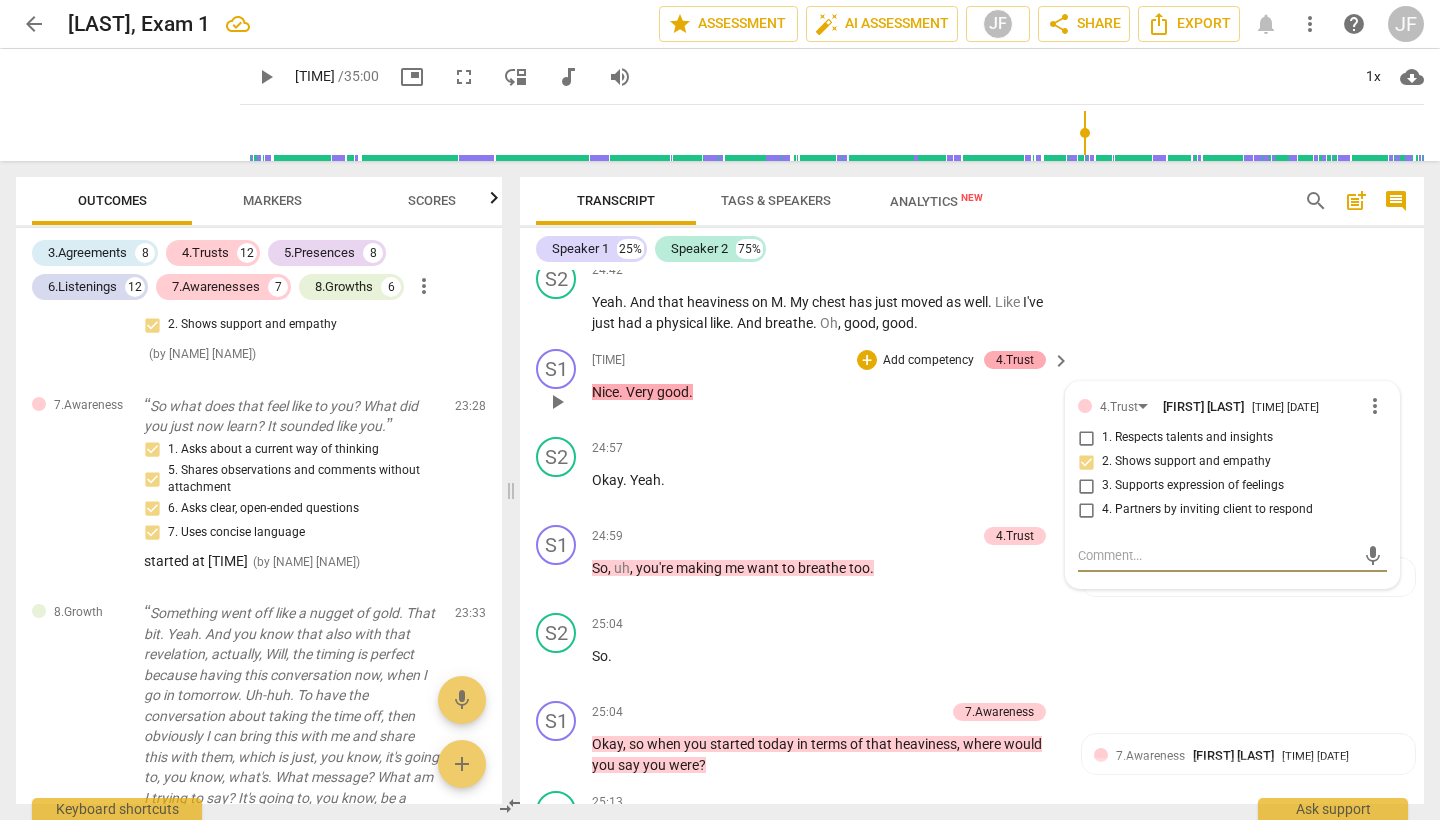 scroll, scrollTop: 8381, scrollLeft: 0, axis: vertical 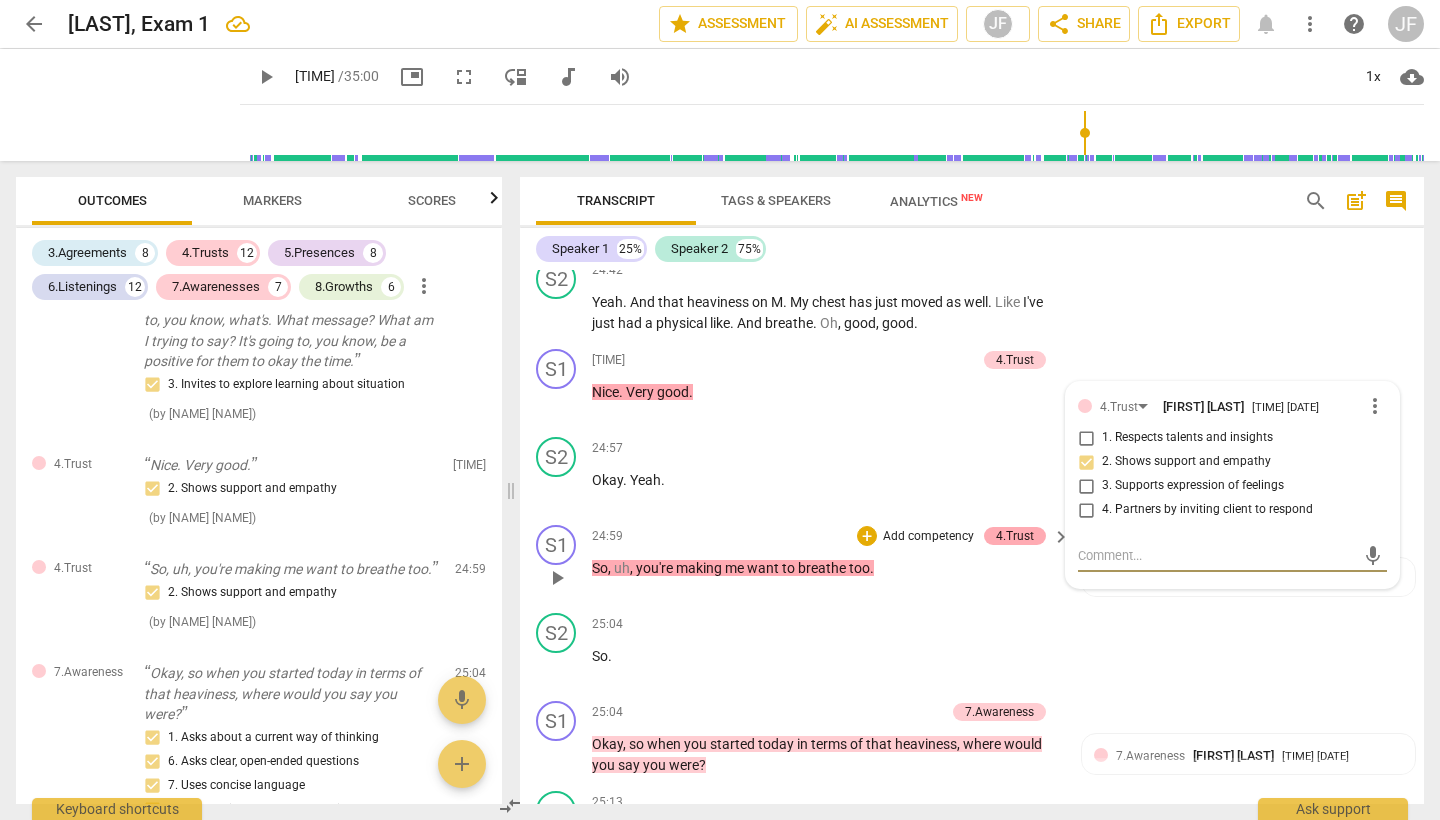 click on "4.Trust" at bounding box center [1015, 536] 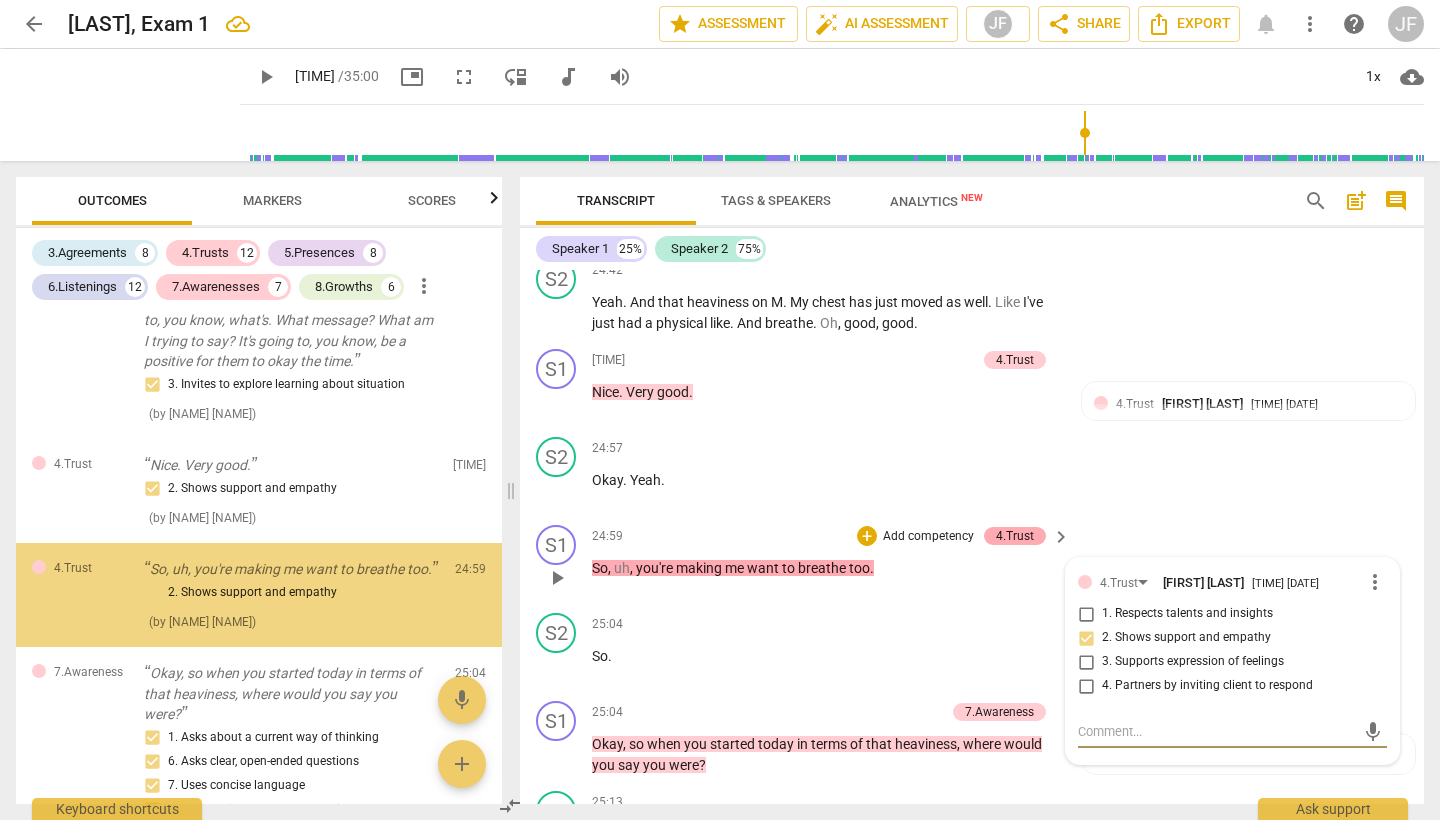 scroll, scrollTop: 8494, scrollLeft: 0, axis: vertical 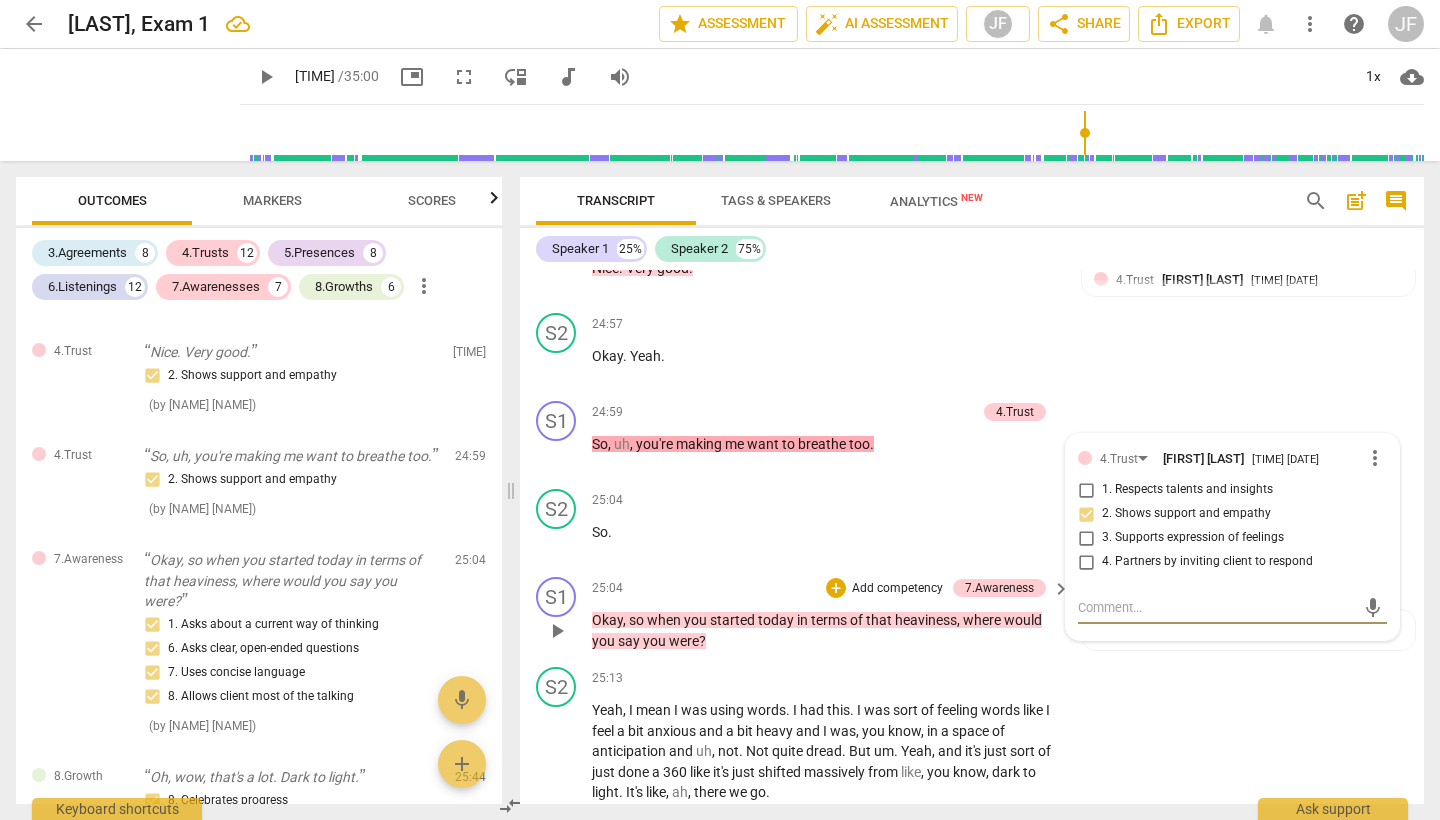 click on "play_arrow" at bounding box center (557, 631) 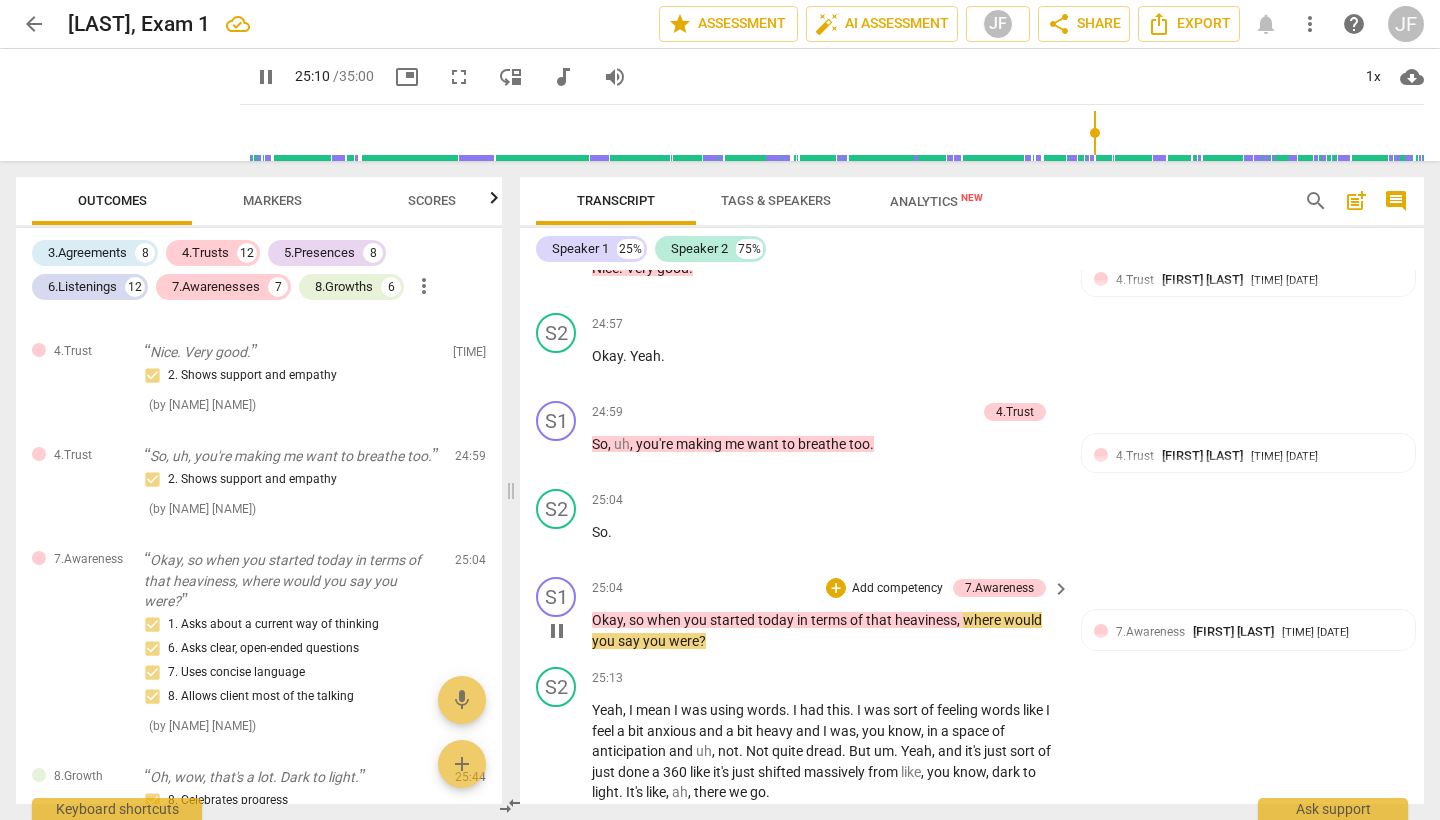 scroll, scrollTop: 7769, scrollLeft: 0, axis: vertical 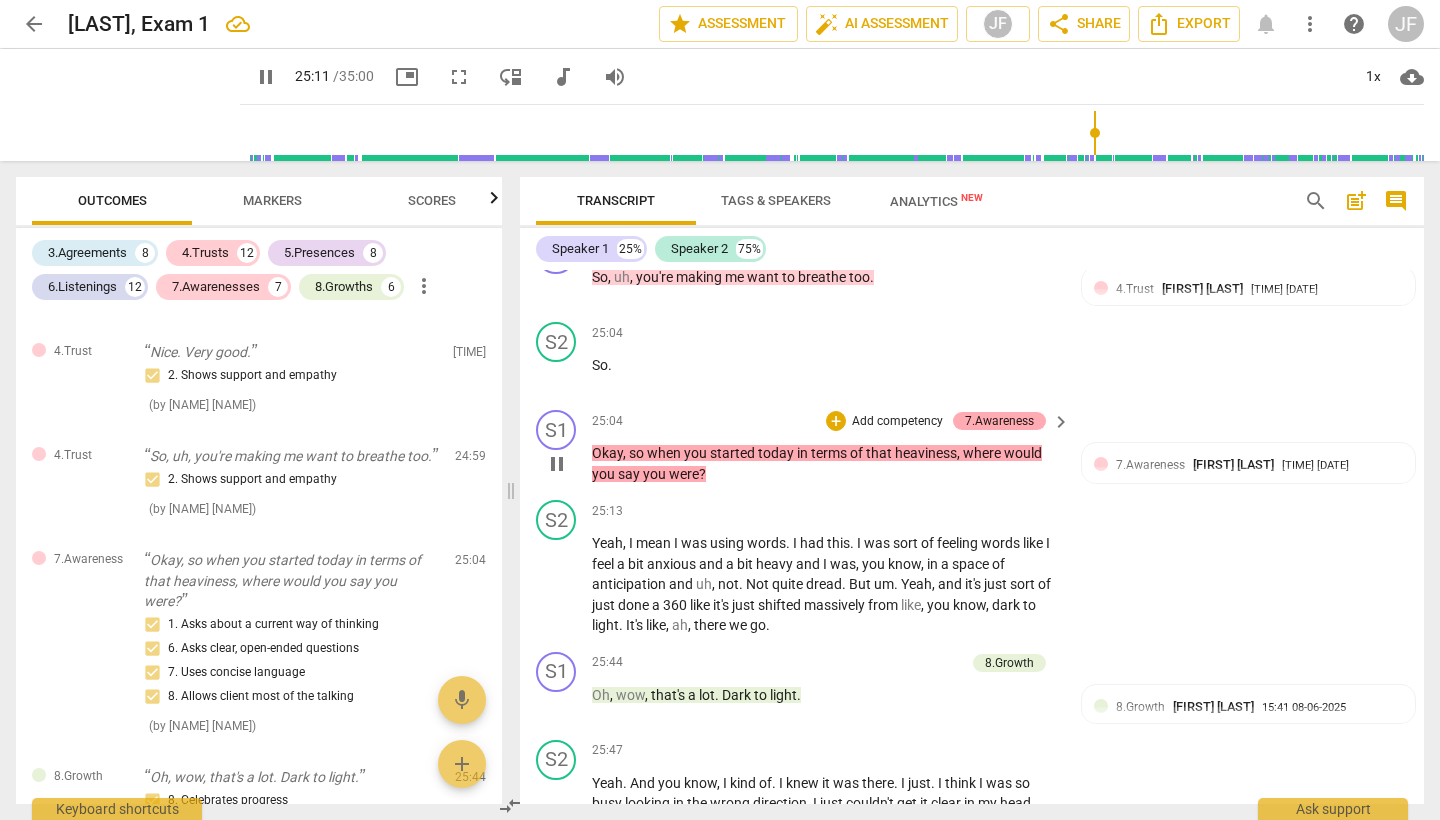 click on "7.Awareness" at bounding box center [999, 421] 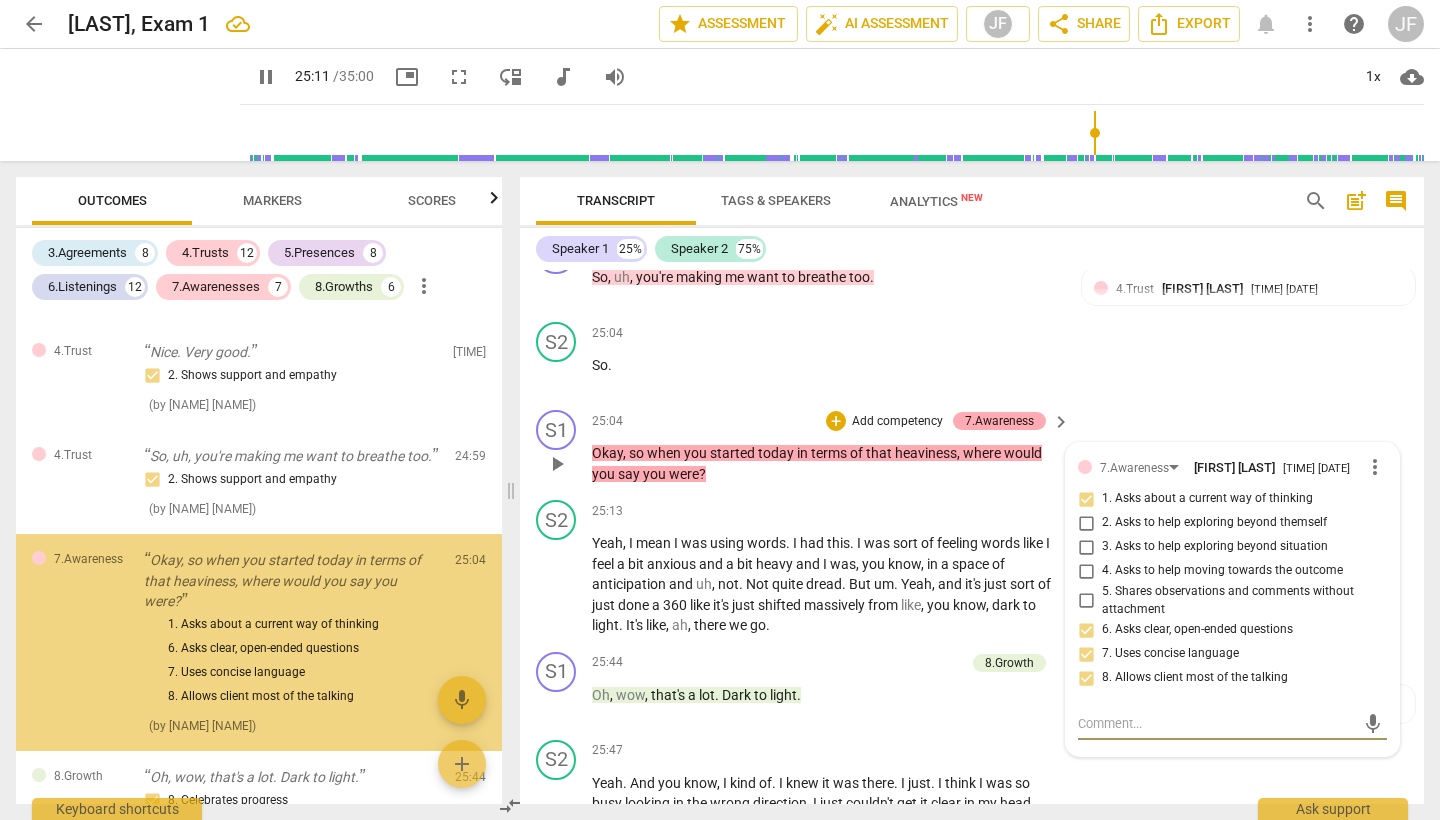 scroll, scrollTop: 8663, scrollLeft: 0, axis: vertical 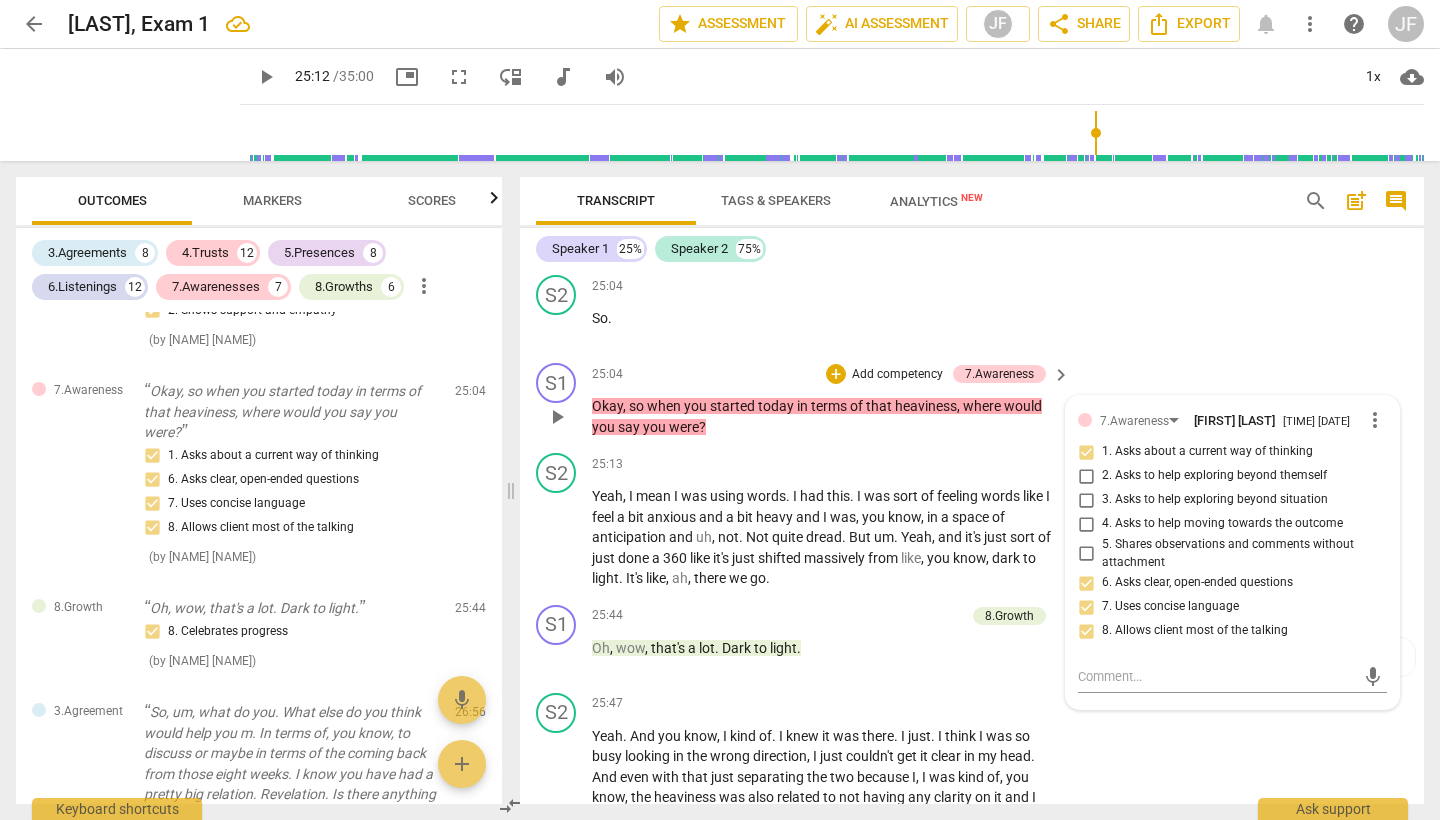 click on "Add competency" at bounding box center [897, 375] 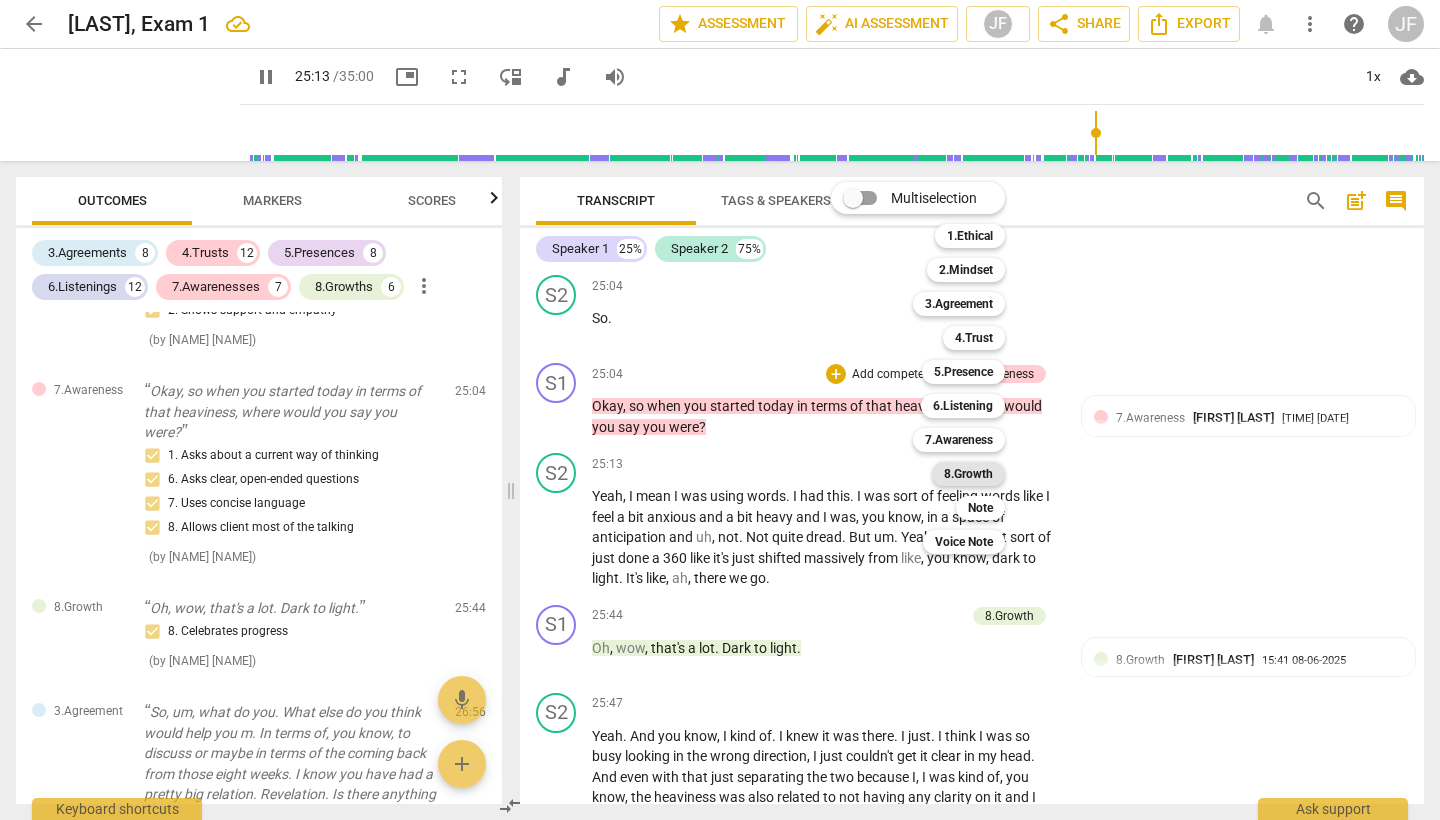 click on "8.Growth" at bounding box center [968, 474] 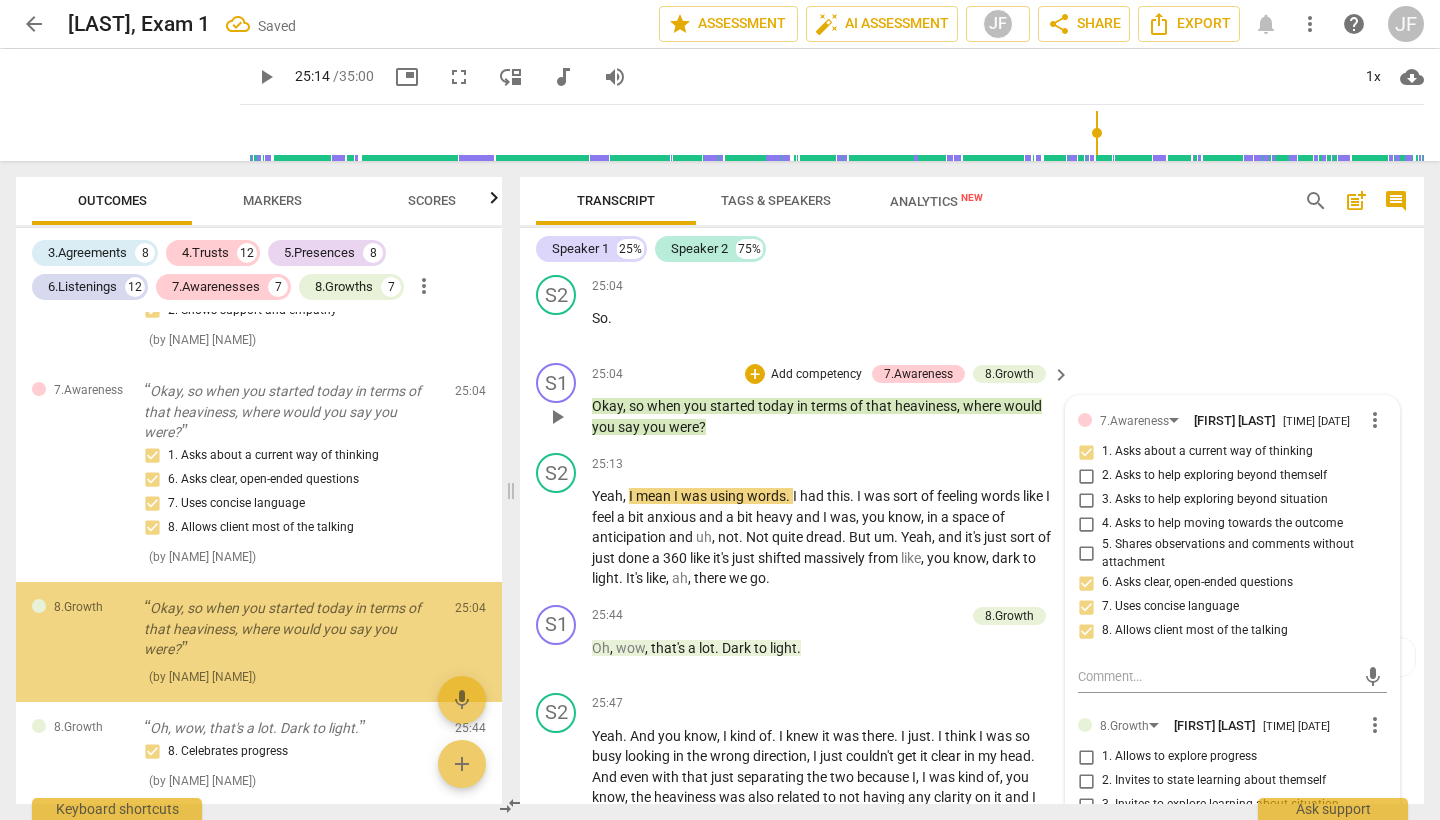 type on "1514" 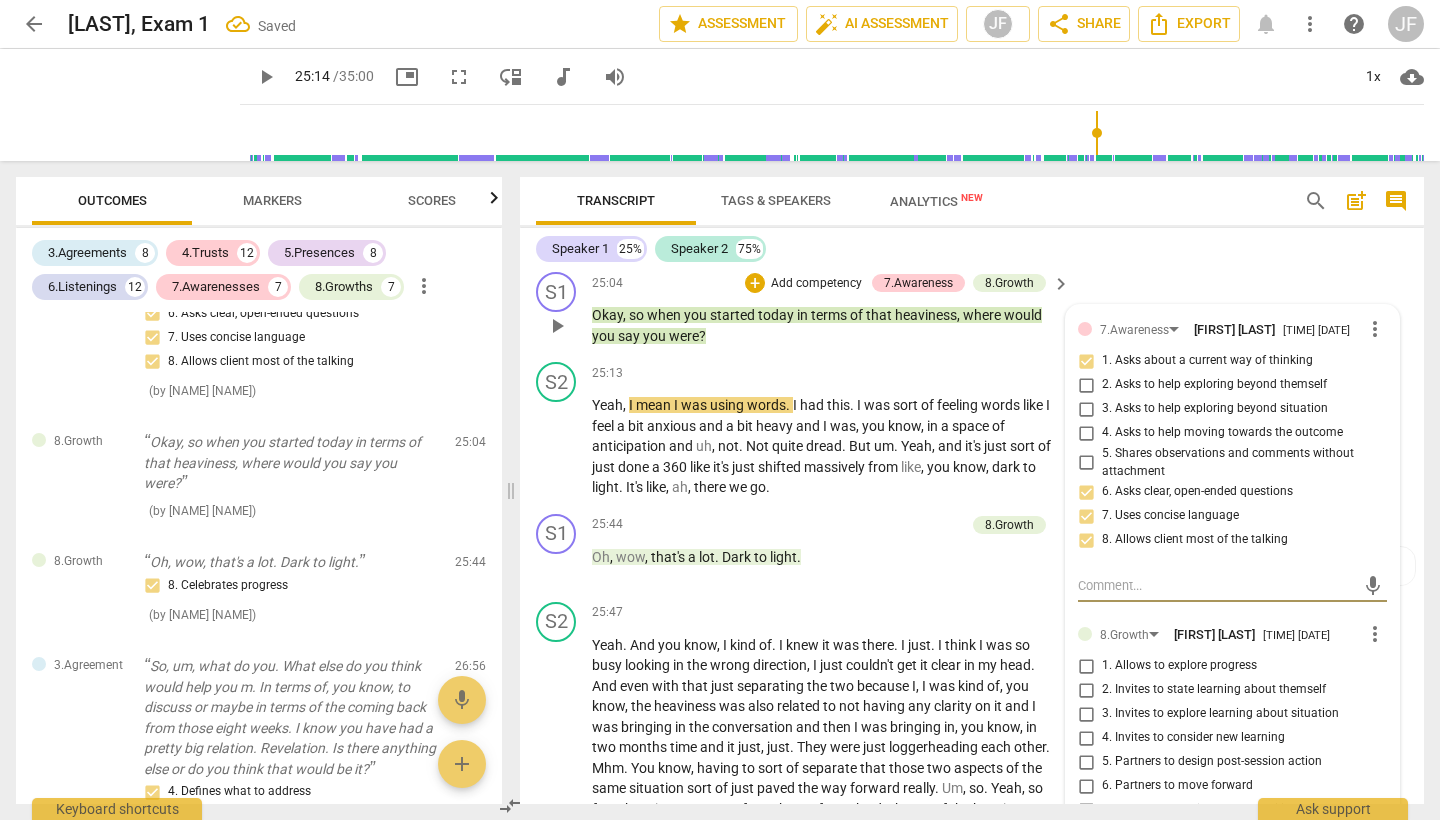 scroll, scrollTop: 8034, scrollLeft: 0, axis: vertical 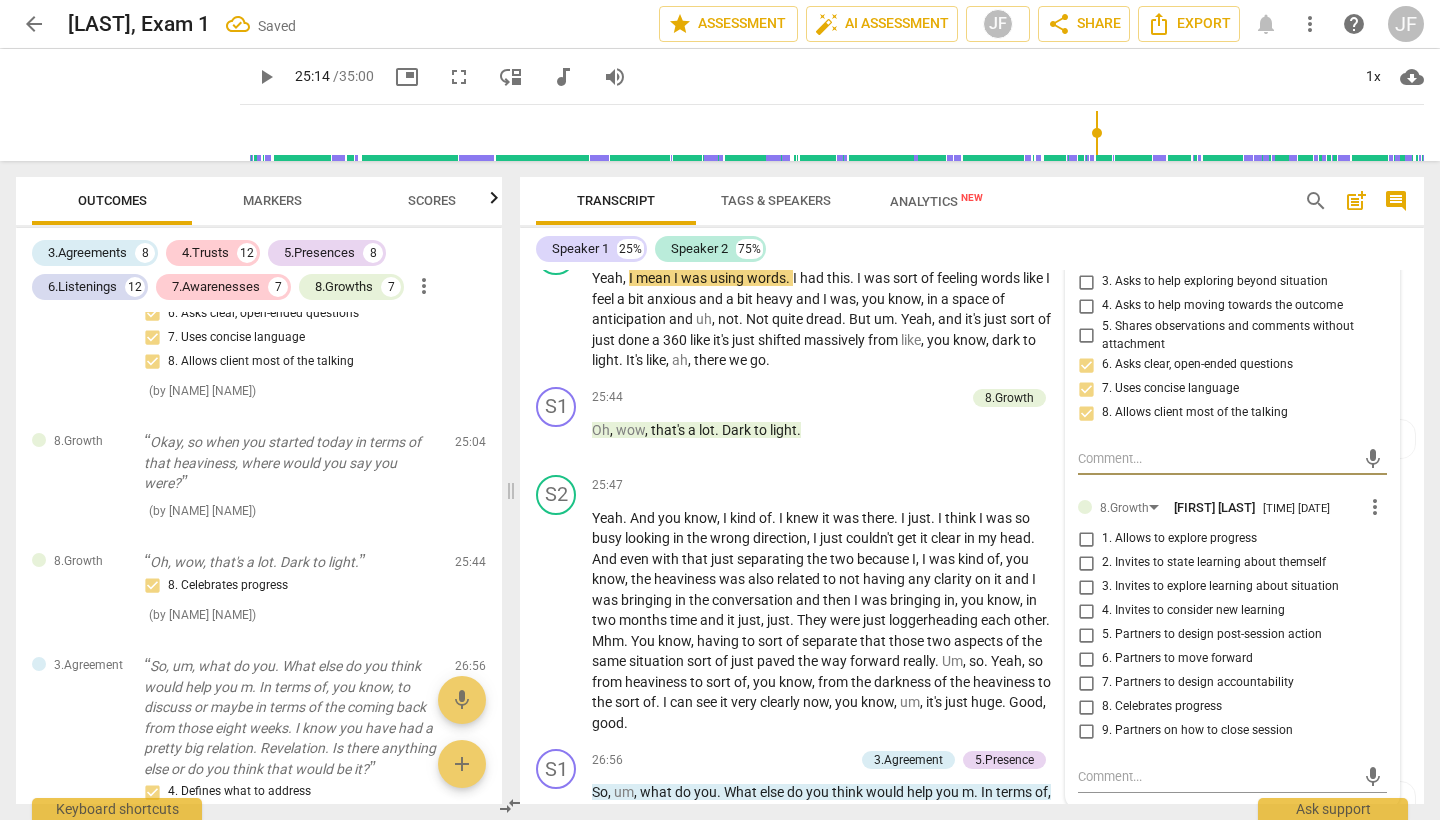click on "1. Allows to explore progress" at bounding box center (1086, 539) 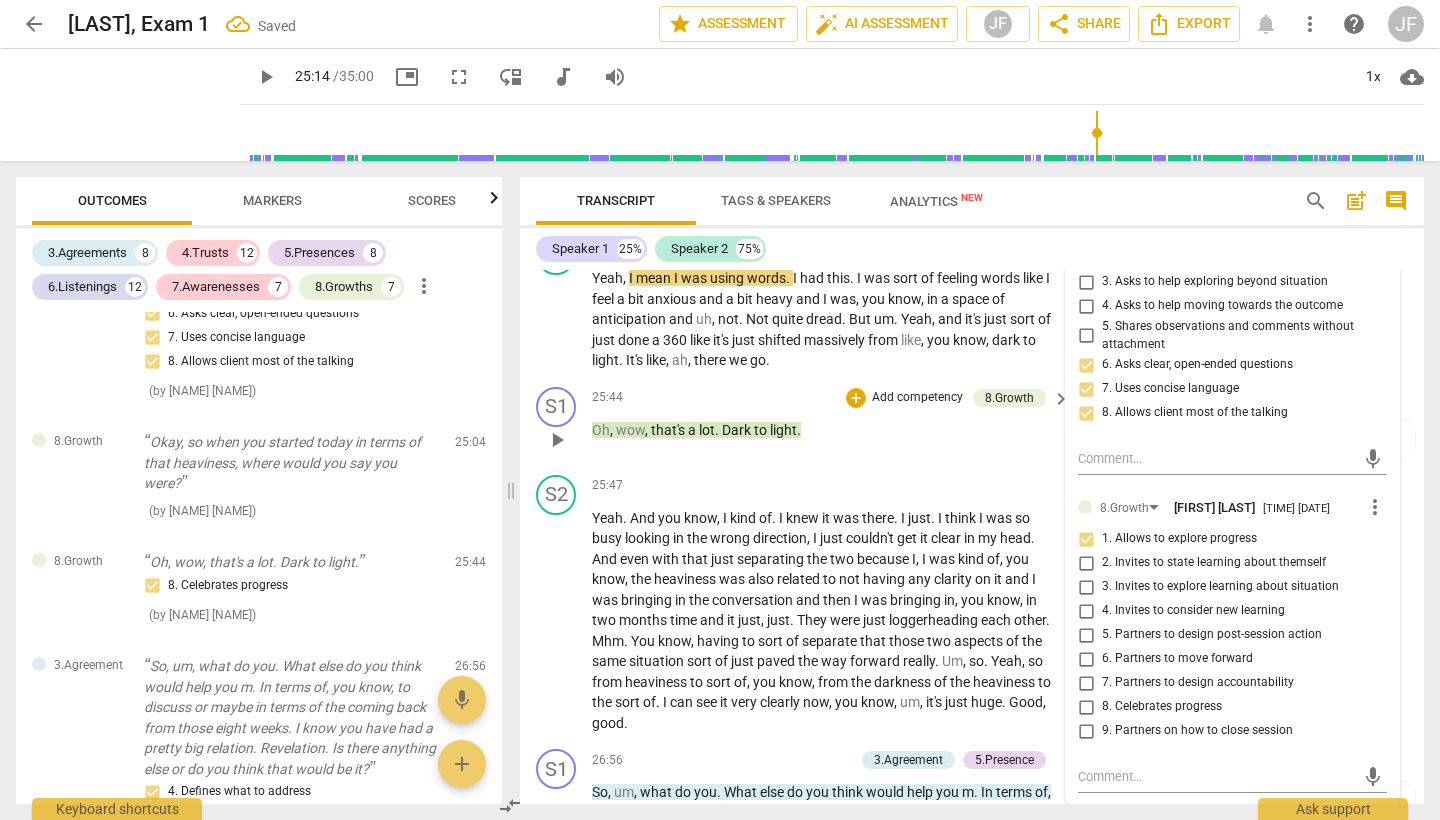 scroll, scrollTop: 7884, scrollLeft: 0, axis: vertical 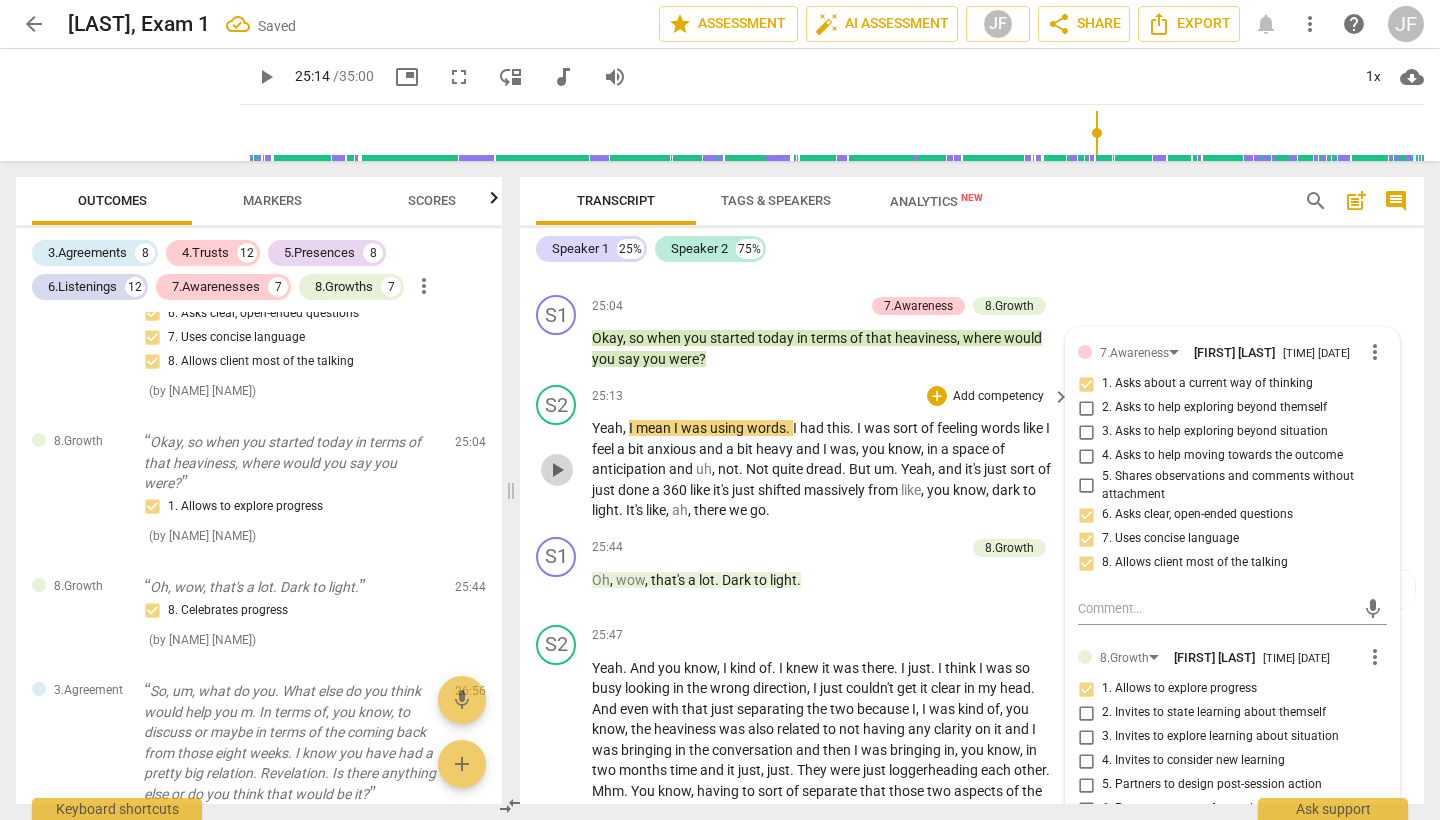 click on "play_arrow" at bounding box center [557, 470] 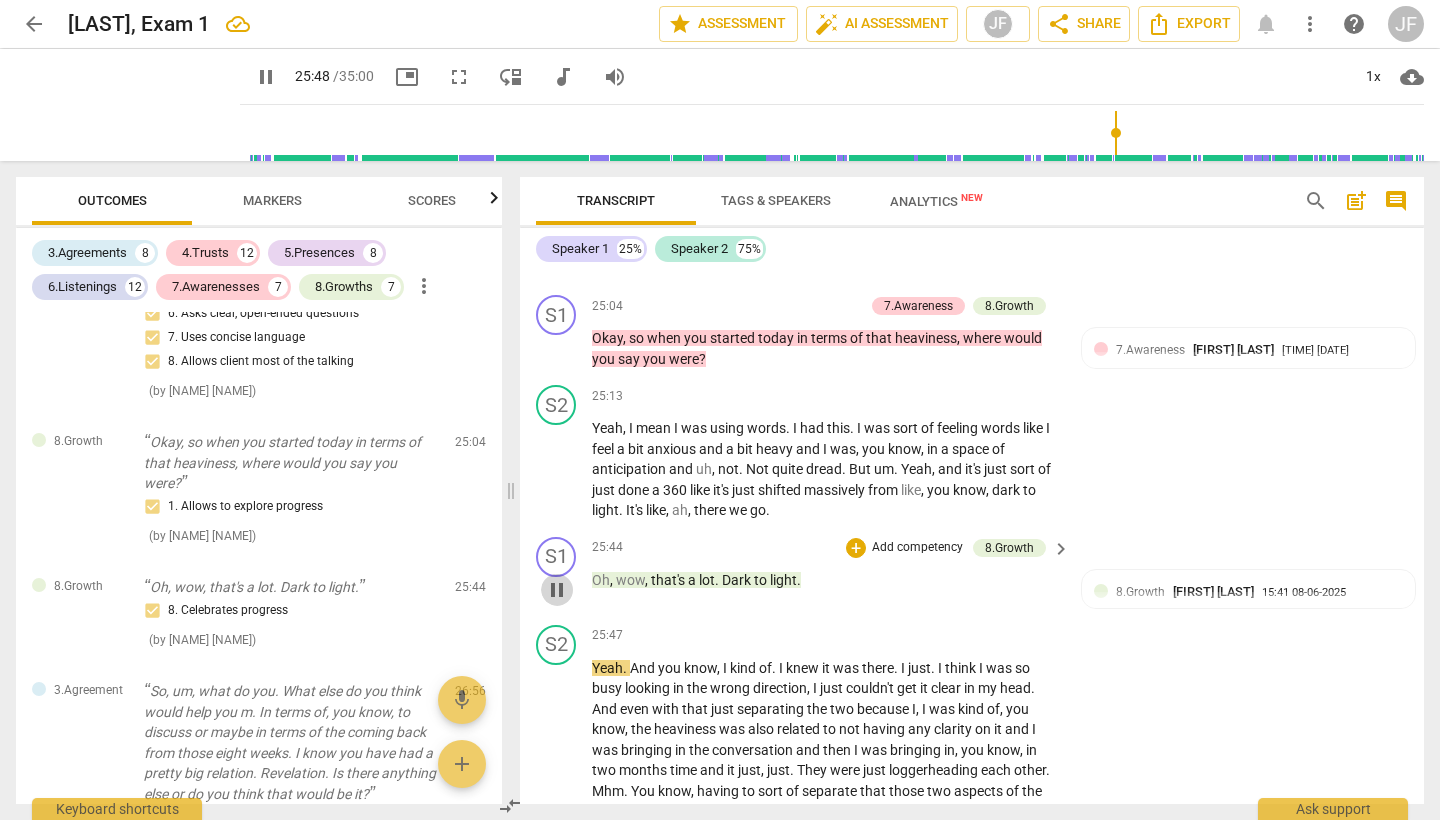 drag, startPoint x: 557, startPoint y: 581, endPoint x: 584, endPoint y: 578, distance: 27.166155 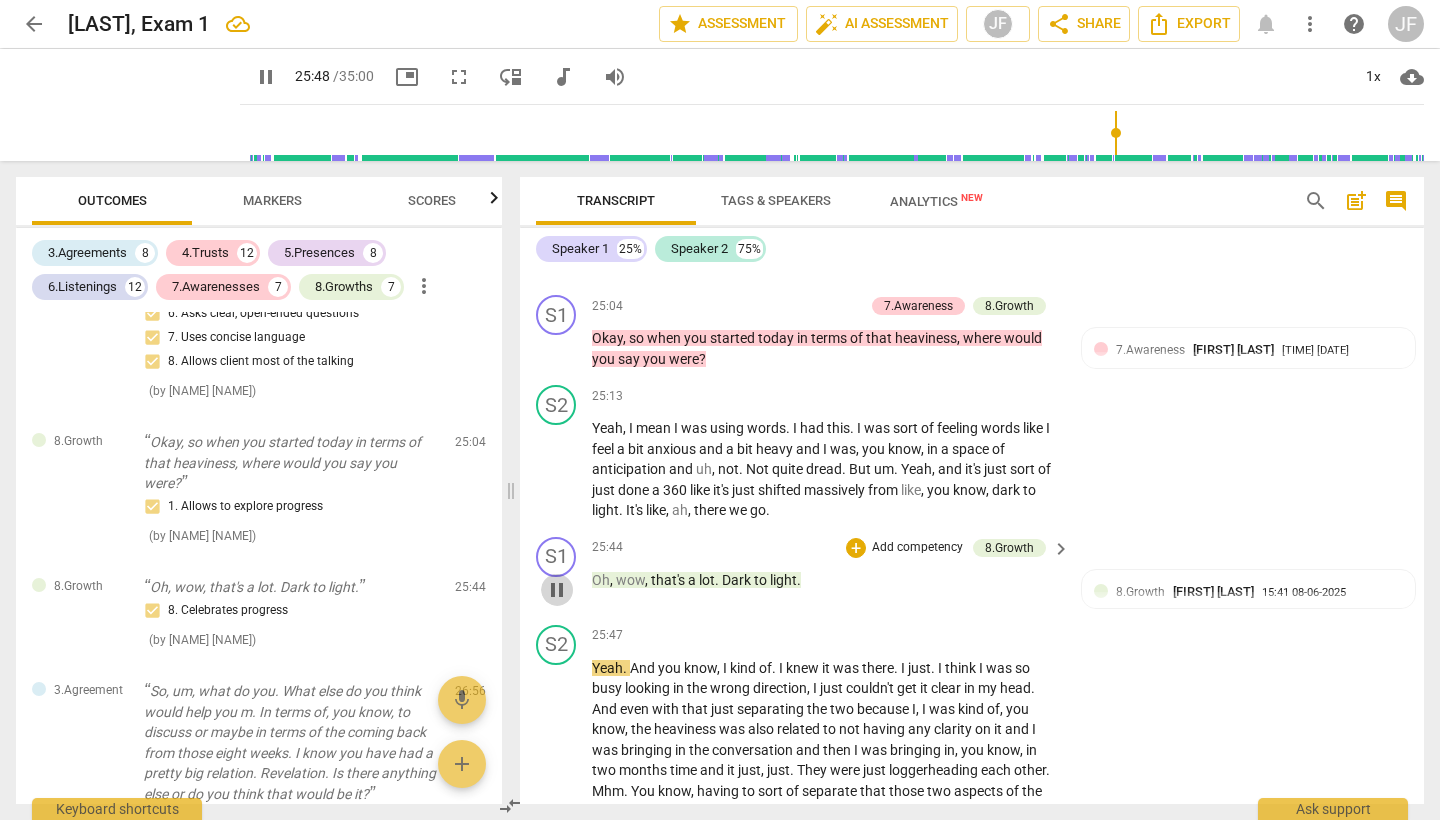 click on "pause" at bounding box center (557, 590) 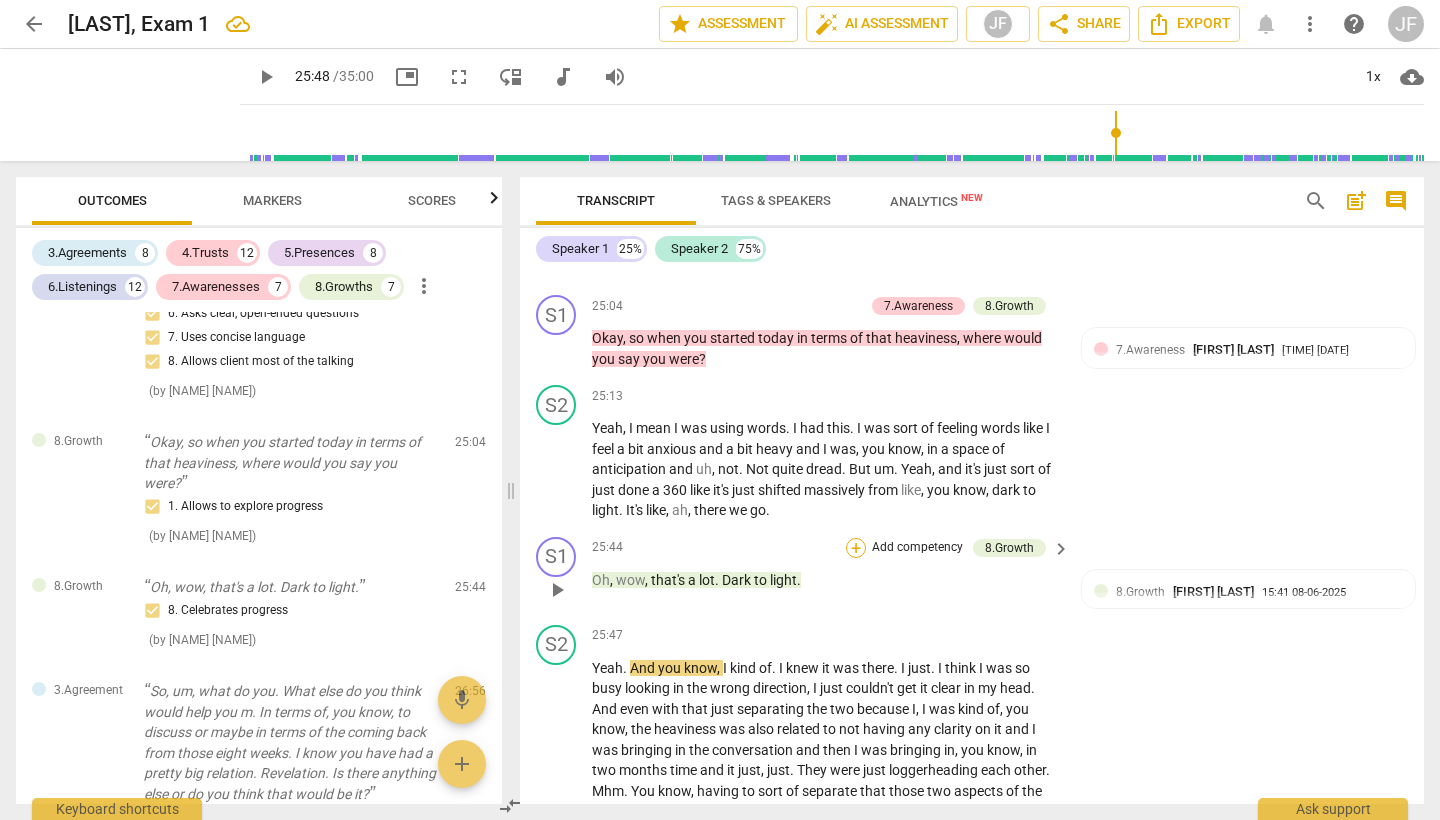 click on "+" at bounding box center (856, 548) 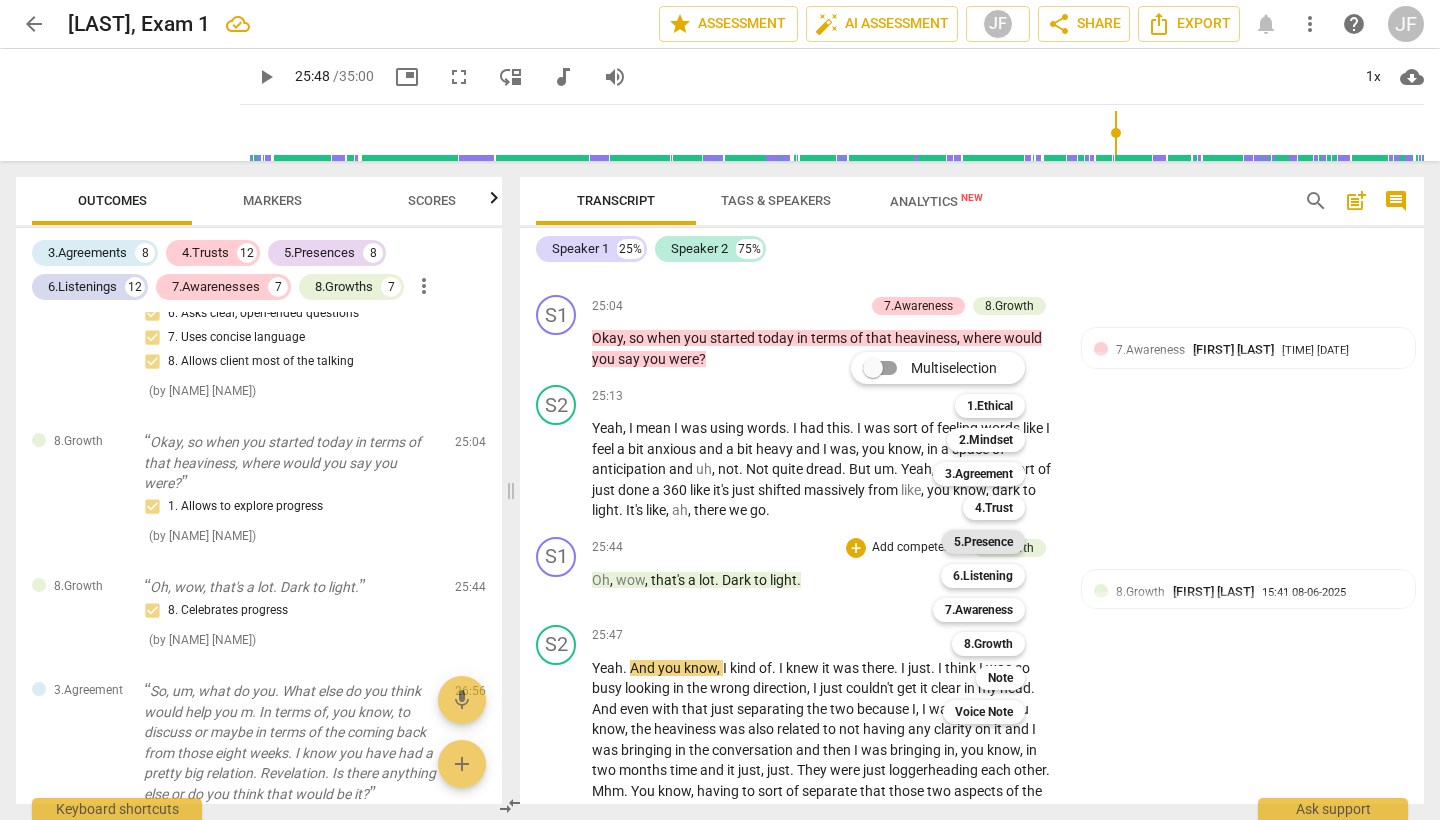 click on "5.Presence" at bounding box center [983, 542] 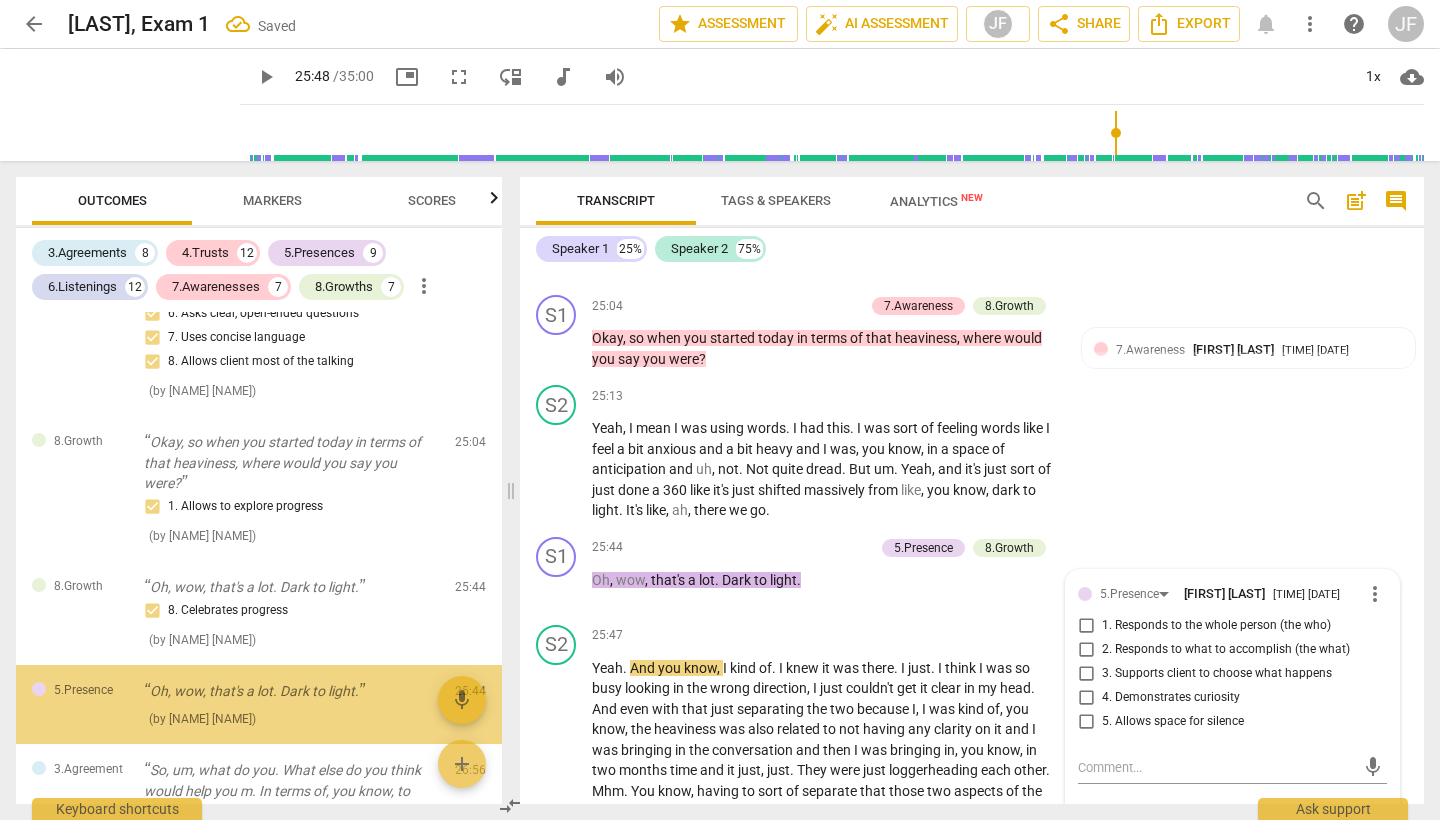 scroll, scrollTop: 9055, scrollLeft: 0, axis: vertical 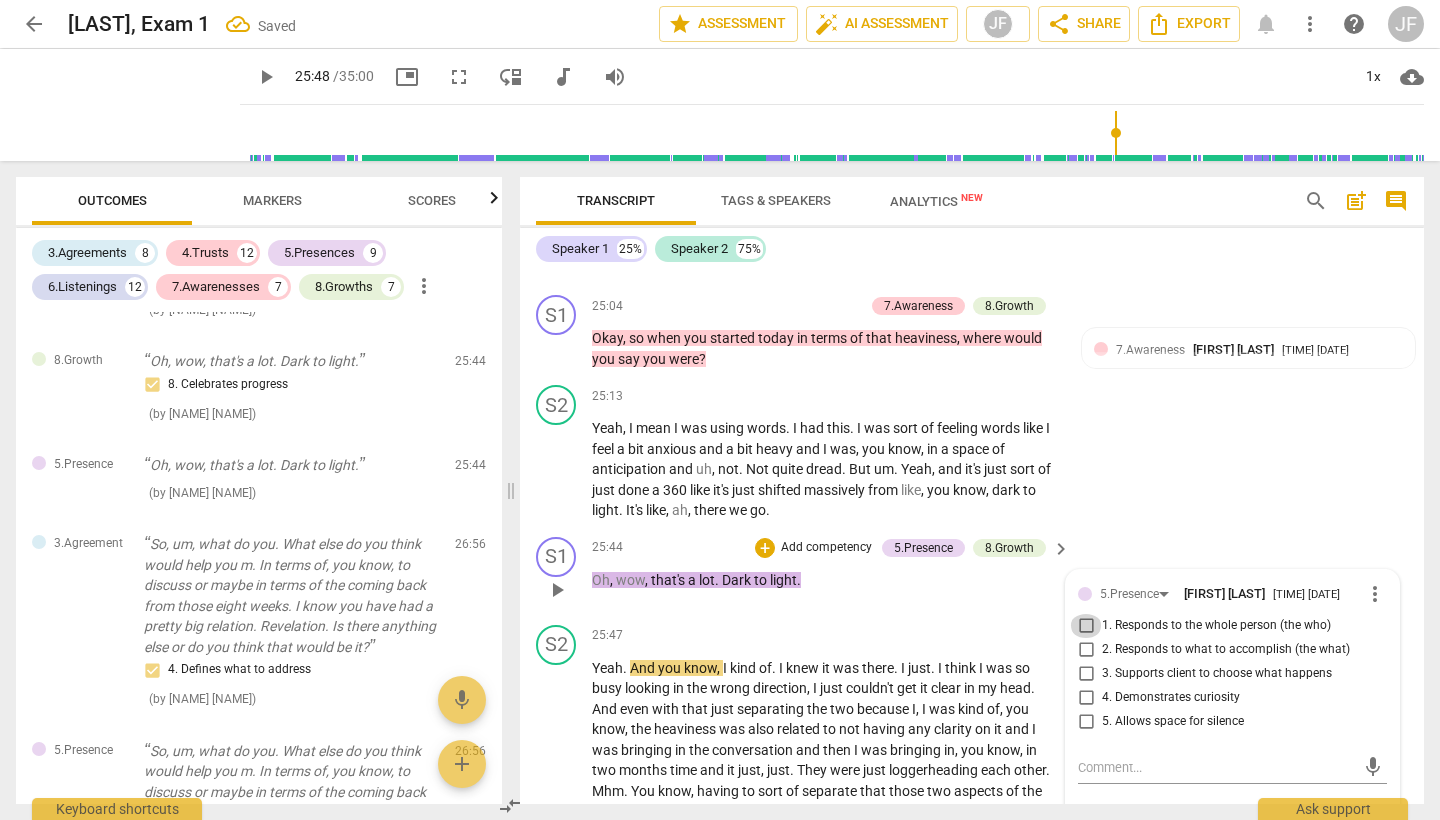 click on "1. Responds to the whole person (the who)" at bounding box center (1086, 626) 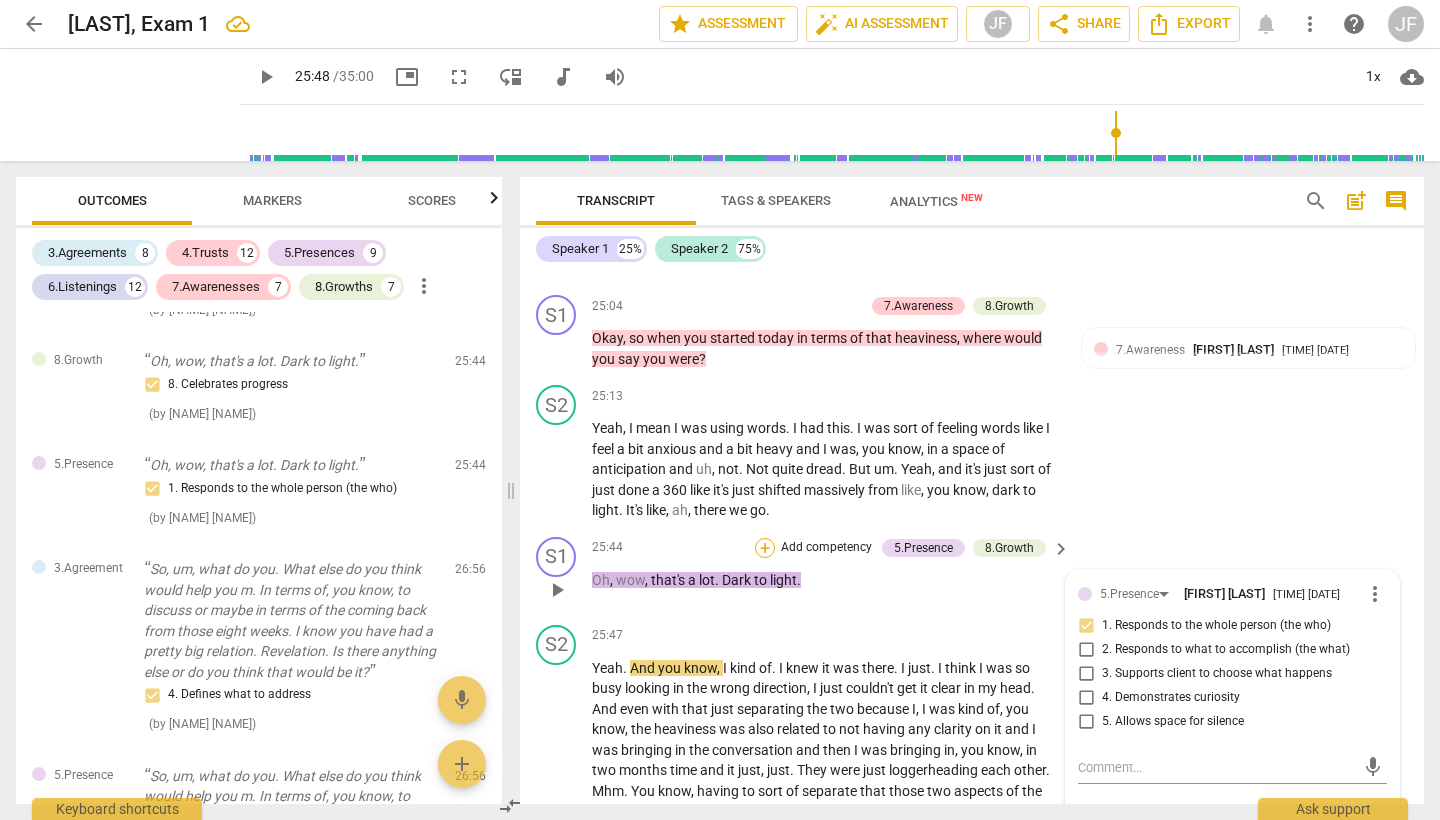 click on "+" at bounding box center [765, 548] 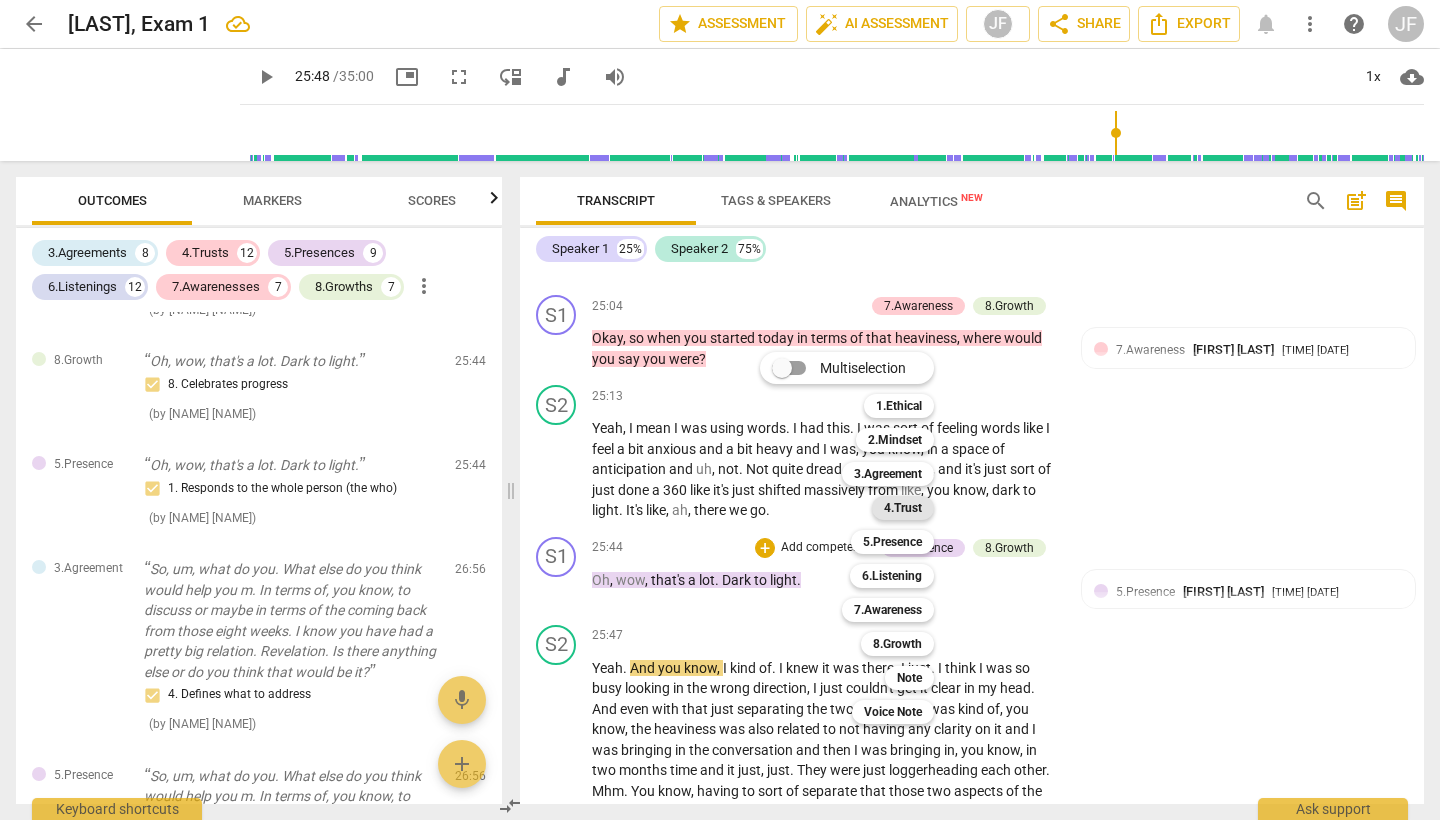 click on "4.Trust" at bounding box center (903, 508) 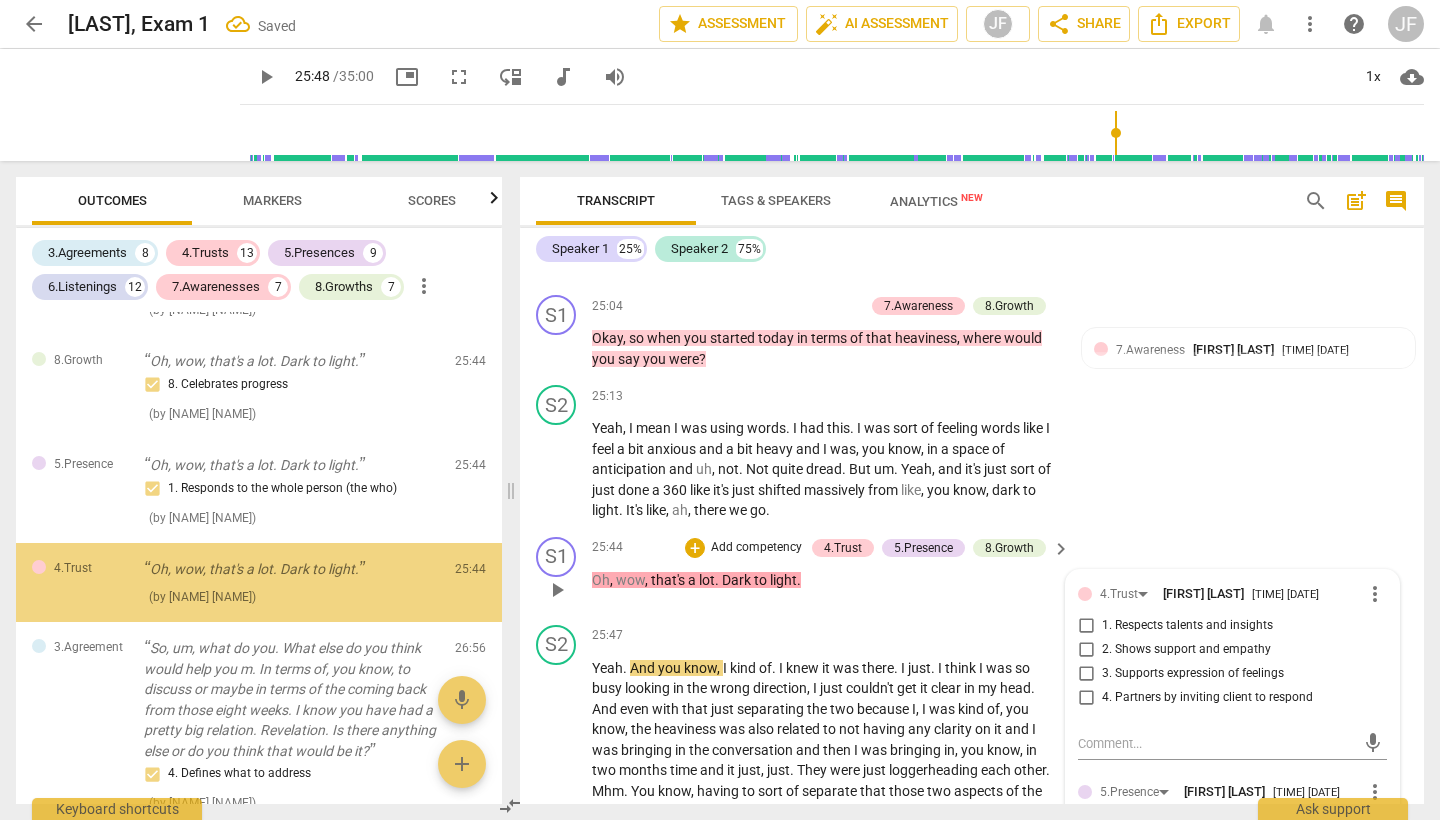 scroll, scrollTop: 9158, scrollLeft: 0, axis: vertical 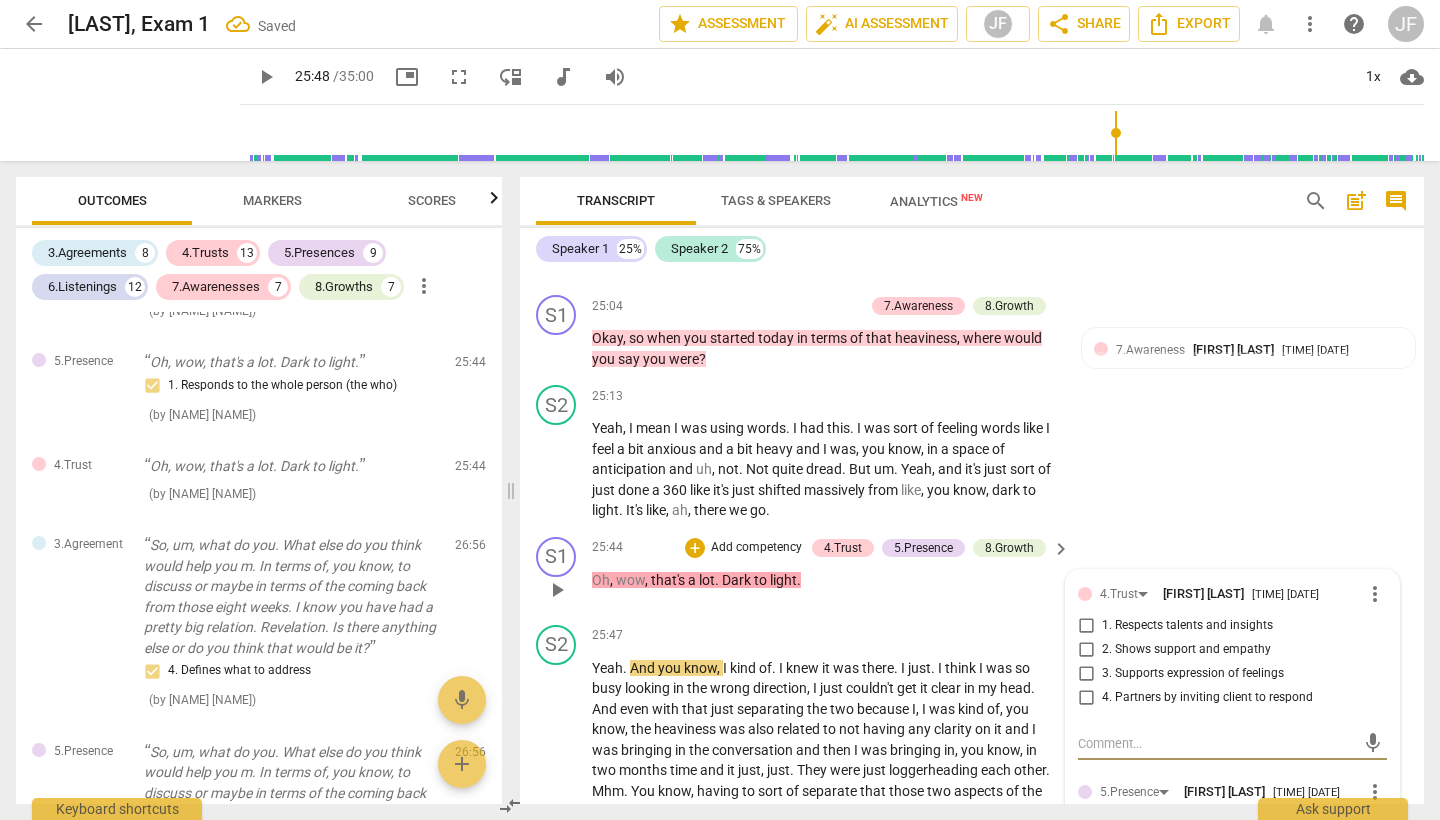 click on "1. Respects talents and insights" at bounding box center (1086, 626) 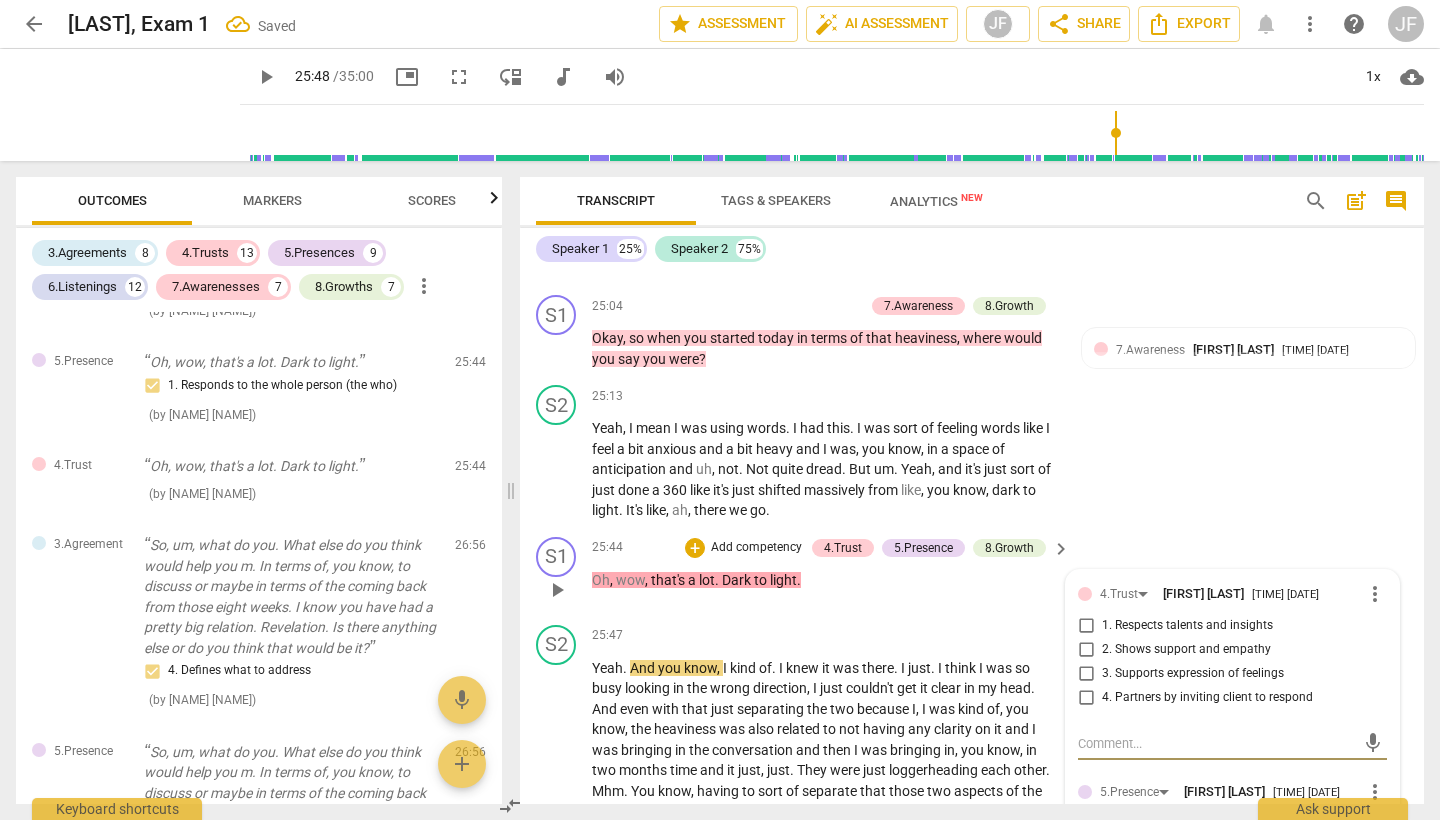 checkbox on "true" 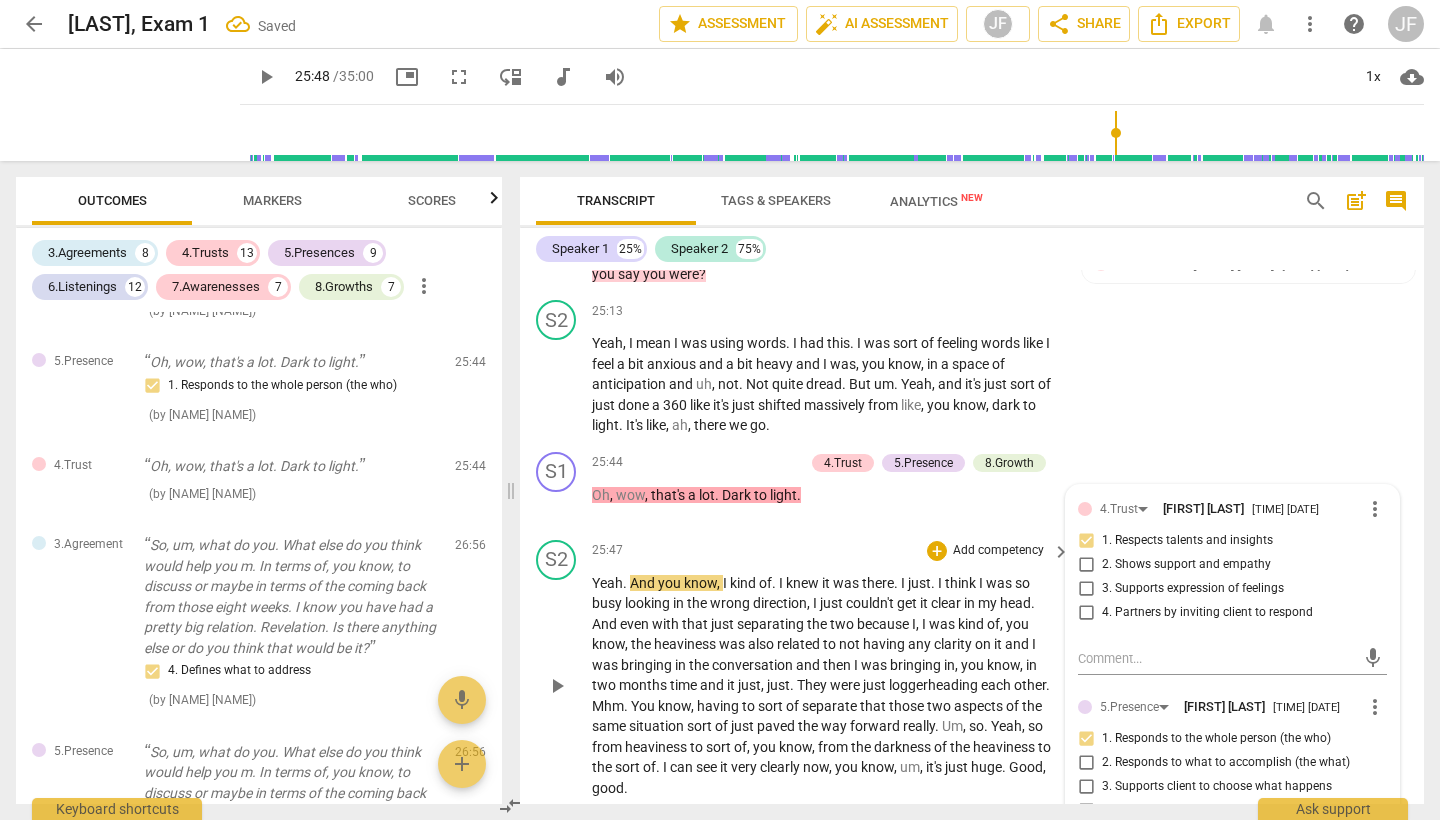 scroll, scrollTop: 8022, scrollLeft: 0, axis: vertical 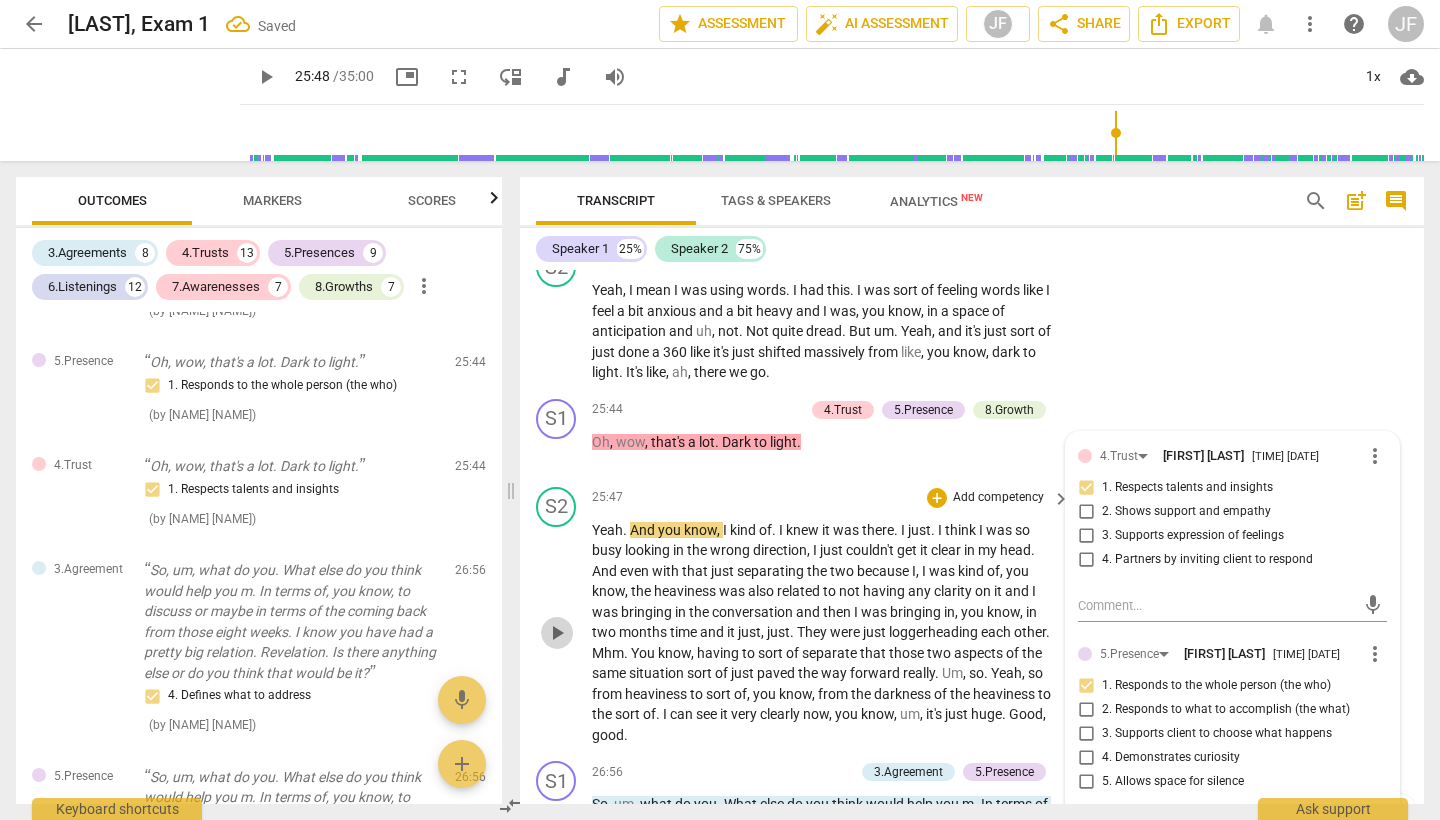 click on "play_arrow" at bounding box center (557, 633) 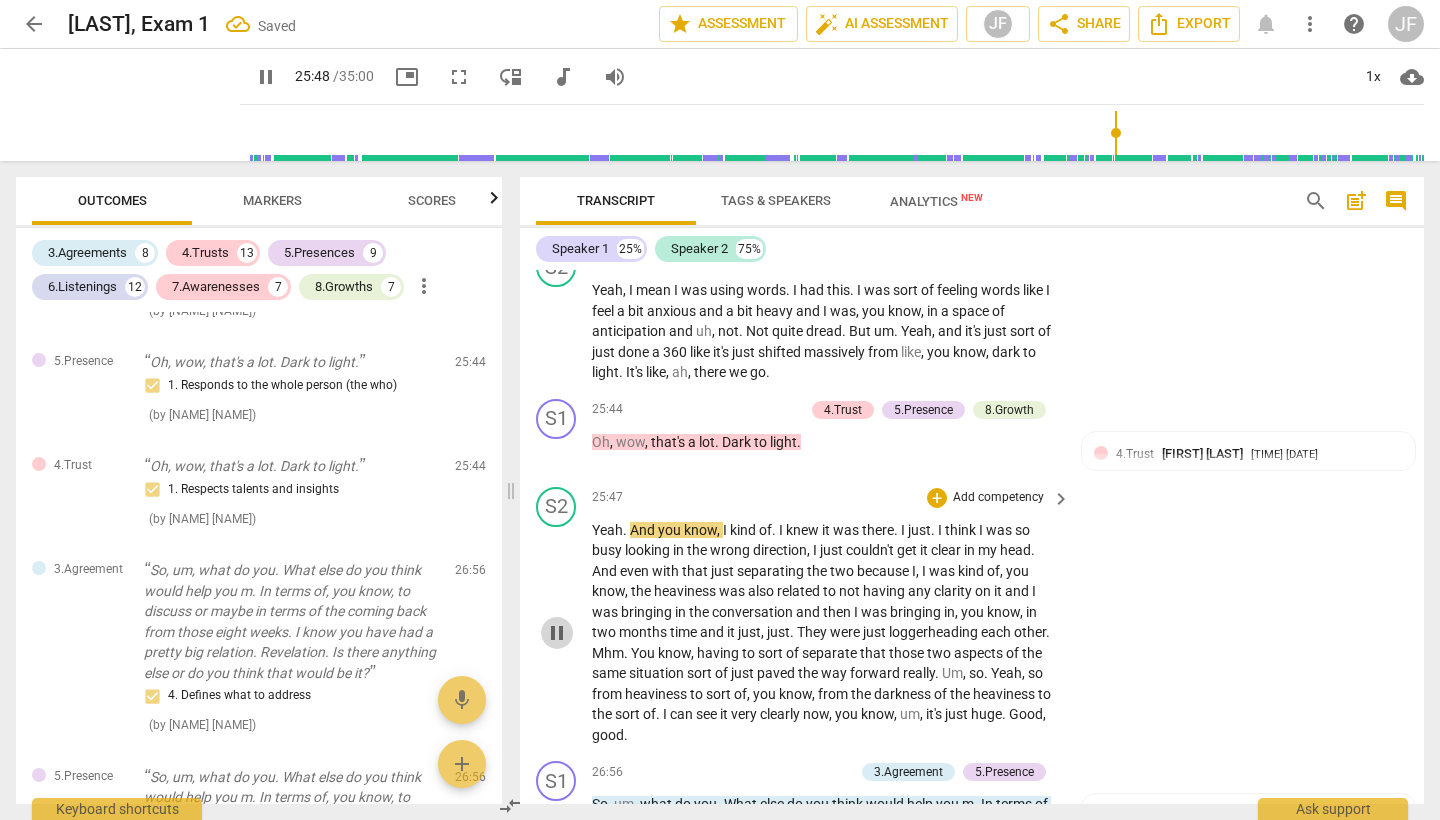 click on "pause" at bounding box center (557, 633) 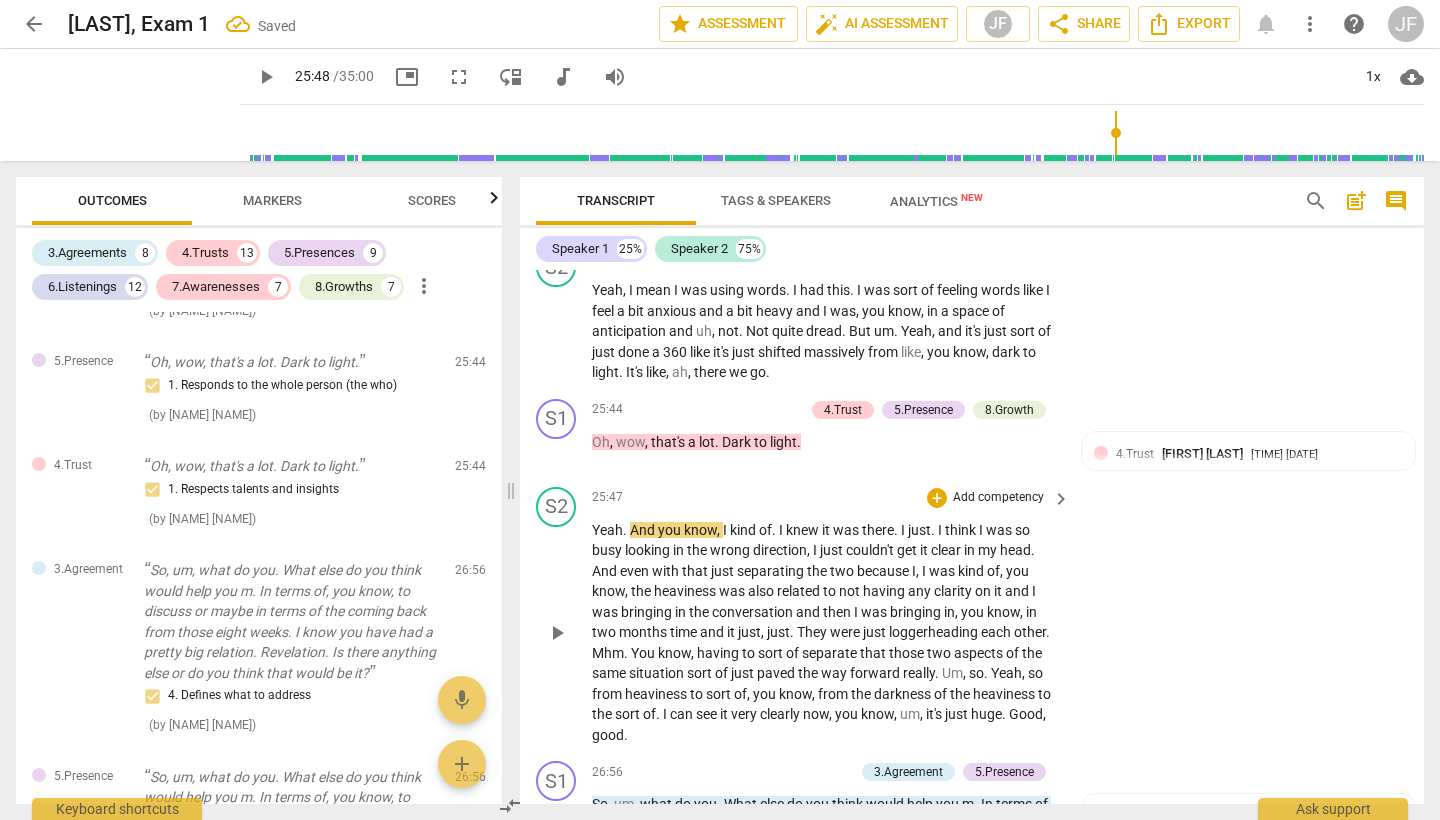 click on "play_arrow" at bounding box center [557, 633] 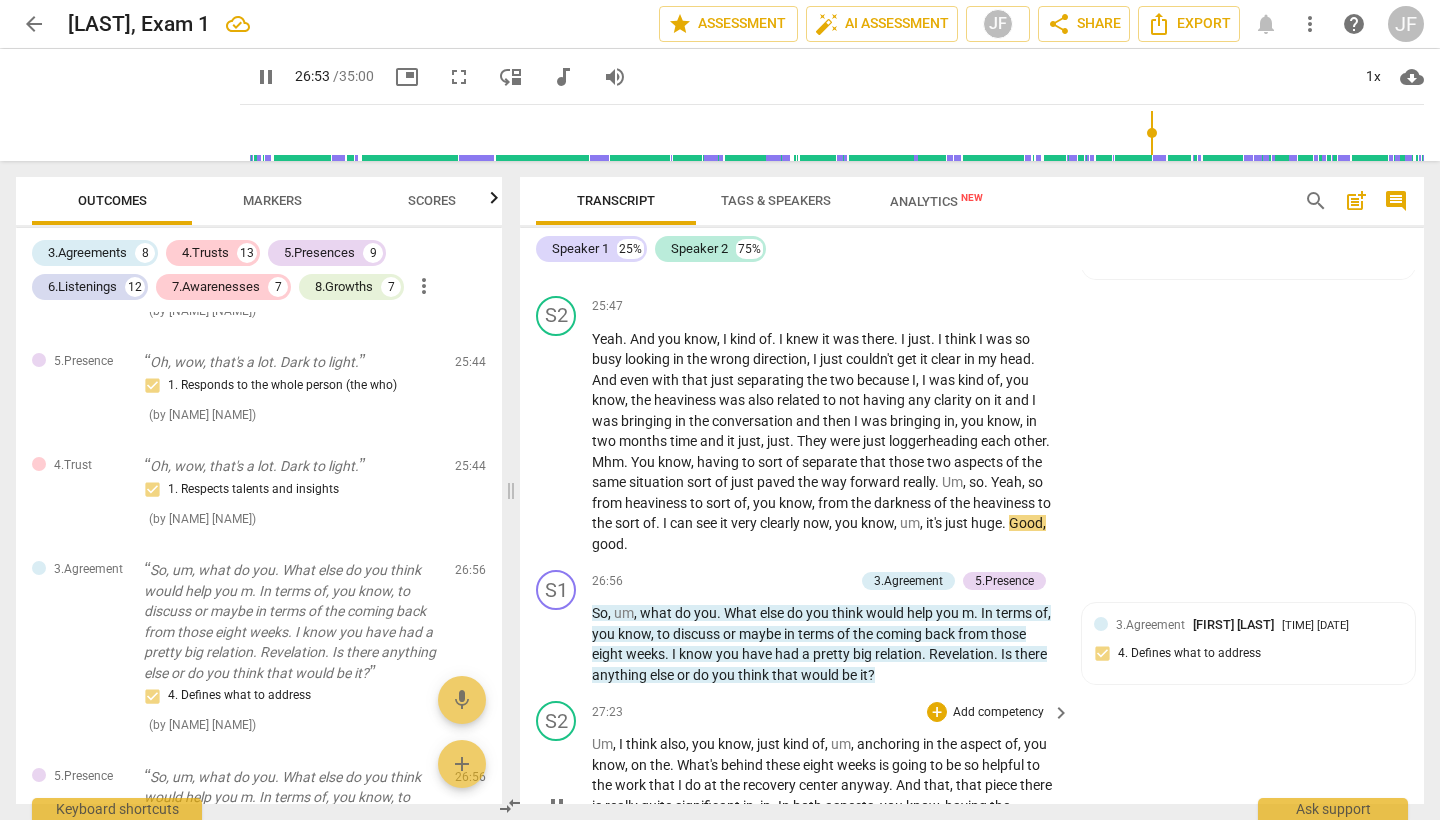 scroll, scrollTop: 8240, scrollLeft: 0, axis: vertical 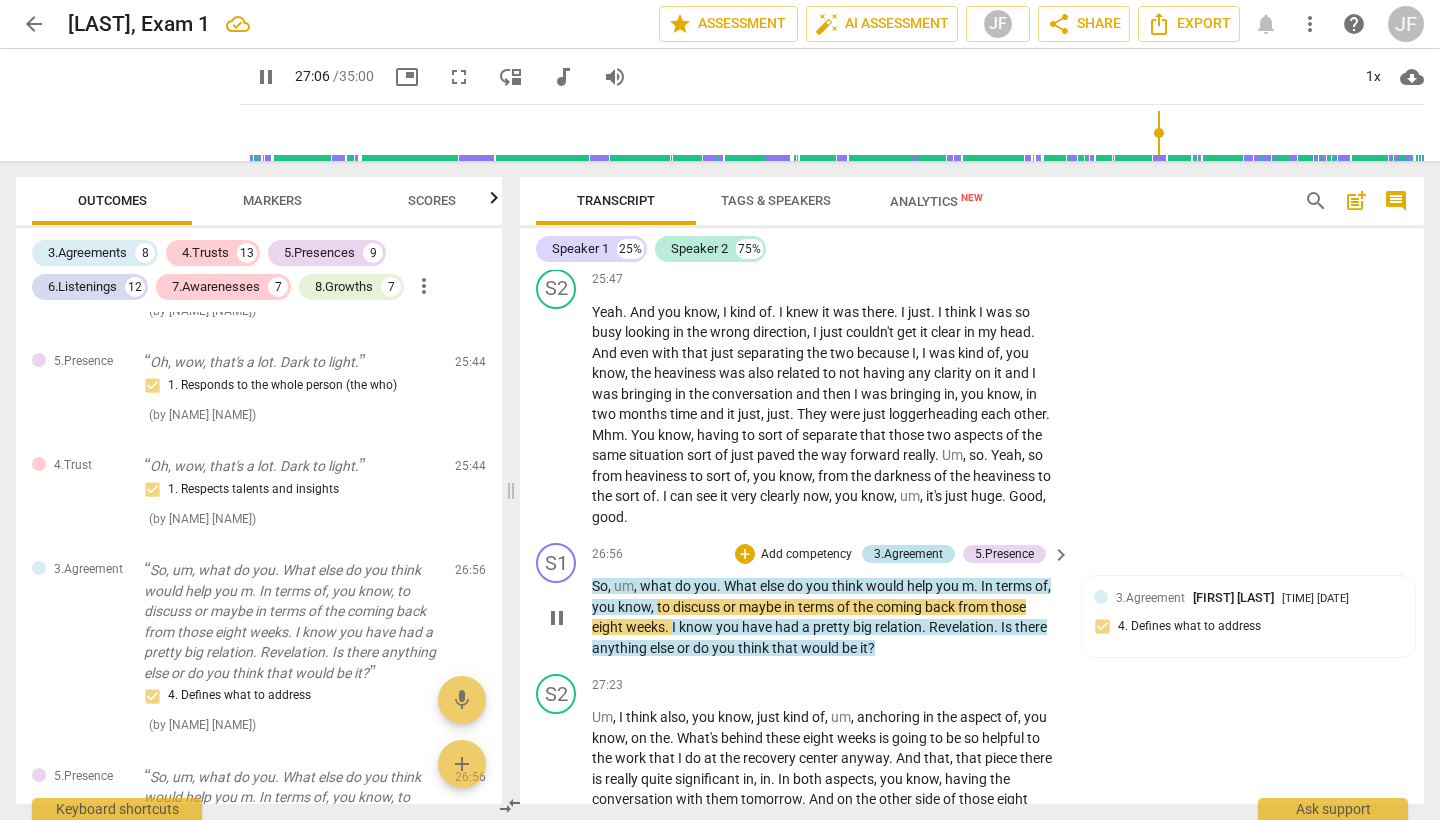click on "3.Agreement" at bounding box center (908, 554) 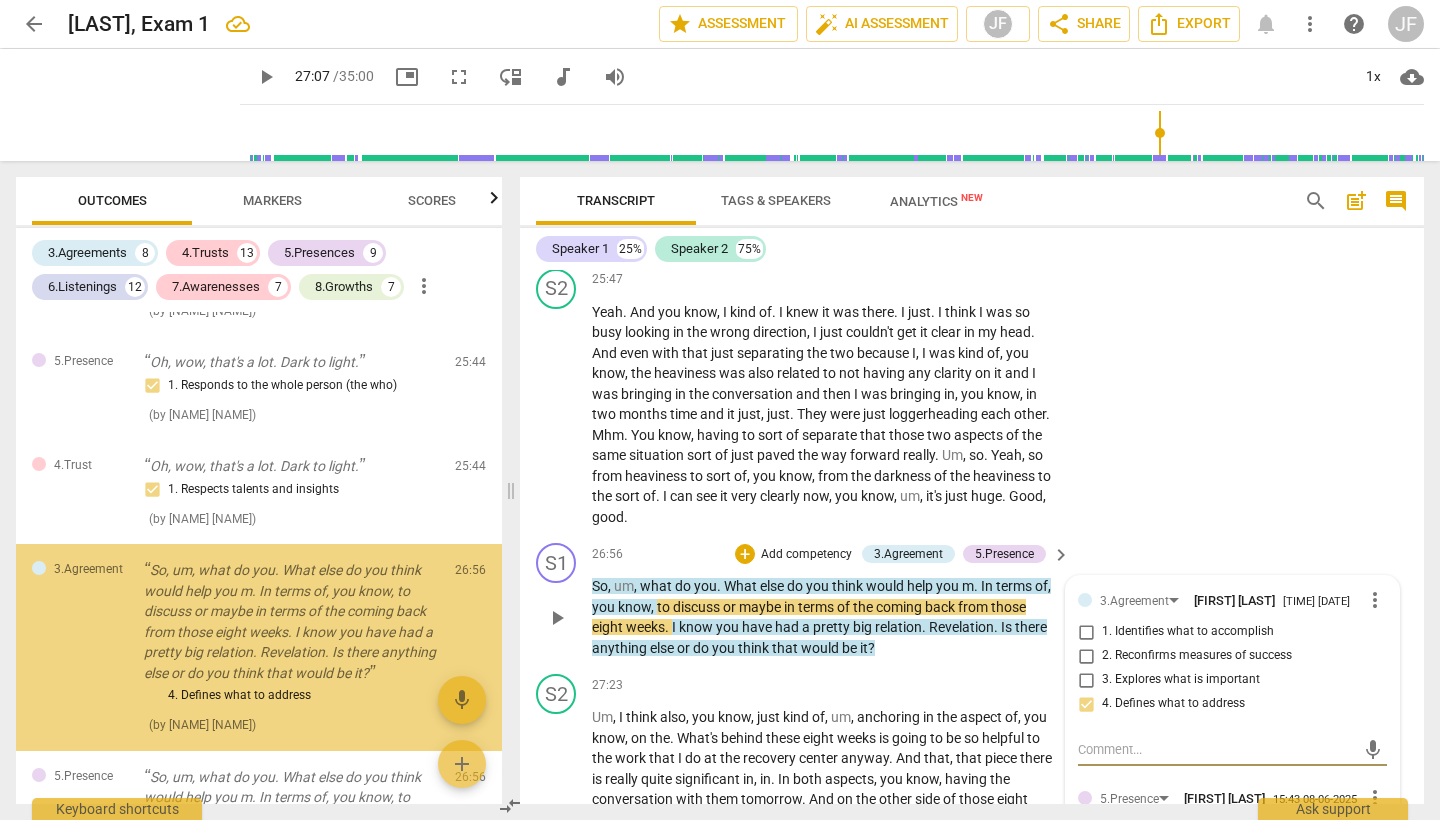 scroll, scrollTop: 9324, scrollLeft: 0, axis: vertical 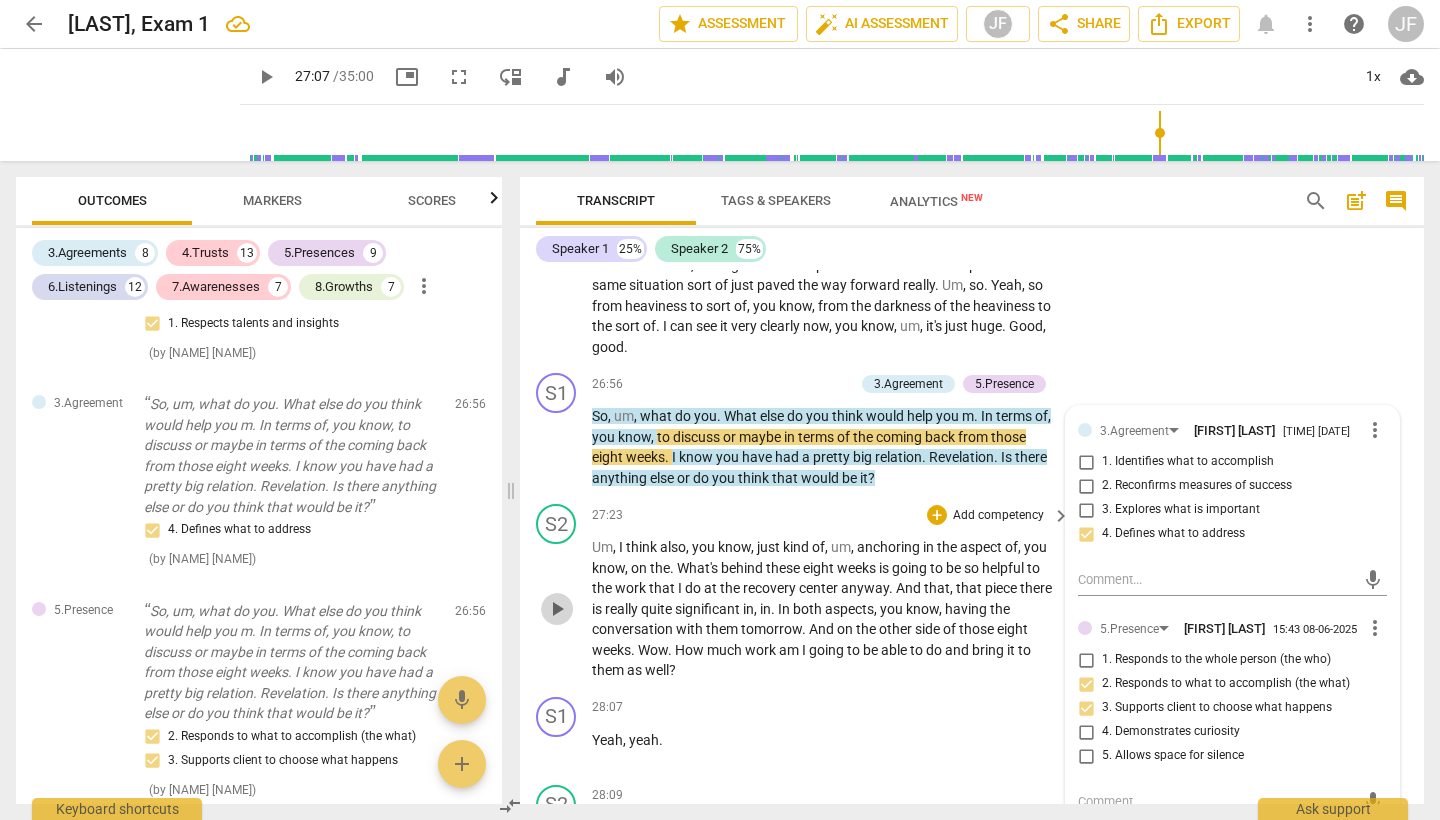 click on "play_arrow" at bounding box center [557, 609] 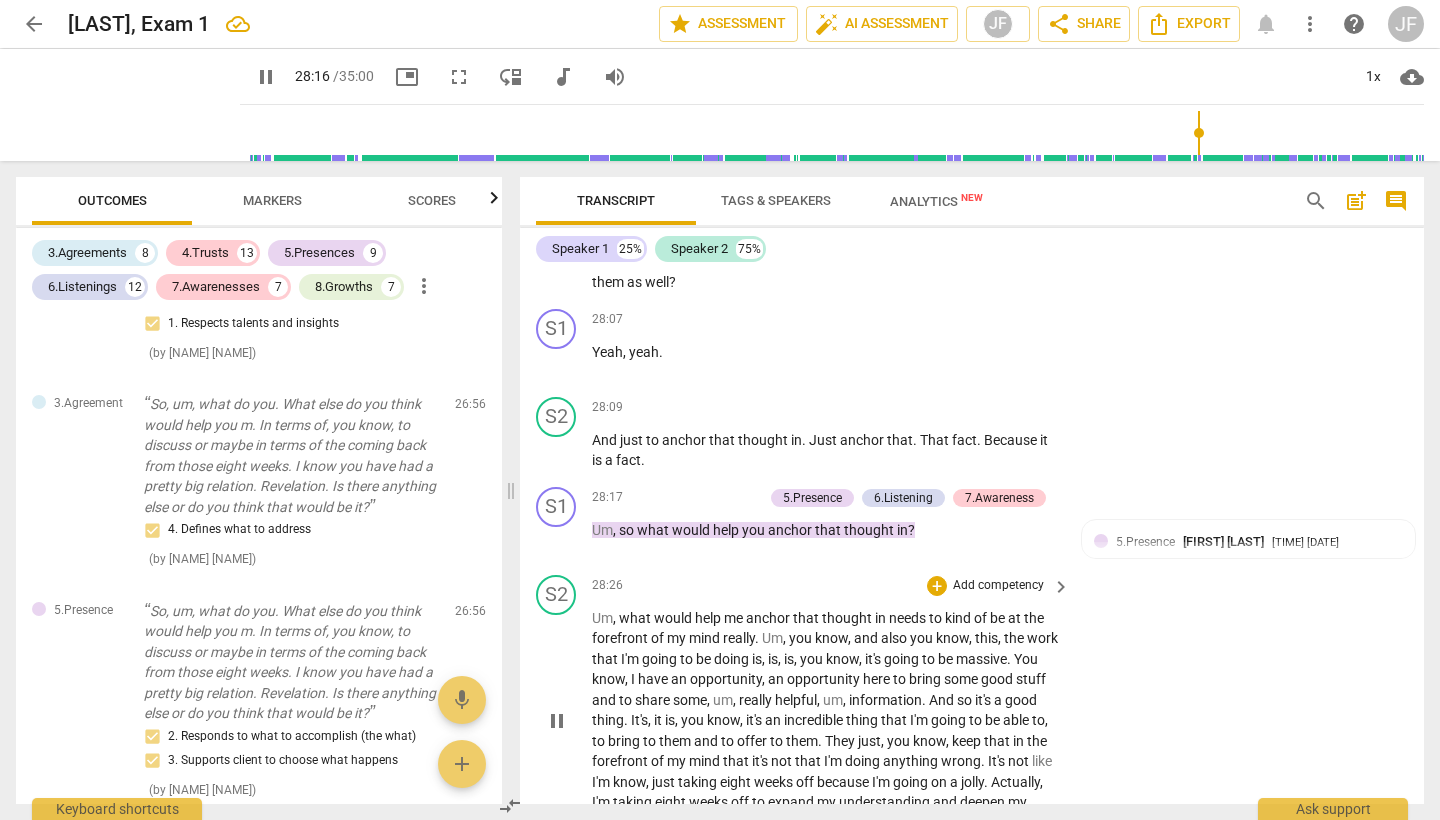 scroll, scrollTop: 8820, scrollLeft: 0, axis: vertical 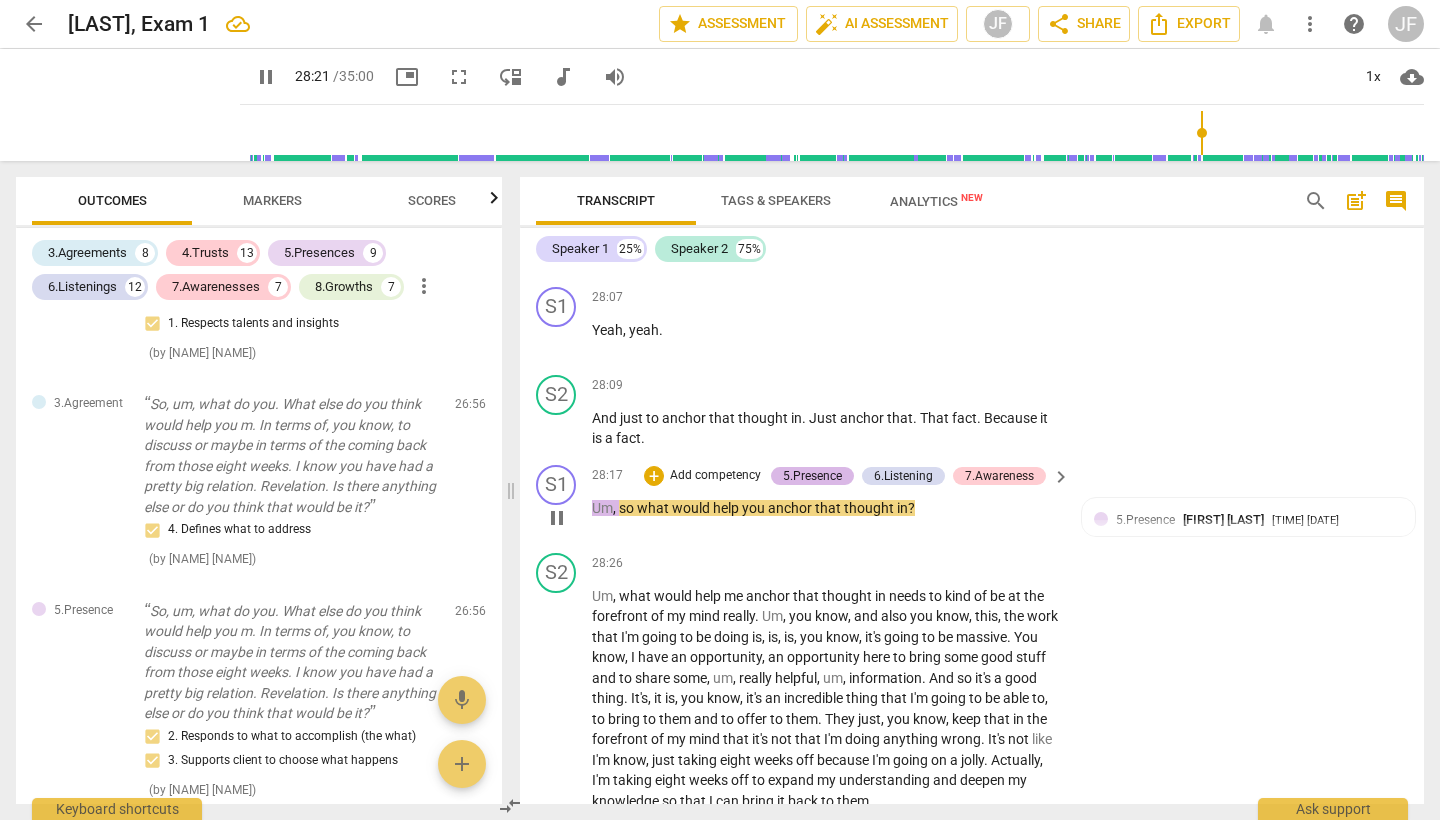 click on "5.Presence" at bounding box center [812, 476] 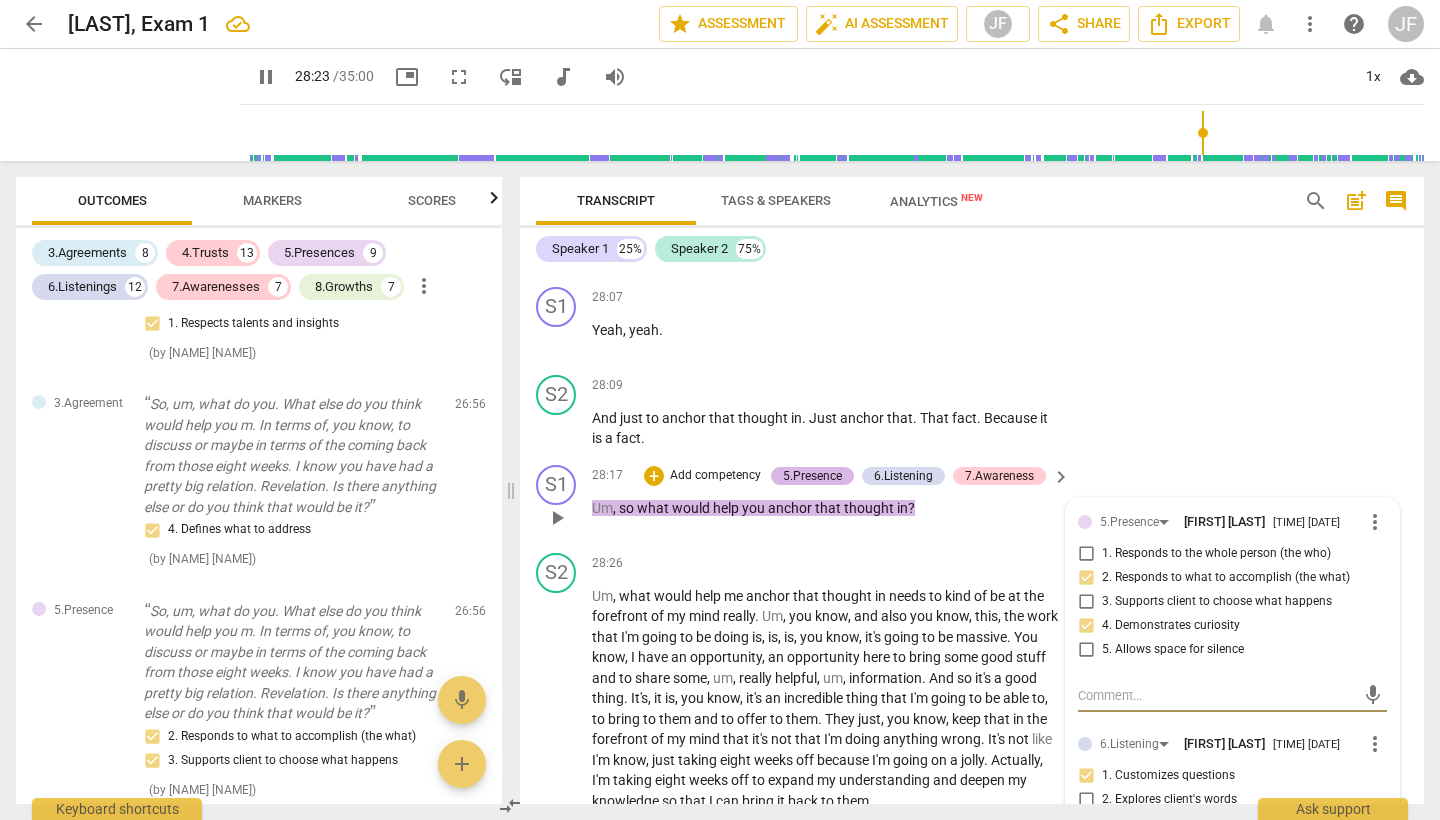 scroll, scrollTop: 9726, scrollLeft: 0, axis: vertical 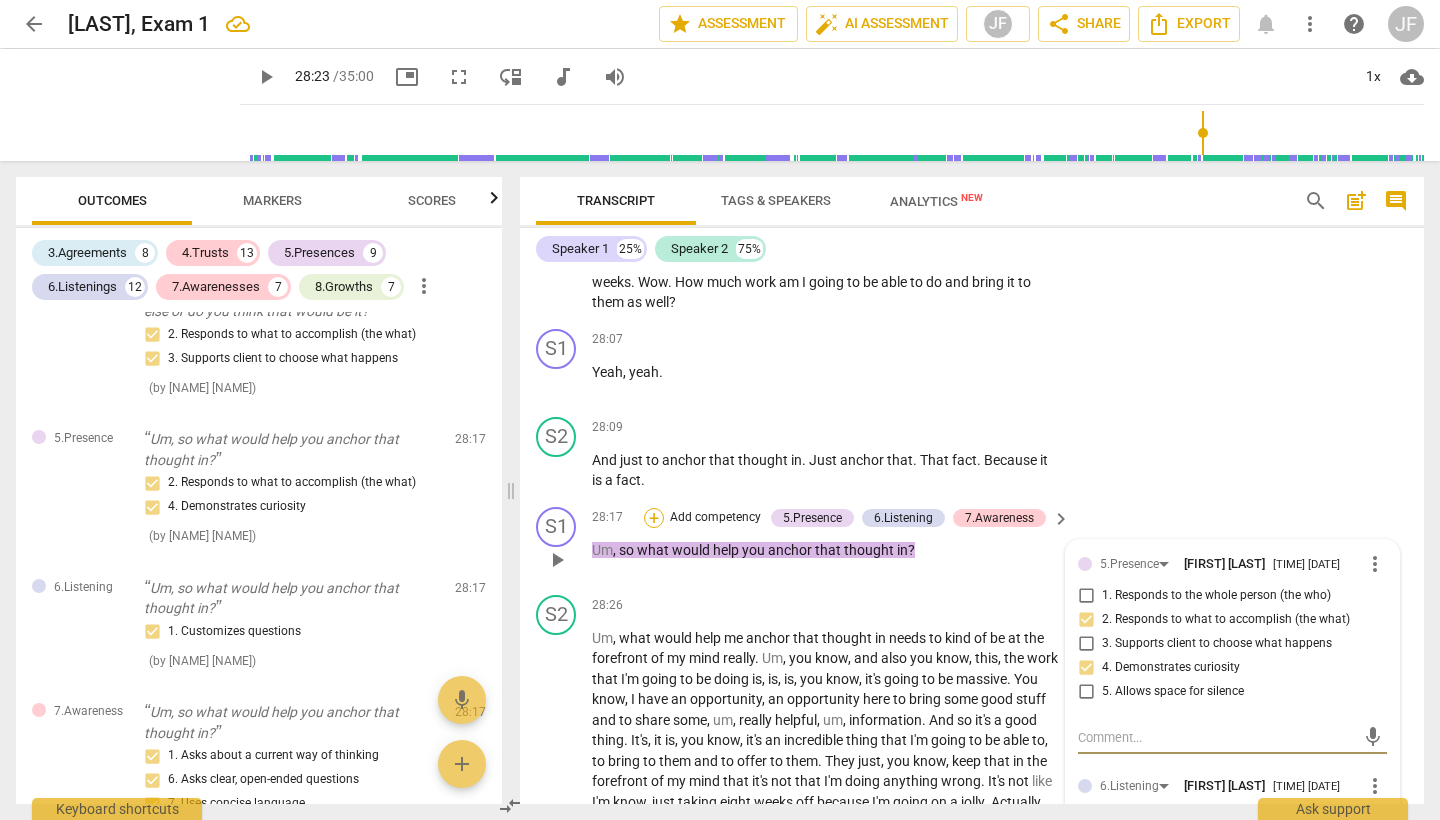 click on "+" at bounding box center (654, 518) 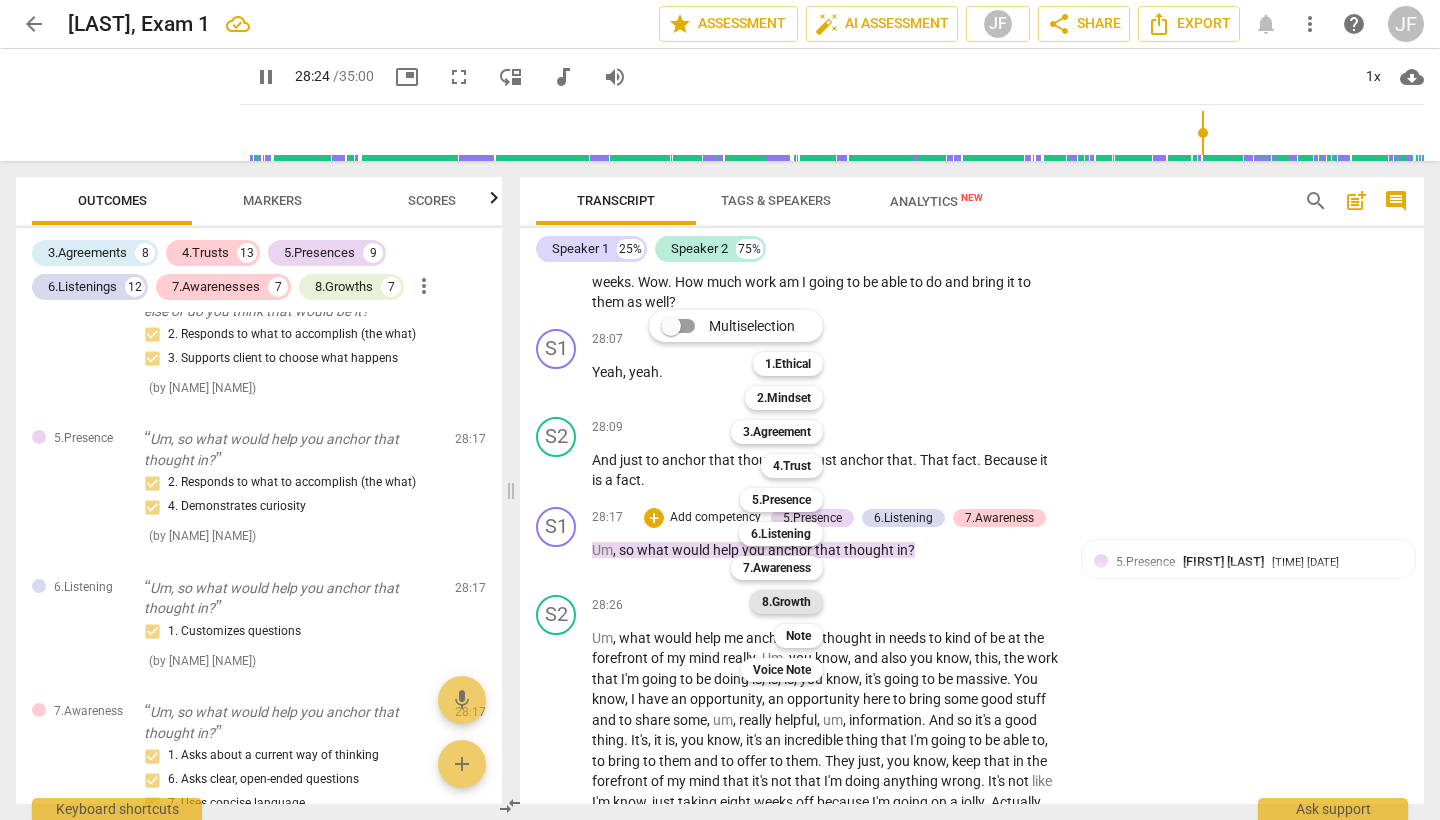 click on "8.Growth" at bounding box center [786, 602] 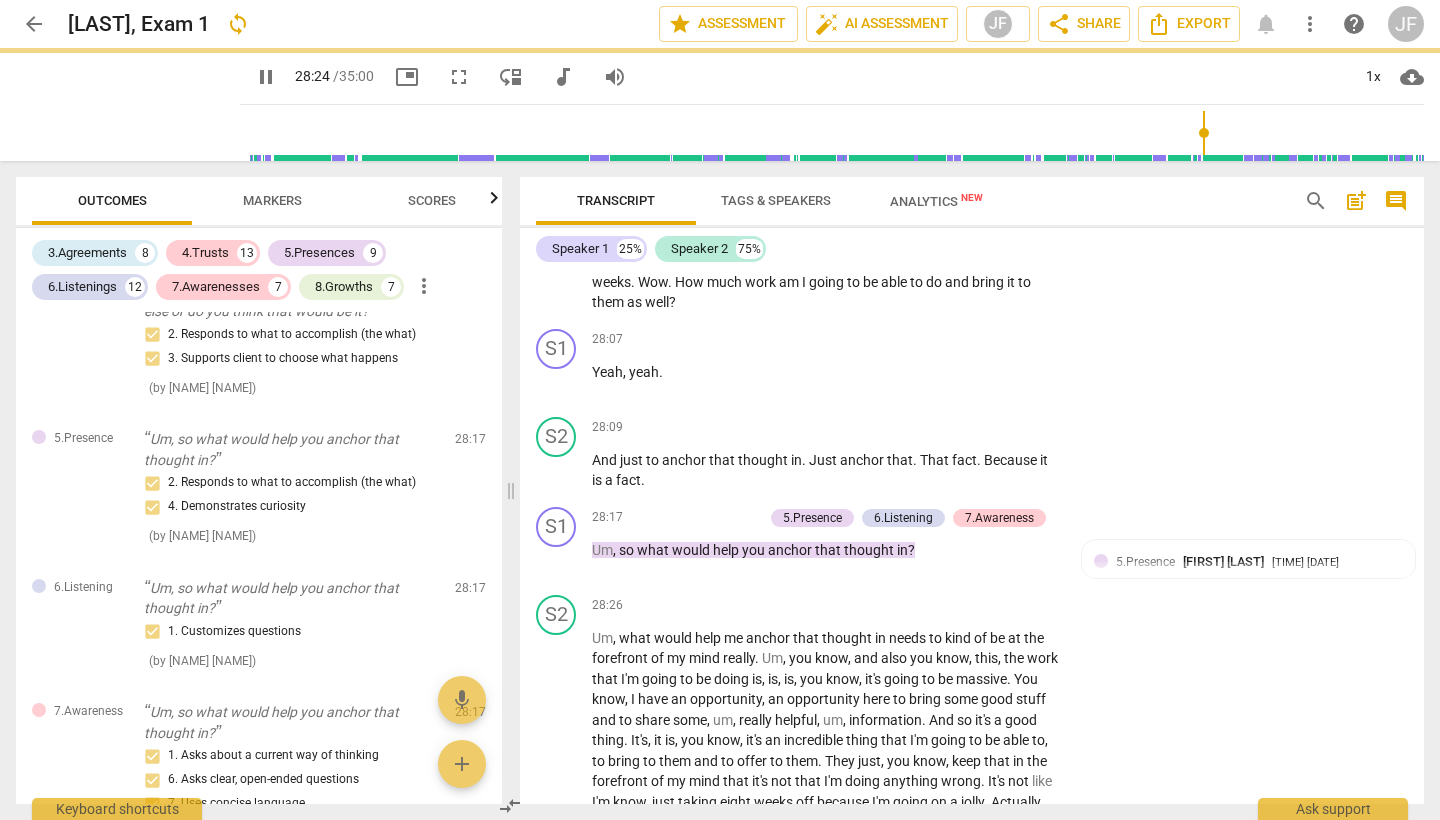 type on "1706" 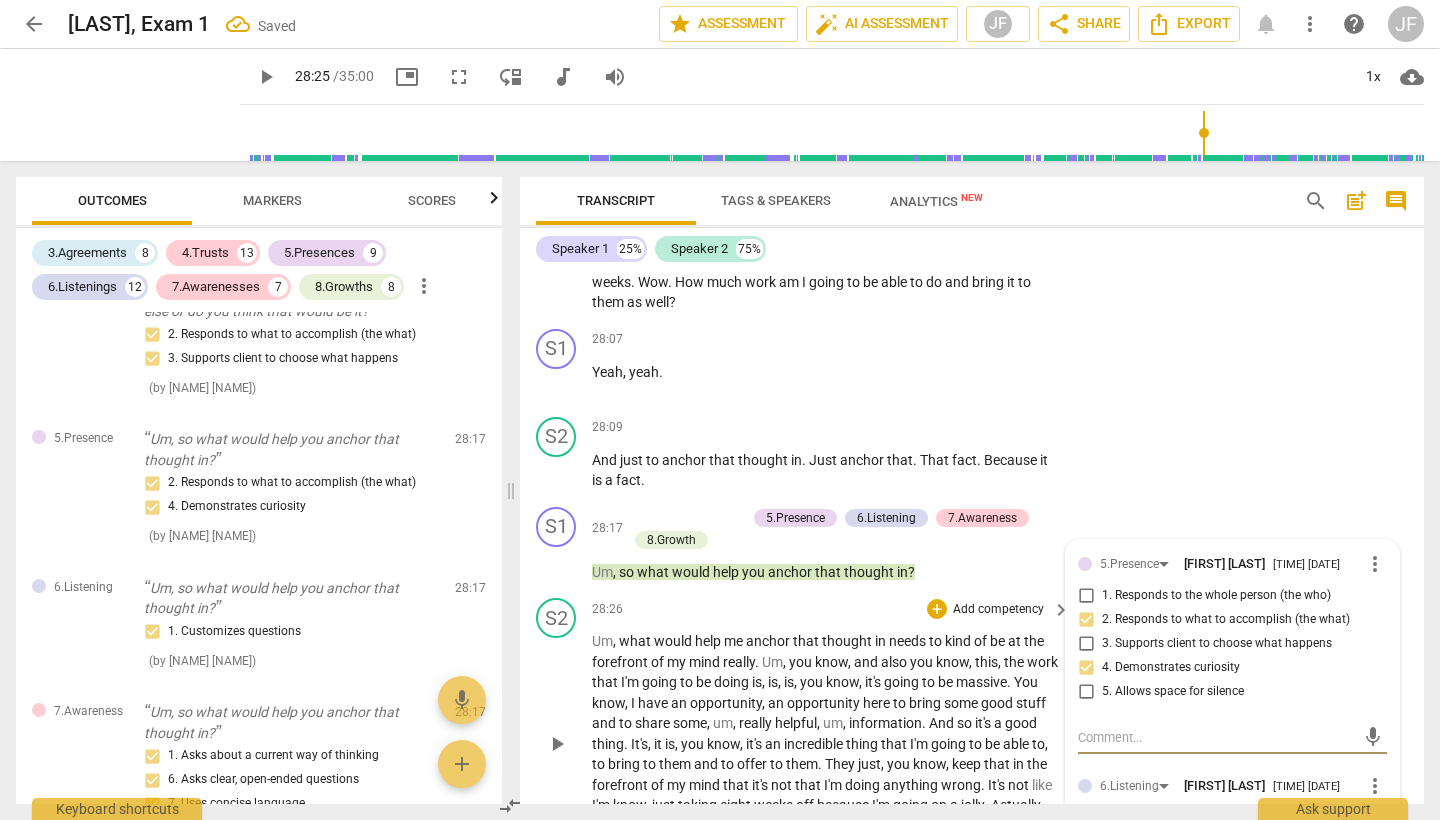 scroll, scrollTop: 10166, scrollLeft: 0, axis: vertical 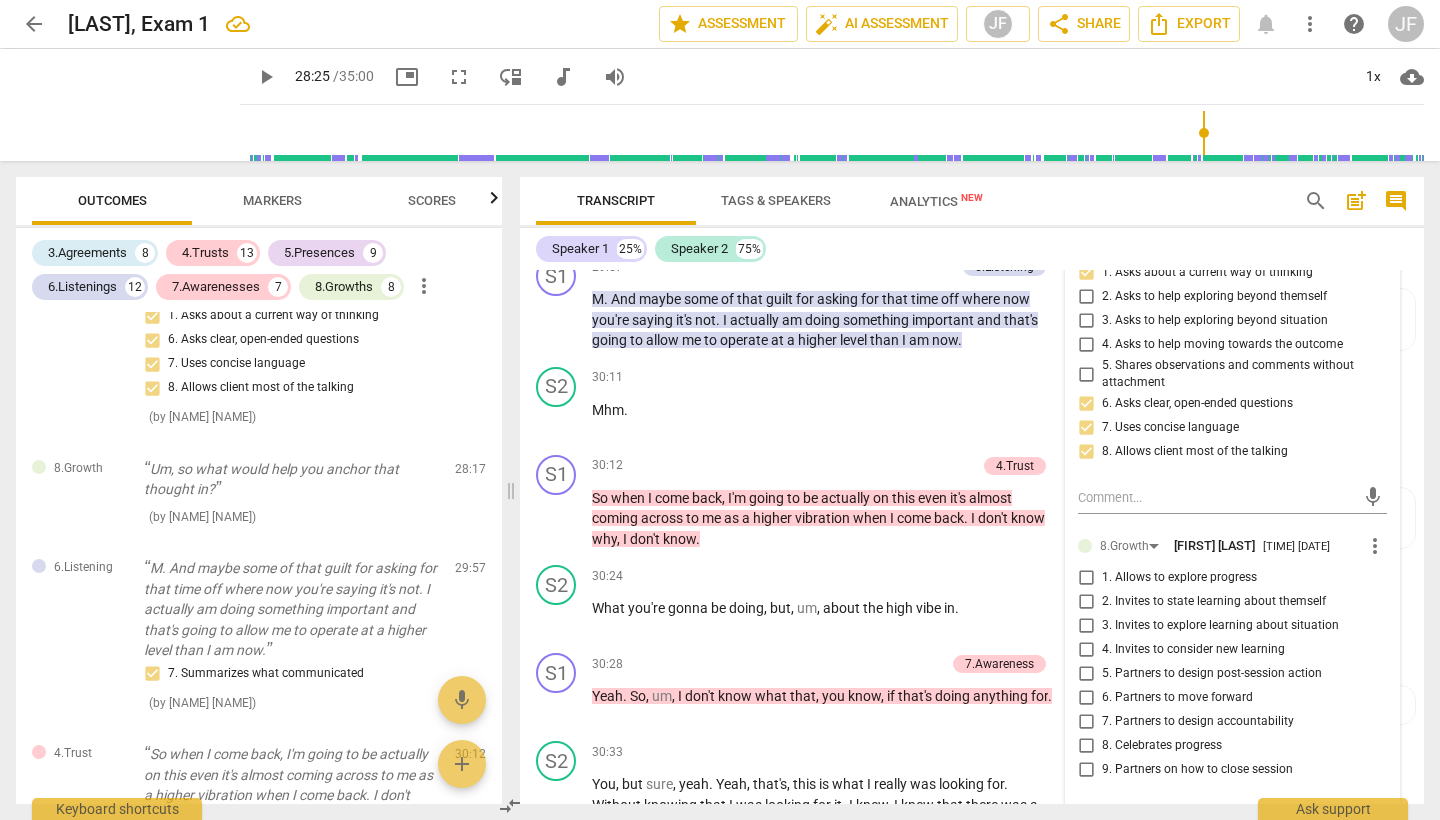 click on "5. Partners to design post-session action" at bounding box center [1086, 674] 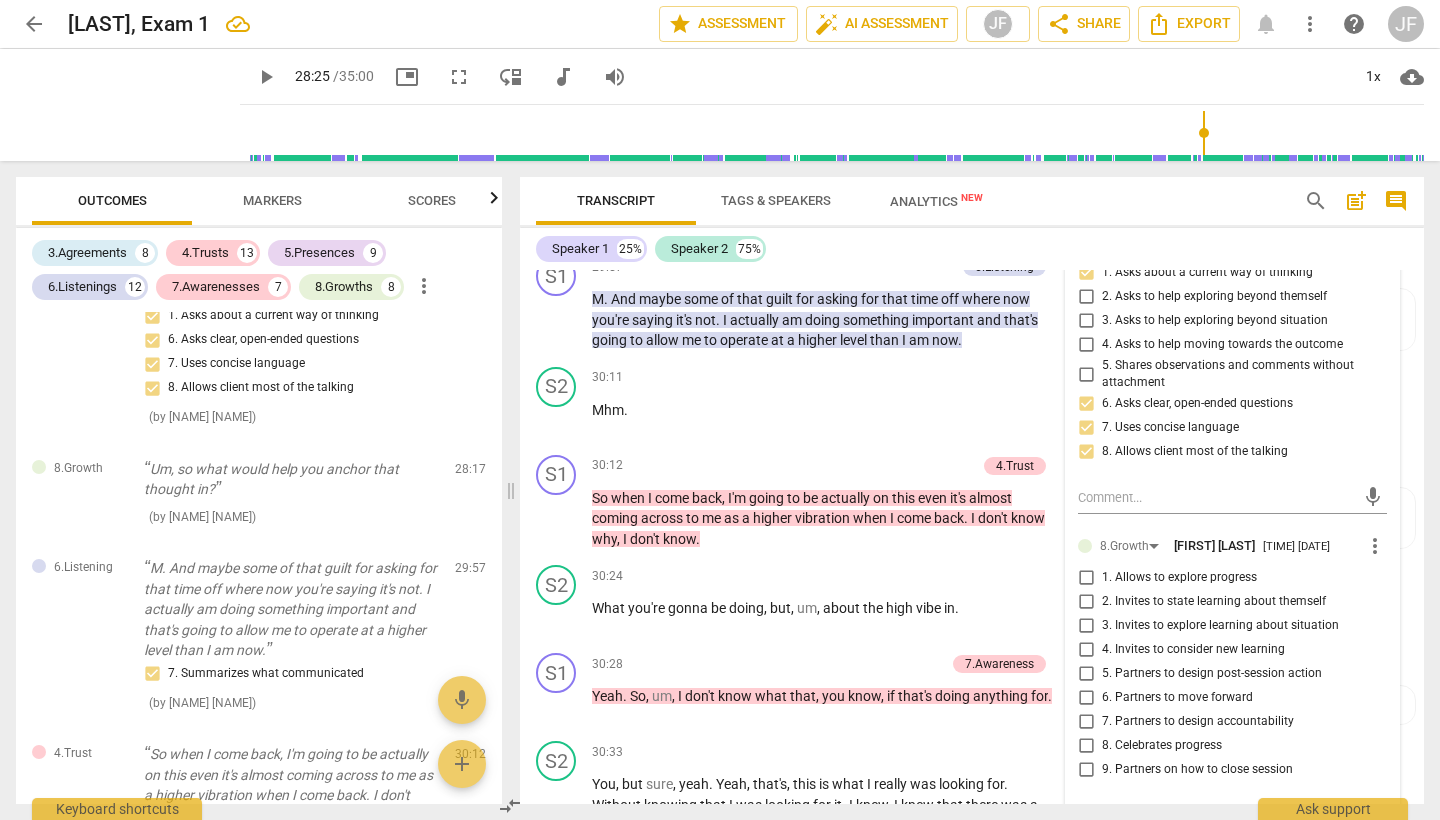 checkbox on "true" 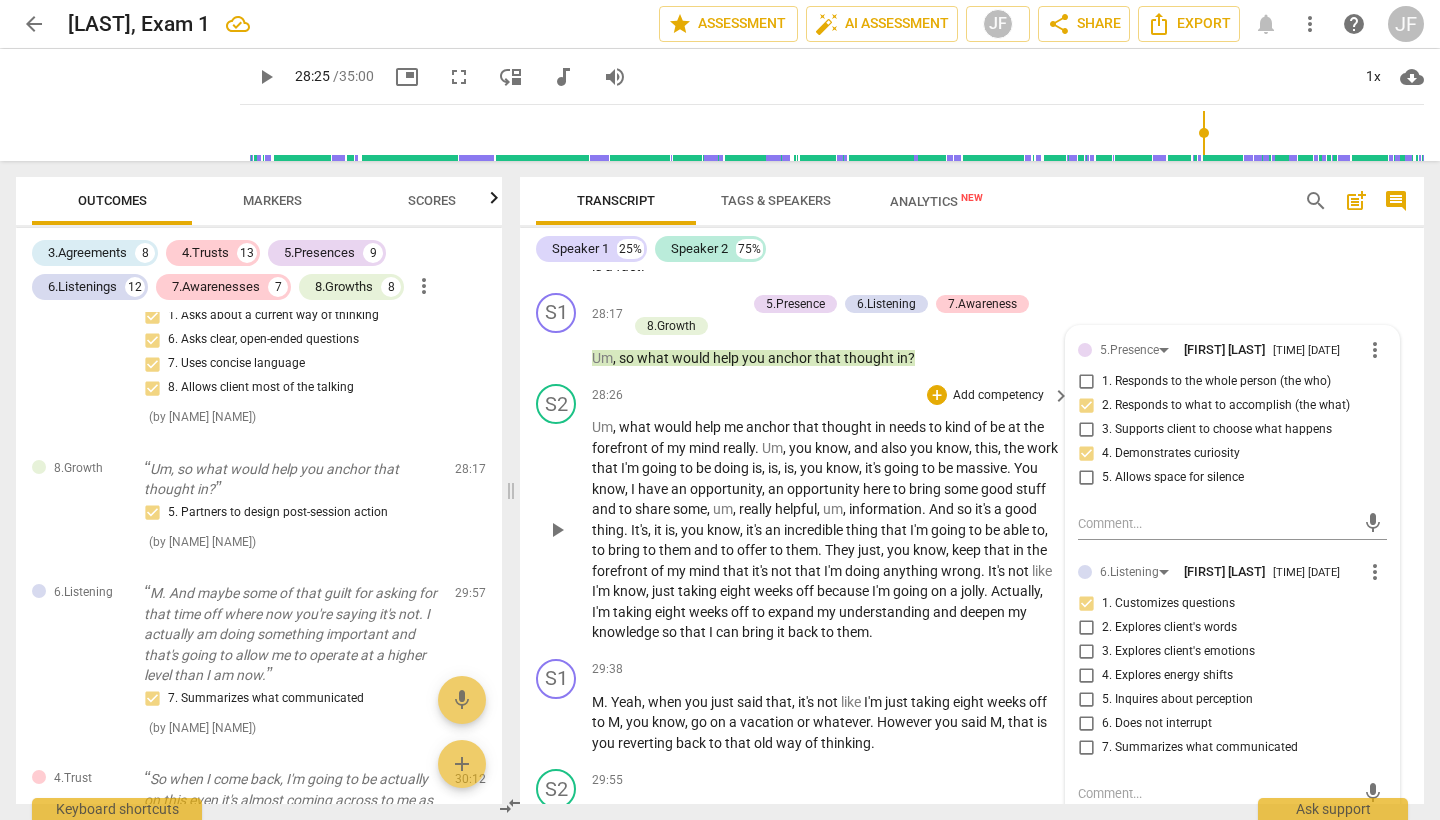scroll, scrollTop: 8928, scrollLeft: 0, axis: vertical 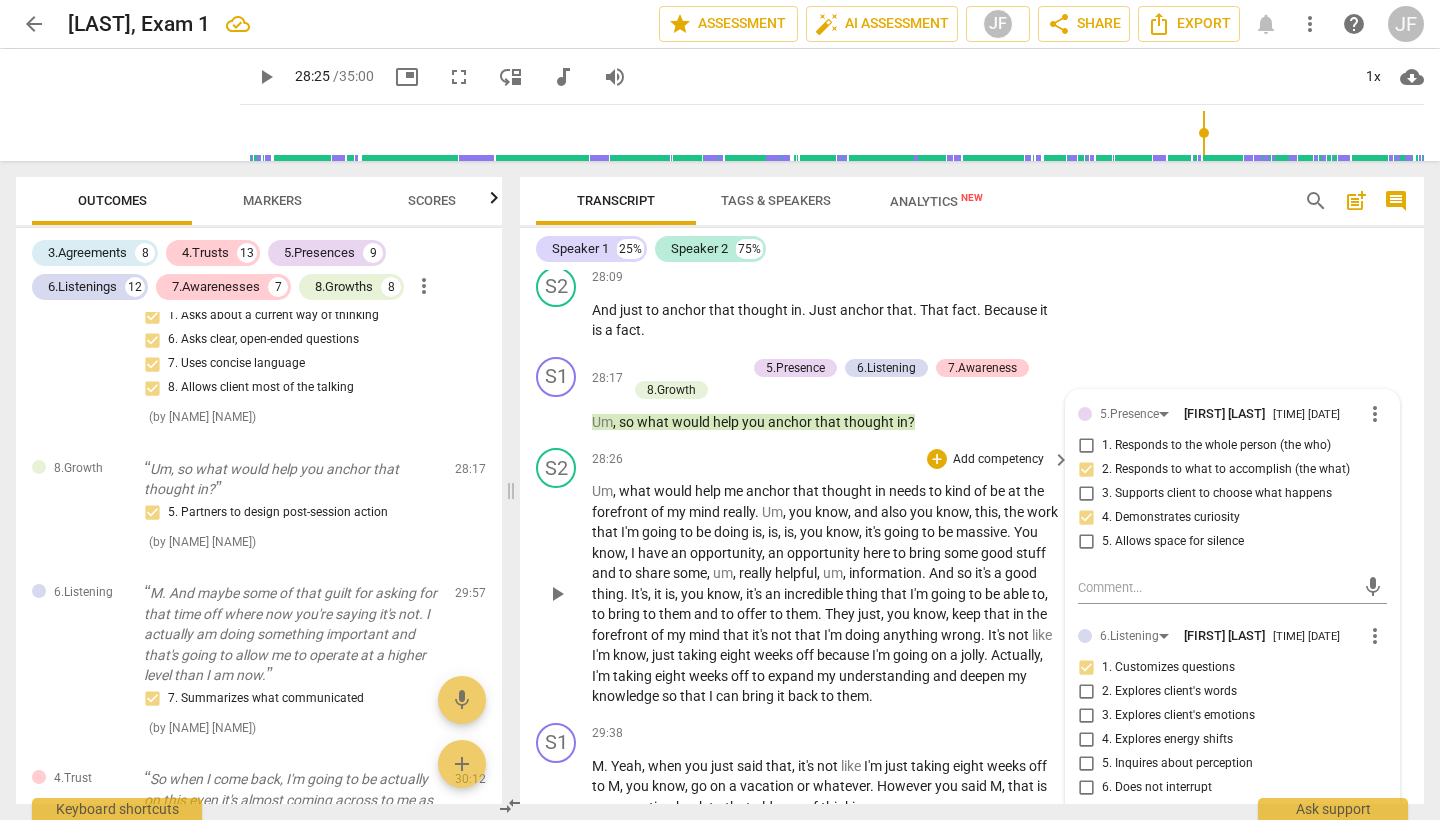 click on "play_arrow" at bounding box center (557, 594) 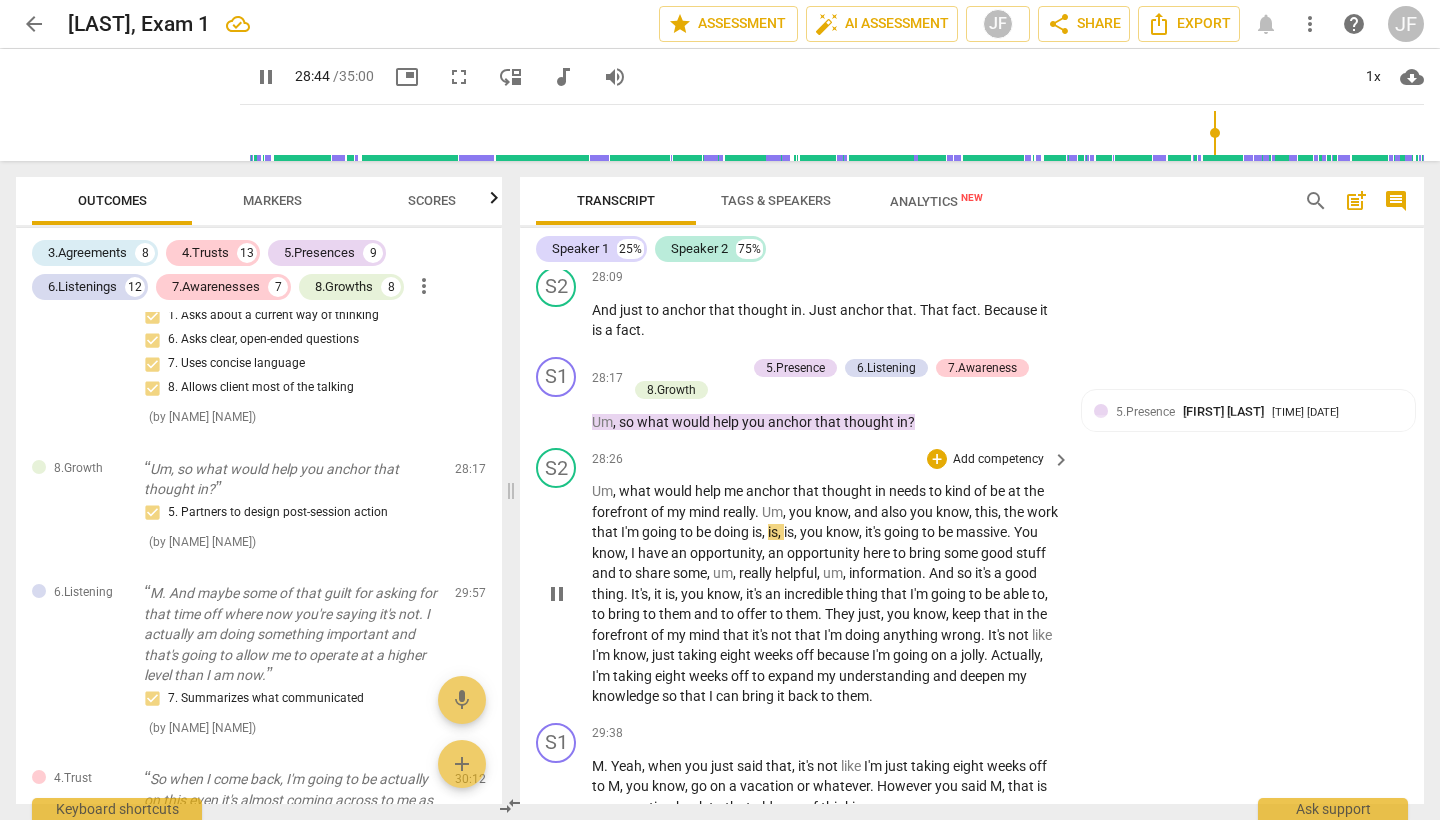 click on "pause" at bounding box center [557, 594] 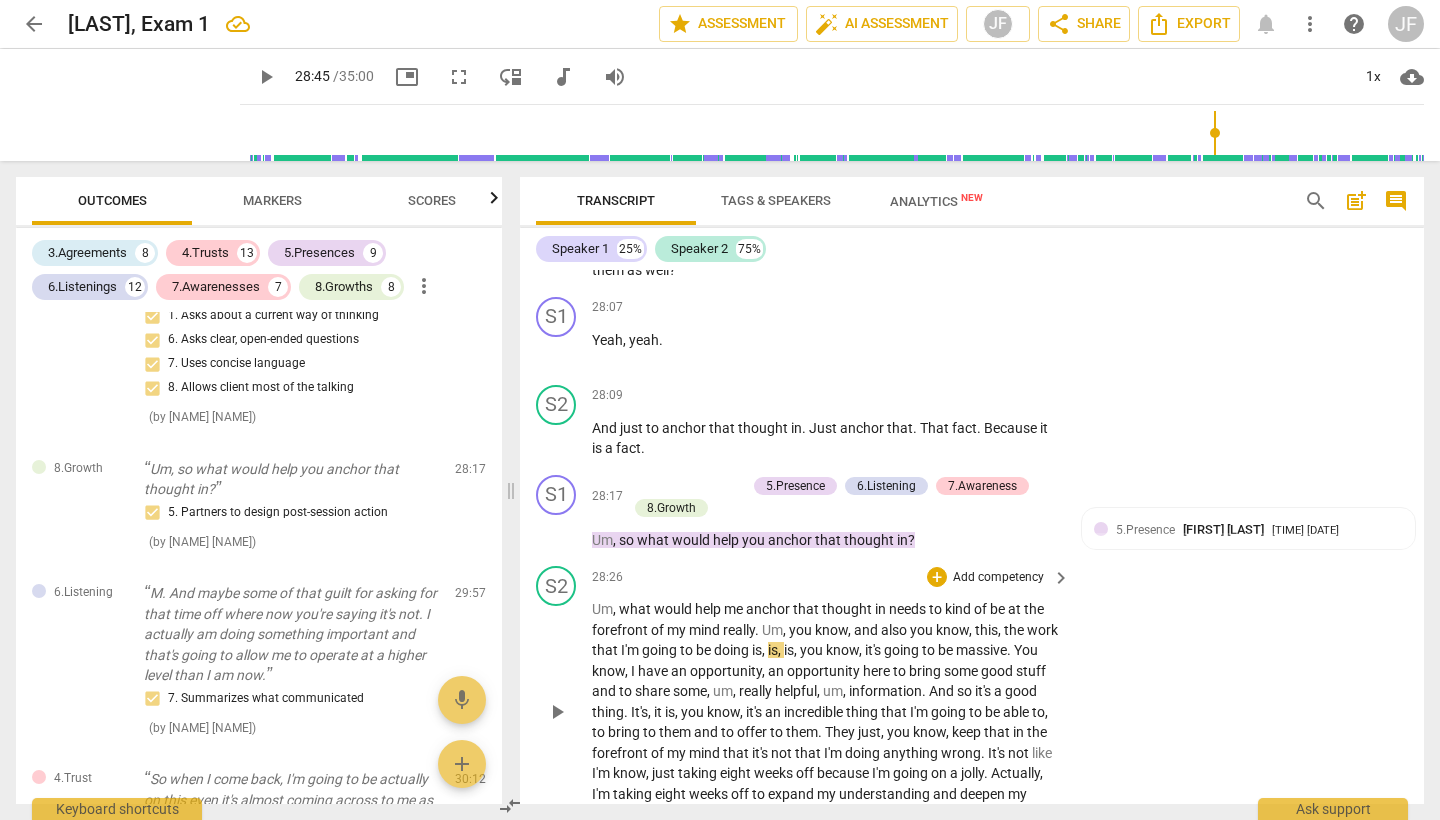 scroll, scrollTop: 8841, scrollLeft: 0, axis: vertical 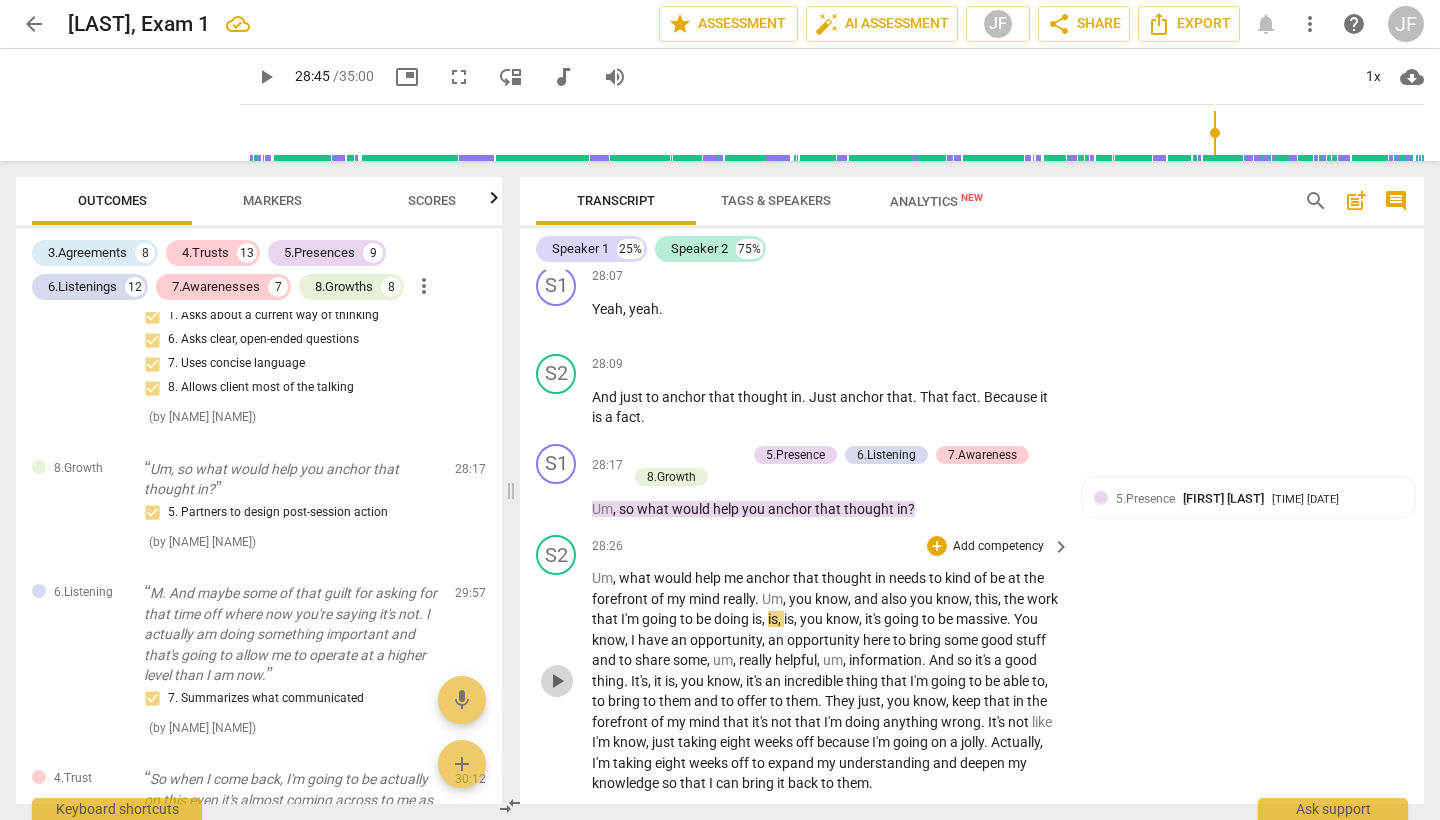 click on "play_arrow" at bounding box center [557, 681] 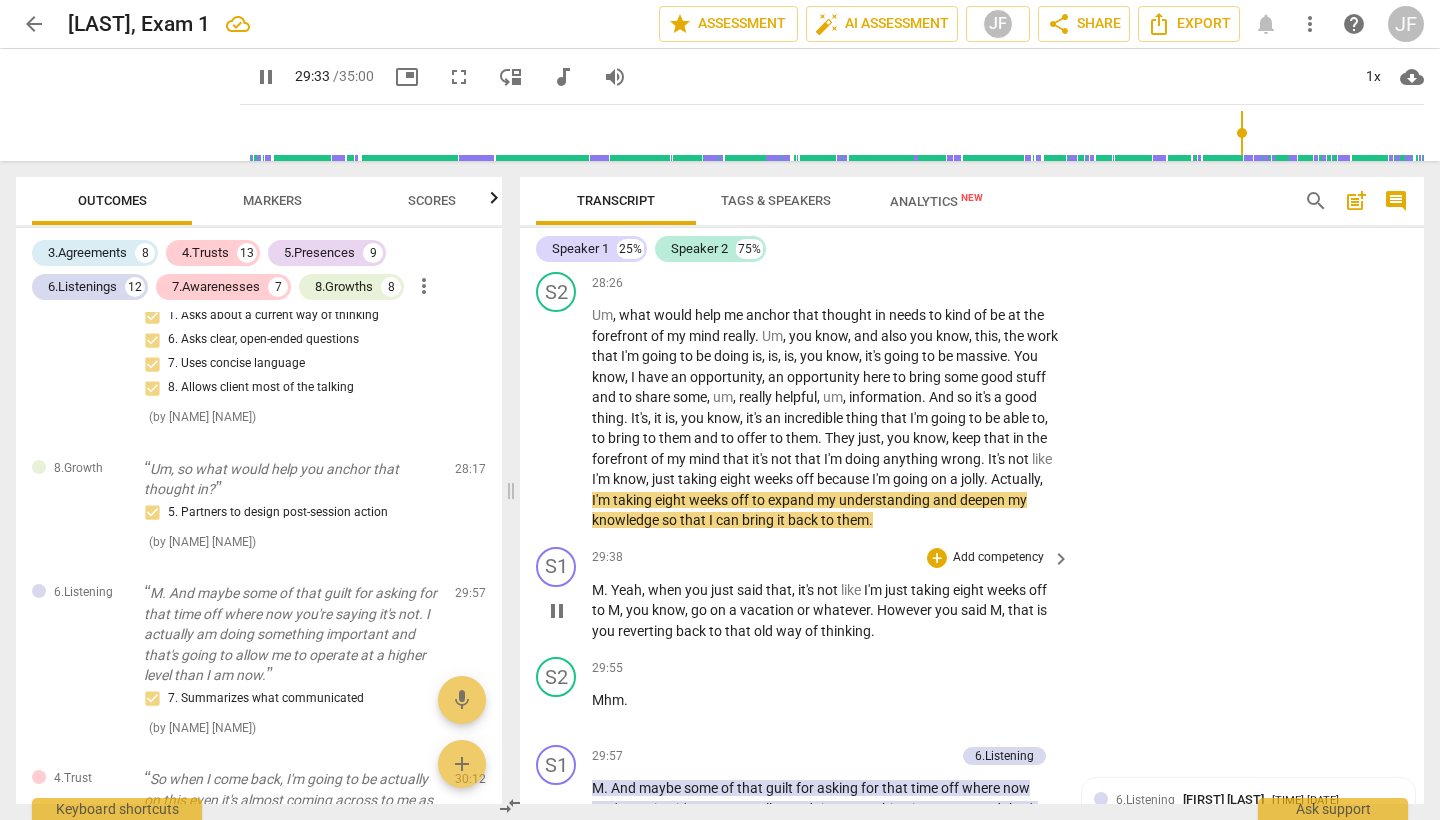 scroll, scrollTop: 9100, scrollLeft: 0, axis: vertical 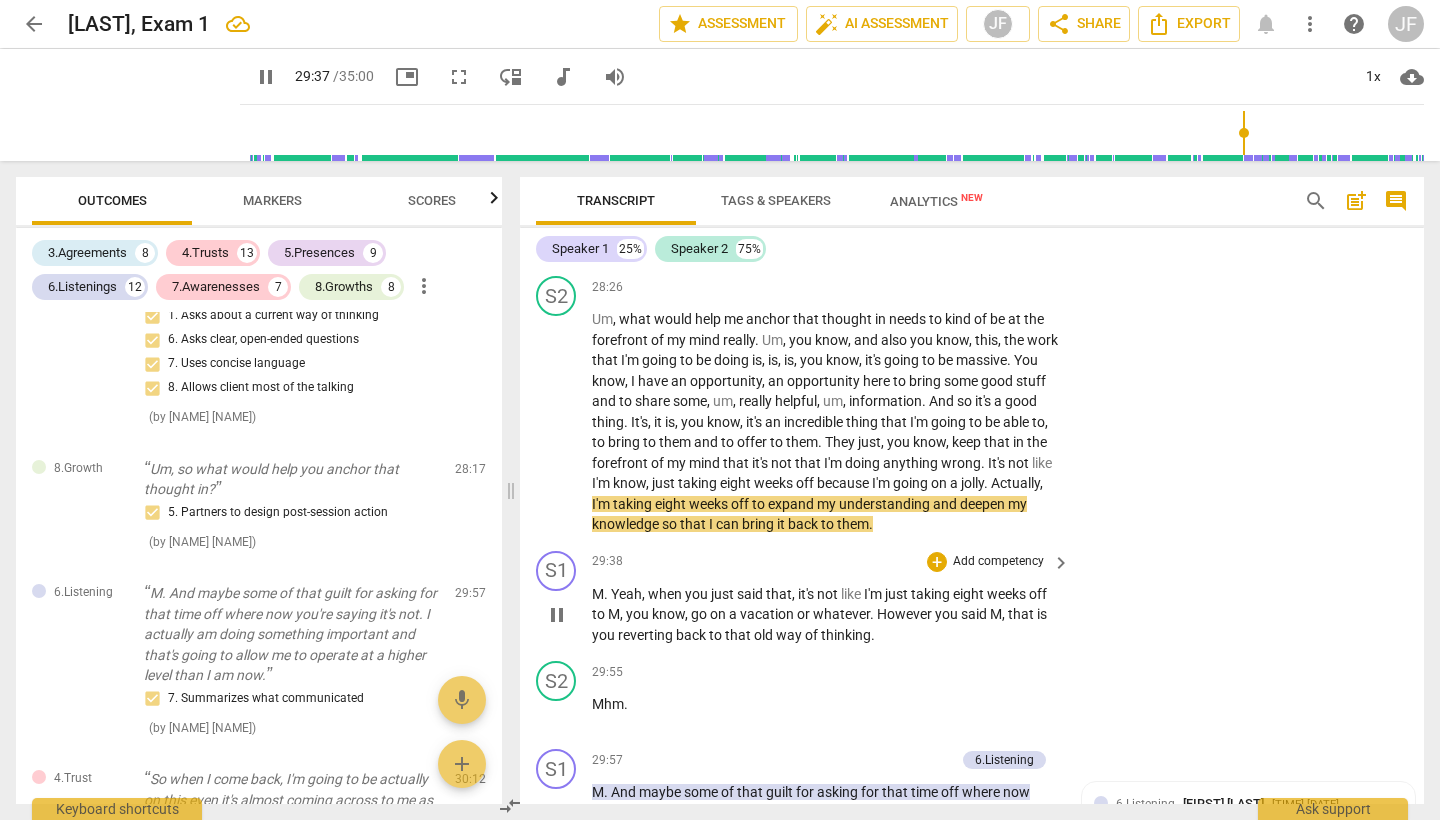 click on "pause" at bounding box center [557, 615] 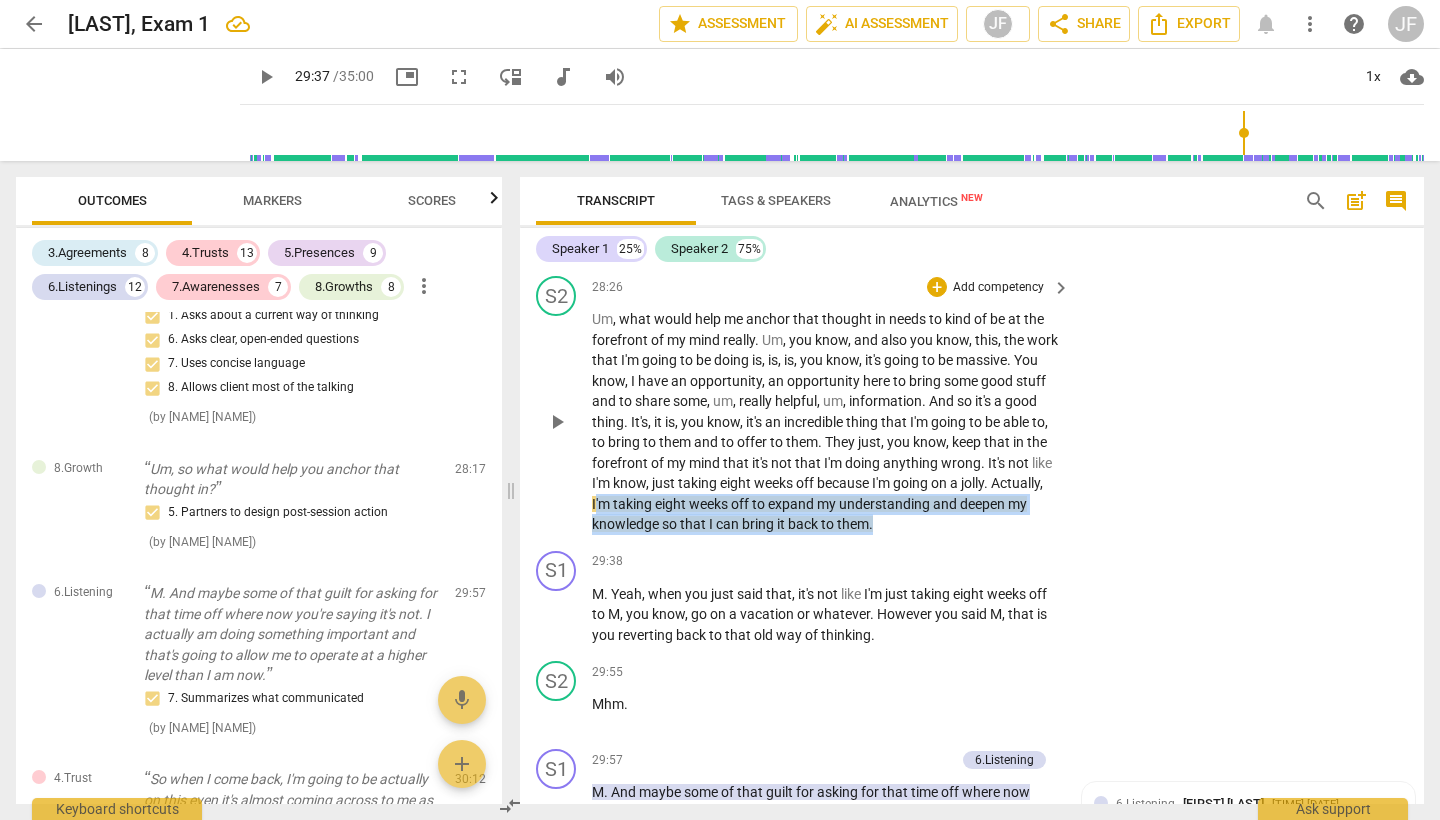 drag, startPoint x: 682, startPoint y: 478, endPoint x: 955, endPoint y: 502, distance: 274.05292 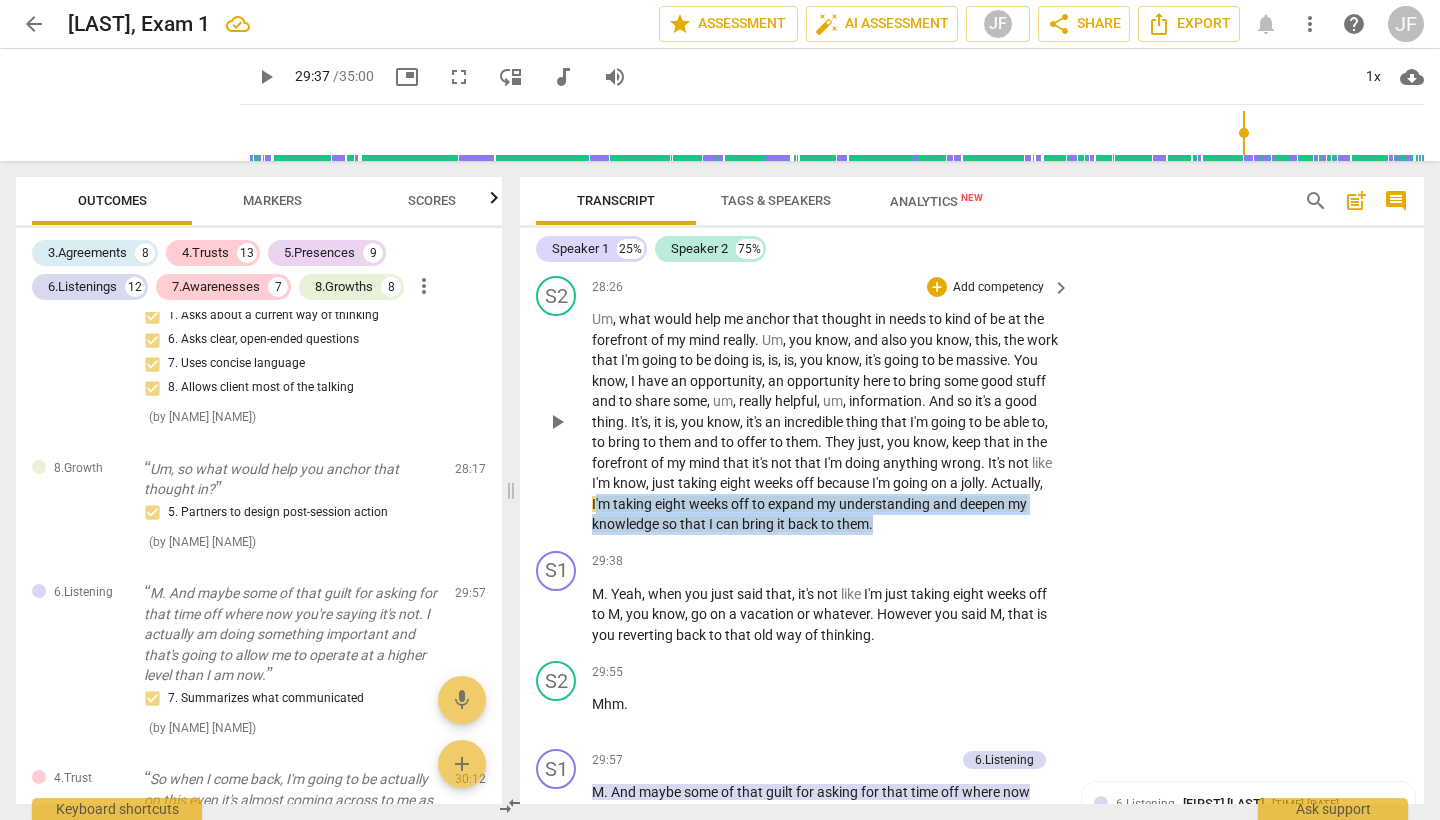 click on "Um ,   what   would   help   me   anchor   that   thought   in   needs   to   kind   of   be   at   the   forefront   of   my   mind   really .   Um ,   you   know ,   and   also   you   know ,   this ,   the   work   that   I'm   going   to   be   doing   is ,   is ,   is ,   you   know ,   it's   going   to   be   massive .   You   know ,   I   have   an   opportunity ,   an   opportunity   here   to   bring   some   good   stuff   and   to   share   some ,   um ,   really   helpful ,   um ,   information .   And   so   it's   a   good   thing .   It's ,   it   is ,   you   know ,   it's   an   incredible   thing   that   I'm   going   to   be   able   to ,   to   bring   to   them   and   to   offer   to   them .   They   just ,   you   know ,   keep   that   in   the   forefront   of   my   mind   that   it's   not   that   I'm   doing   anything   wrong .   It's   not   like   I'm   know ,   just   taking   eight   weeks   off   because   I'm   going   on   a   jolly .   Actually ,   I'm   taking   eight" at bounding box center [826, 422] 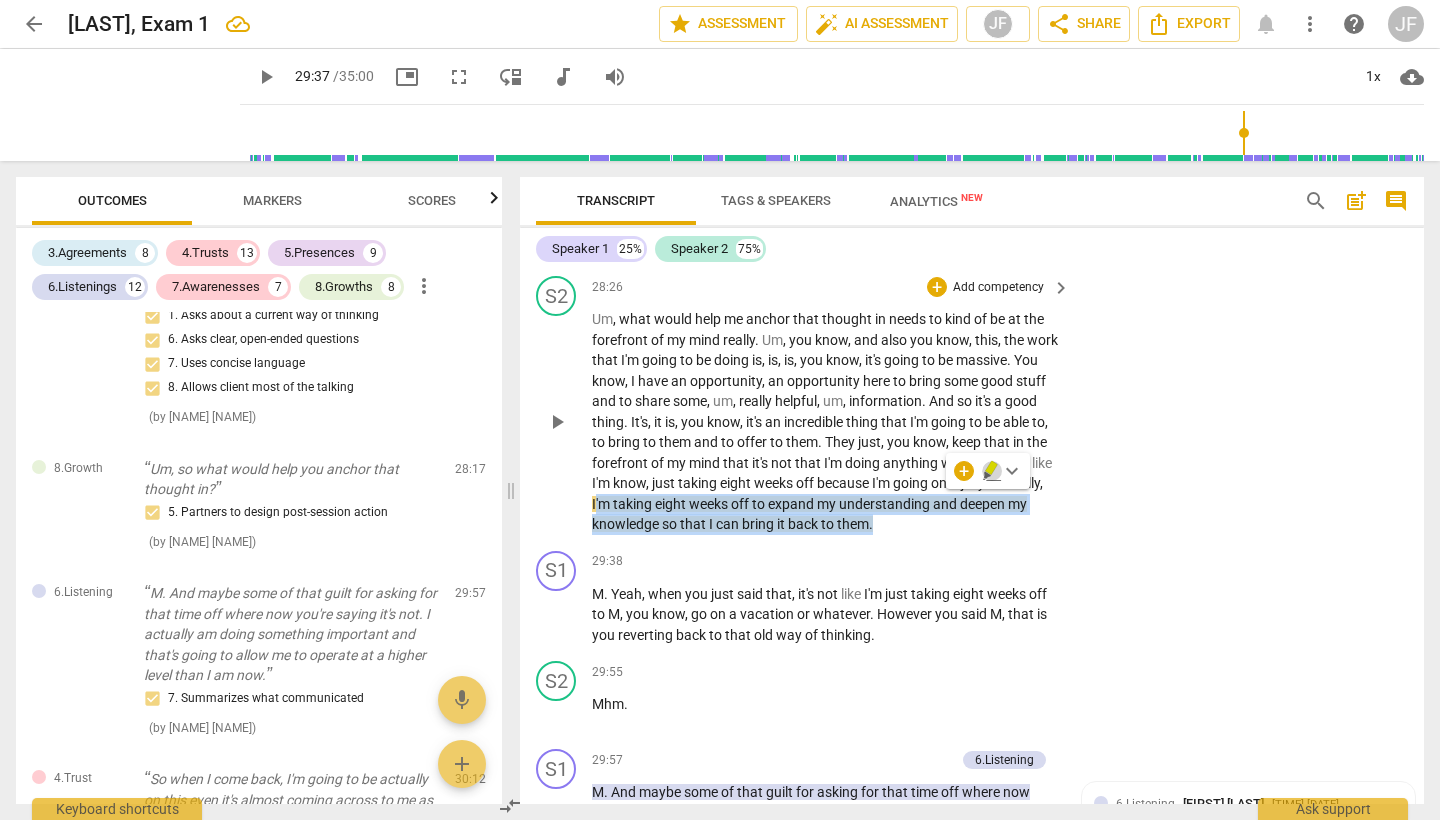 click 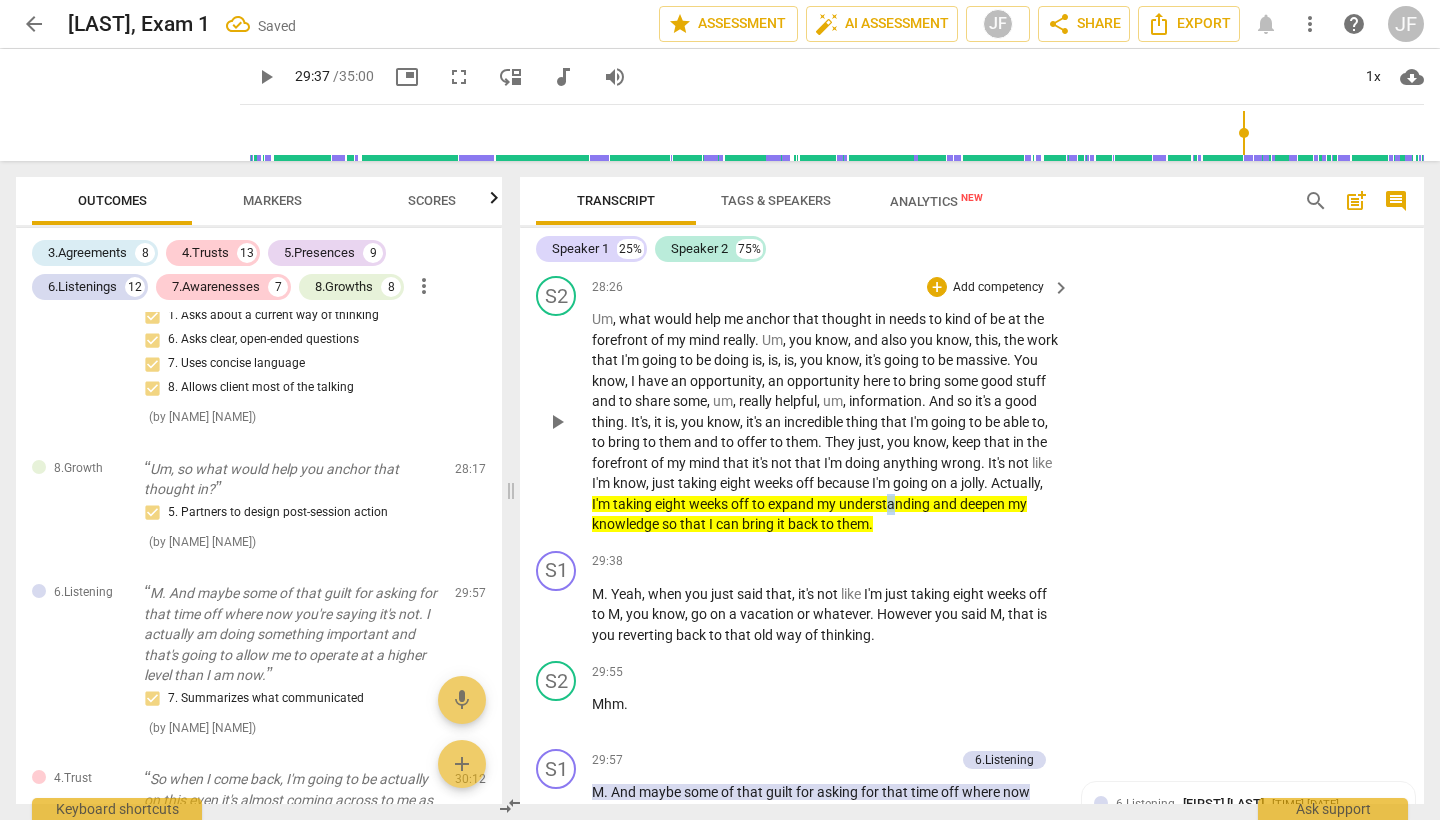 click on "understanding" at bounding box center [886, 504] 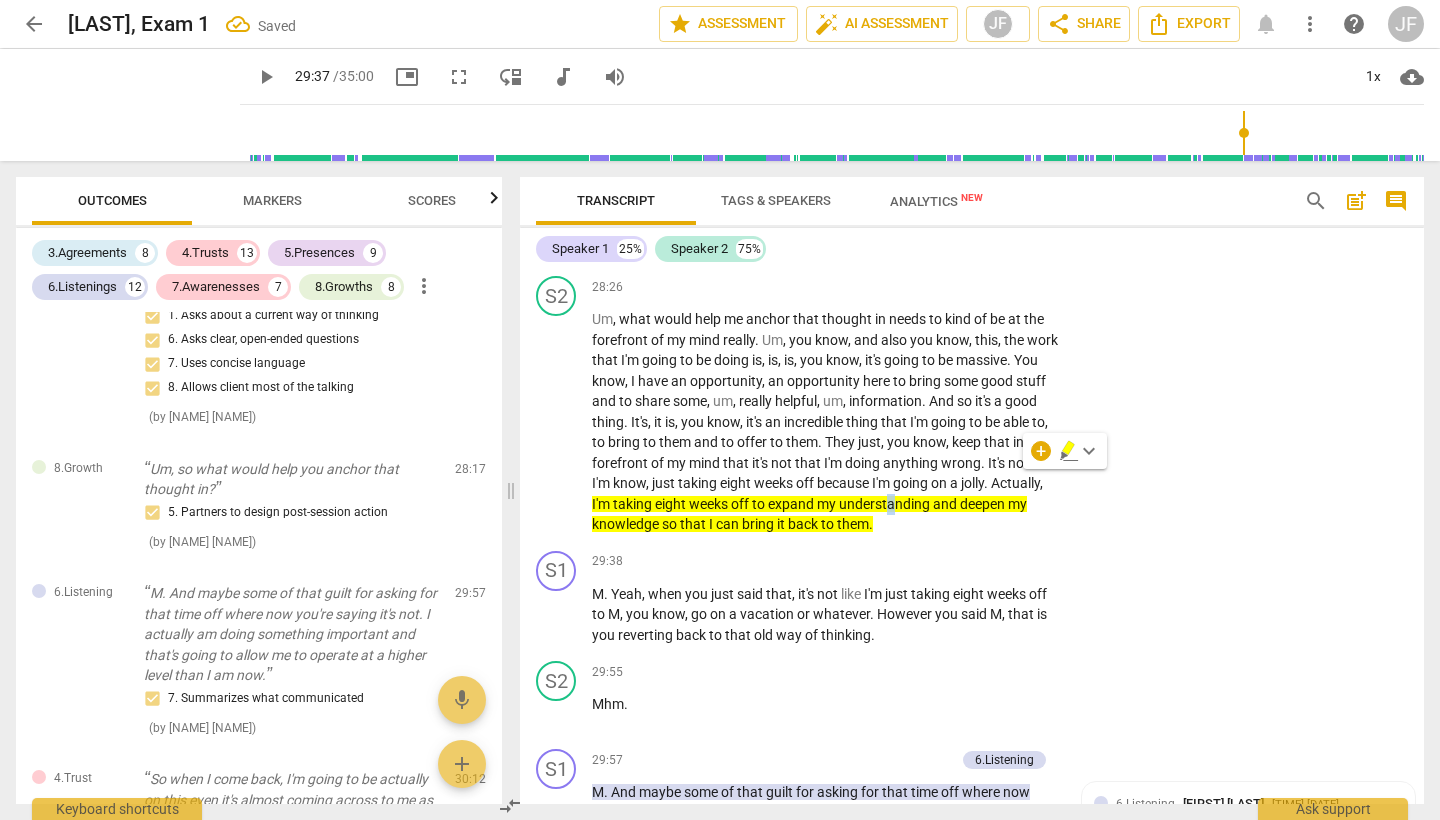 click on "keyboard_arrow_down" at bounding box center (1089, 451) 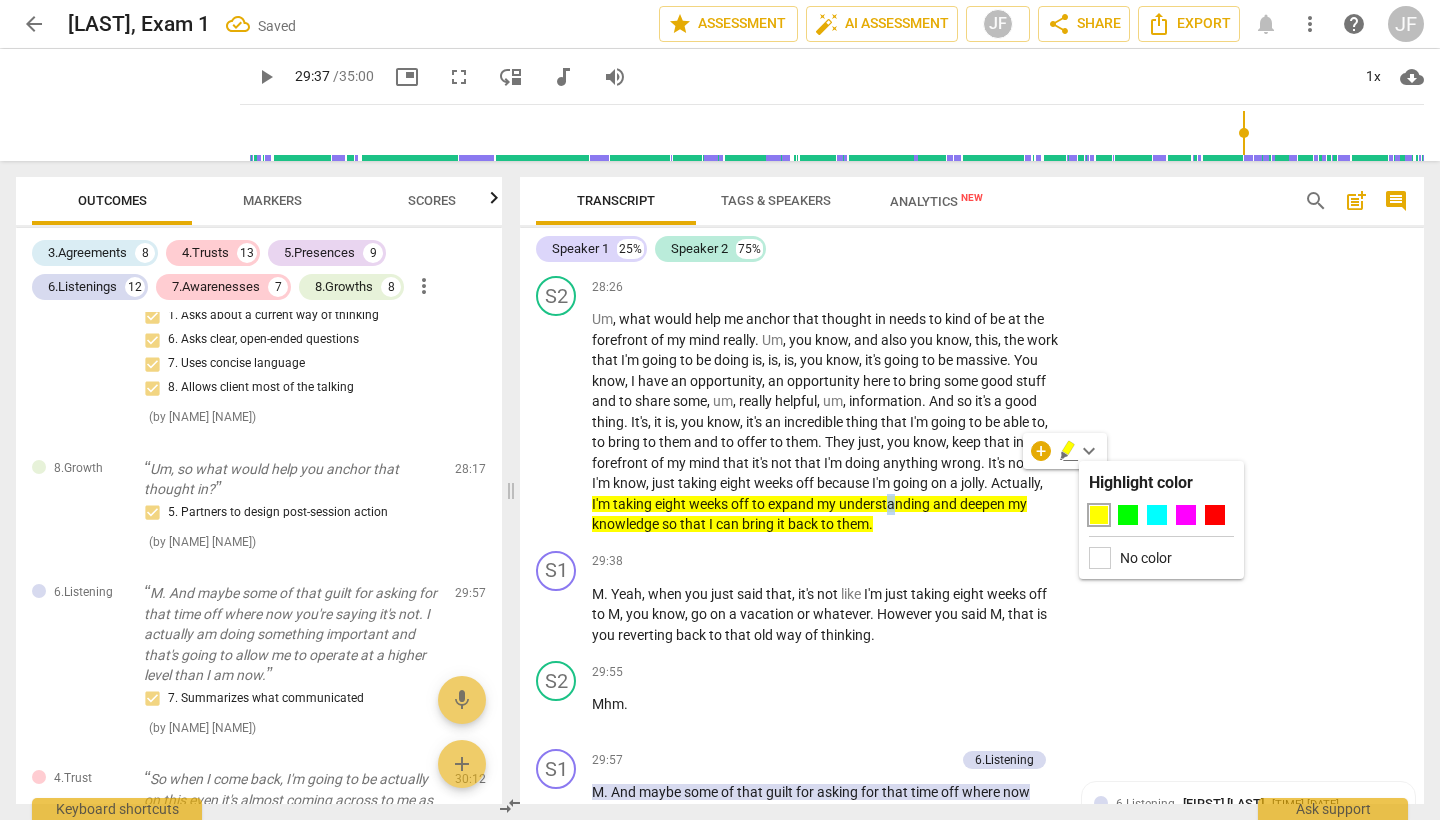 click on "keyboard_arrow_down" at bounding box center [1089, 451] 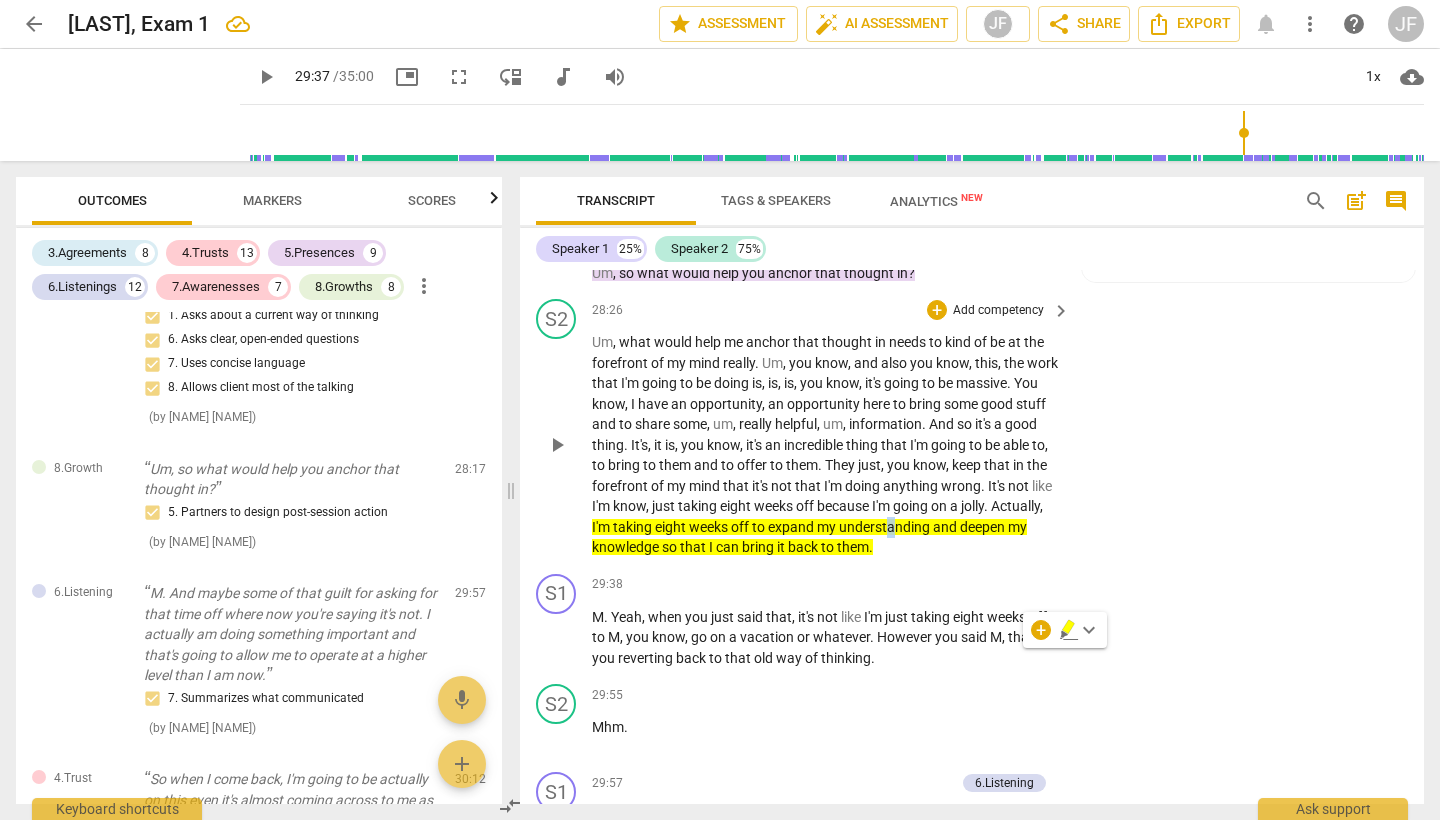 scroll, scrollTop: 8921, scrollLeft: 0, axis: vertical 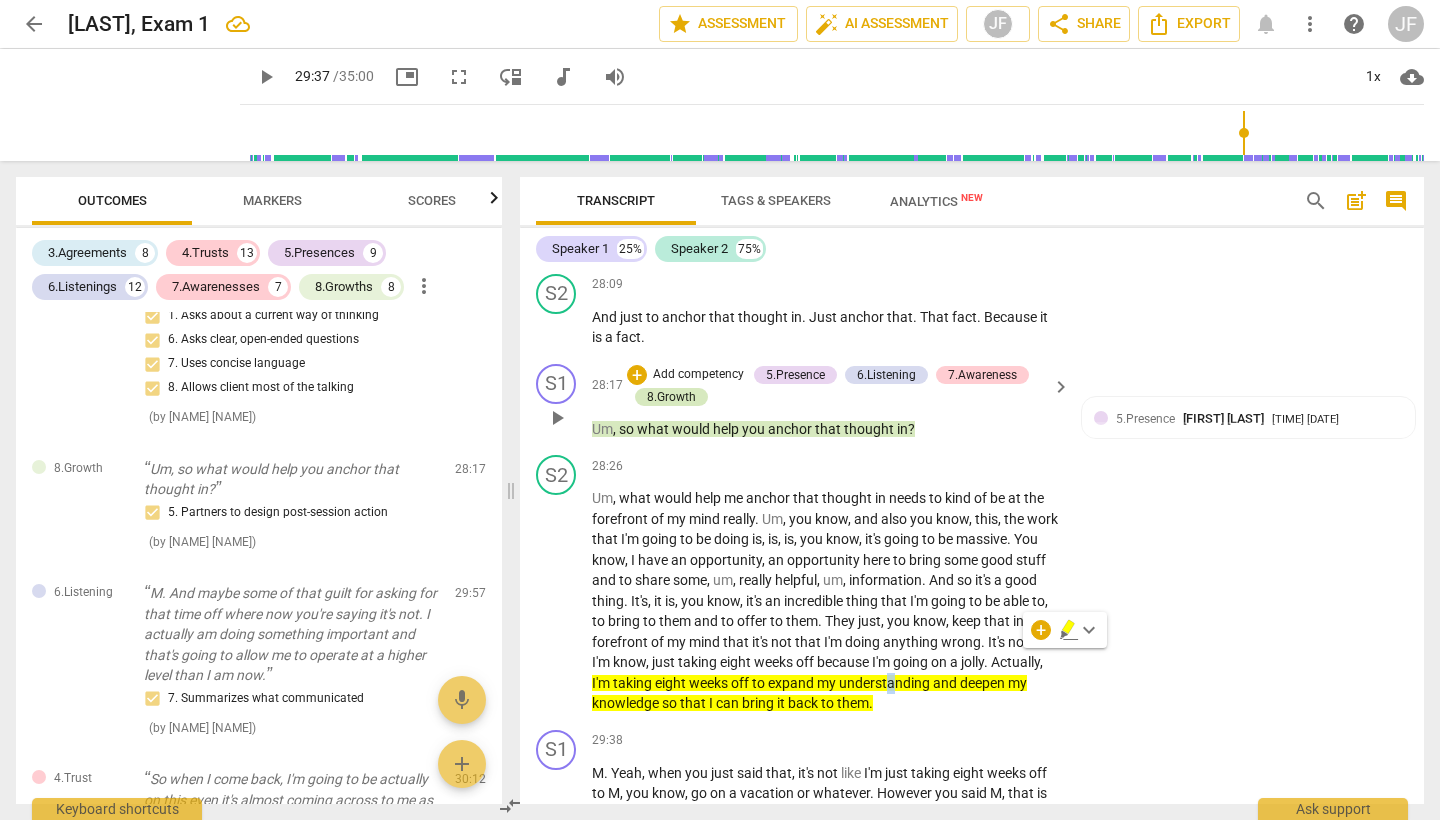 click on "8.Growth" at bounding box center (671, 397) 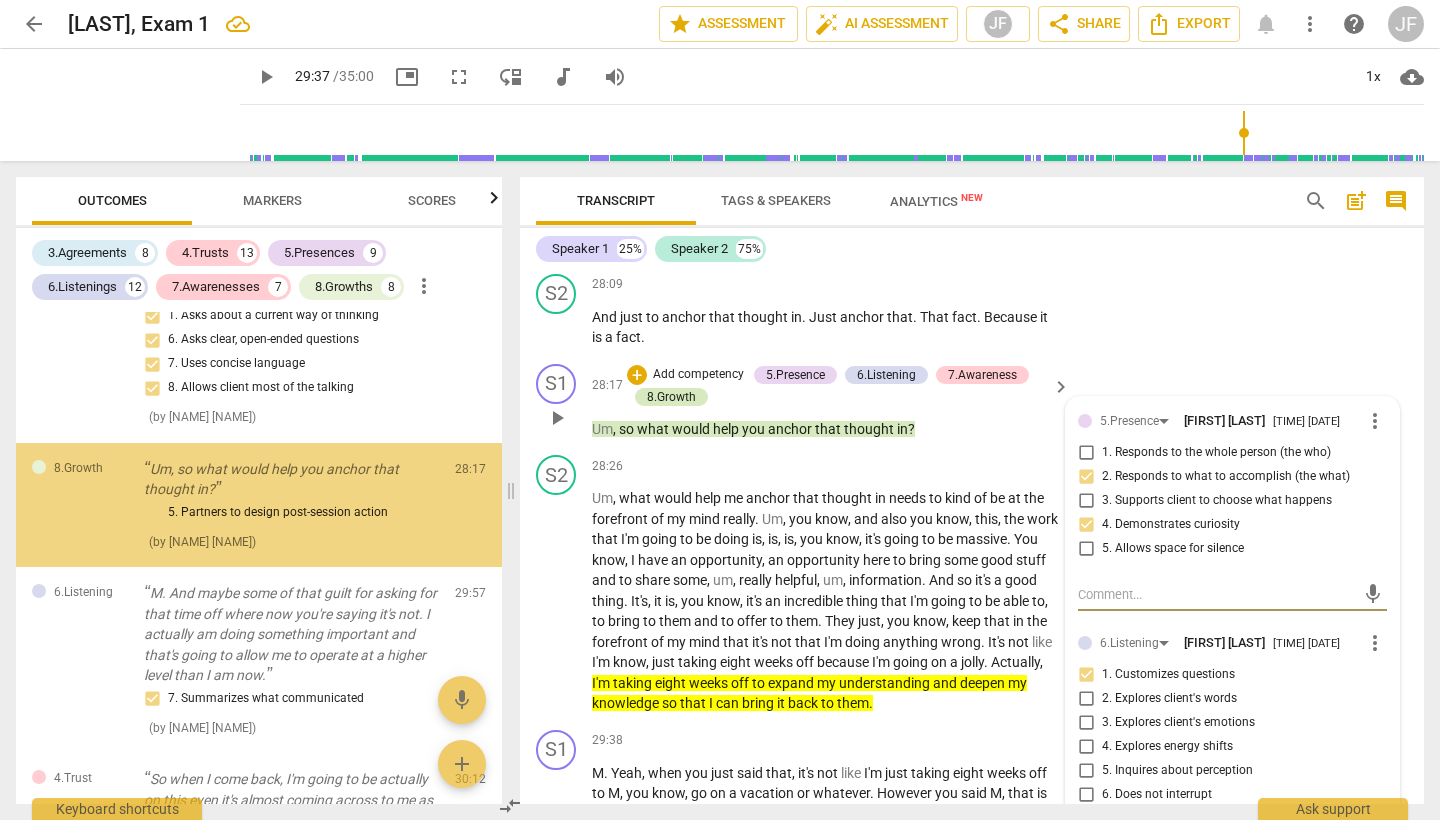 scroll, scrollTop: 10179, scrollLeft: 0, axis: vertical 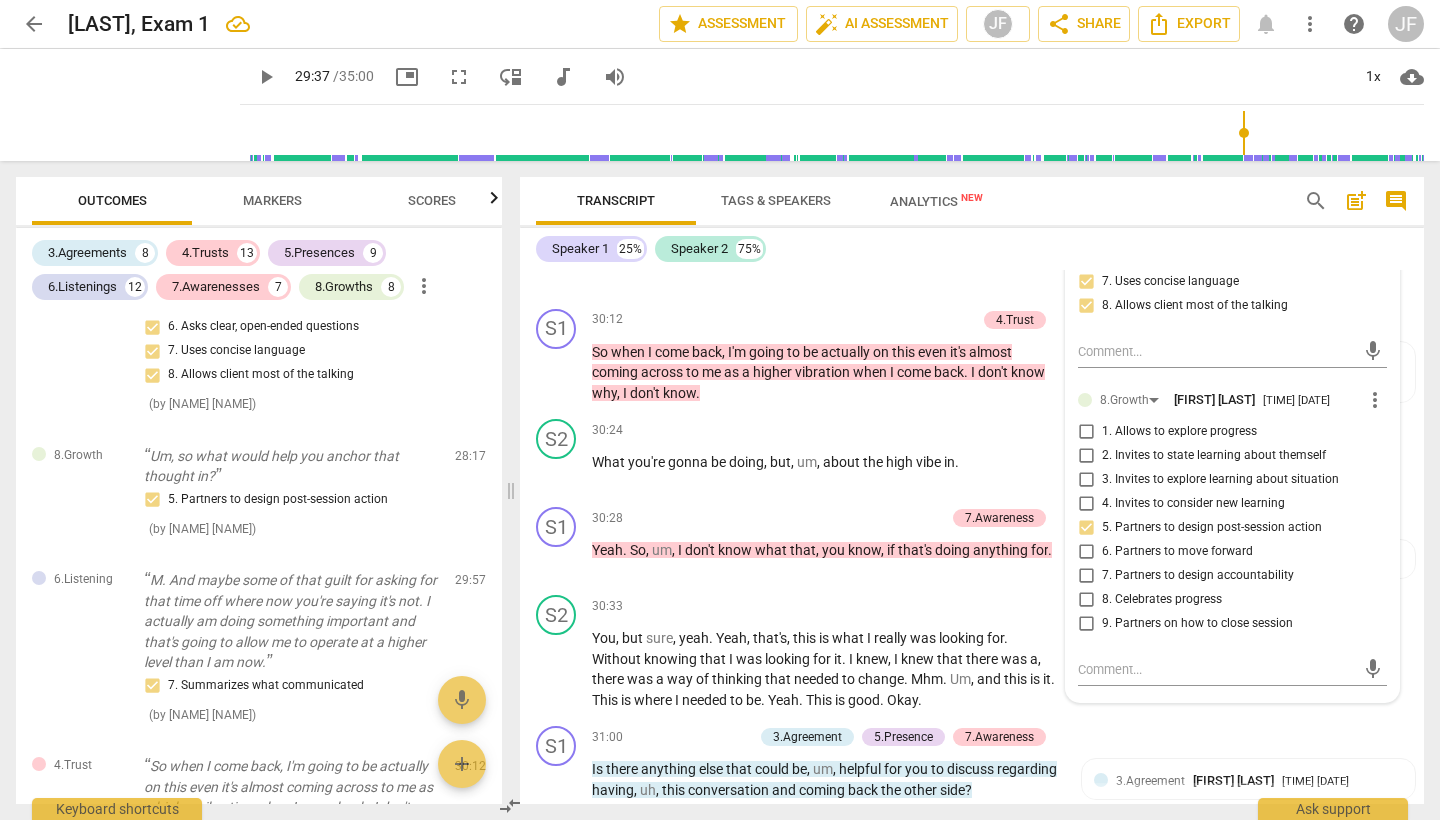click on "more_vert" at bounding box center [1375, 400] 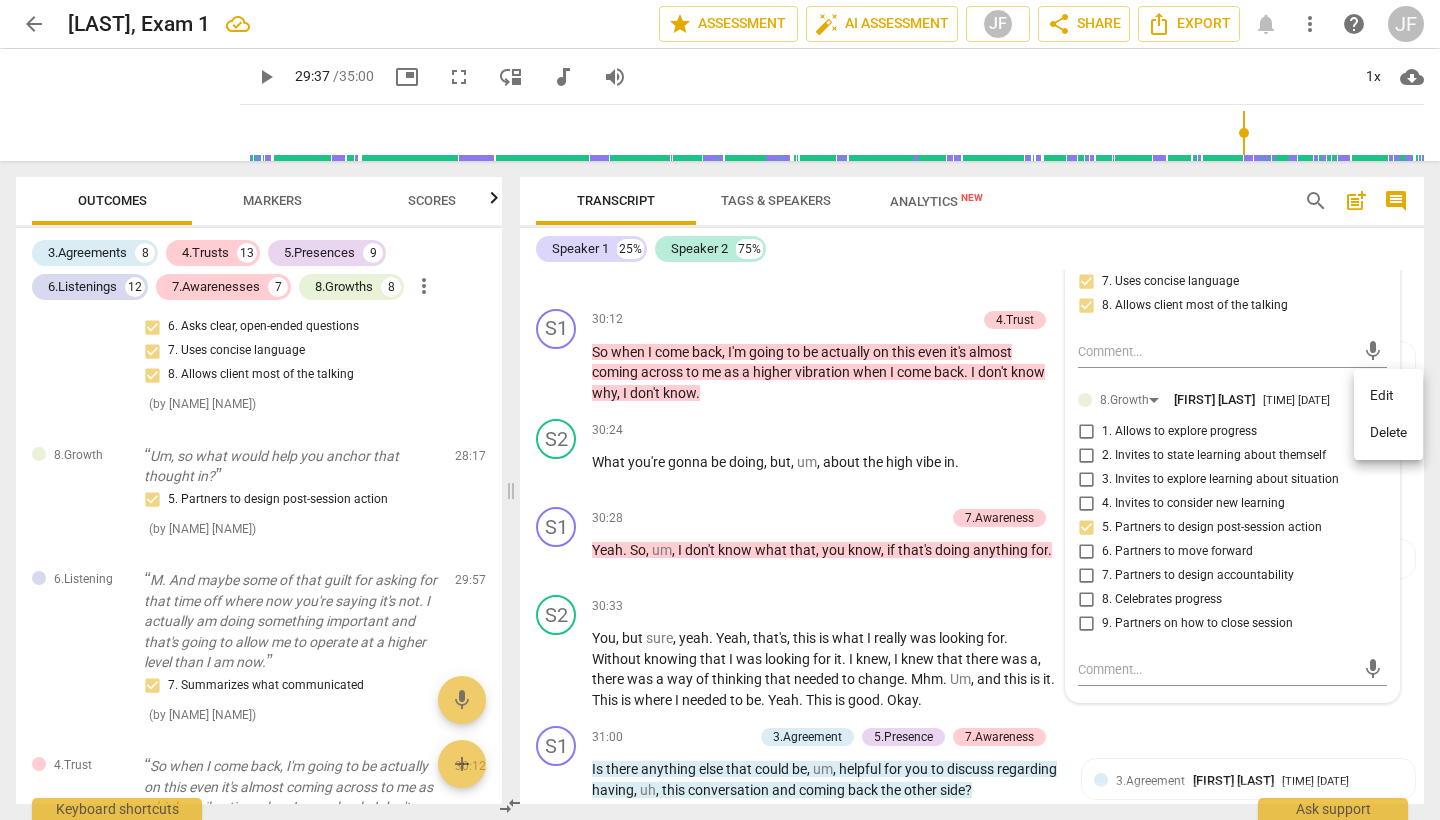 click on "Delete" at bounding box center (1388, 433) 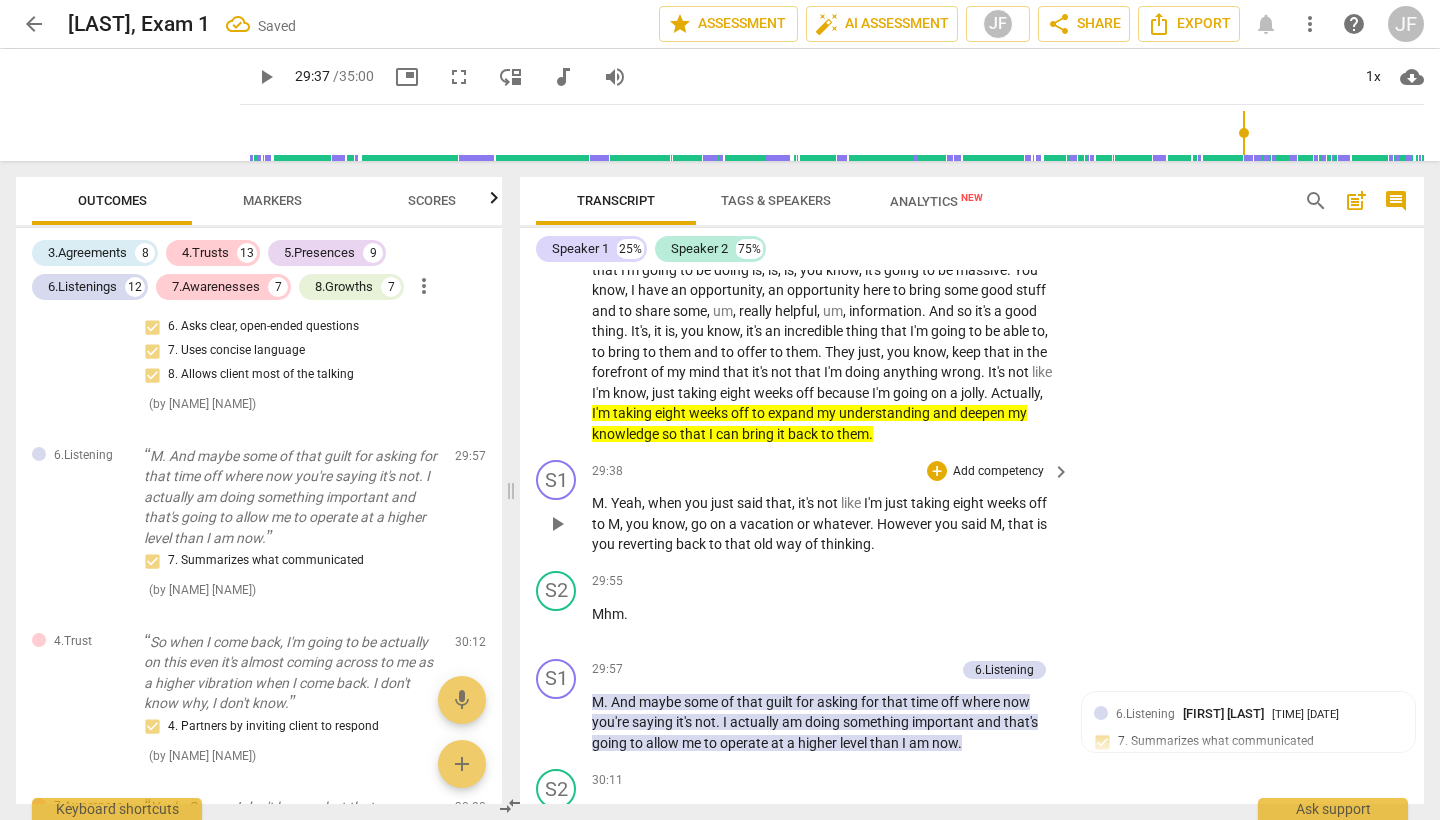 scroll, scrollTop: 9183, scrollLeft: 0, axis: vertical 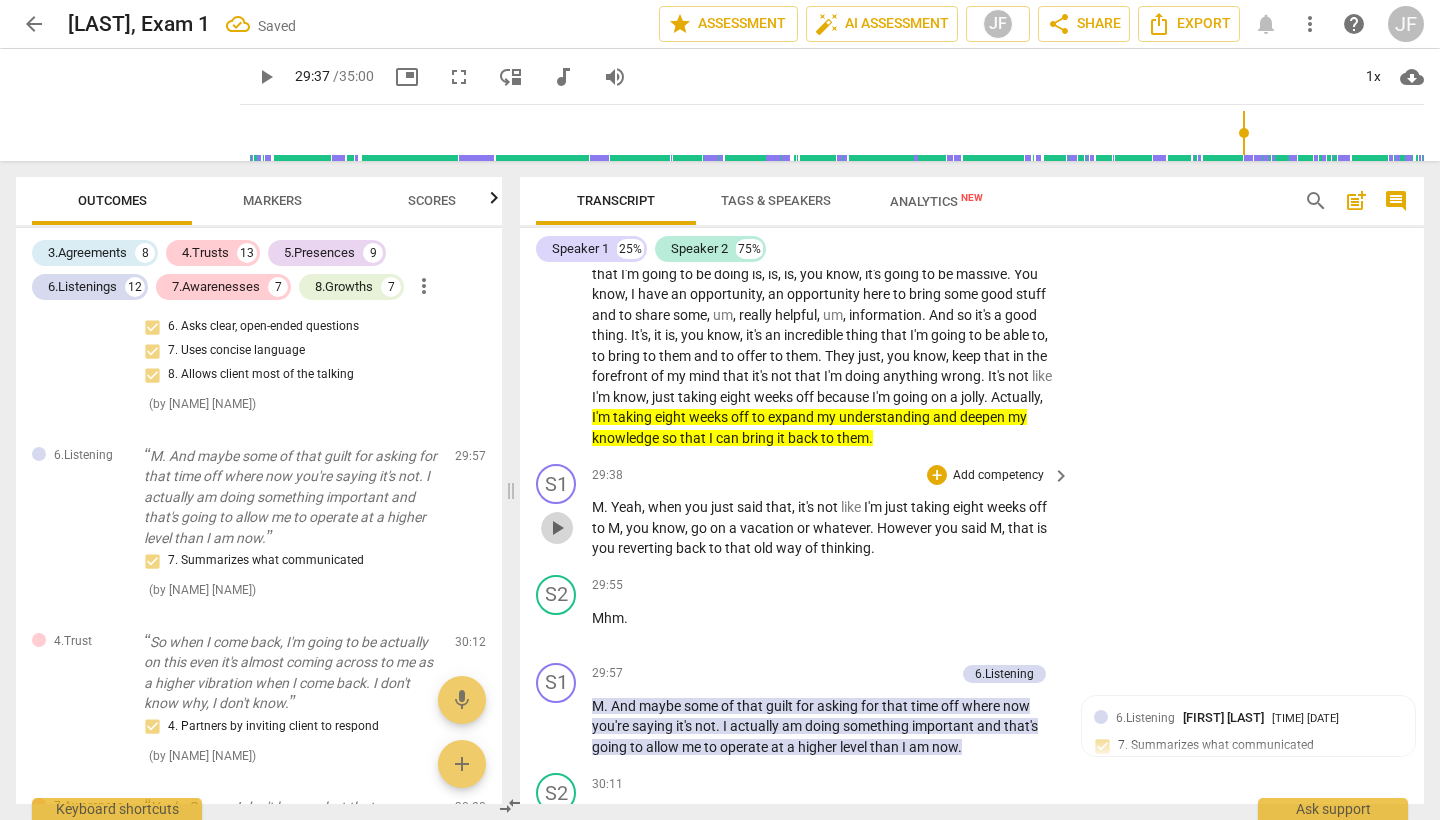 click on "play_arrow" at bounding box center (557, 528) 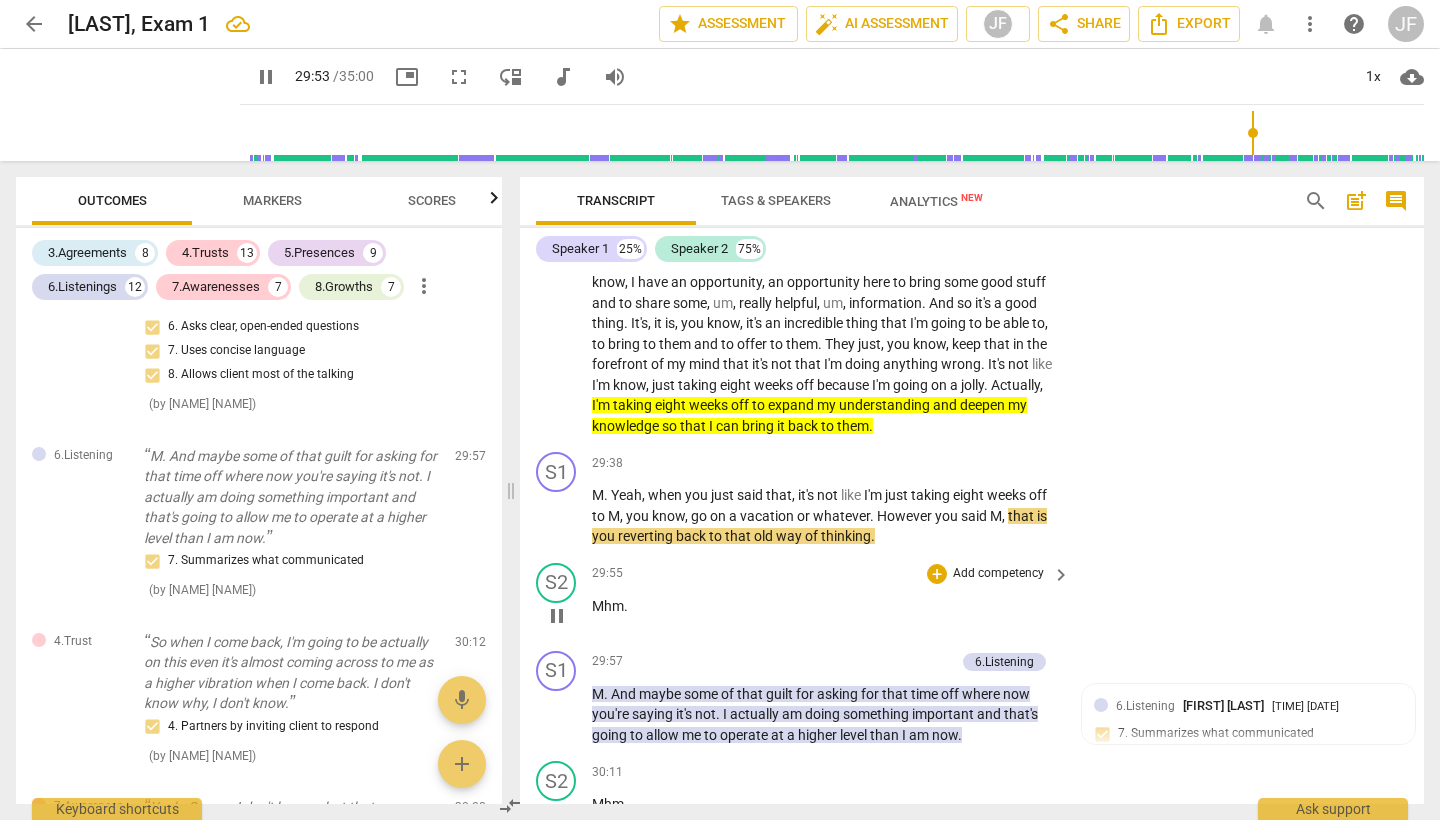 scroll, scrollTop: 9199, scrollLeft: 0, axis: vertical 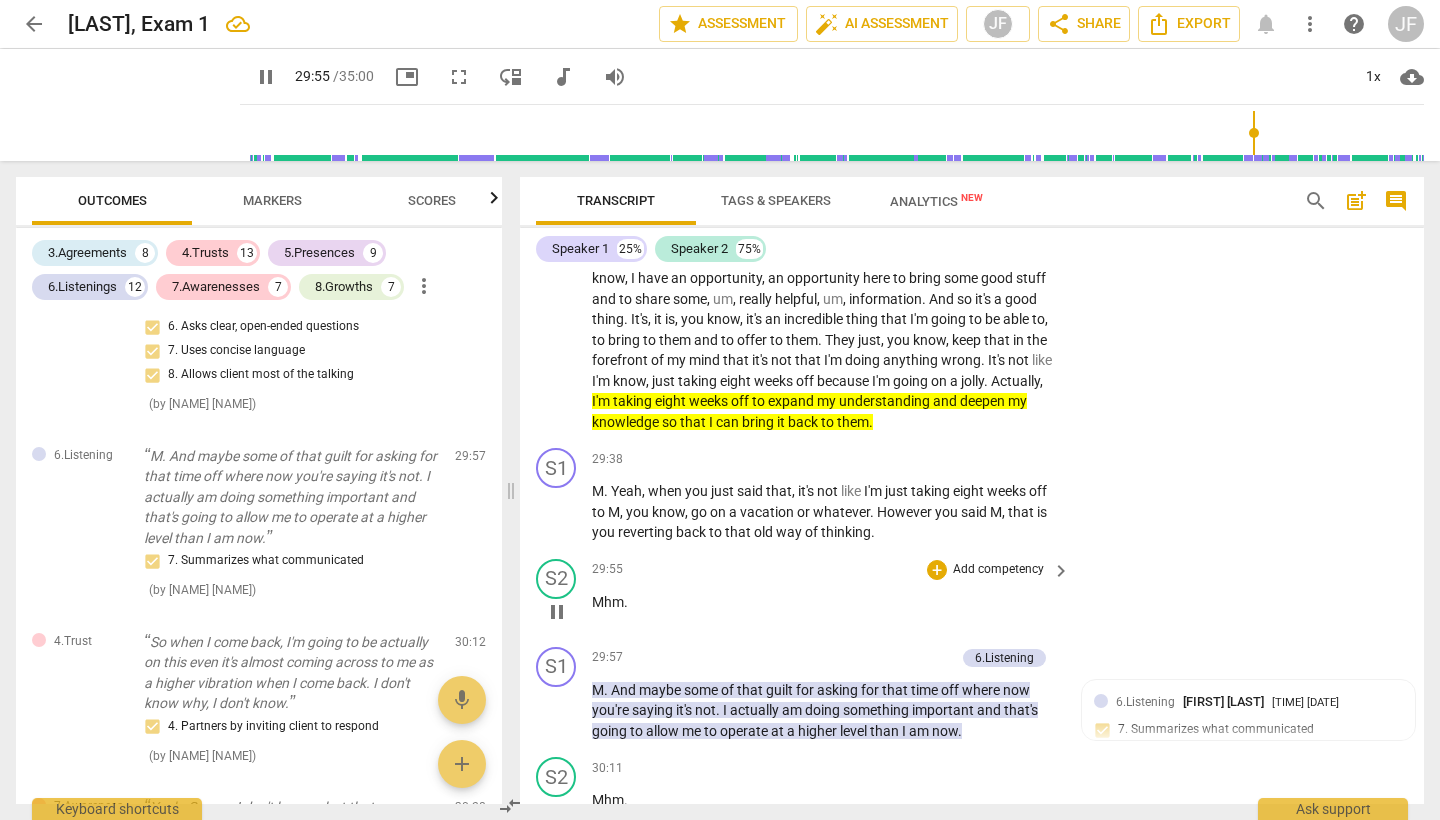 click on "pause" at bounding box center (557, 612) 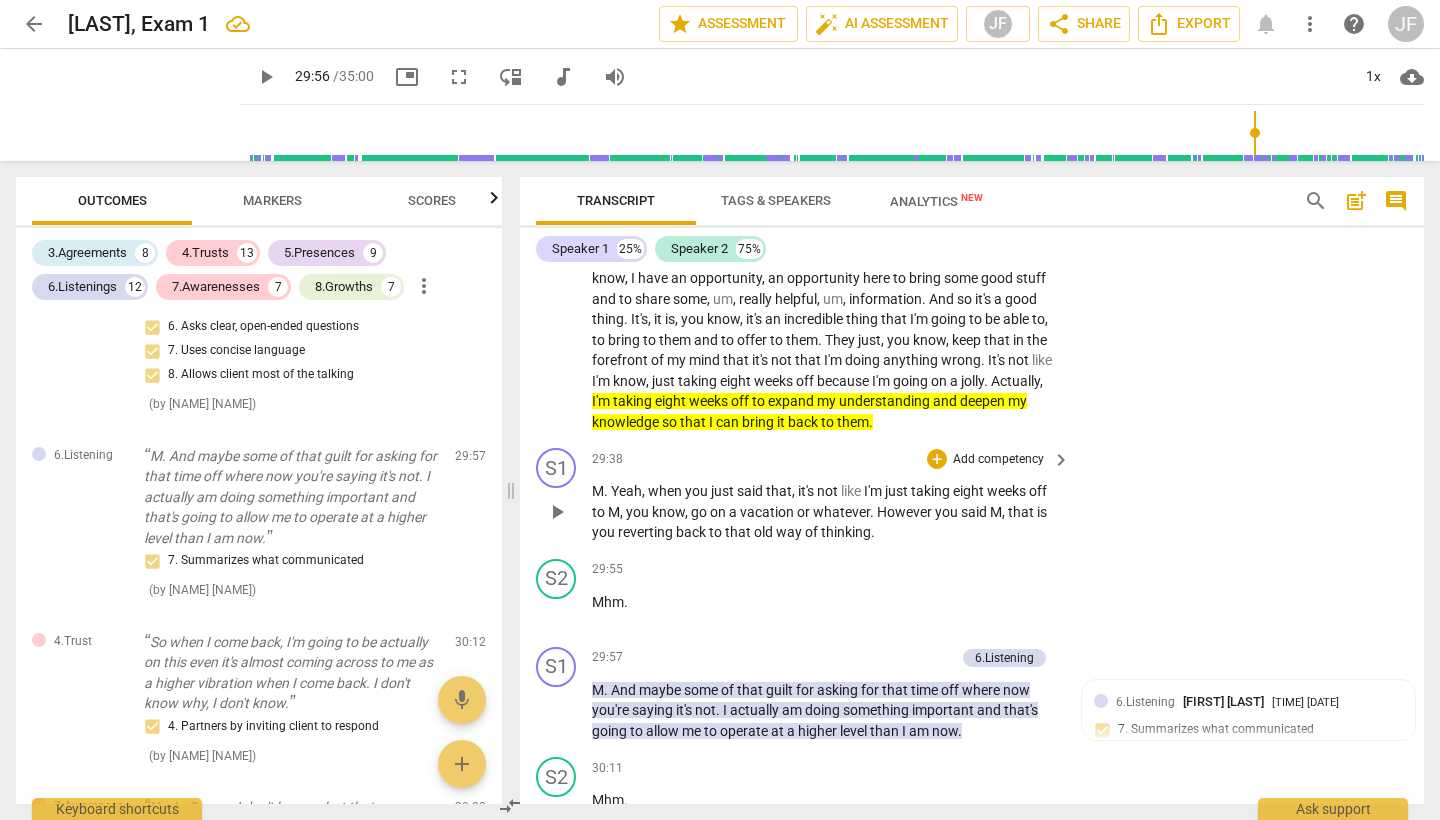 click on "that" at bounding box center [1022, 512] 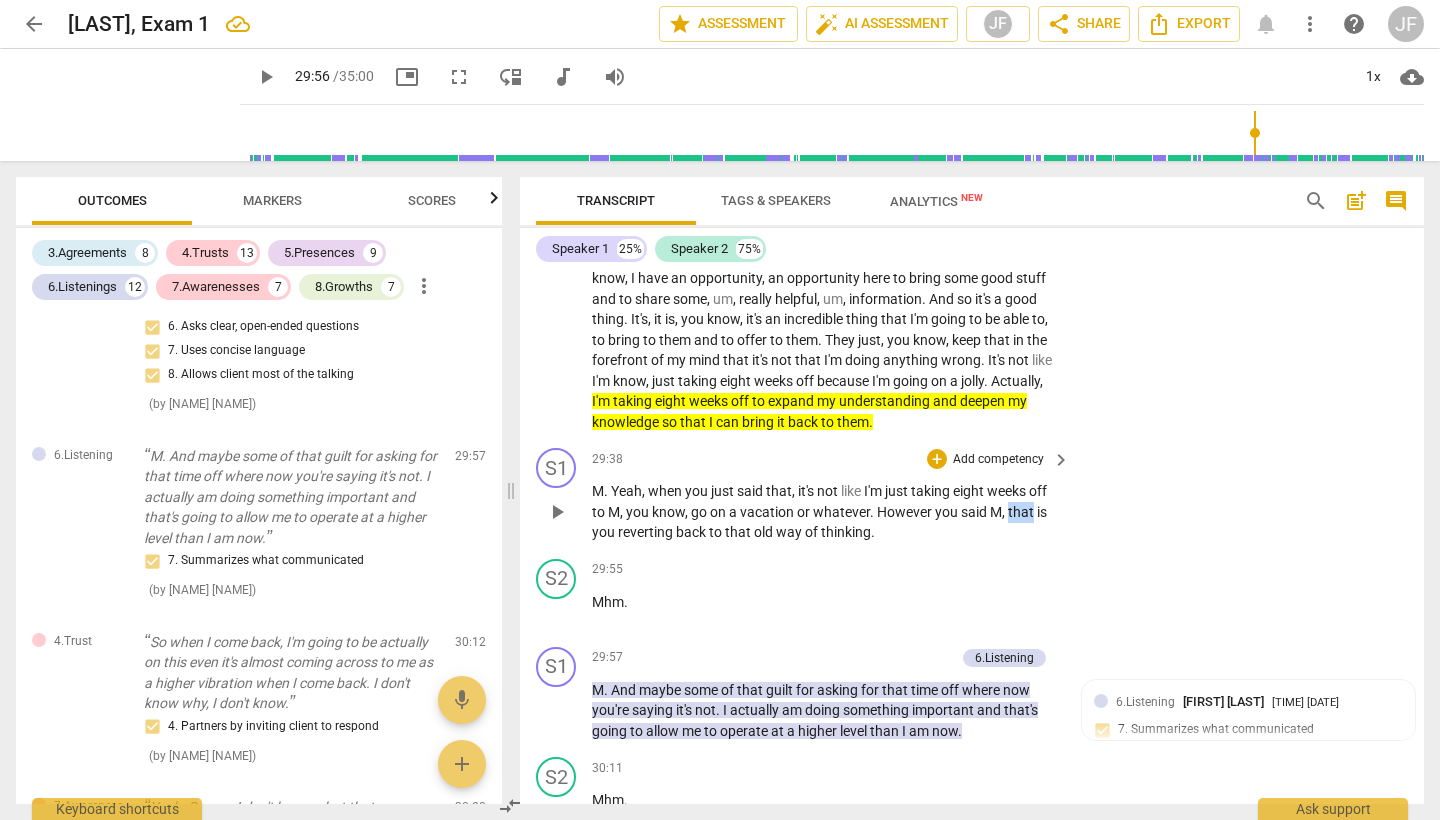 click on "that" at bounding box center [1022, 512] 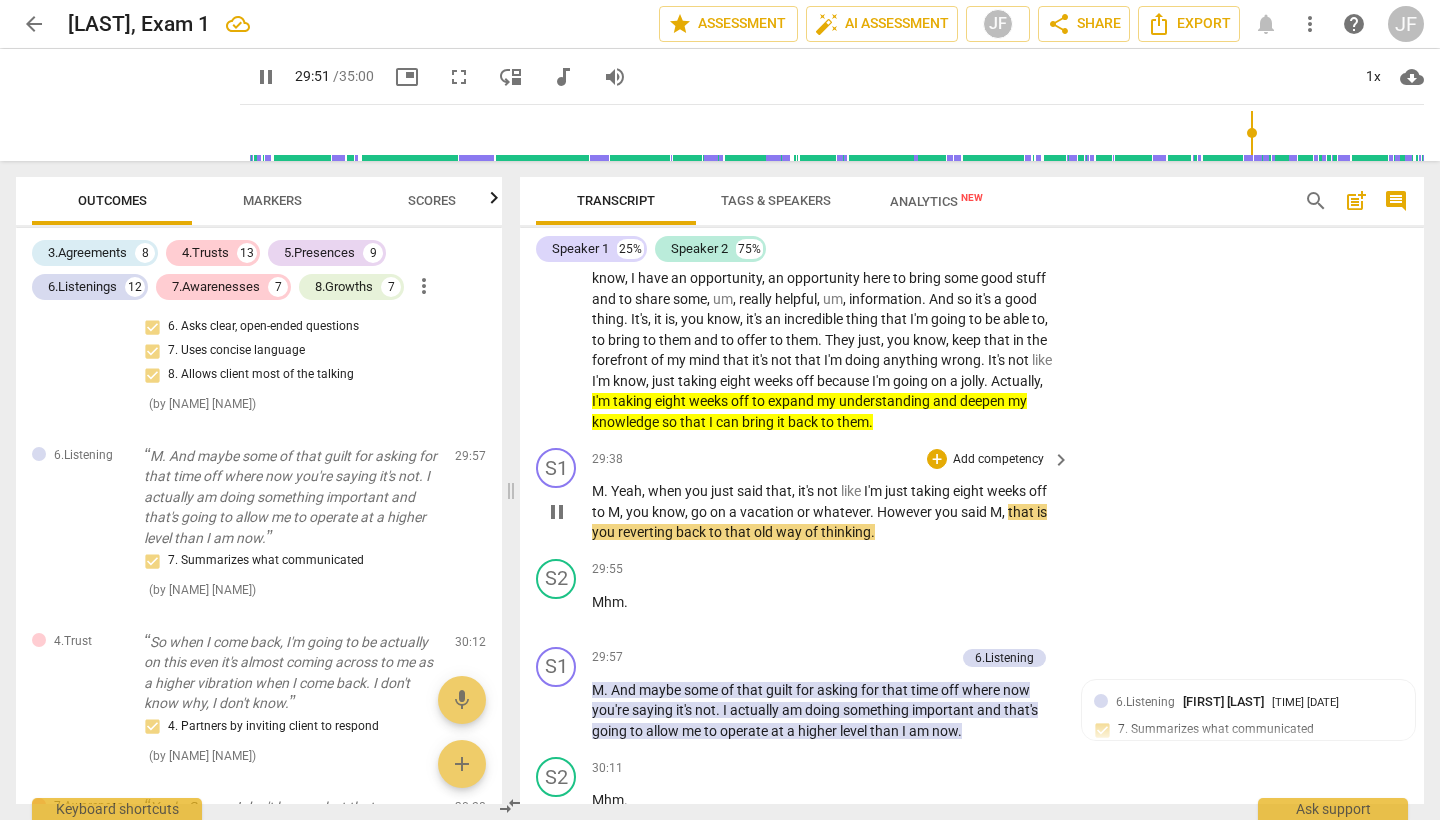 click on "that" at bounding box center [1022, 512] 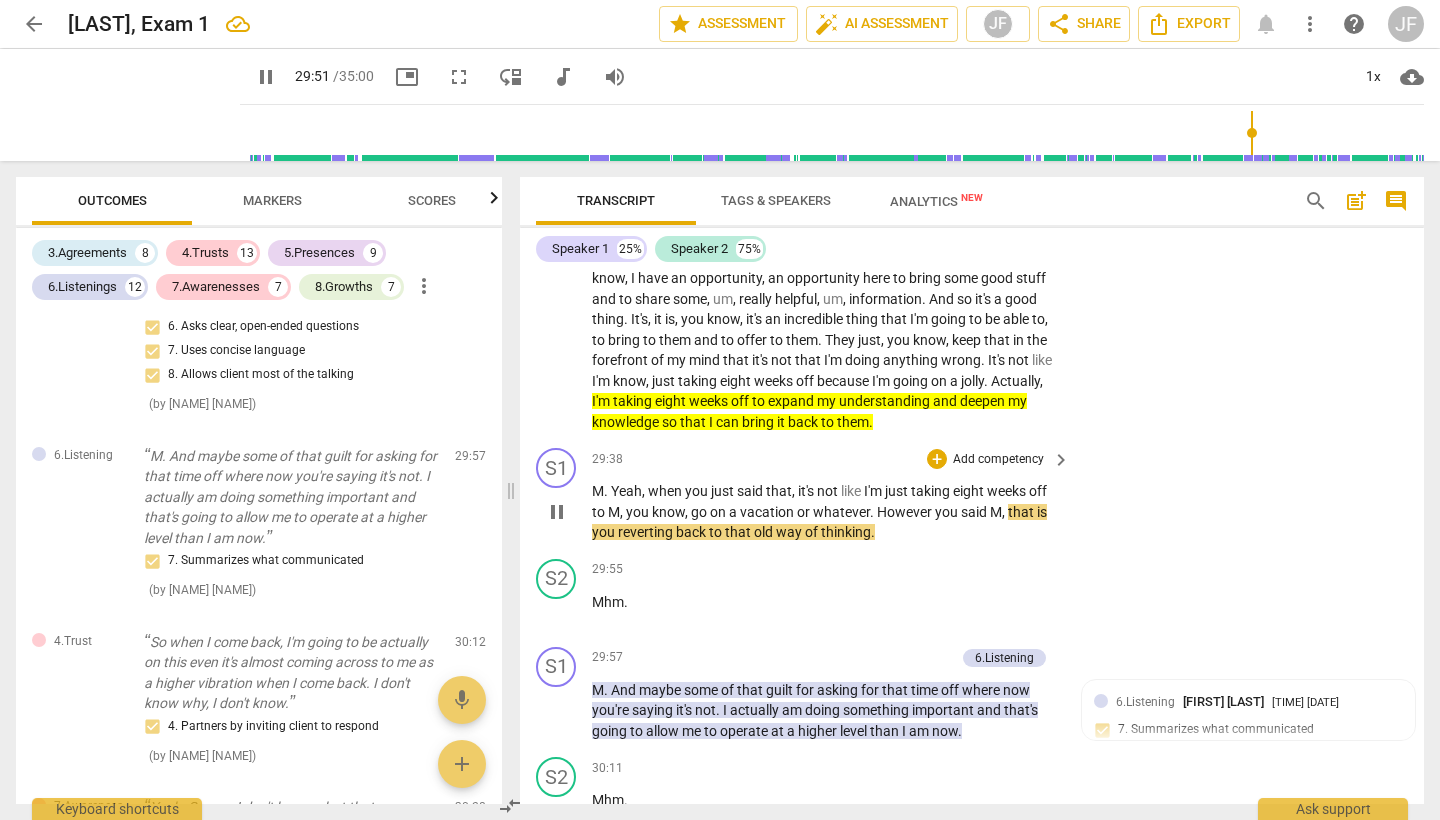 click on "that" at bounding box center (1022, 512) 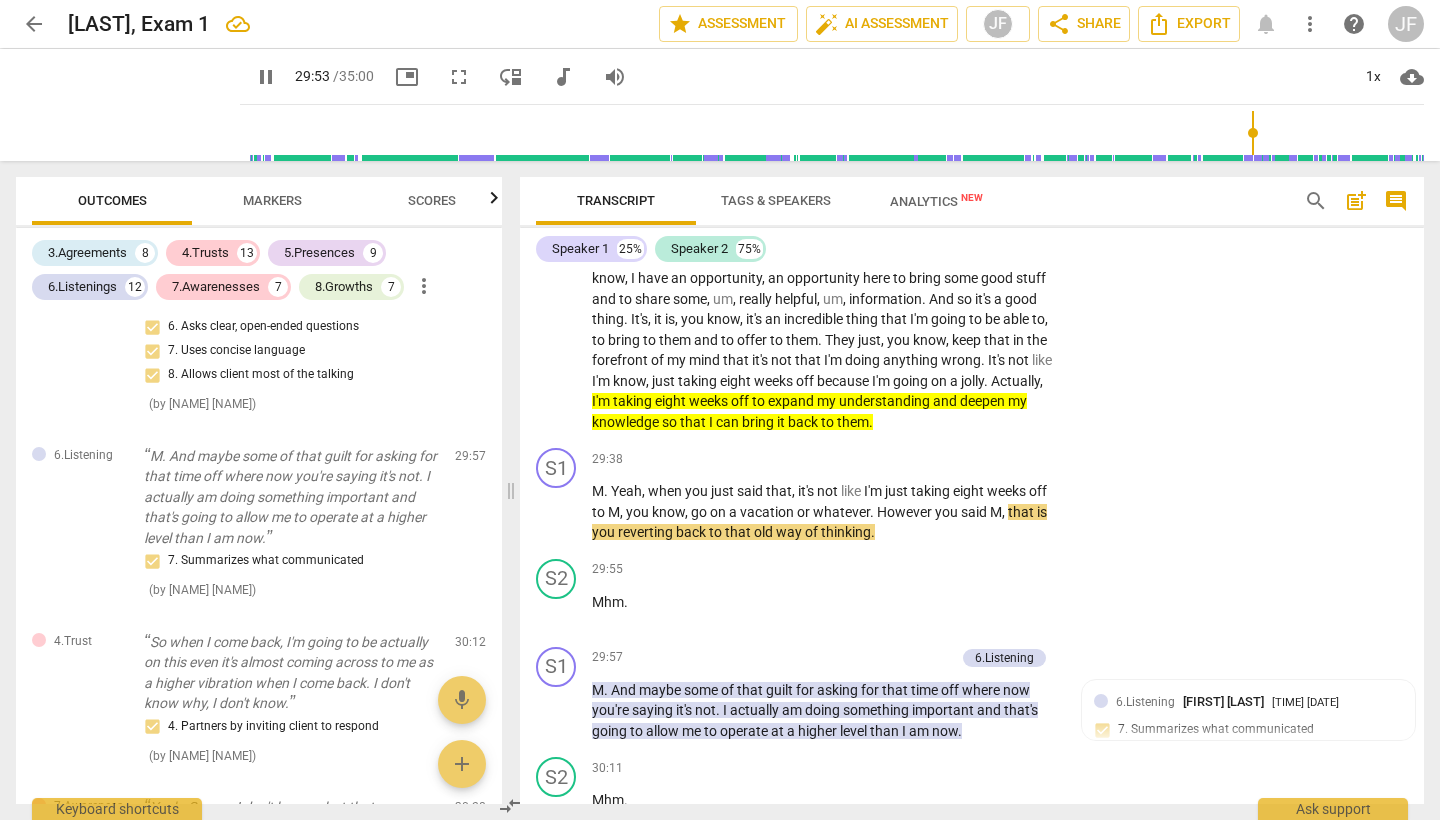 type on "1793" 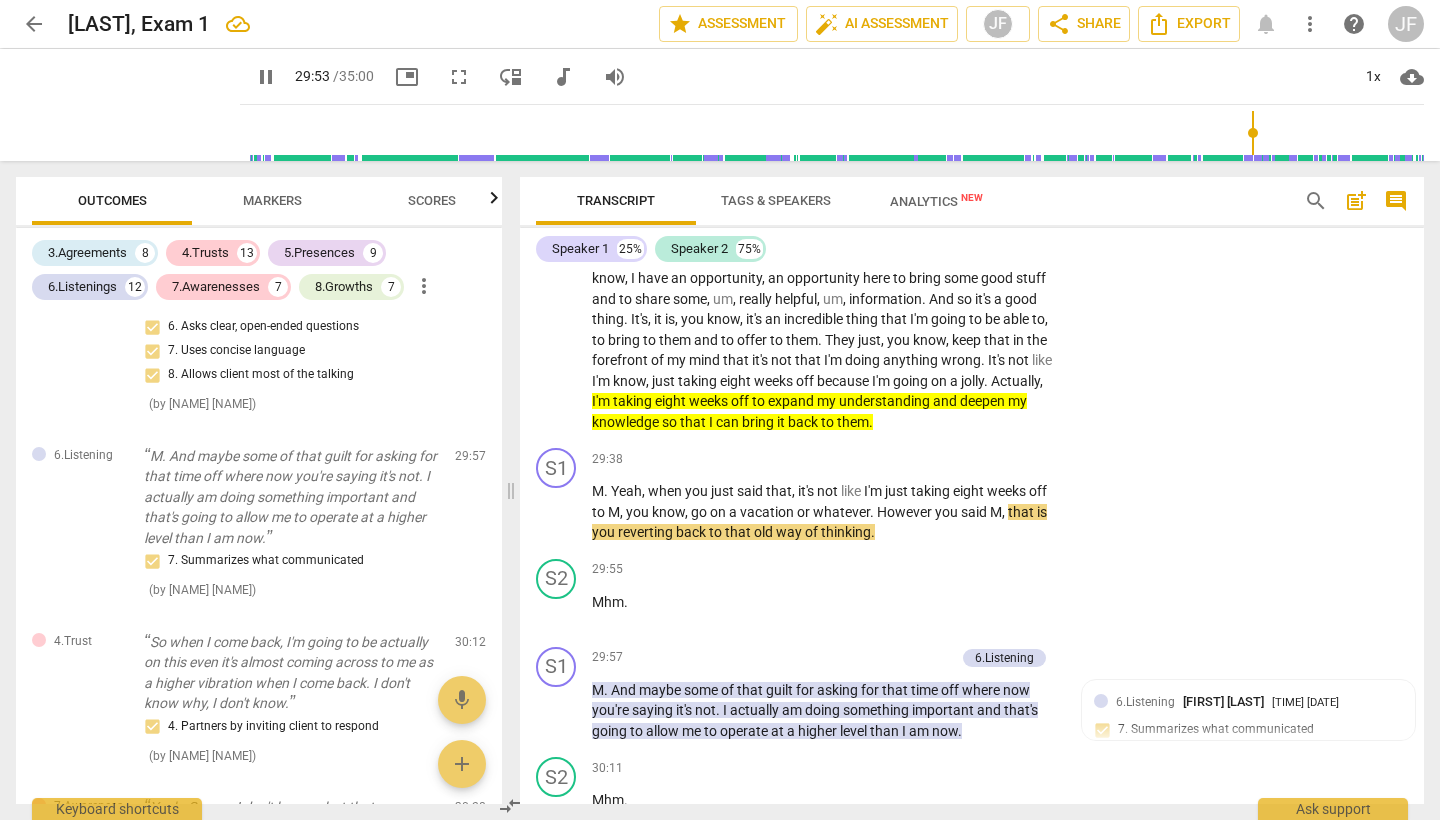 type 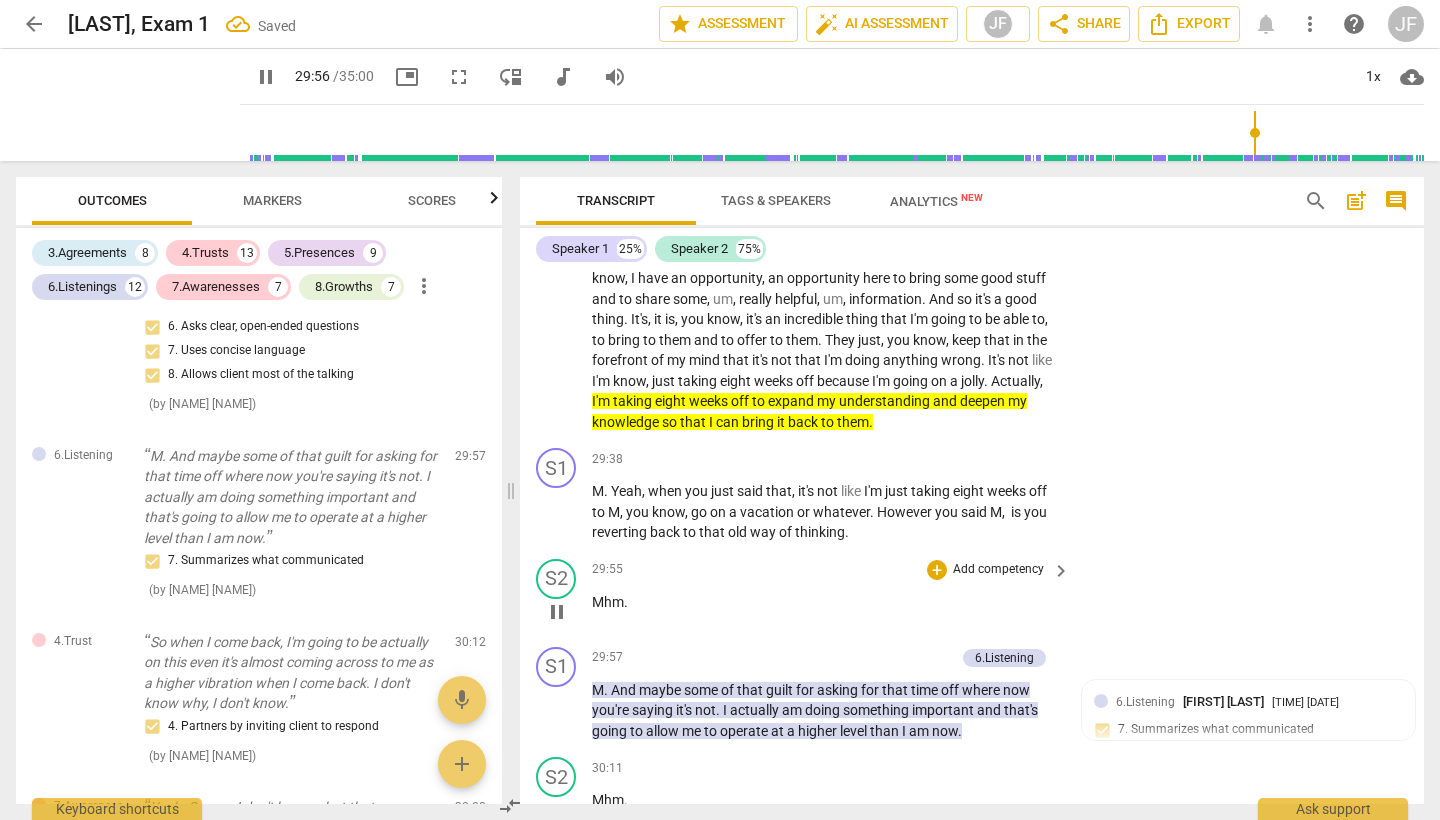 click on "pause" at bounding box center (557, 612) 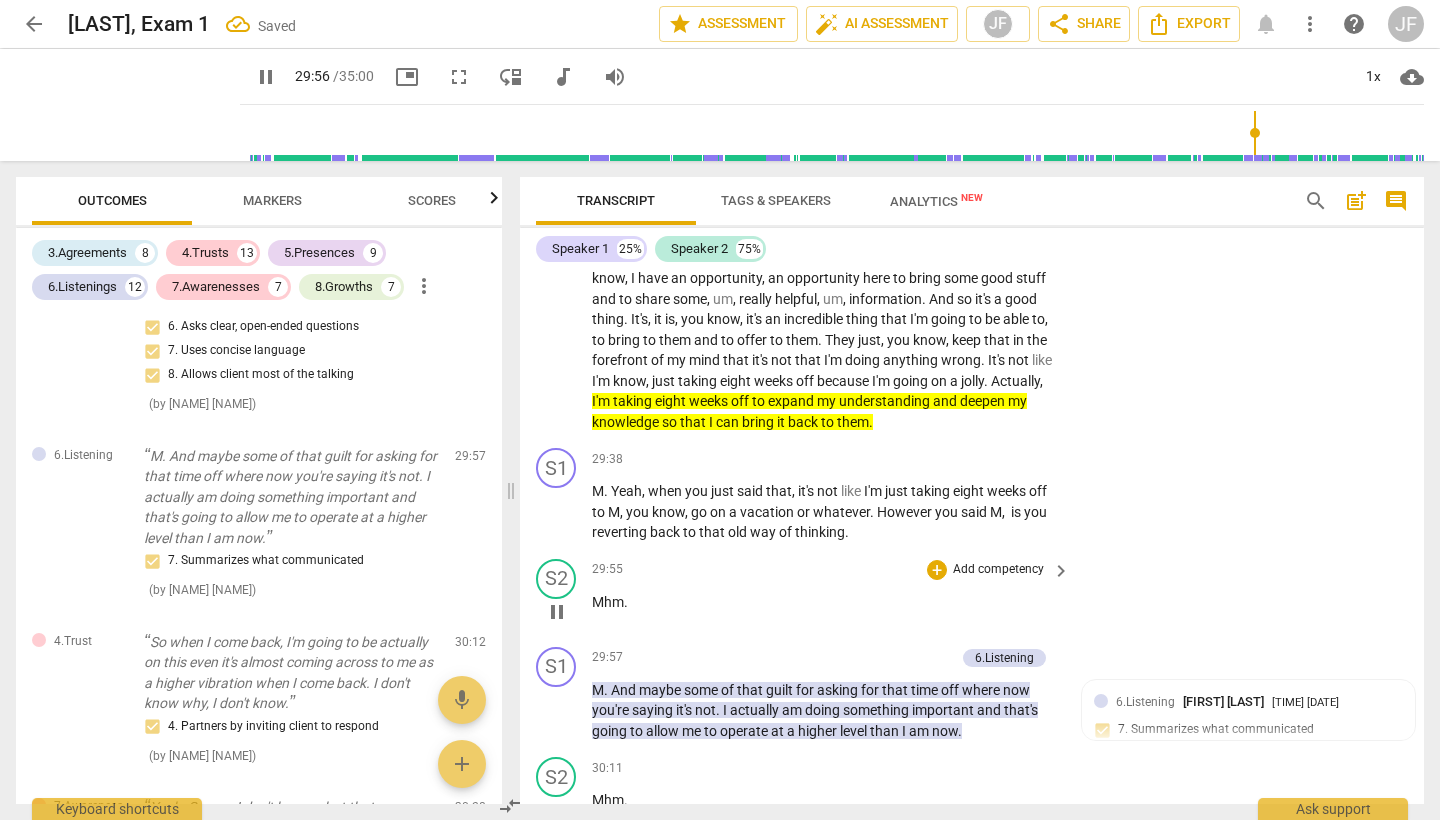 type on "1797" 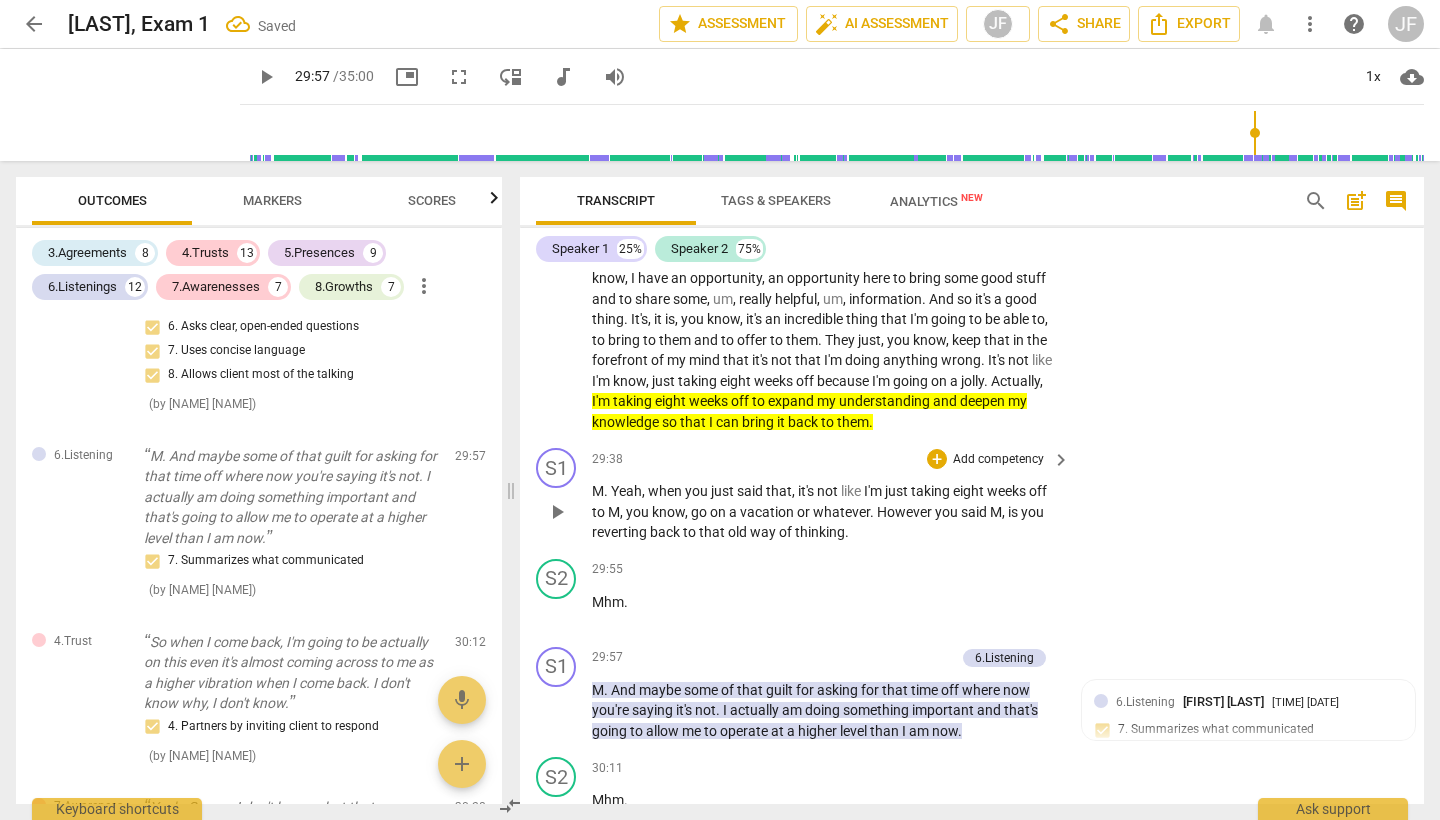 click on "you" at bounding box center (1032, 512) 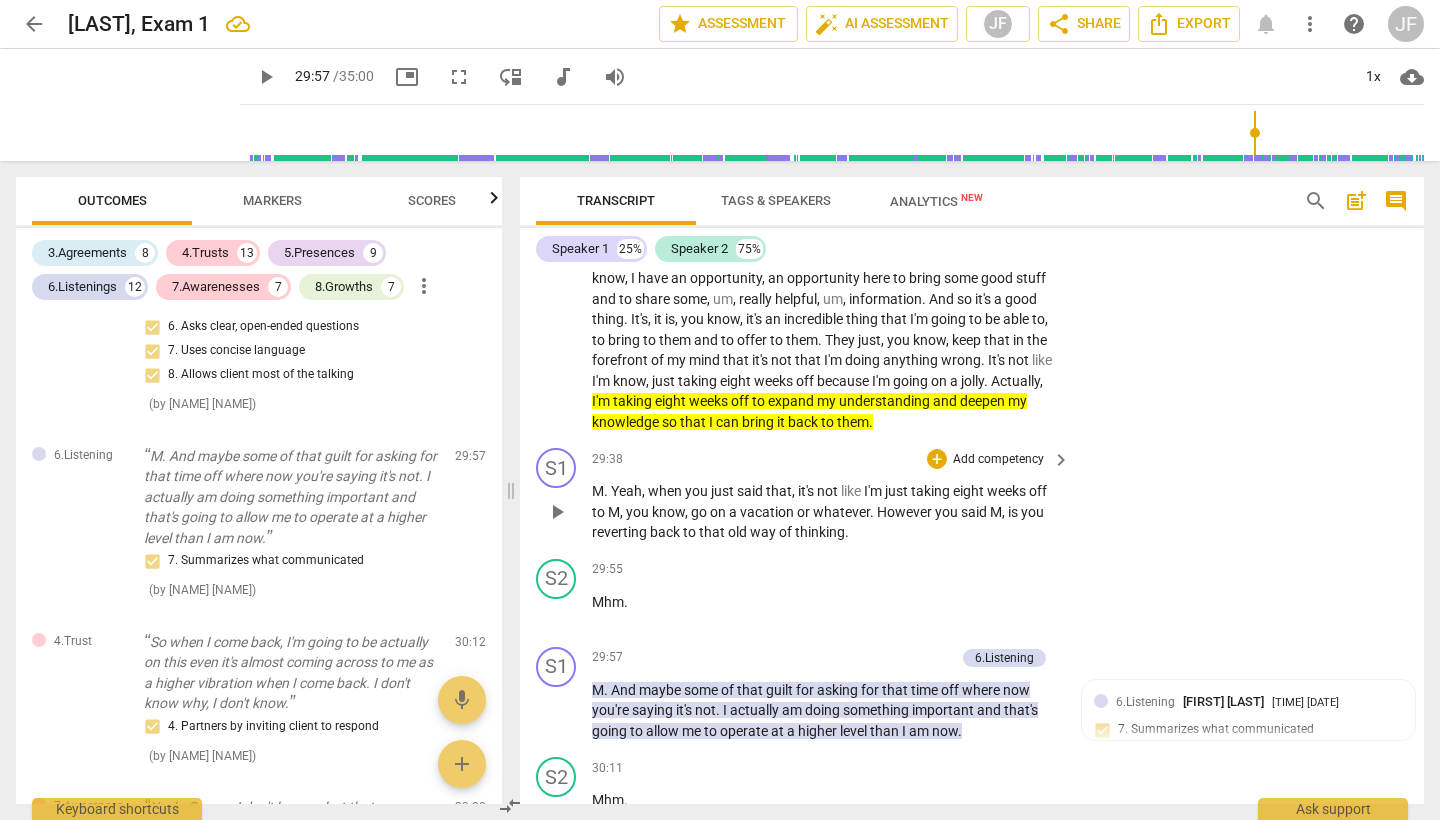 type 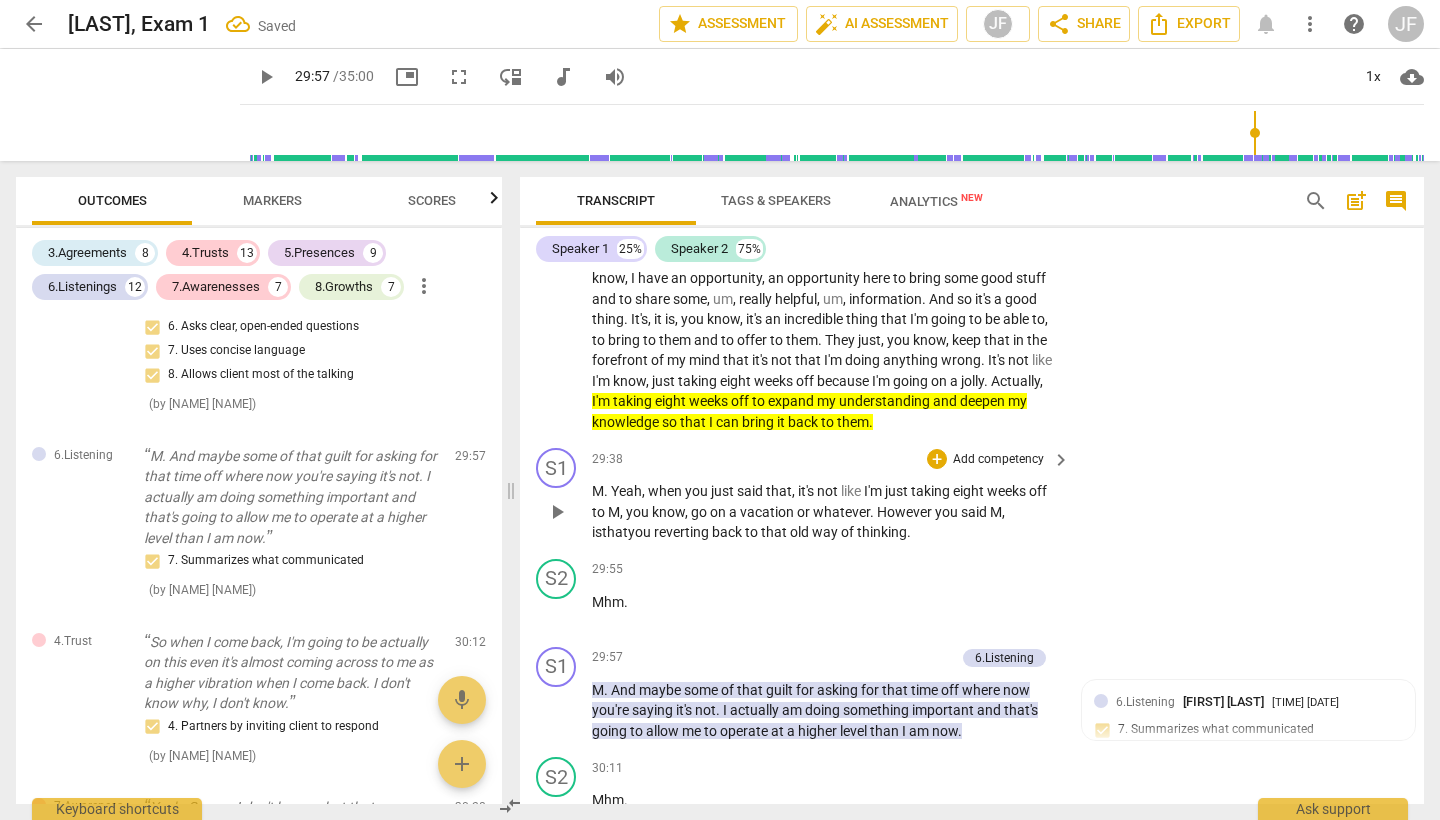 click on "M .   Yeah ,   when   you   just   said   that ,   it's   not   like   I'm   just   taking   eight   weeks   off   to   M ,   you   know ,   go   on   a   vacation   or   whatever .   However   you   said   M ,   is  that  you   reverting   back   to   that   old   way   of   thinking ." at bounding box center [826, 512] 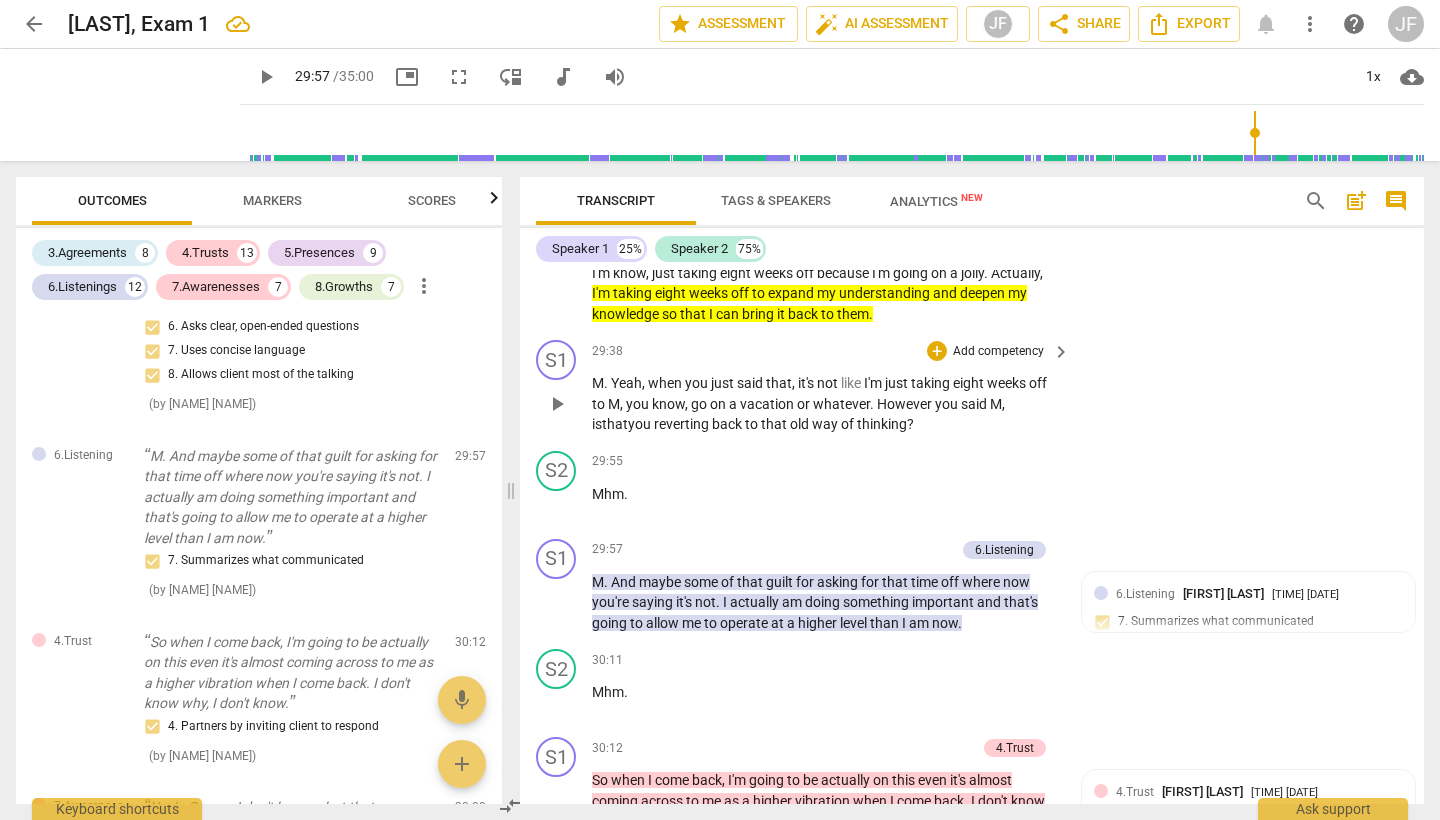 scroll, scrollTop: 9233, scrollLeft: 0, axis: vertical 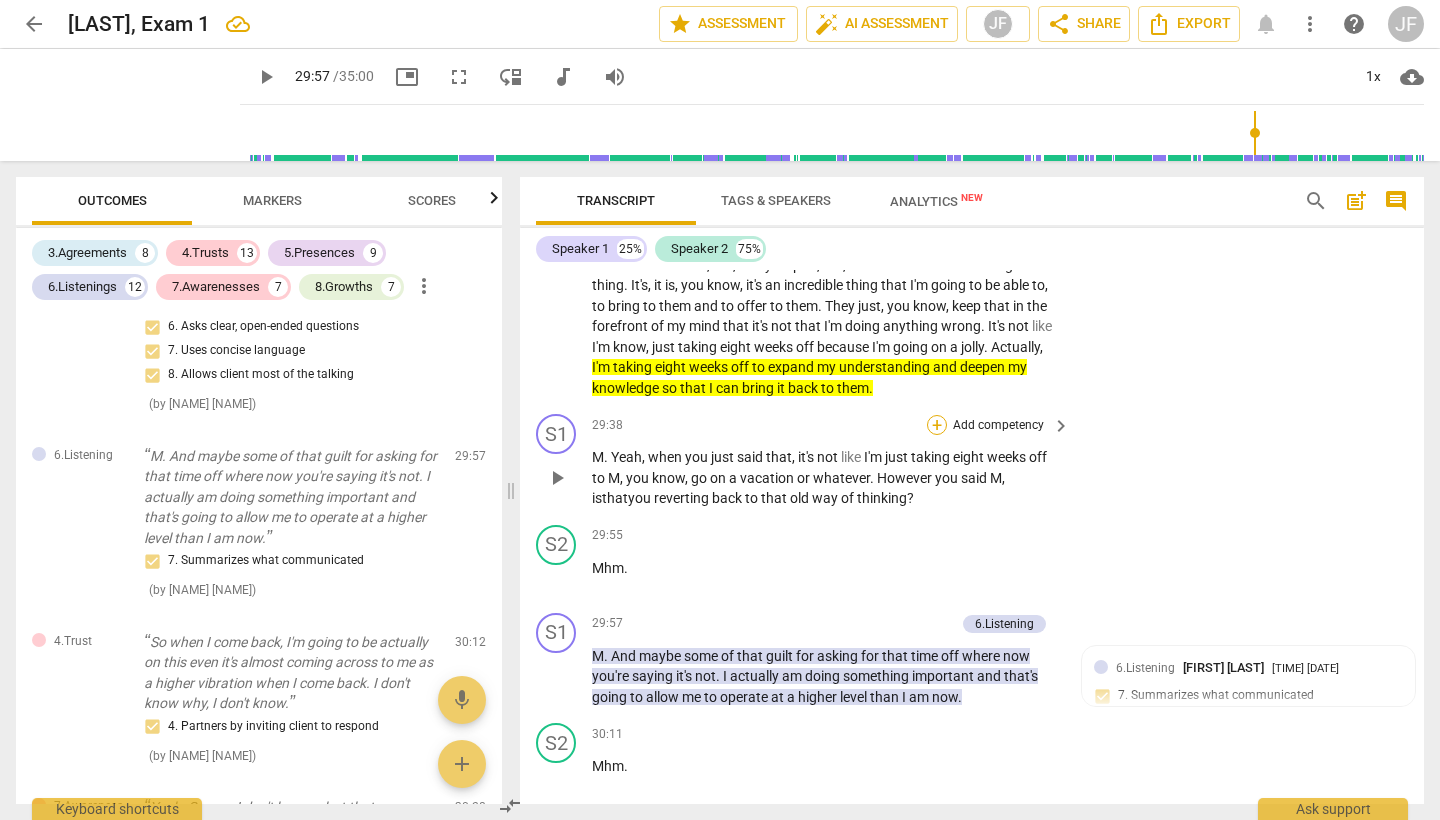 click on "+" at bounding box center (937, 425) 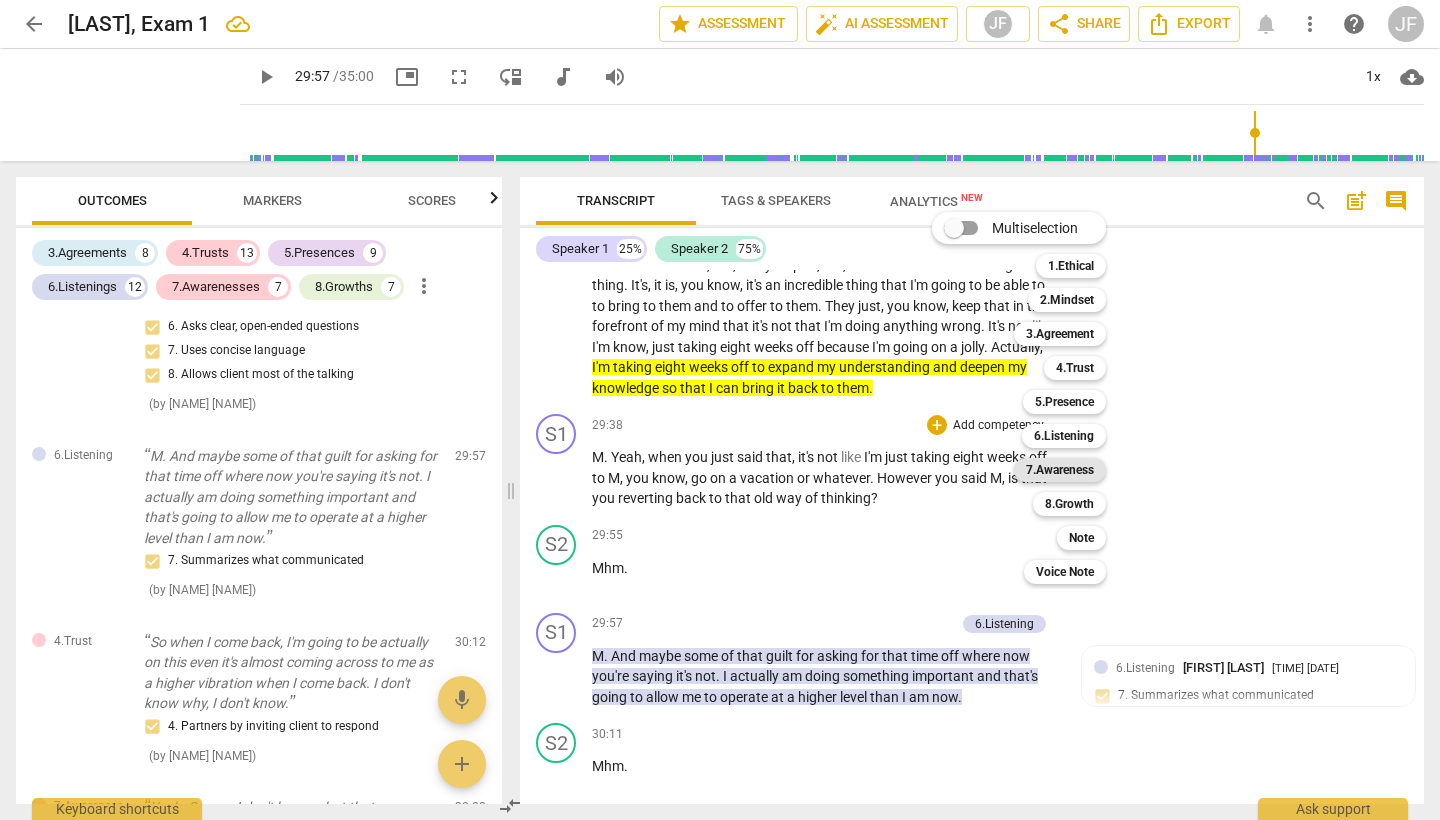 click on "7.Awareness" at bounding box center (1060, 470) 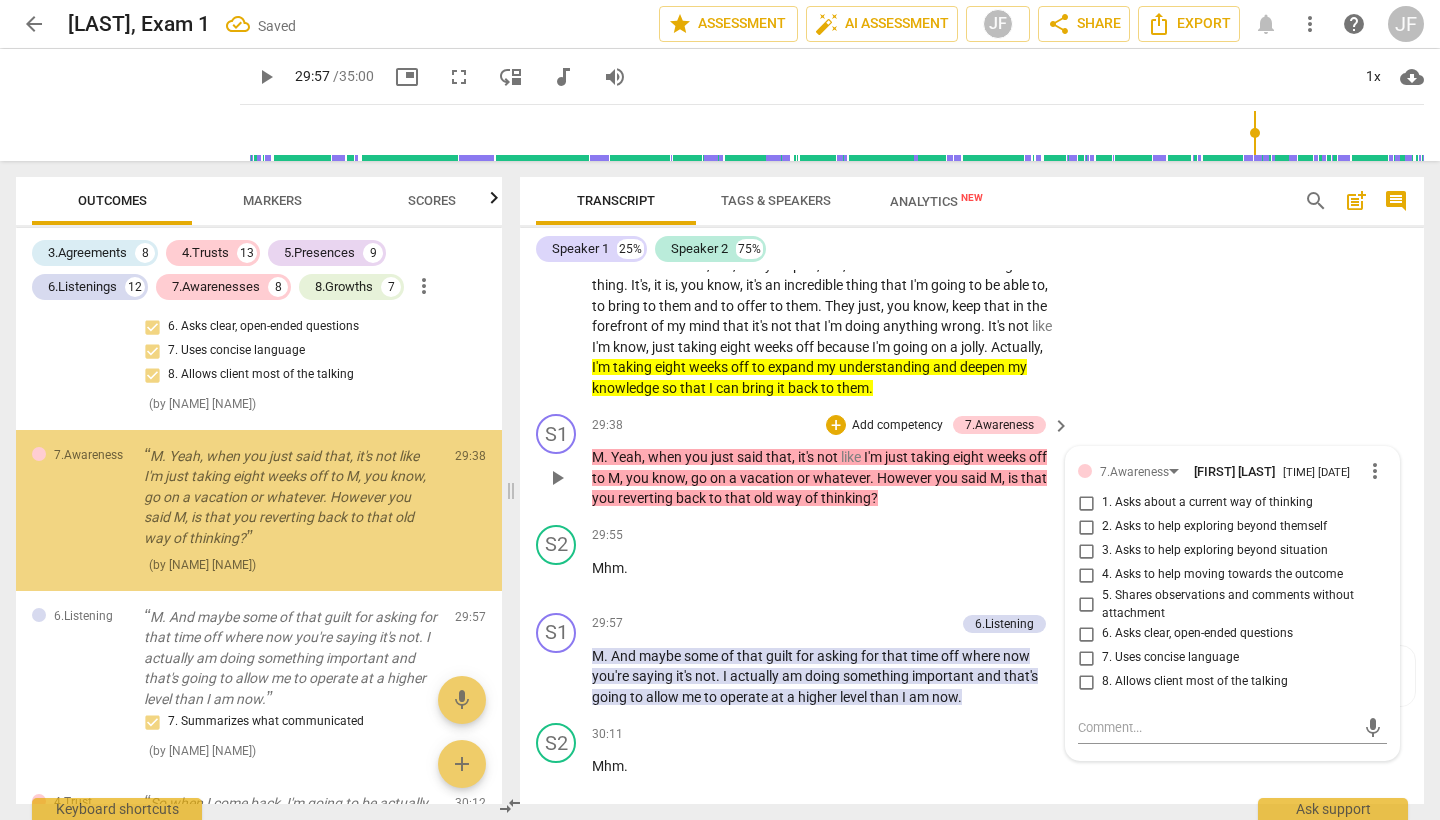 scroll, scrollTop: 10196, scrollLeft: 0, axis: vertical 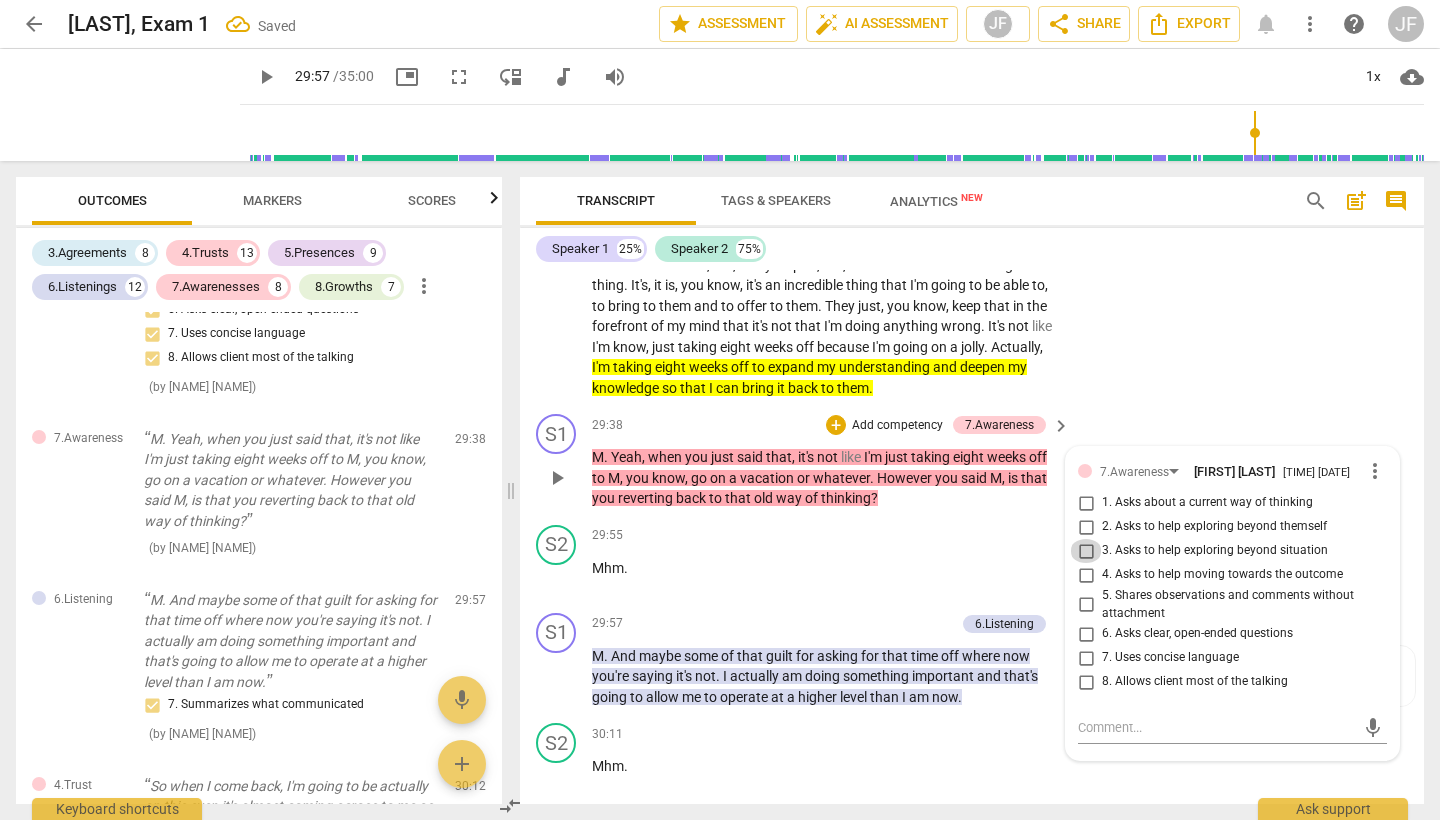 click on "3. Asks to help exploring beyond situation" at bounding box center [1086, 551] 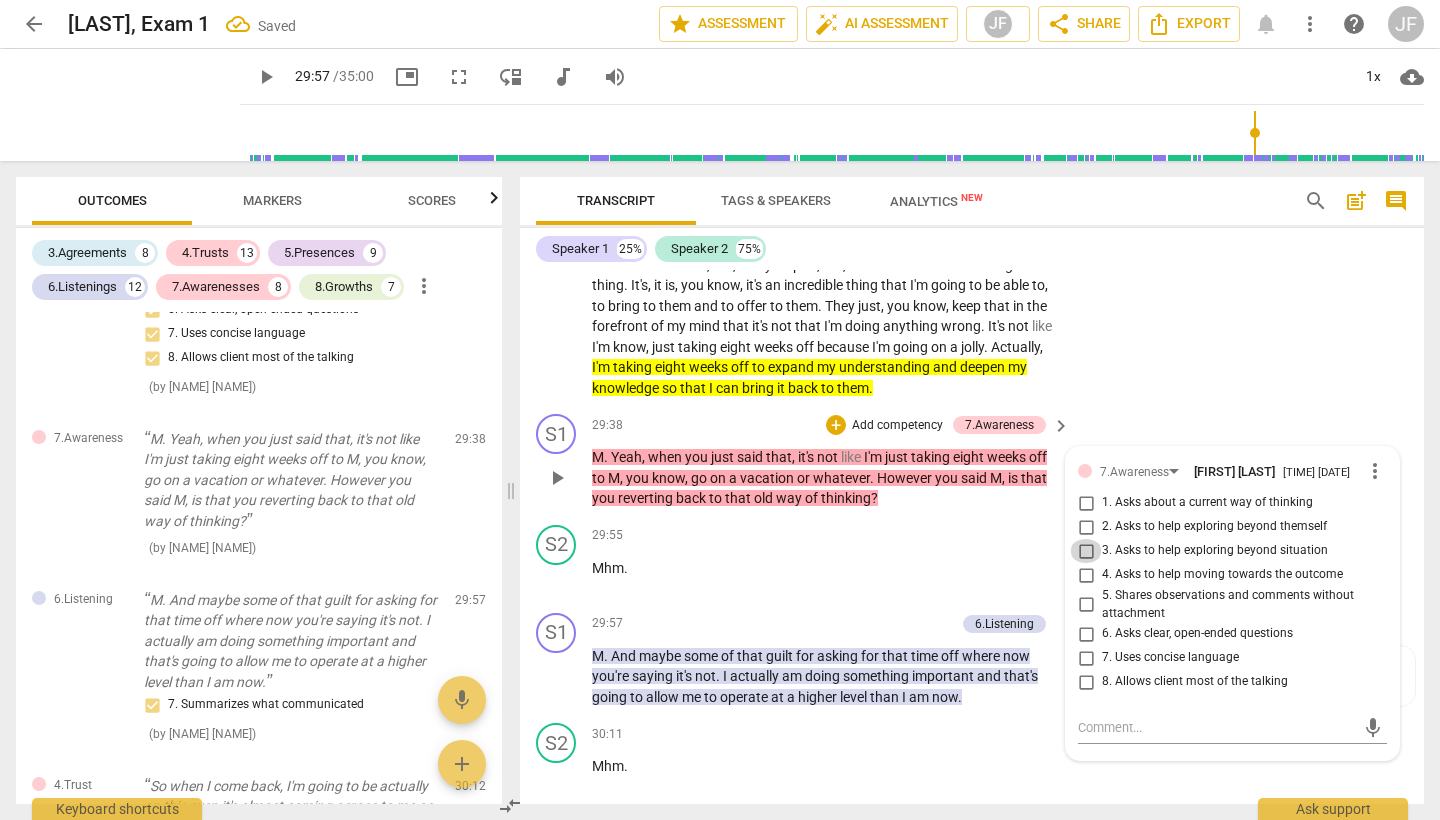 checkbox on "true" 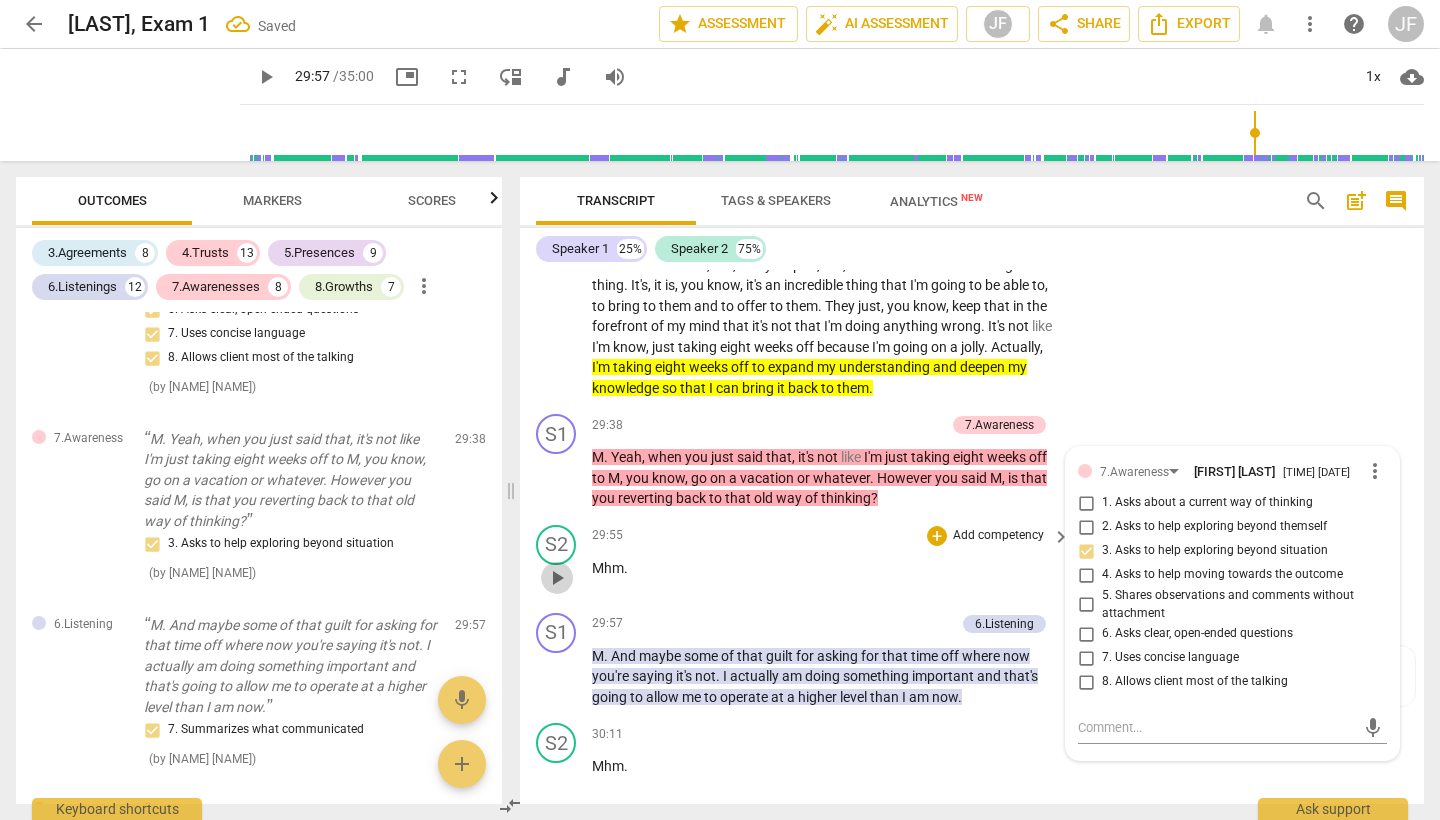 click on "play_arrow" at bounding box center [557, 578] 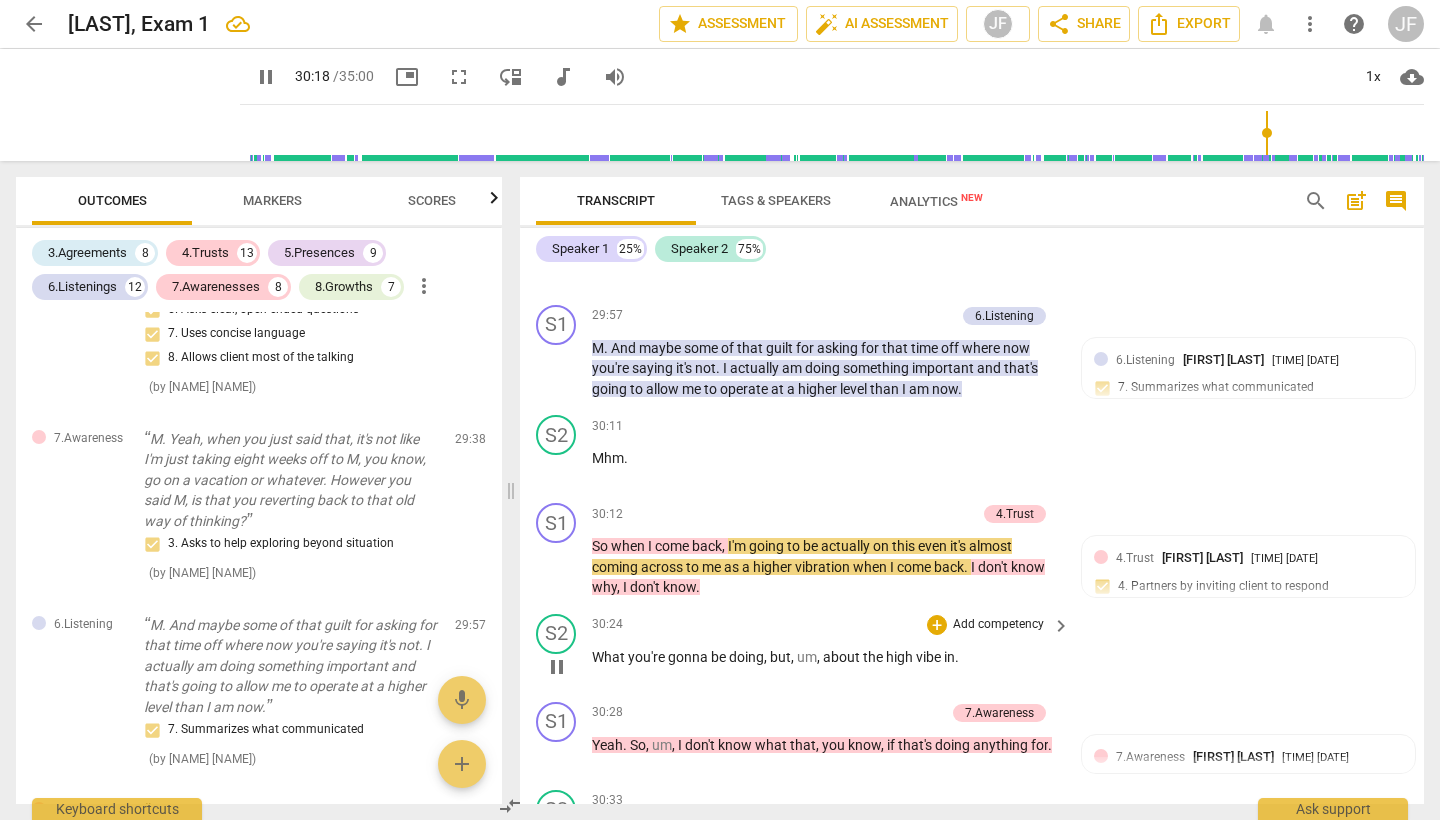 scroll, scrollTop: 9482, scrollLeft: 0, axis: vertical 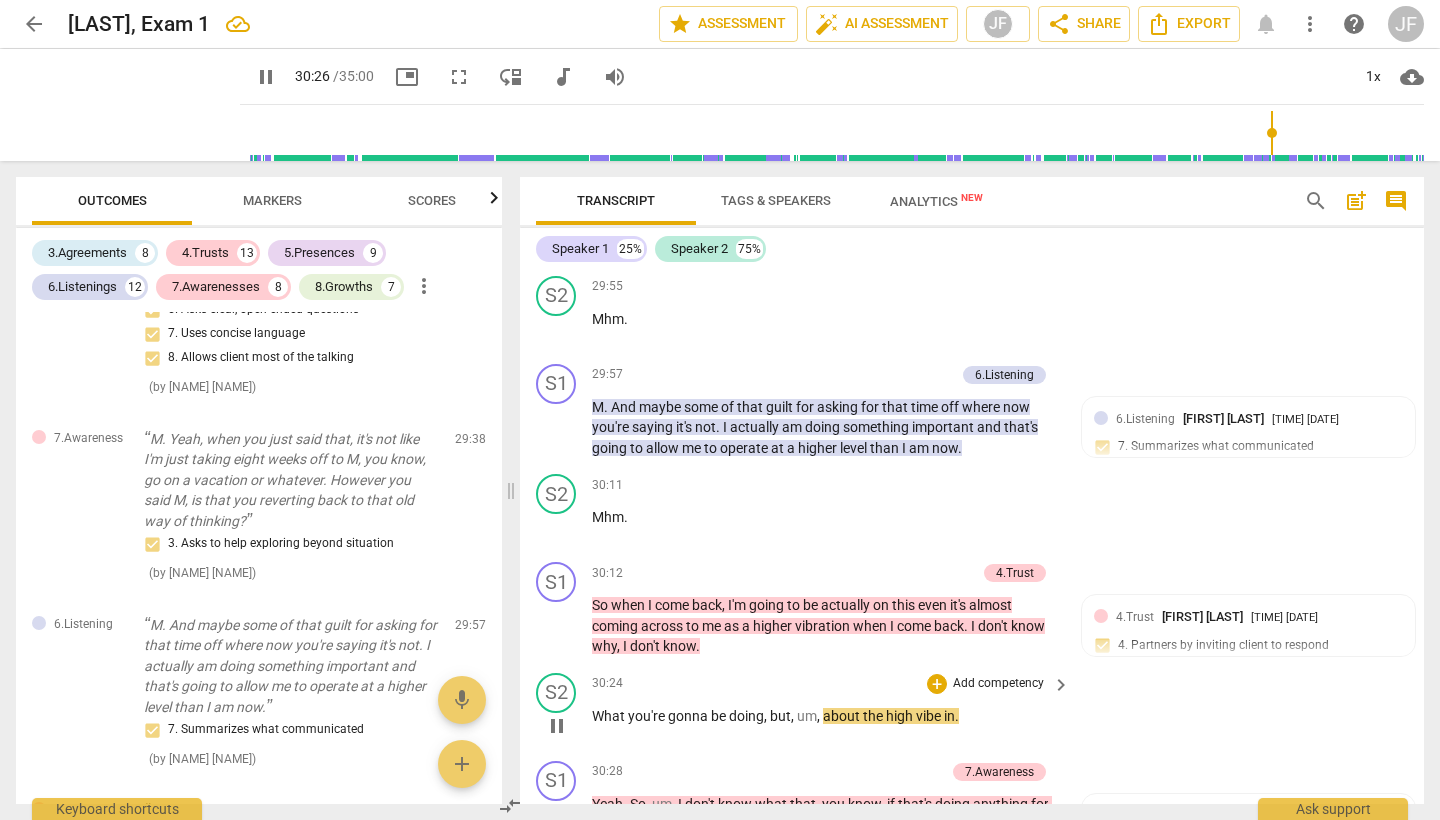 click on "pause" at bounding box center (557, 726) 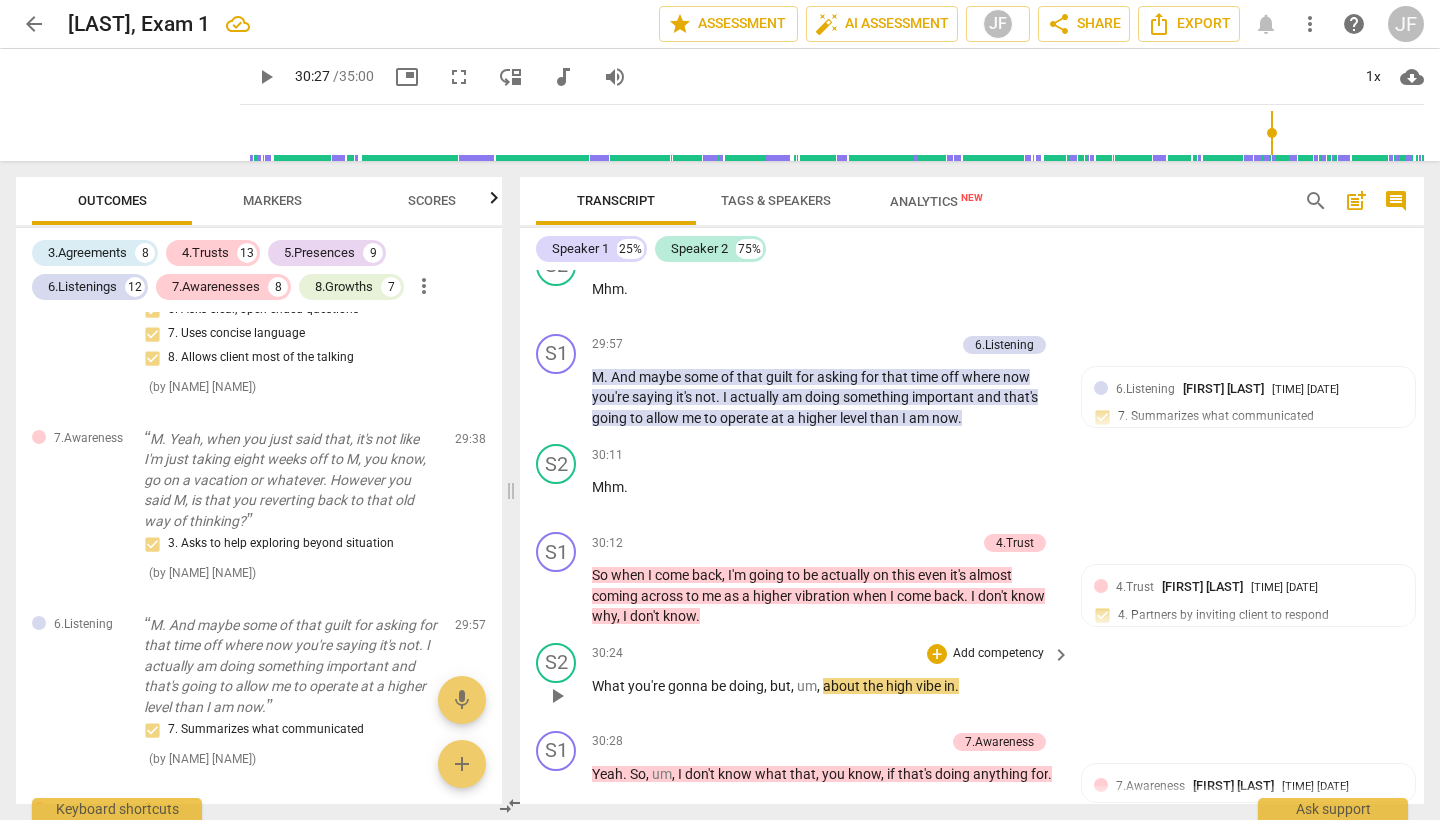 scroll, scrollTop: 9545, scrollLeft: 0, axis: vertical 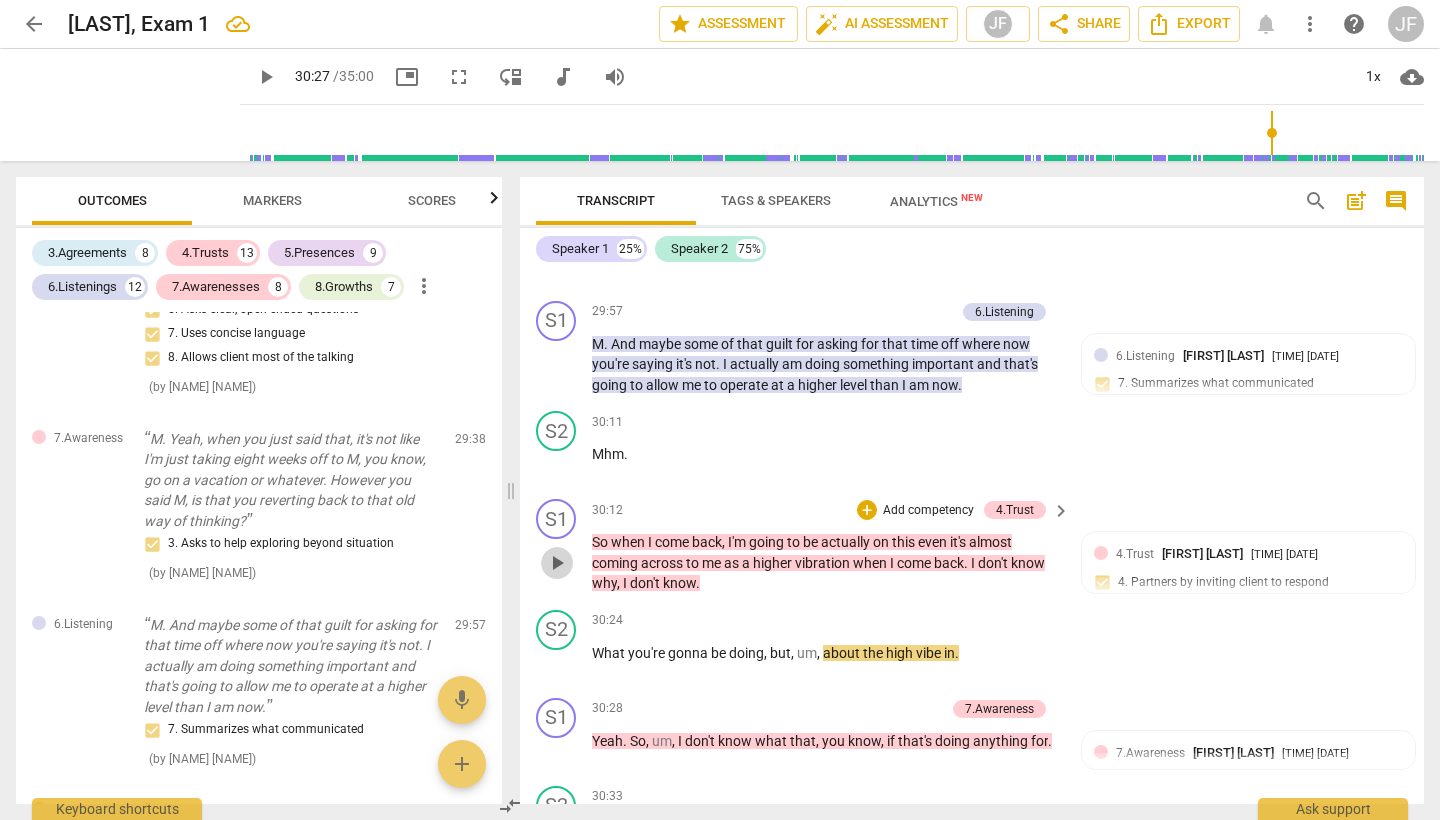 click on "play_arrow" at bounding box center [557, 563] 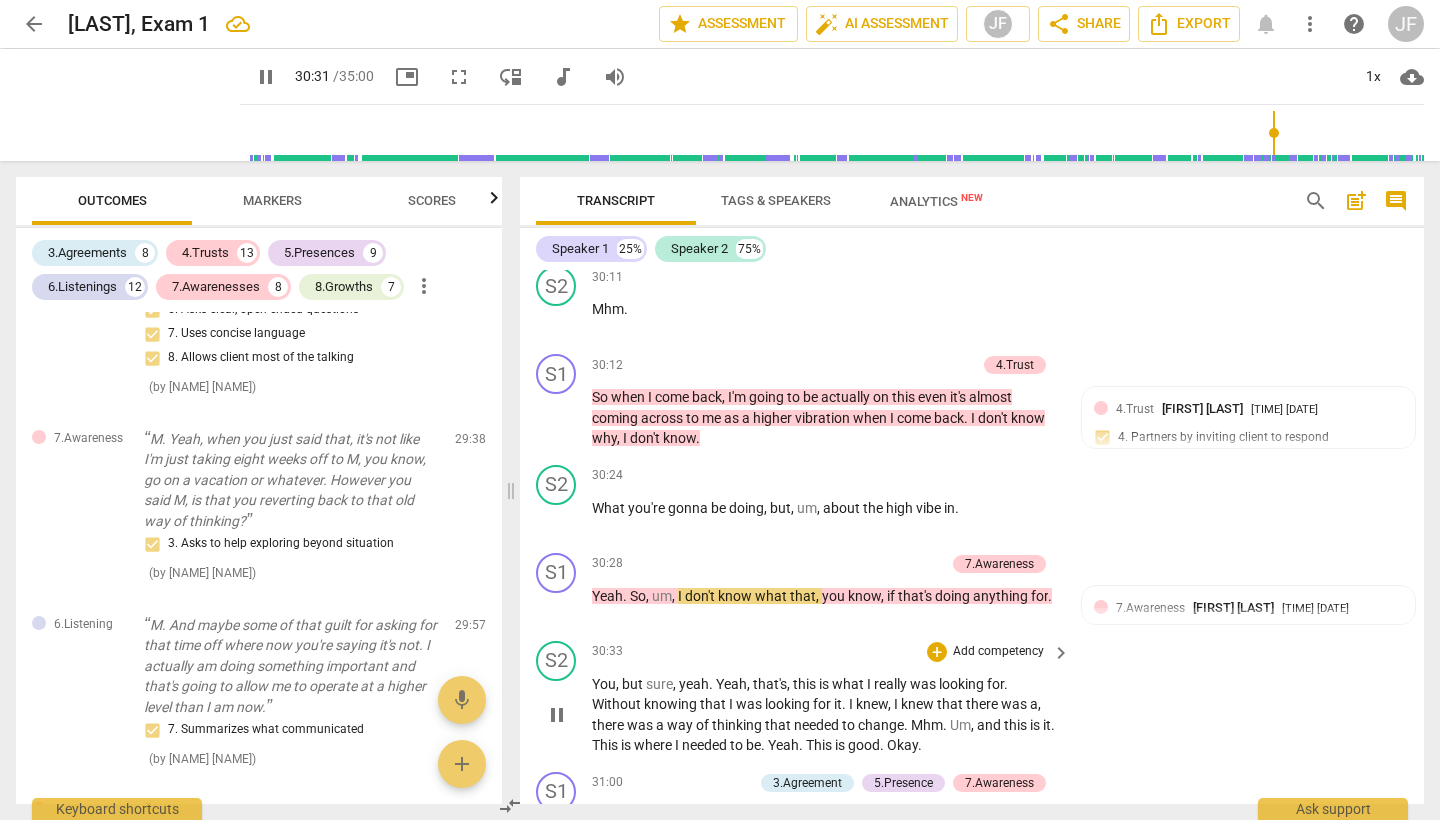 scroll, scrollTop: 9853, scrollLeft: 0, axis: vertical 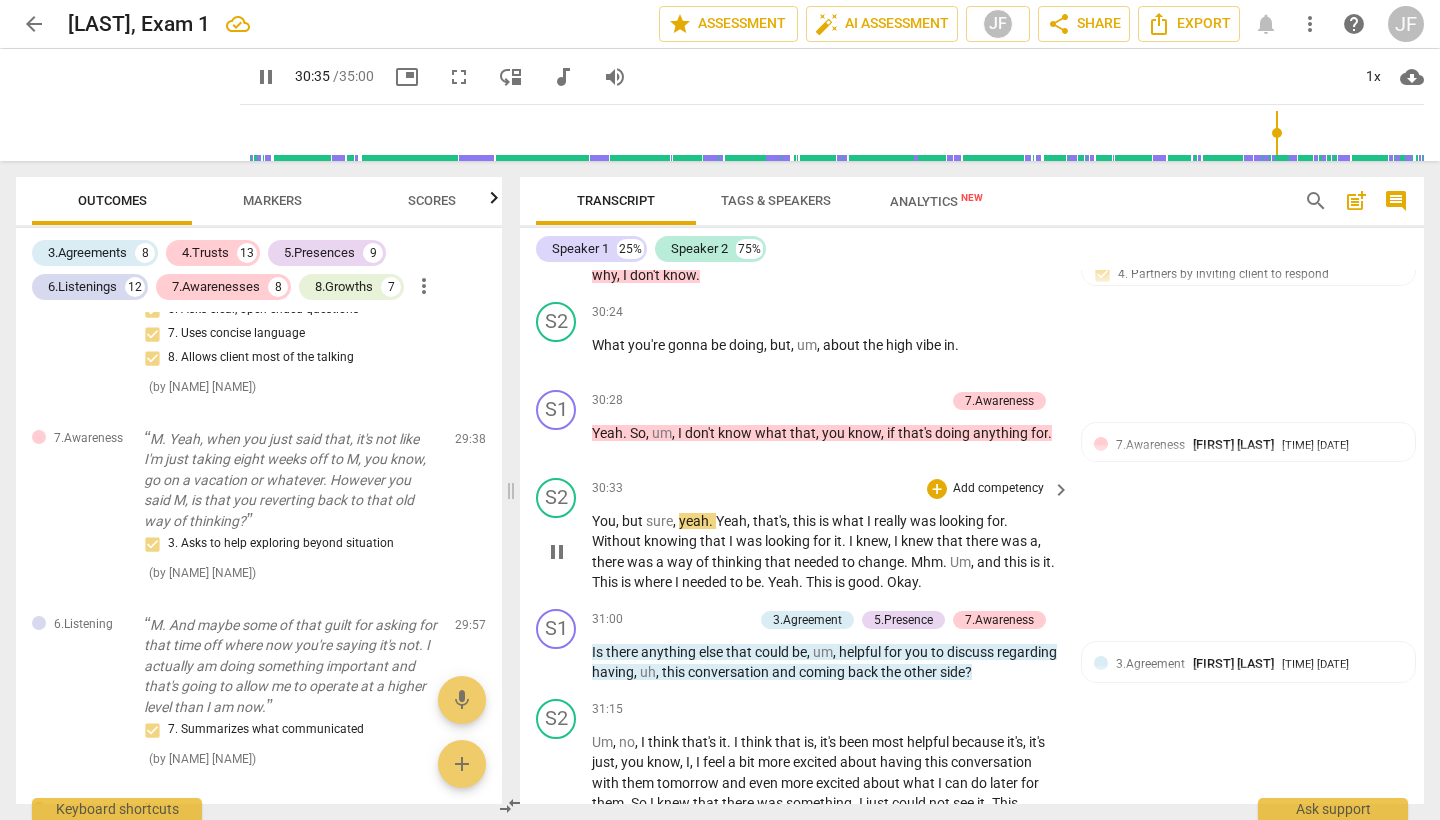 click on "pause" at bounding box center [557, 552] 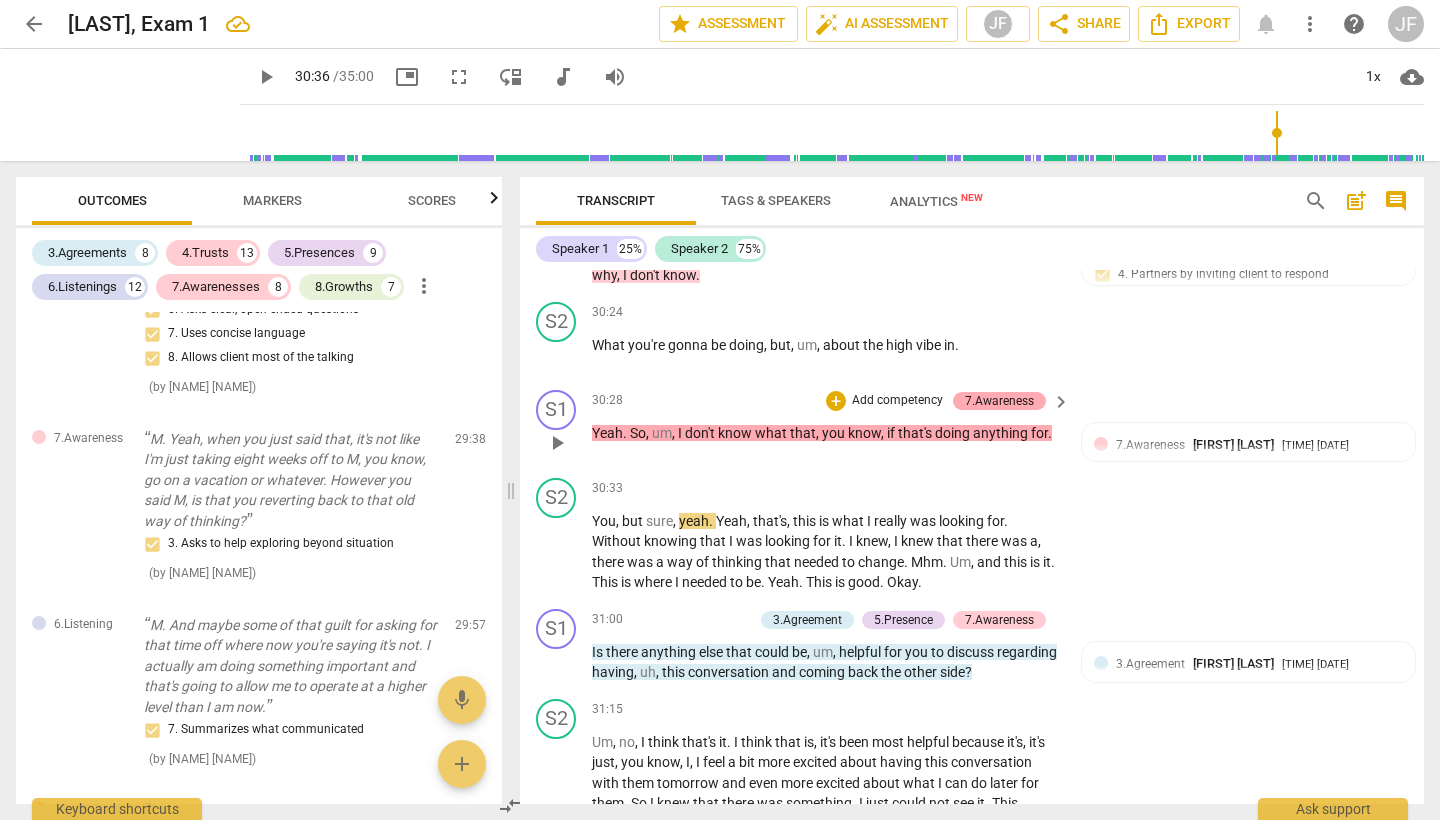click on "7.Awareness" at bounding box center (999, 401) 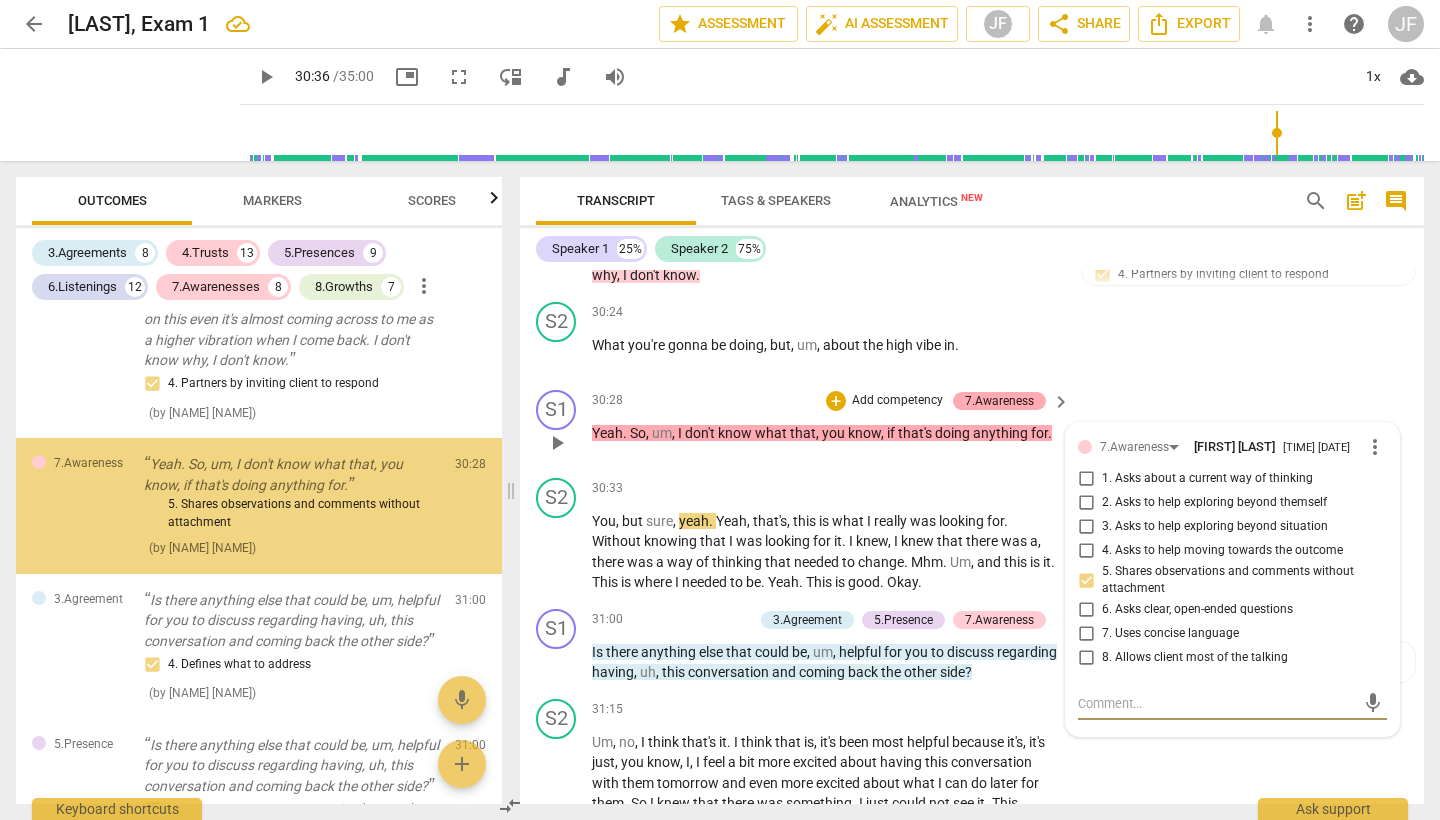 scroll, scrollTop: 10713, scrollLeft: 0, axis: vertical 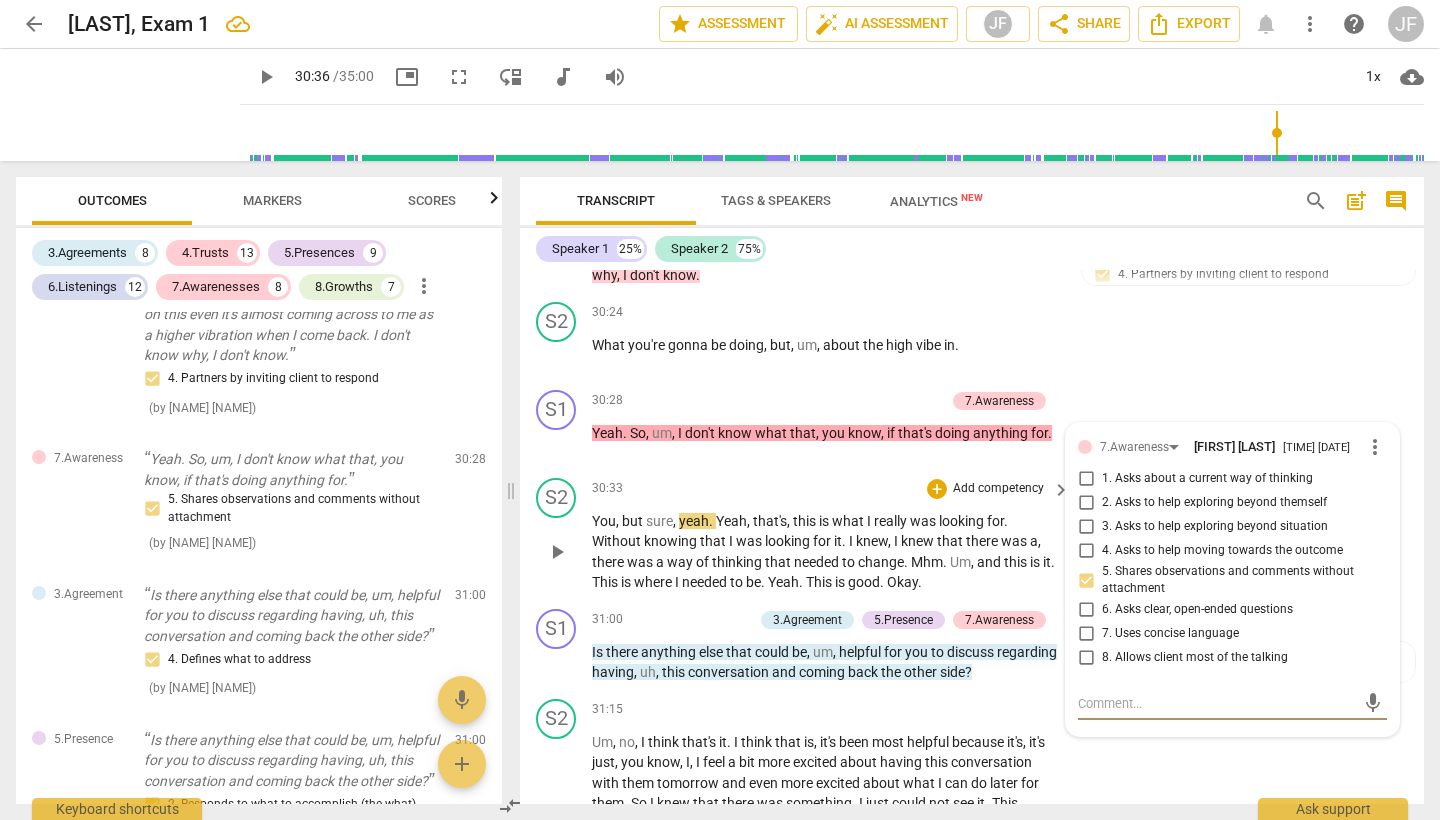 click on "play_arrow" at bounding box center [557, 552] 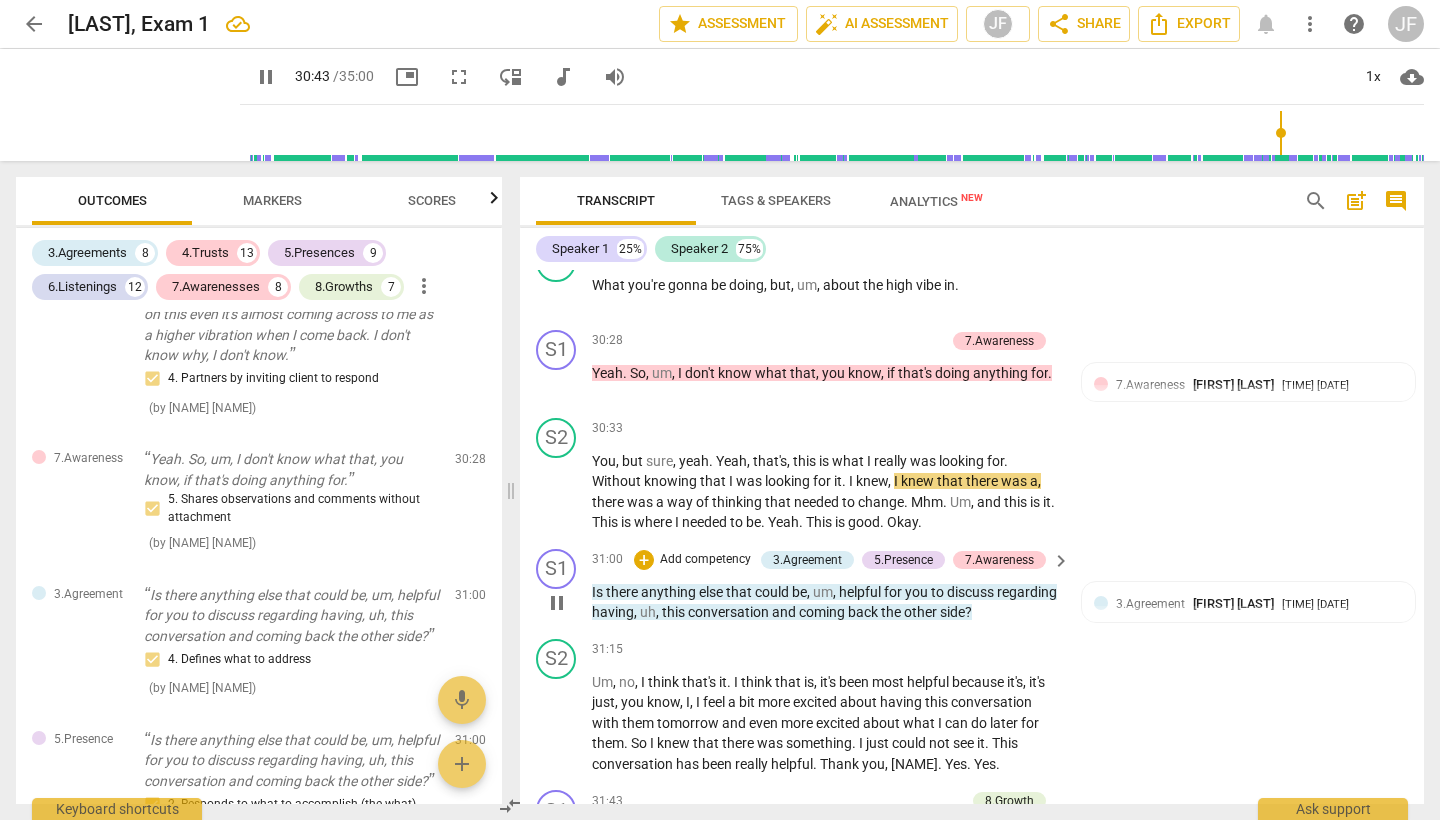 scroll, scrollTop: 9987, scrollLeft: 0, axis: vertical 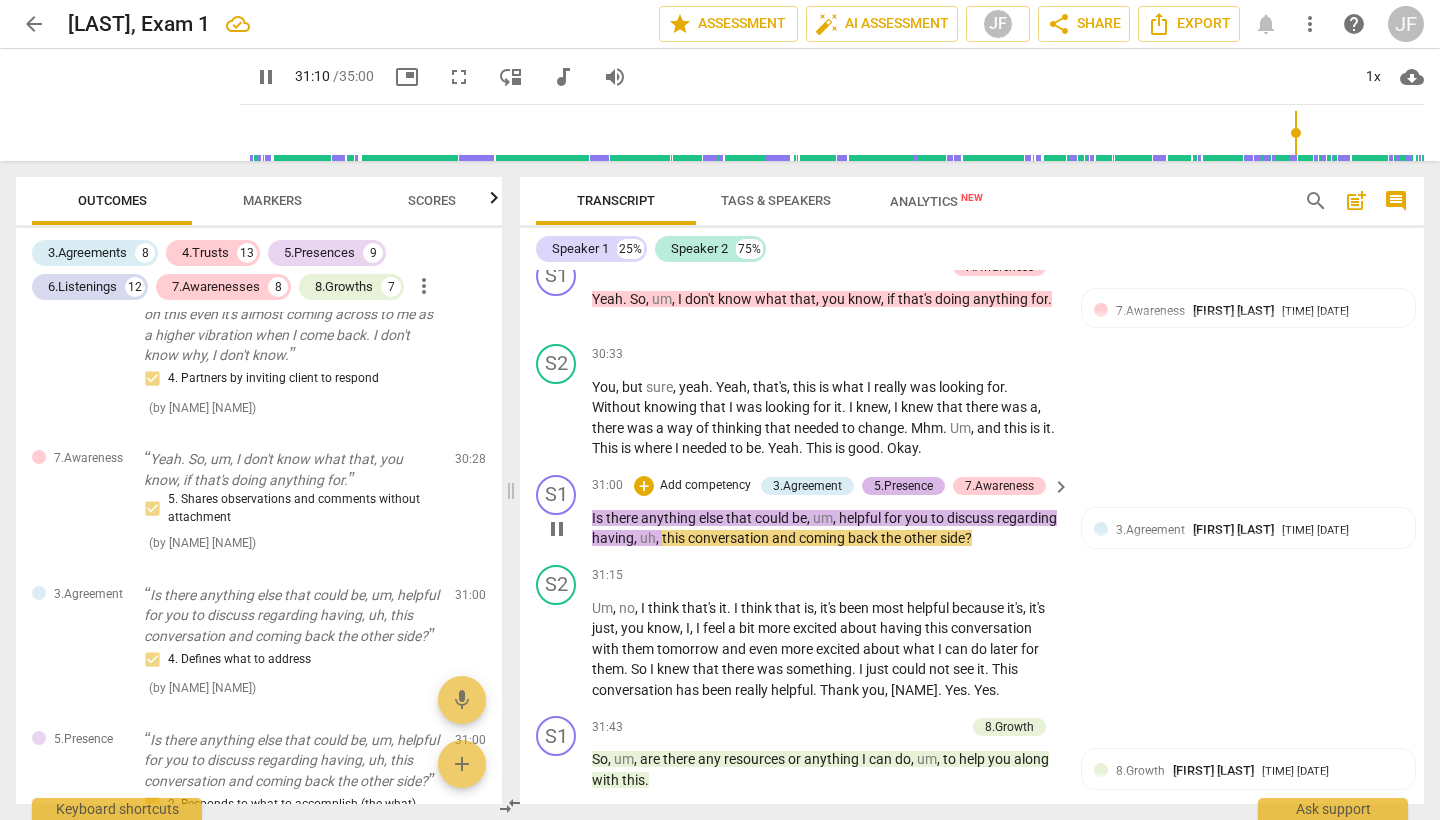 click on "5.Presence" at bounding box center (903, 486) 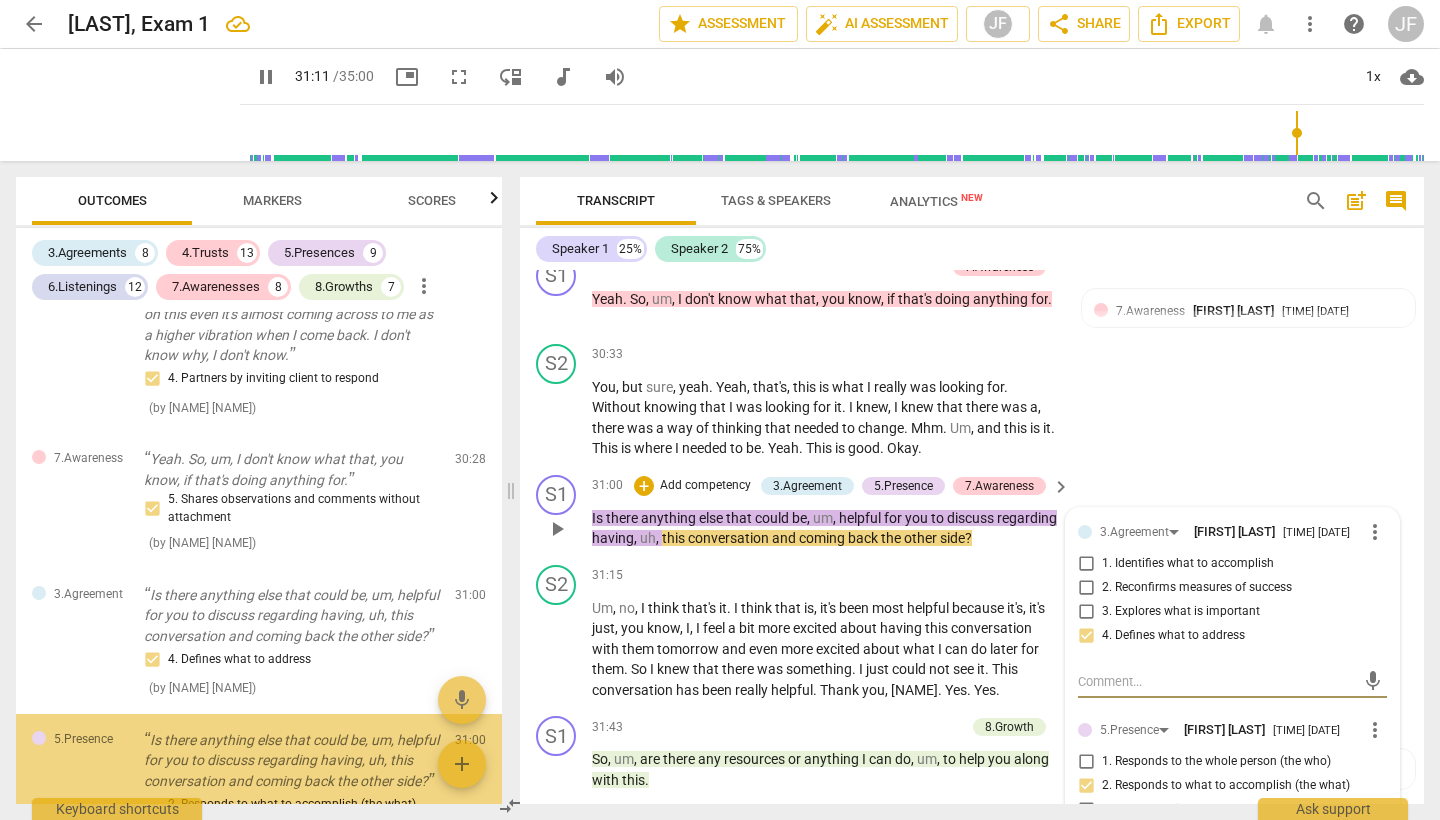 scroll, scrollTop: 11024, scrollLeft: 0, axis: vertical 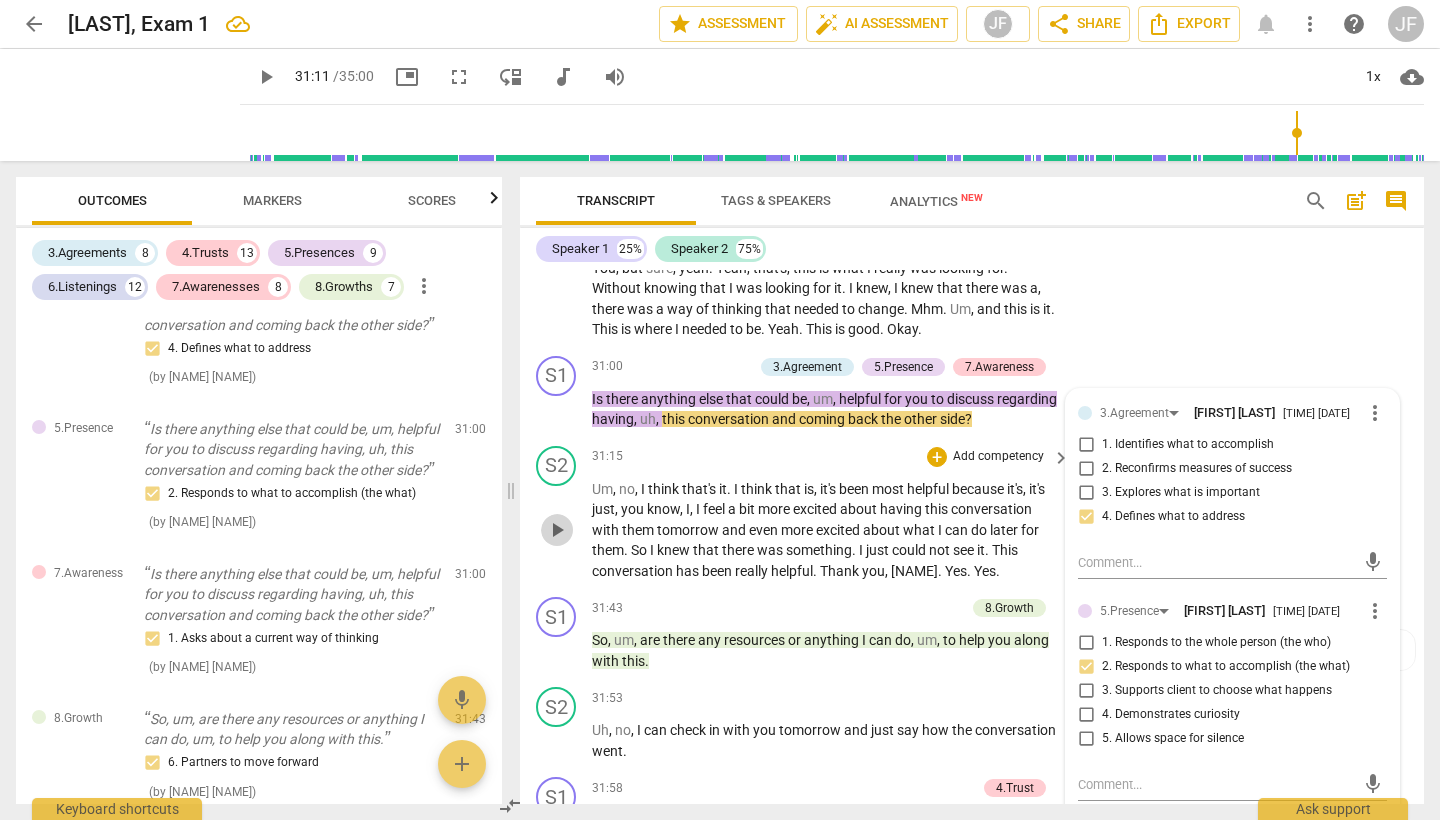 click on "play_arrow" at bounding box center (557, 530) 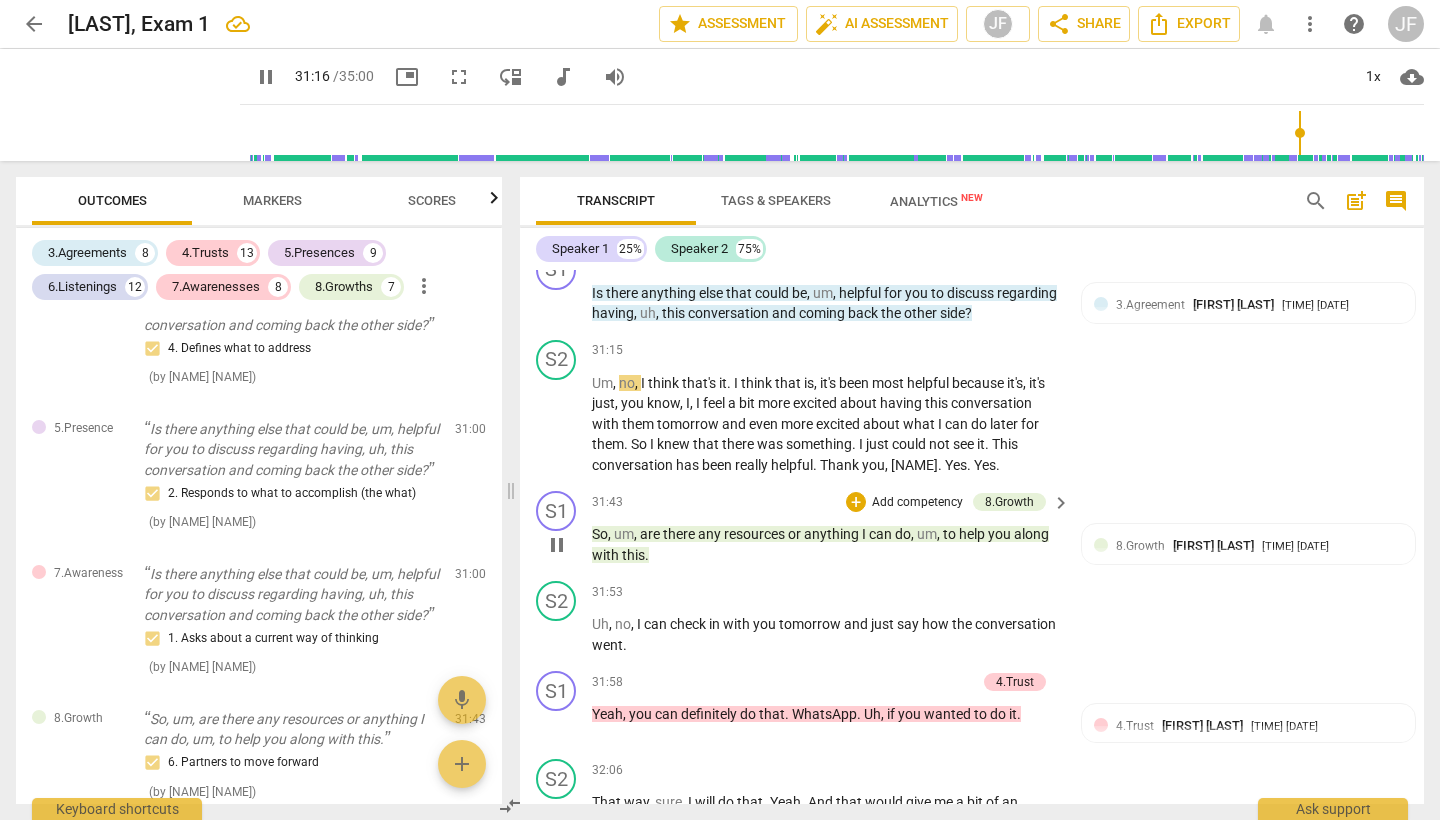 scroll, scrollTop: 10220, scrollLeft: 0, axis: vertical 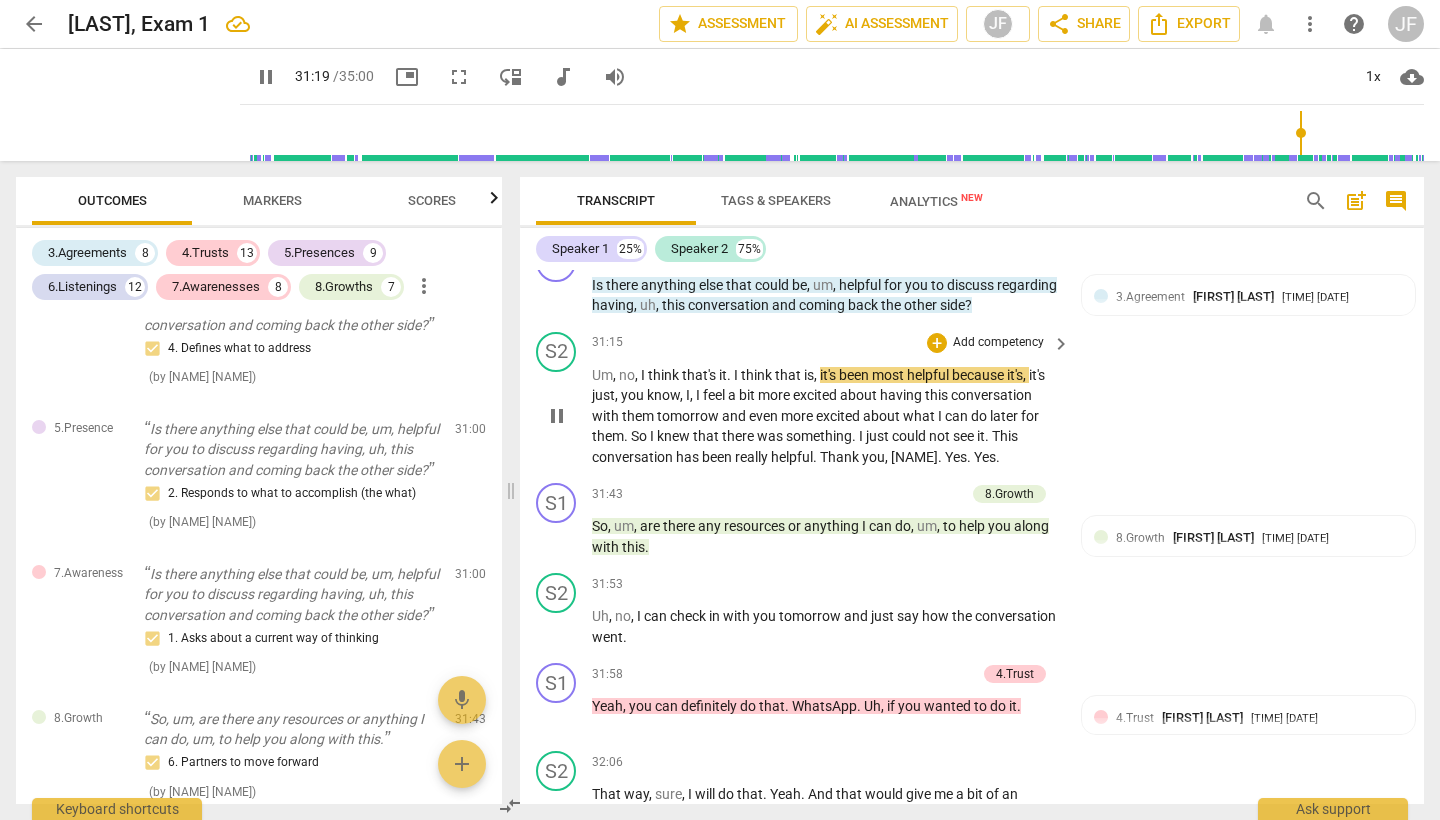 click on "pause" at bounding box center [557, 416] 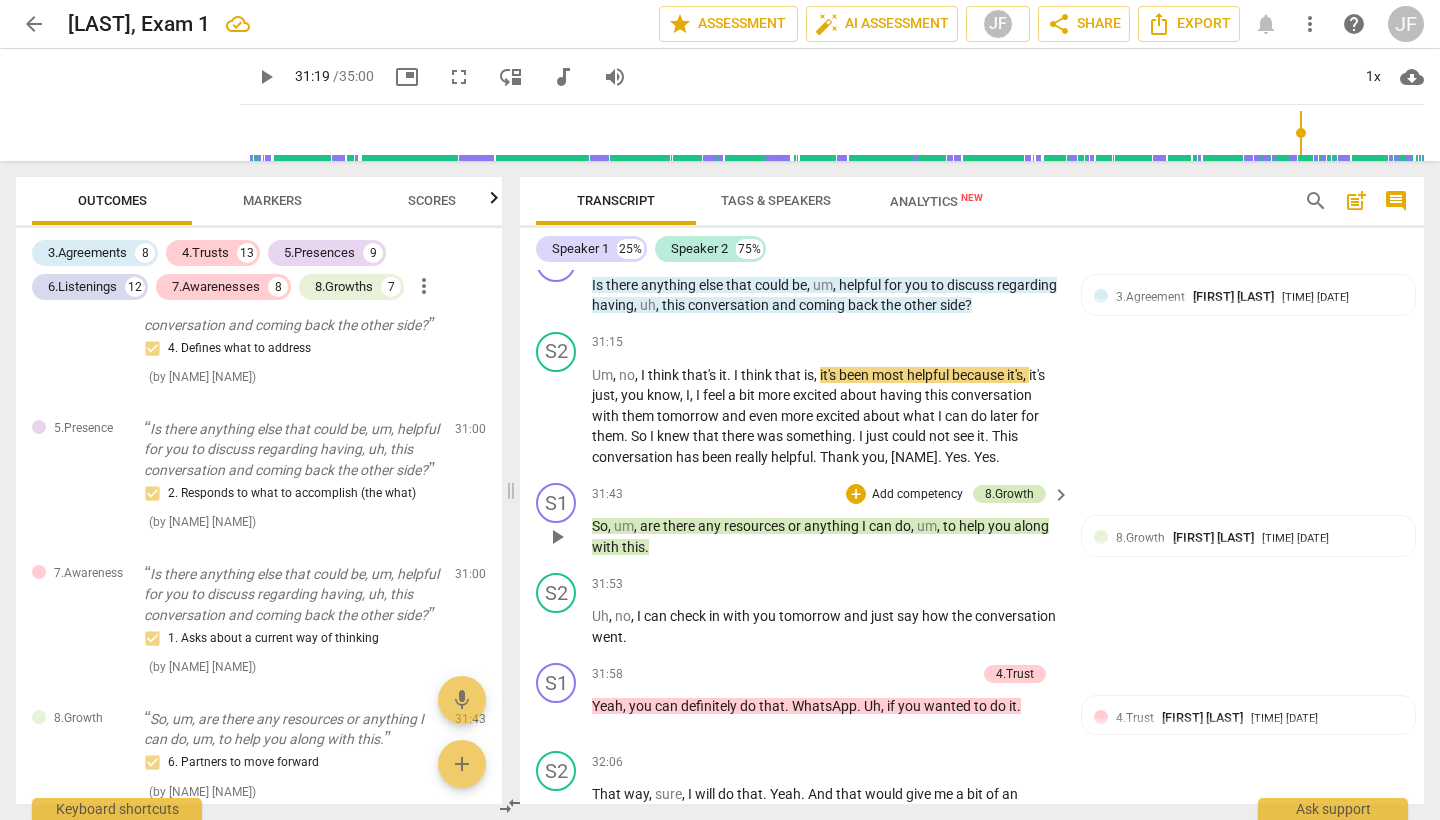 click on "8.Growth" at bounding box center [1009, 494] 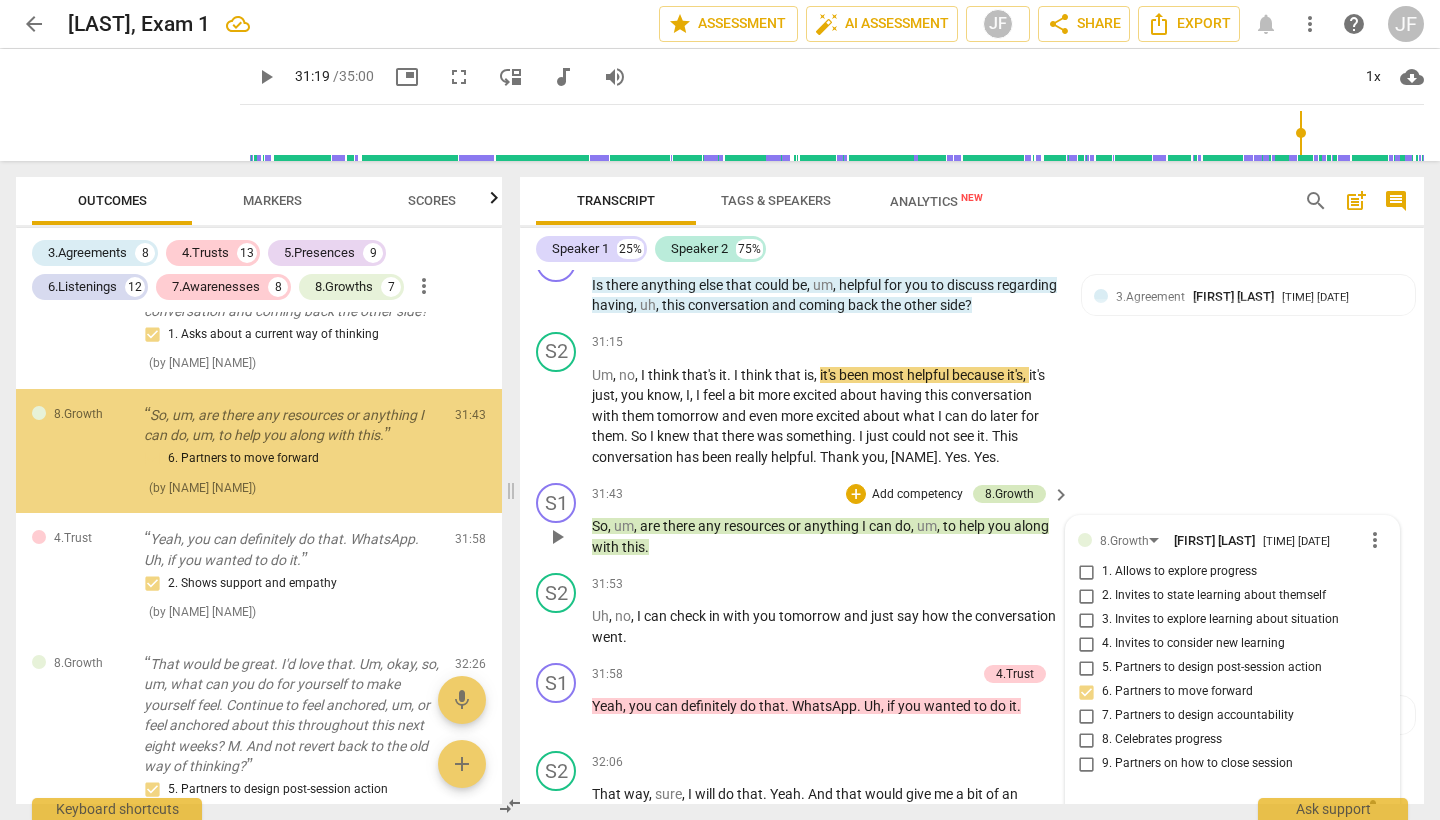 scroll, scrollTop: 11330, scrollLeft: 0, axis: vertical 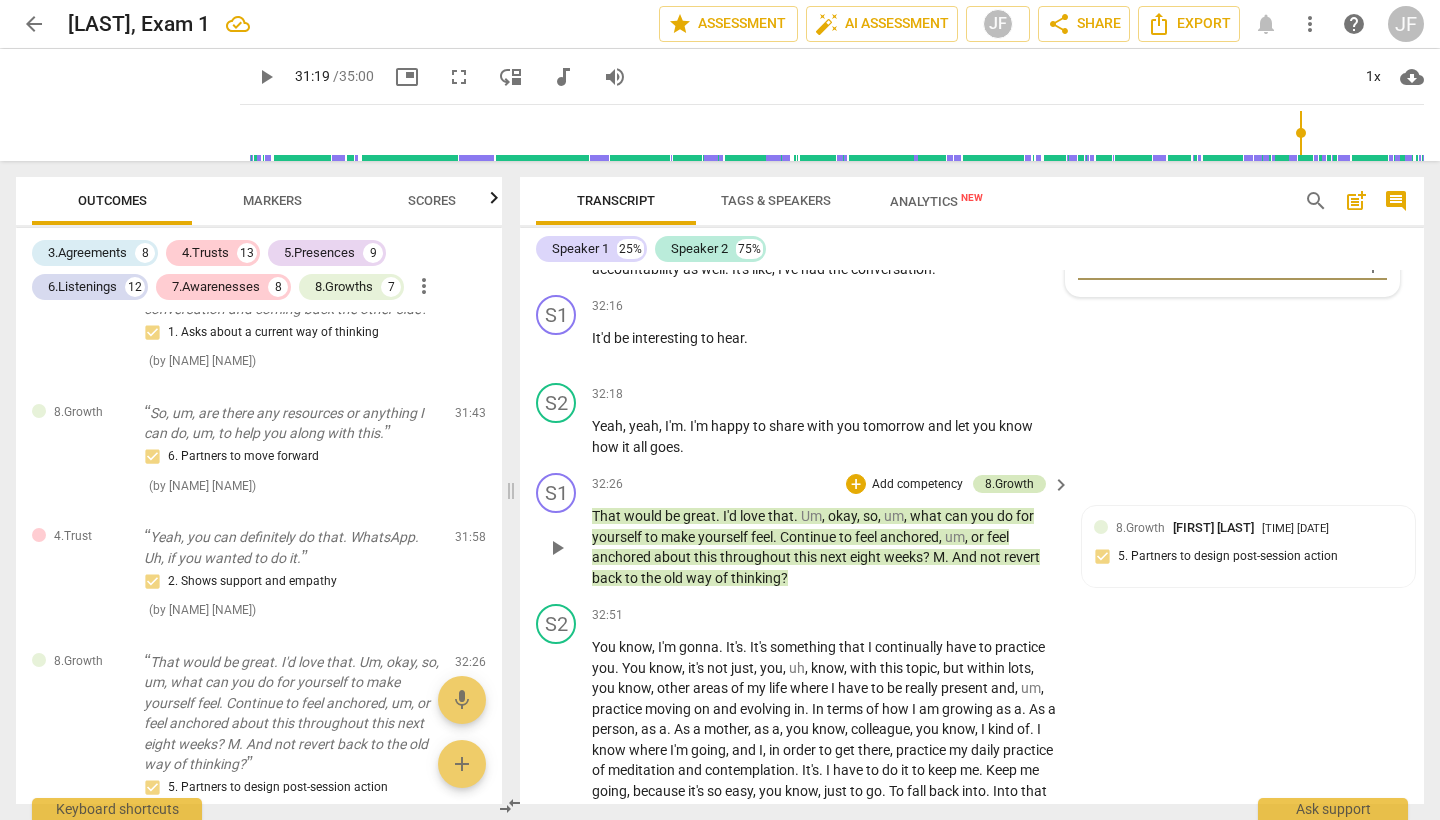 click on "8.Growth" at bounding box center (1009, 484) 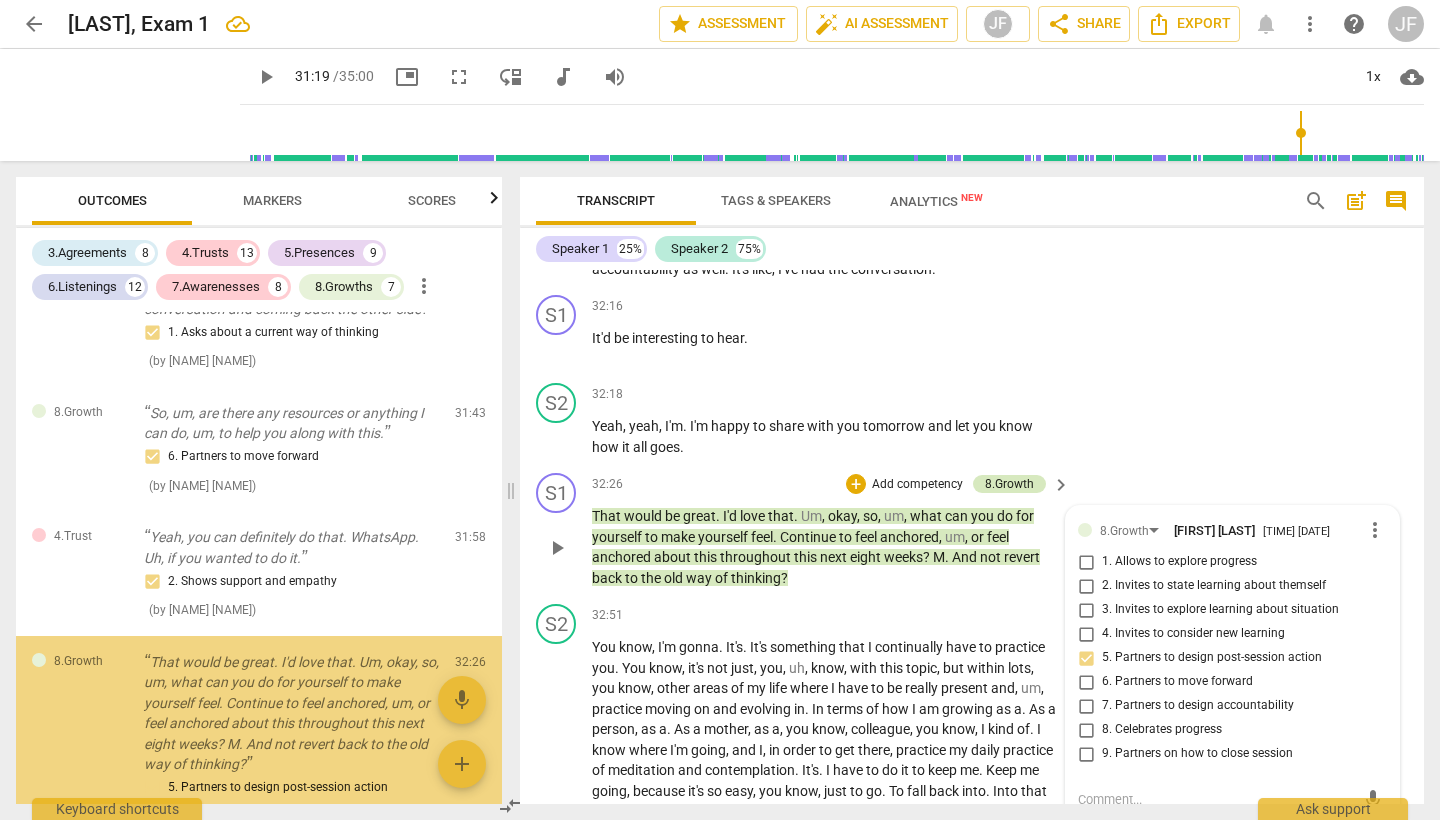 scroll, scrollTop: 11616, scrollLeft: 0, axis: vertical 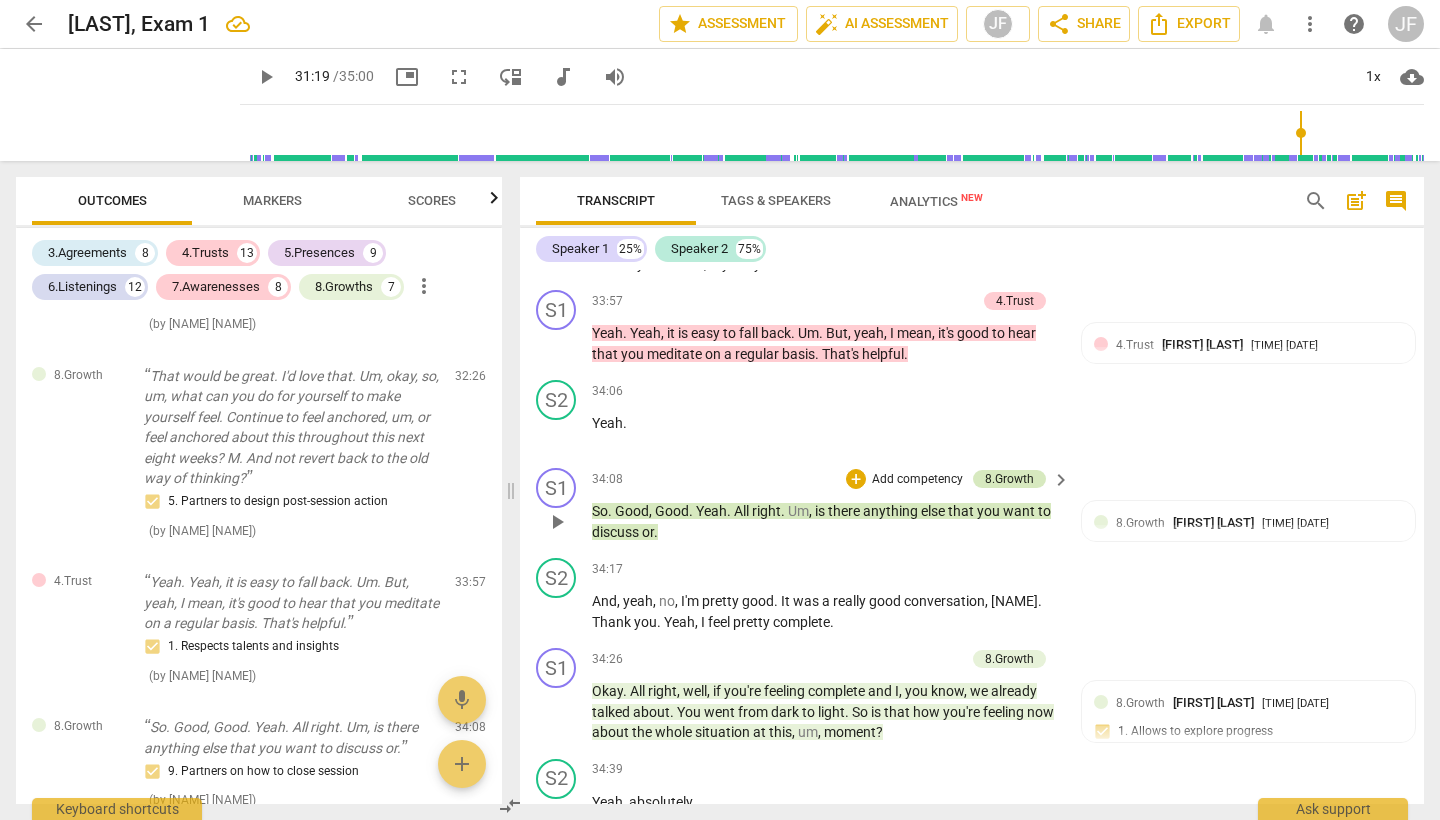 click on "8.Growth" at bounding box center (1009, 479) 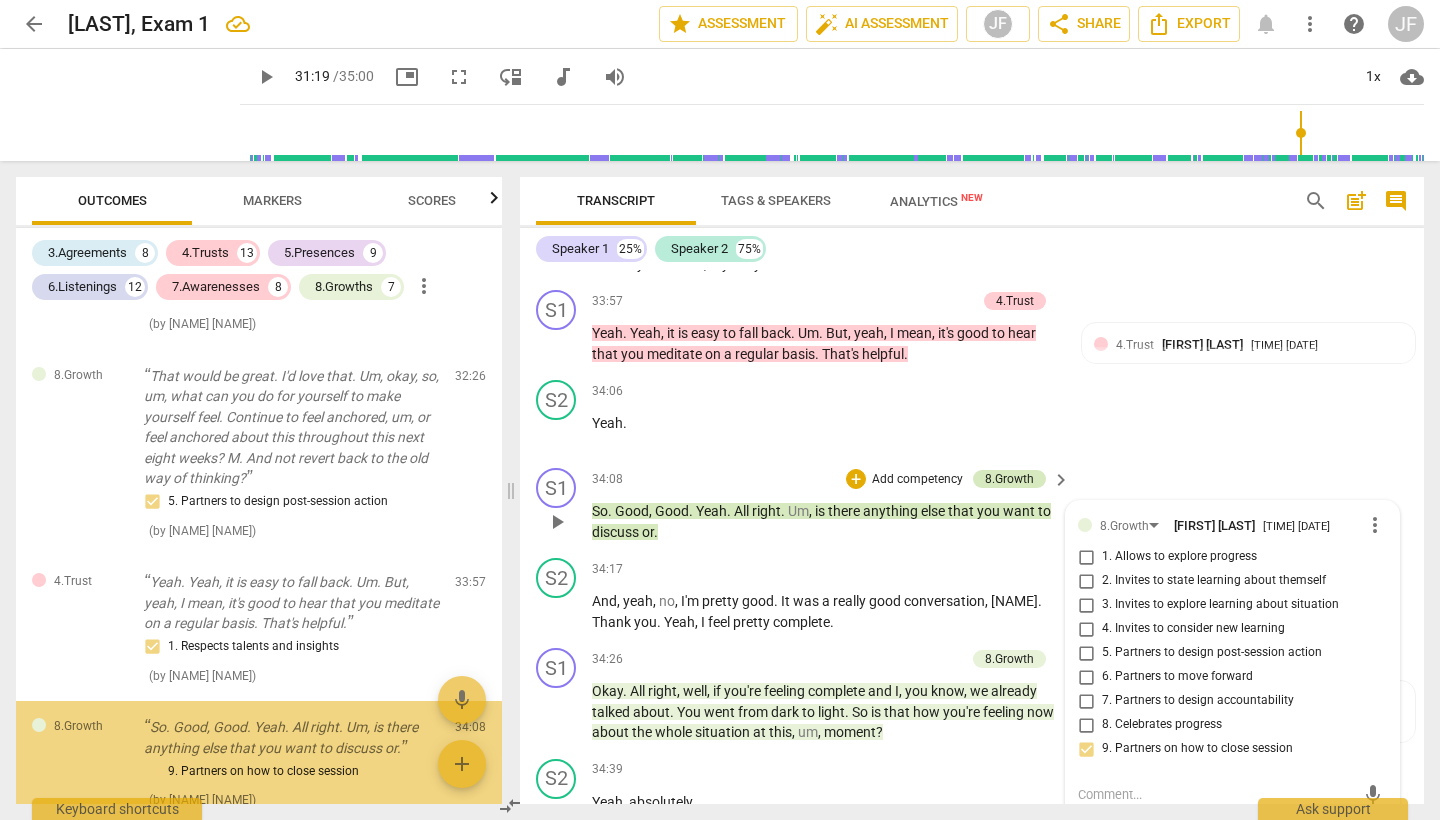scroll, scrollTop: 11922, scrollLeft: 0, axis: vertical 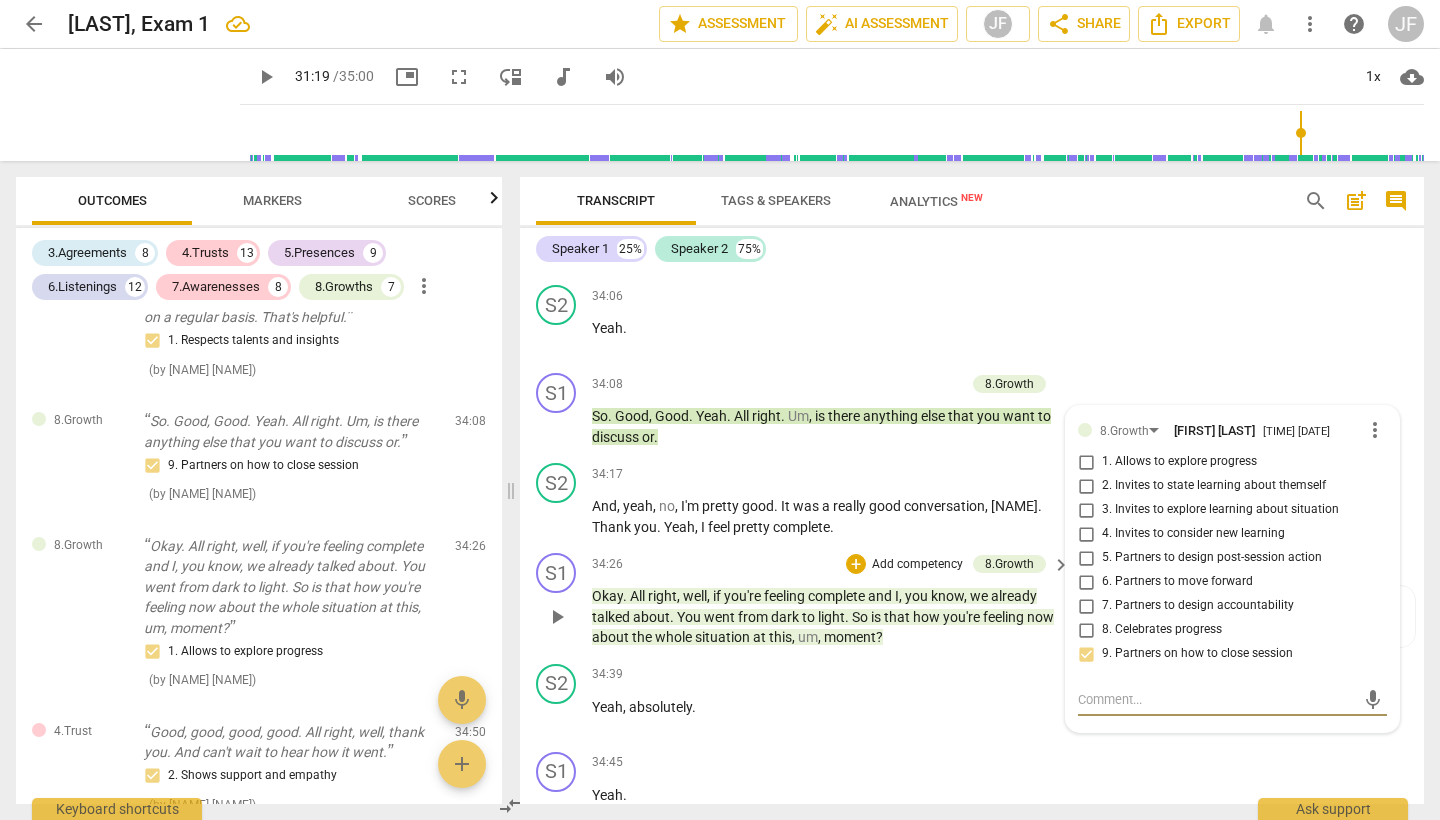 click on "Add competency" at bounding box center (917, 565) 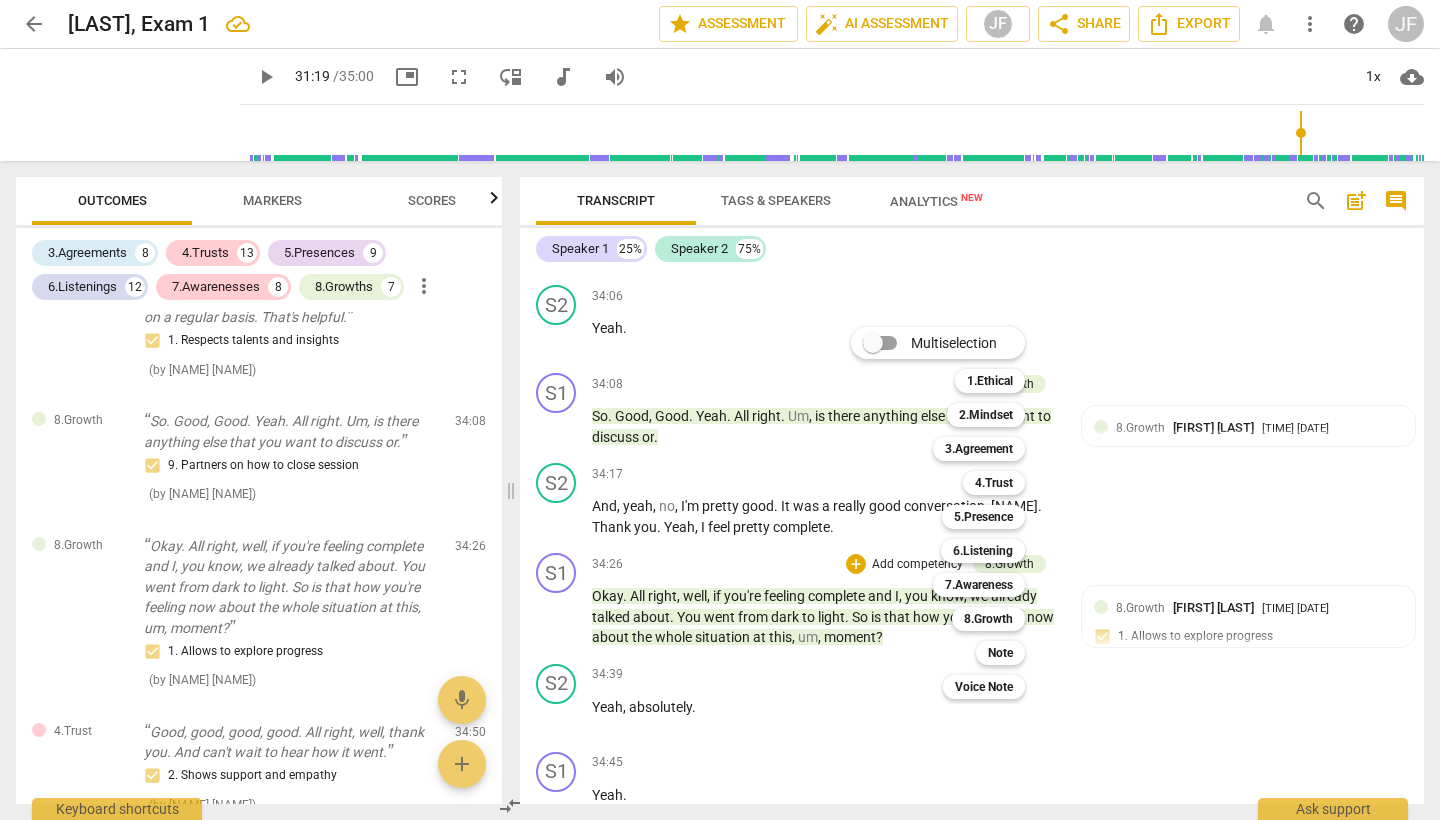 click on "Multiselection m 1.Ethical 1 2.Mindset 2 3.Agreement 3 4.Trust 4 5.Presence 5 6.Listening 6 7.Awareness 7 8.Growth 8 Note 9 Voice Note 0" at bounding box center (953, 513) 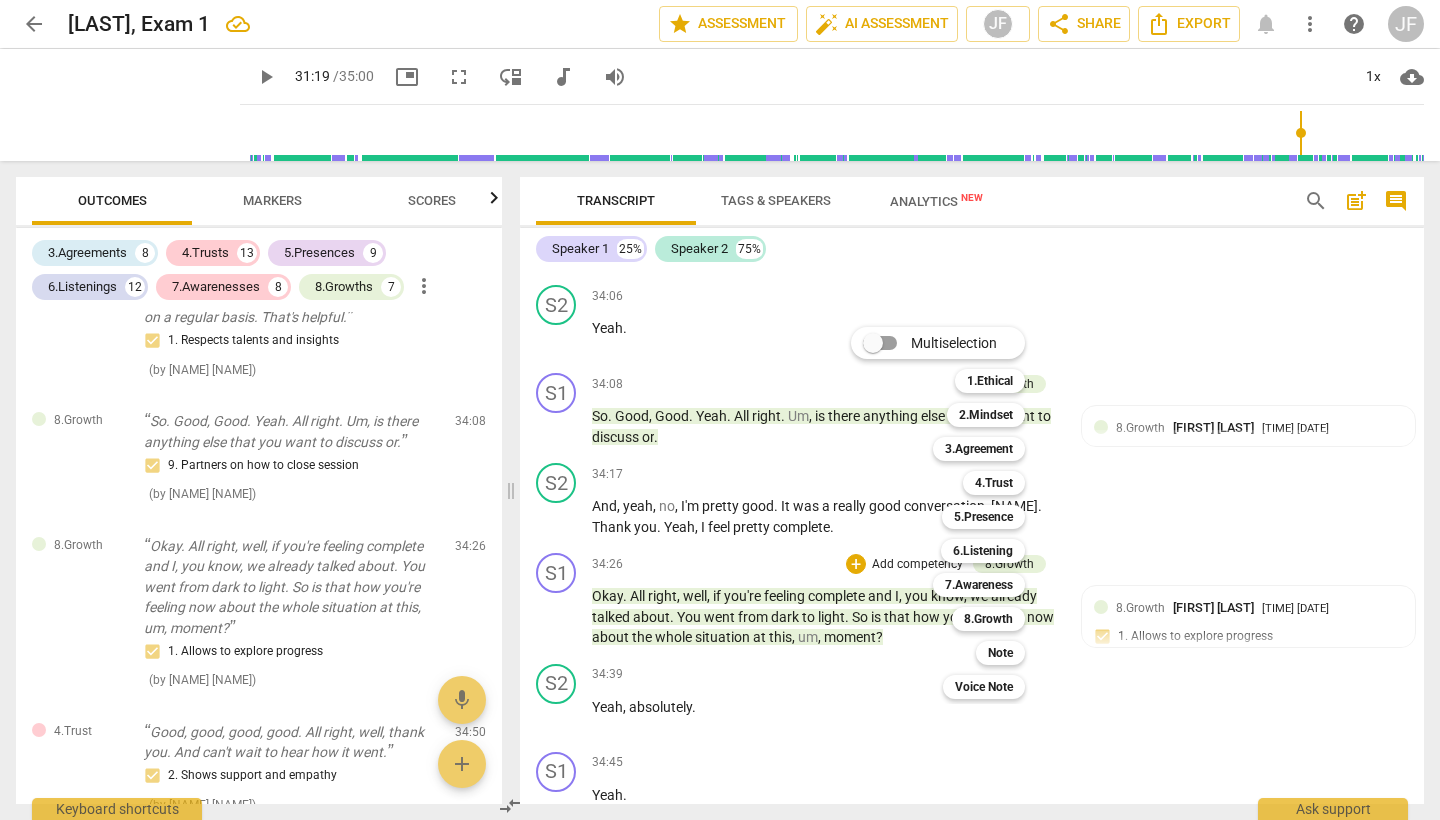 click at bounding box center [720, 410] 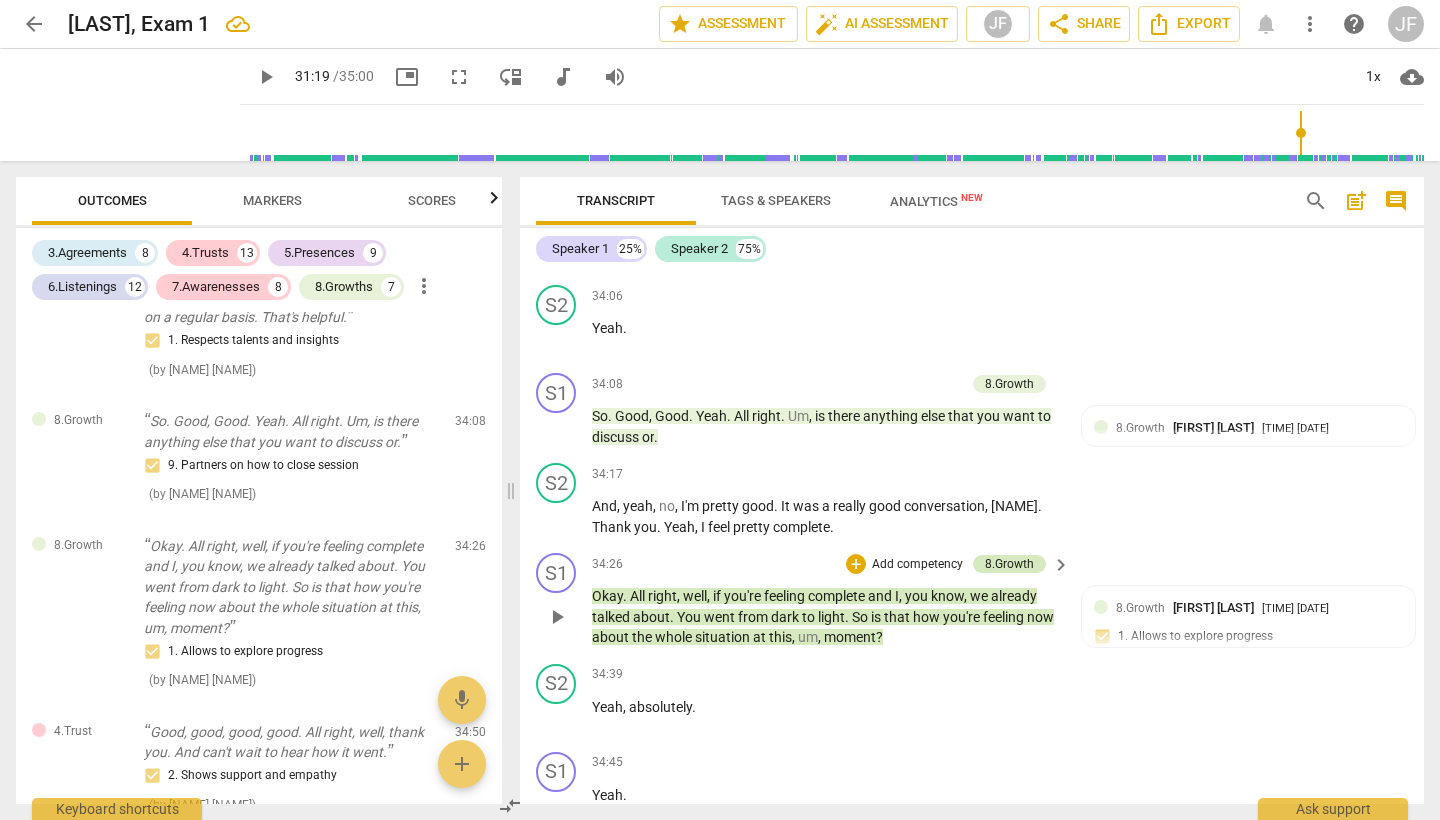 click on "8.Growth" at bounding box center (1009, 564) 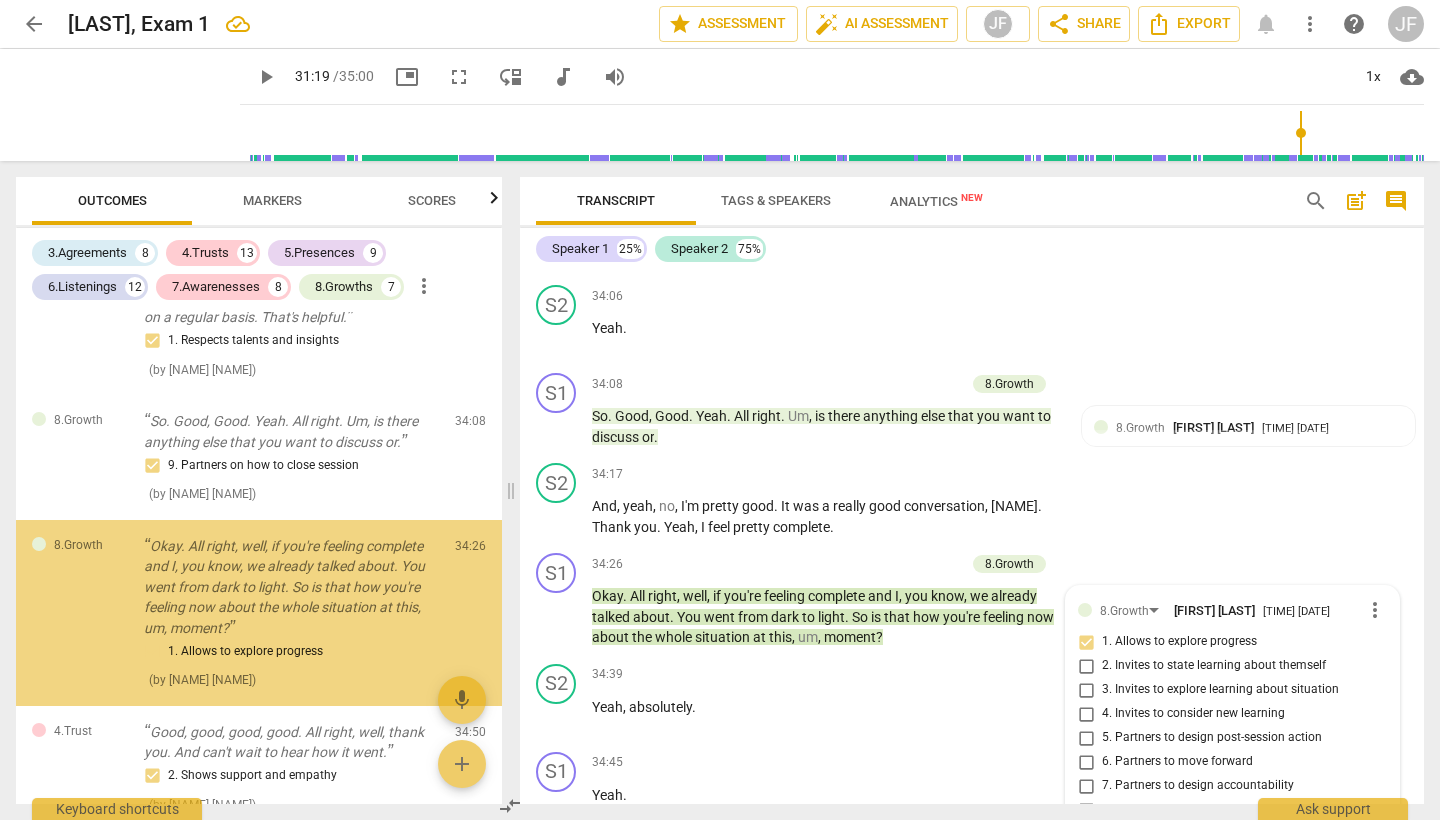 scroll, scrollTop: 12075, scrollLeft: 0, axis: vertical 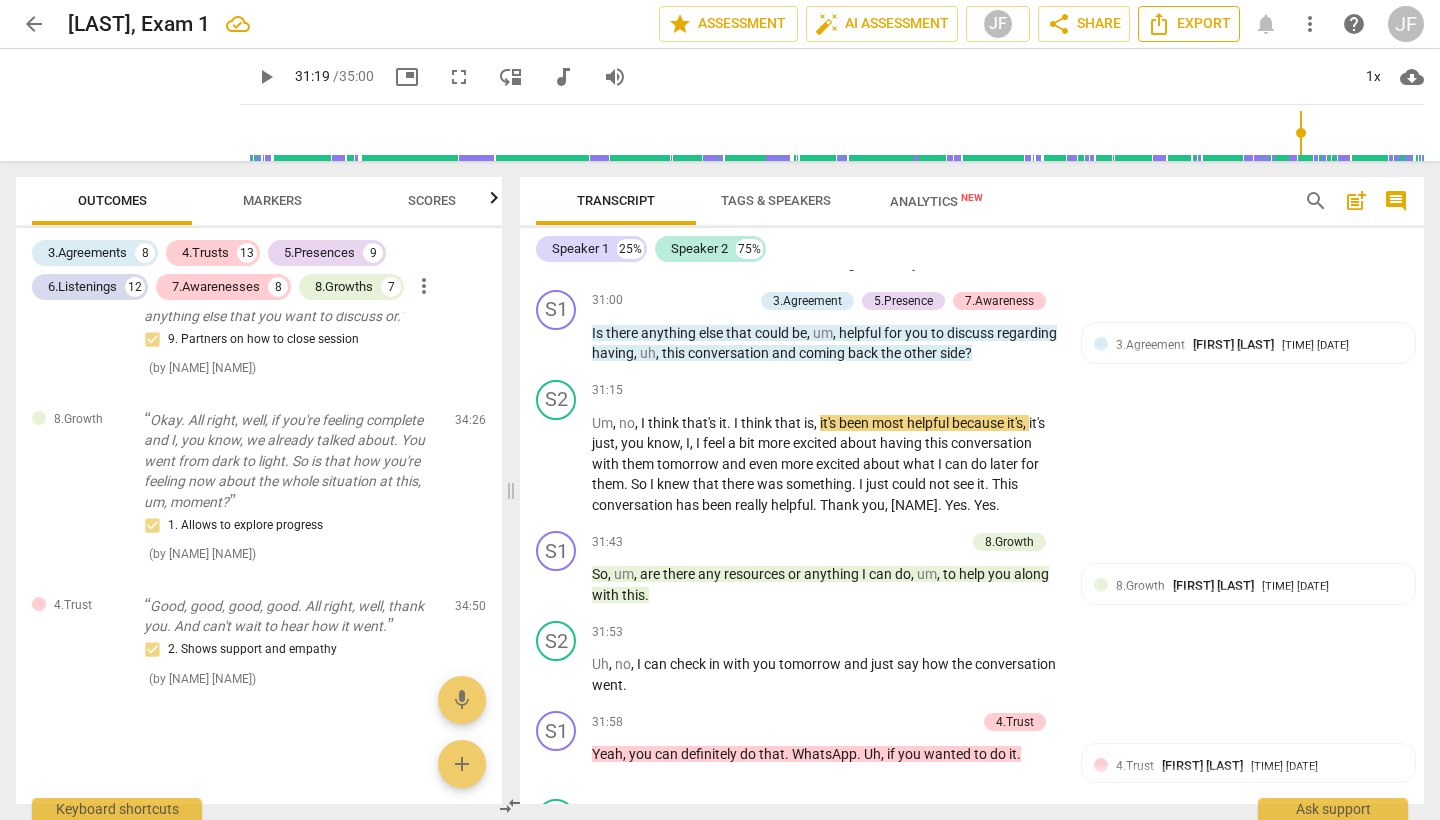 click on "Export" at bounding box center [1189, 24] 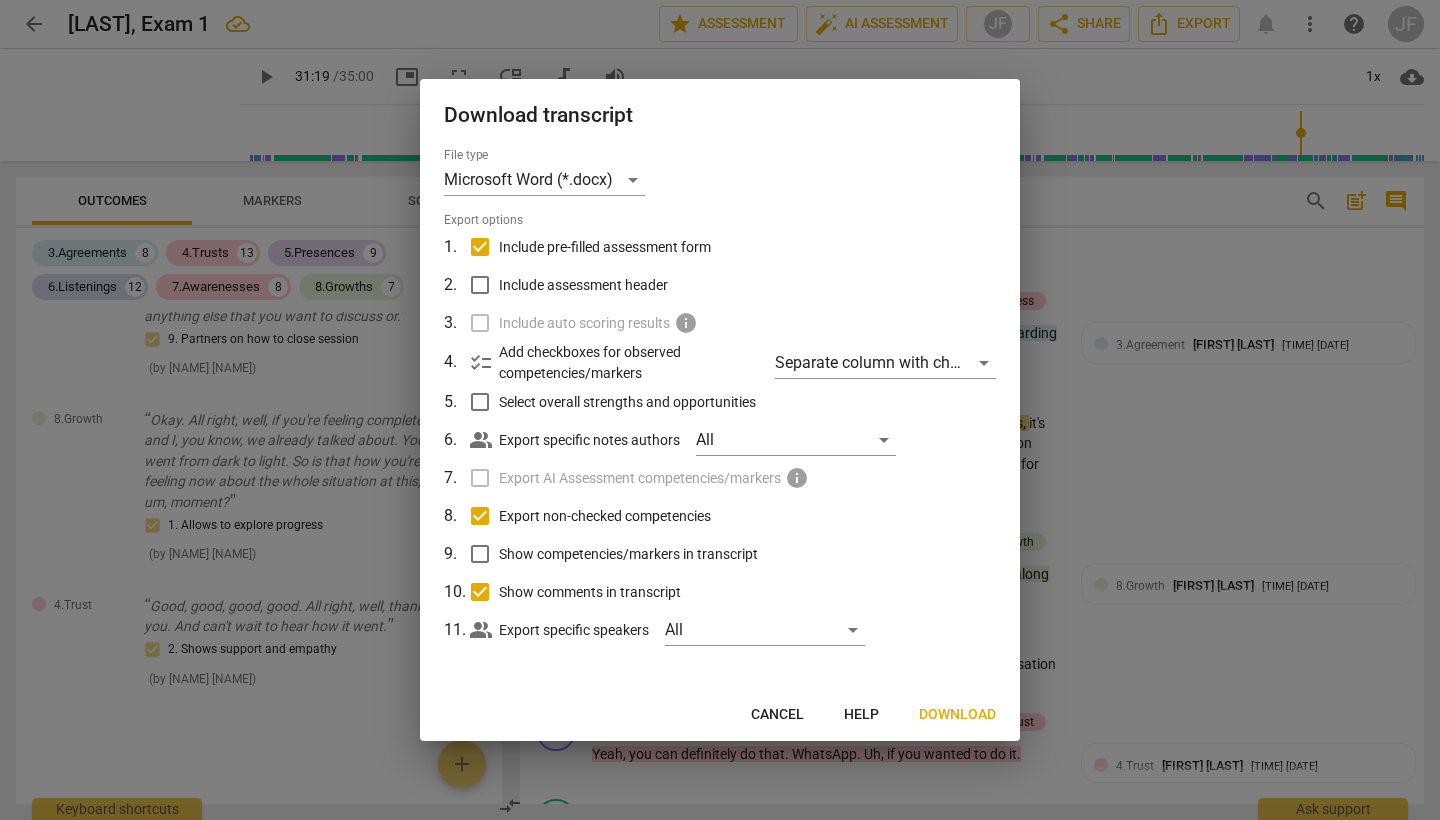type on "1880" 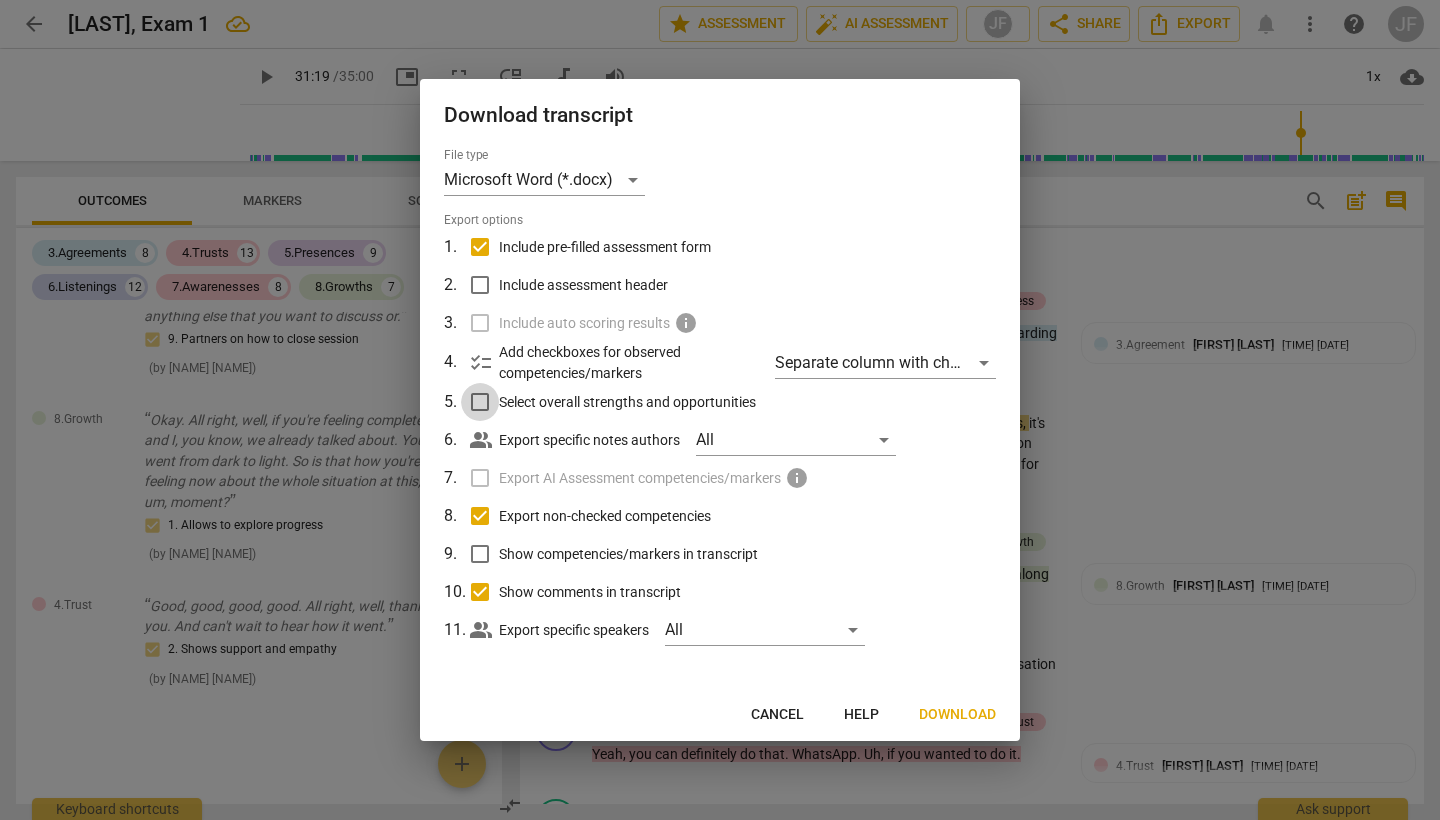 click on "Select overall strengths and opportunities" at bounding box center (480, 402) 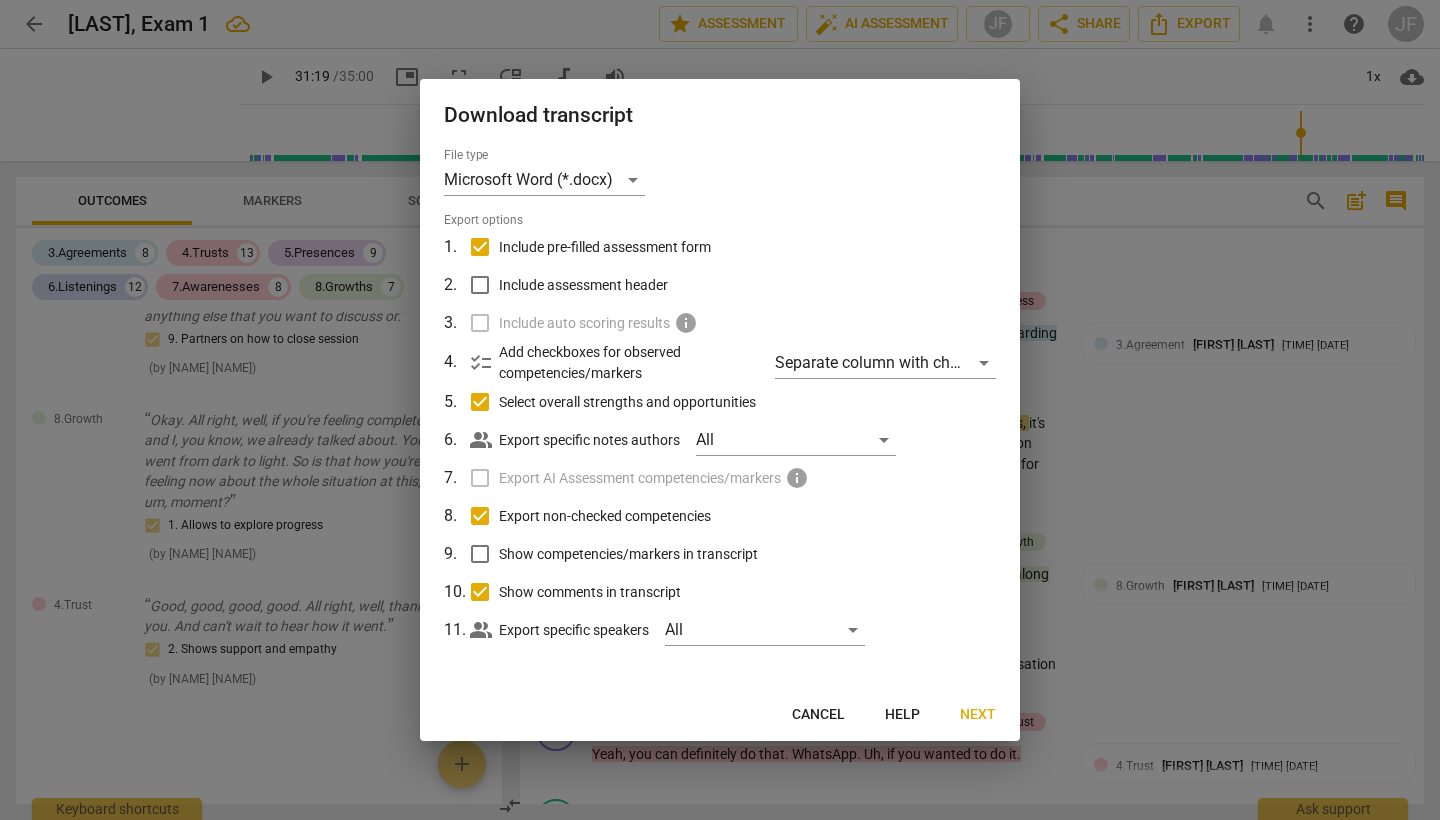 click on "Next" at bounding box center [978, 715] 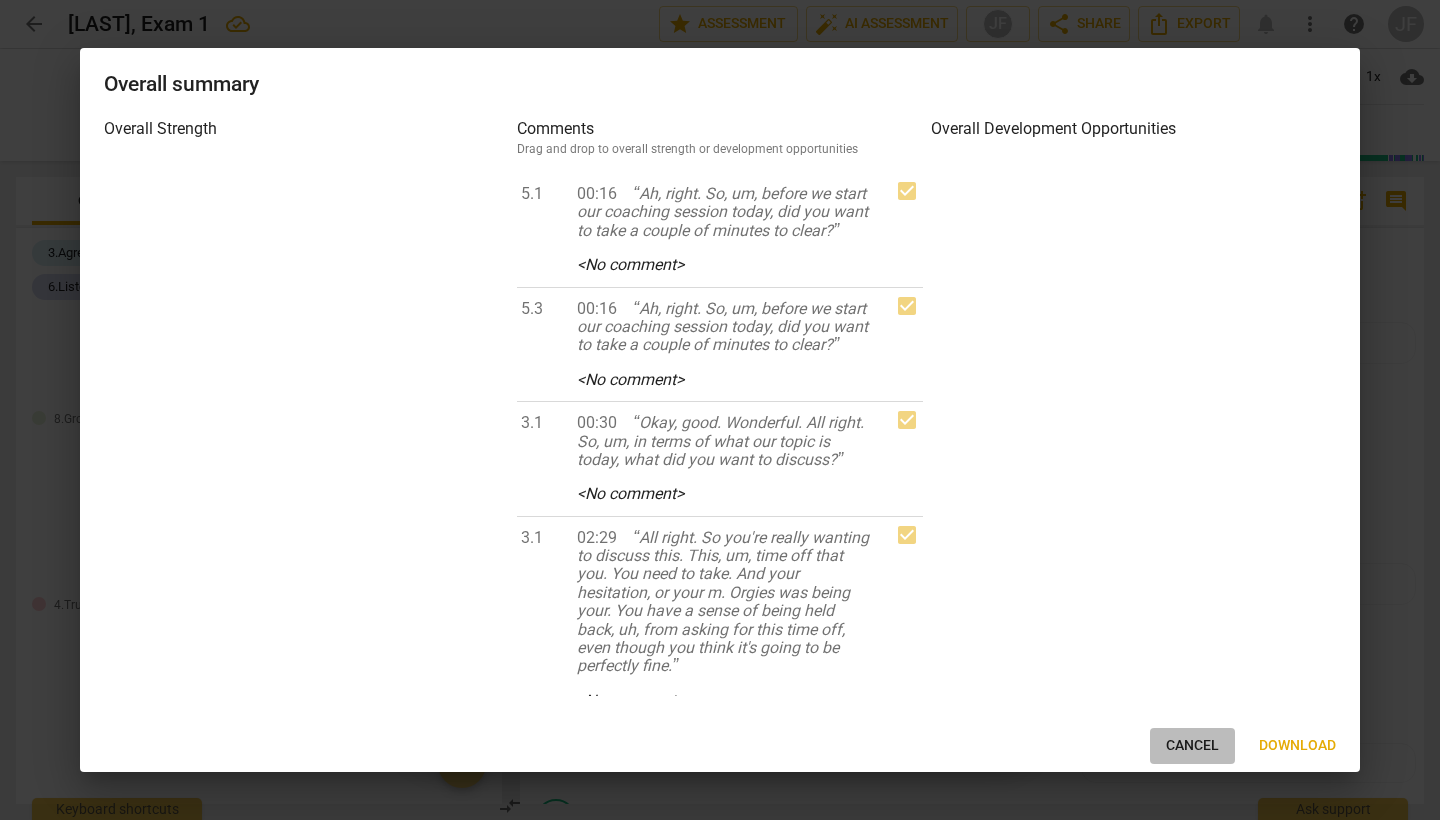 click on "Cancel" at bounding box center (1192, 746) 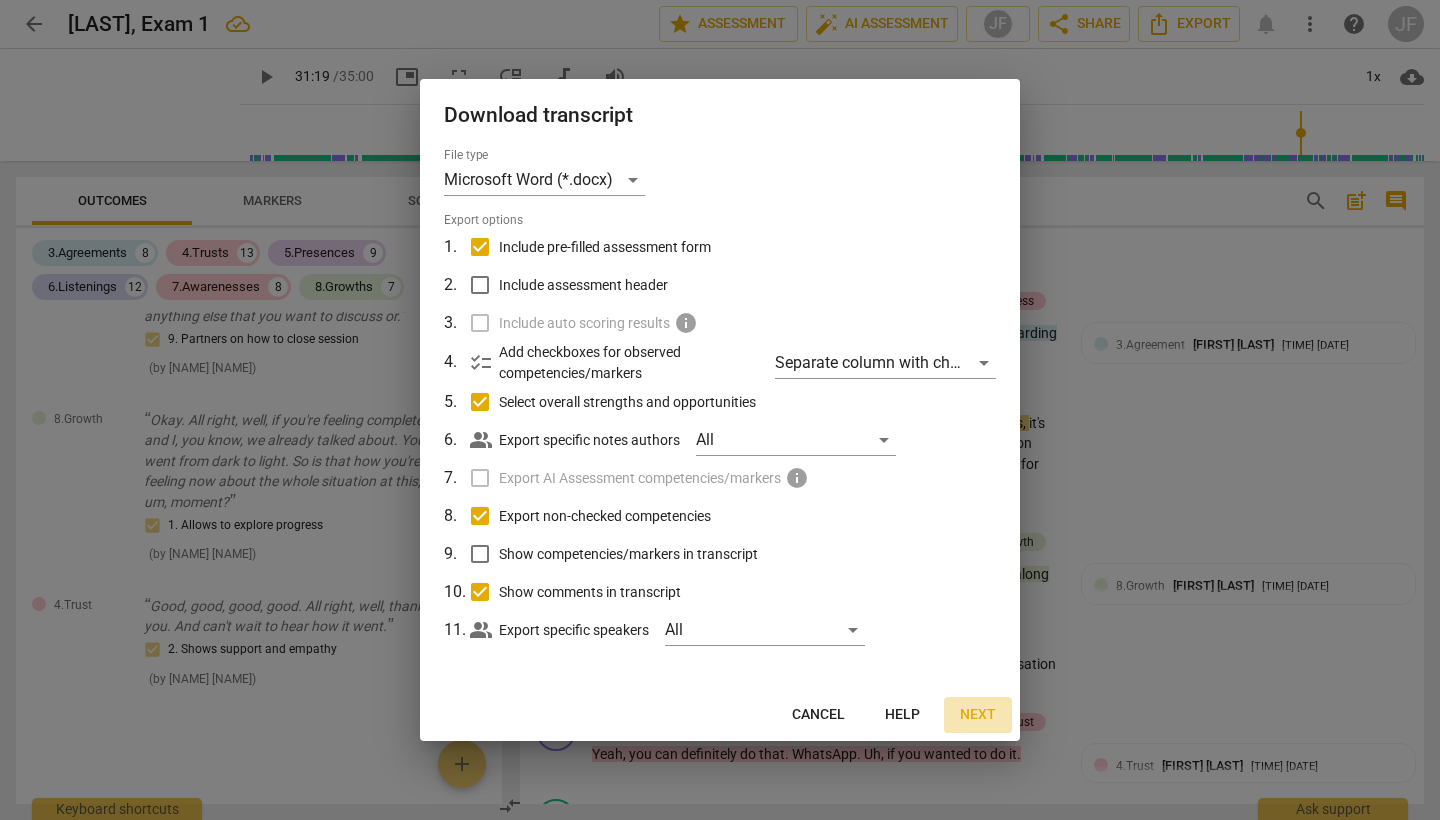 click on "Next" at bounding box center (978, 715) 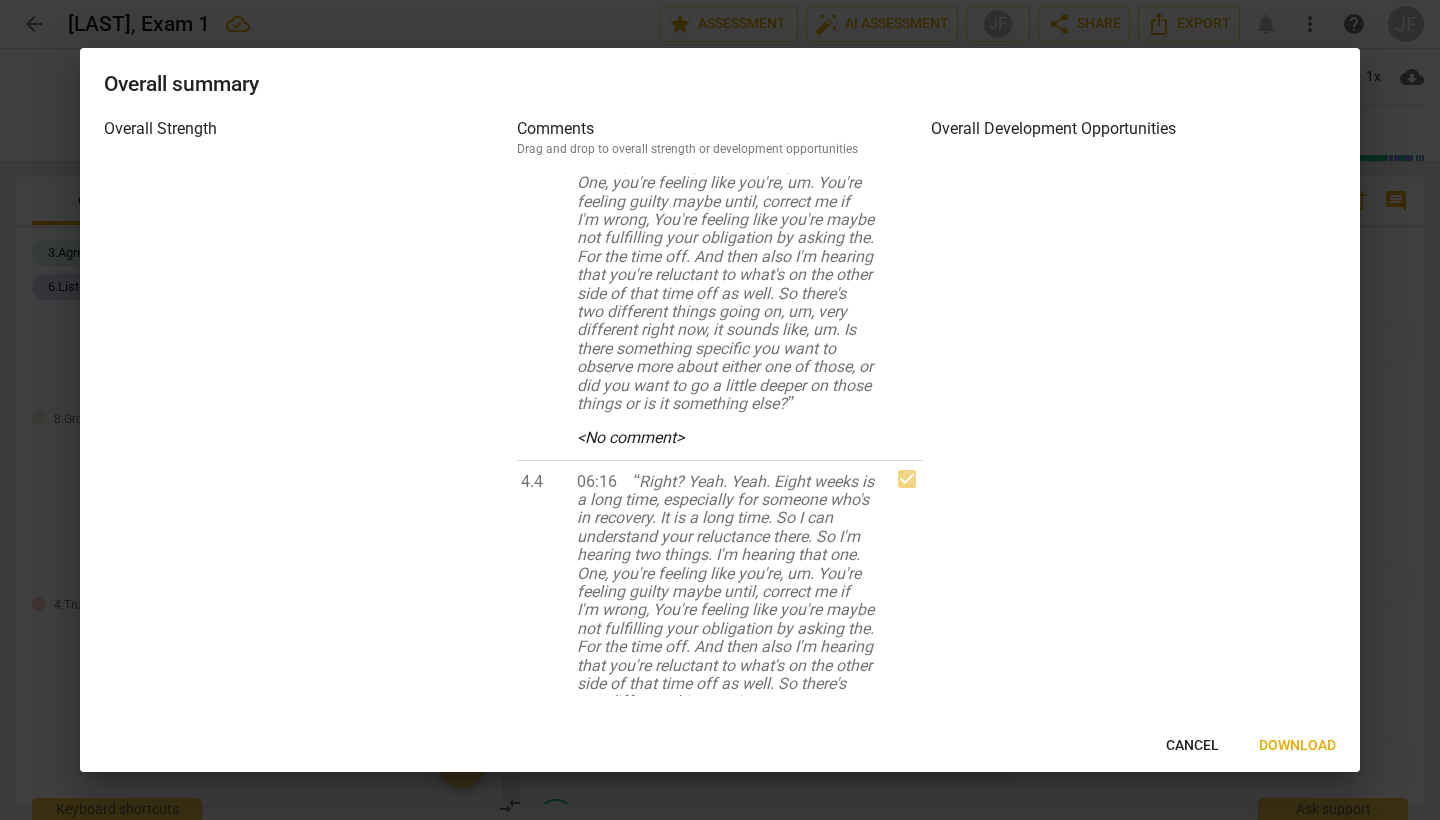 scroll, scrollTop: 1945, scrollLeft: 0, axis: vertical 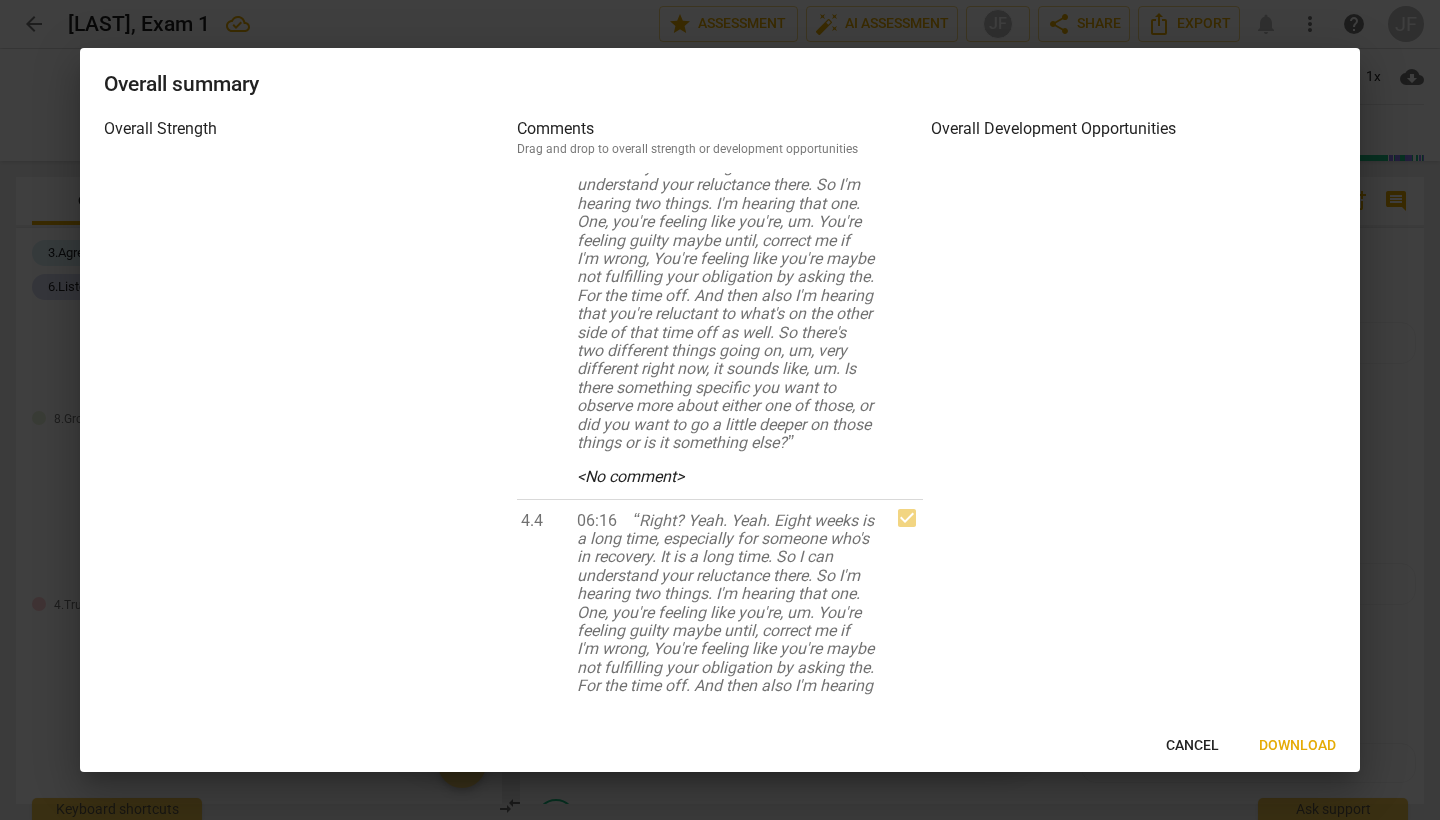 click on "Cancel" at bounding box center [1192, 746] 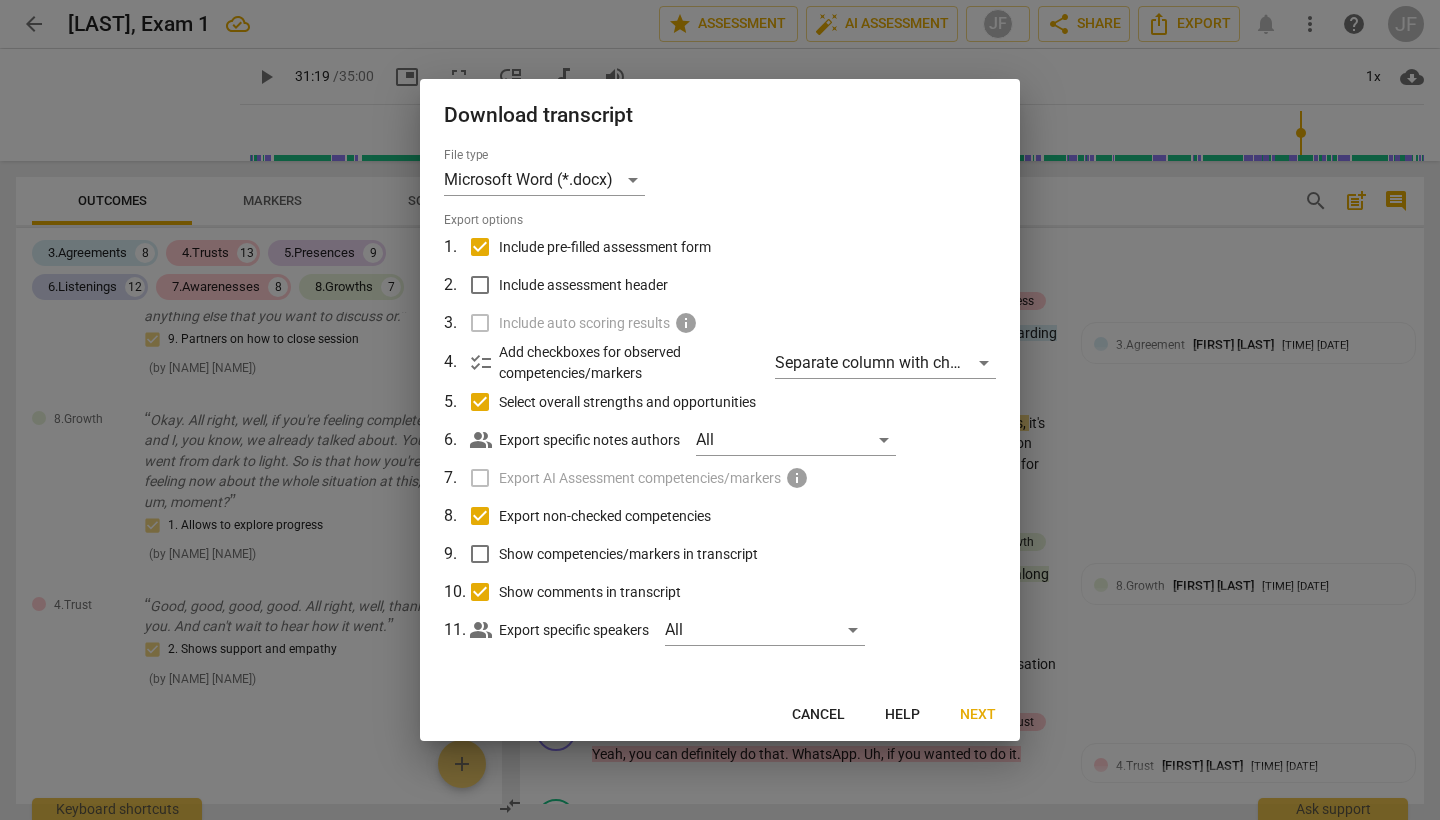 click on "Select overall strengths and opportunities" at bounding box center (480, 402) 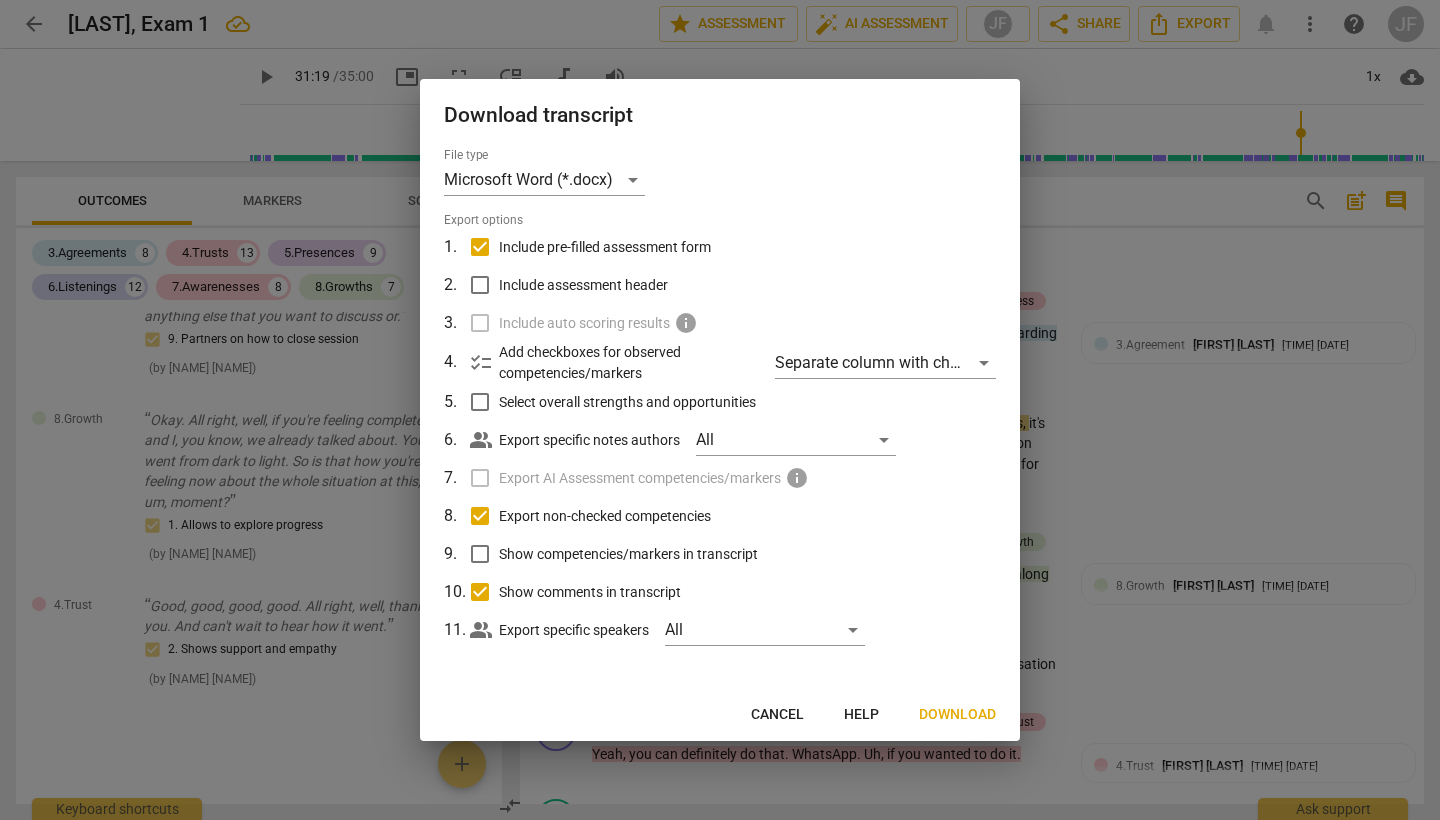 click on "Download" at bounding box center [957, 715] 